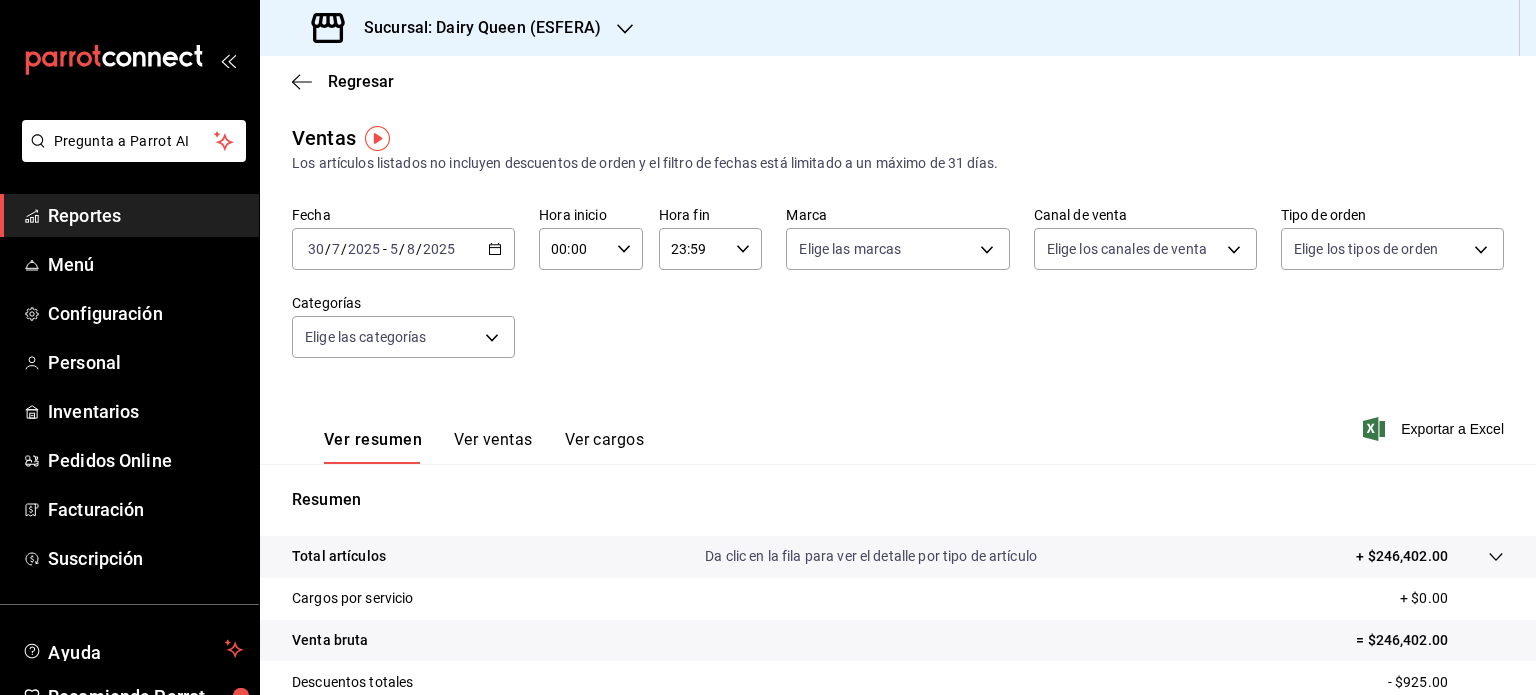 scroll, scrollTop: 0, scrollLeft: 0, axis: both 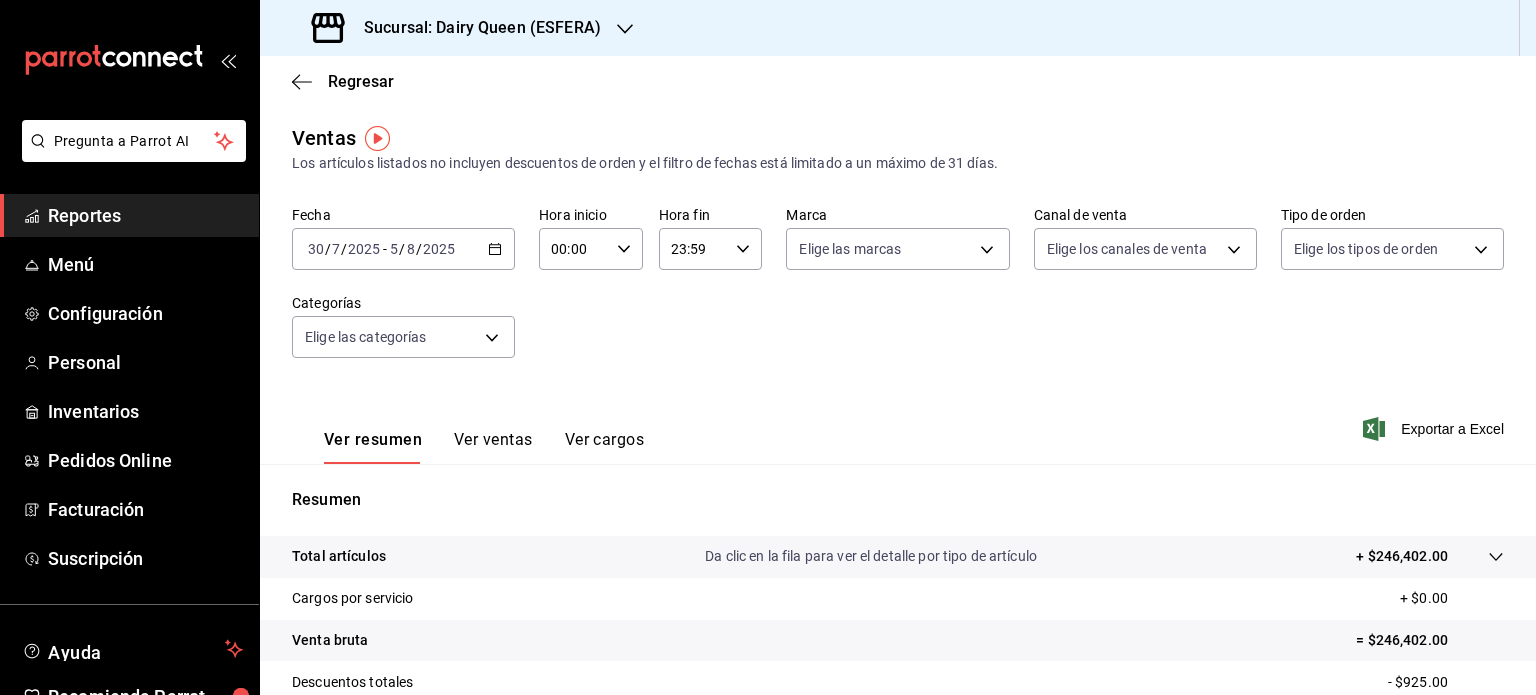 click 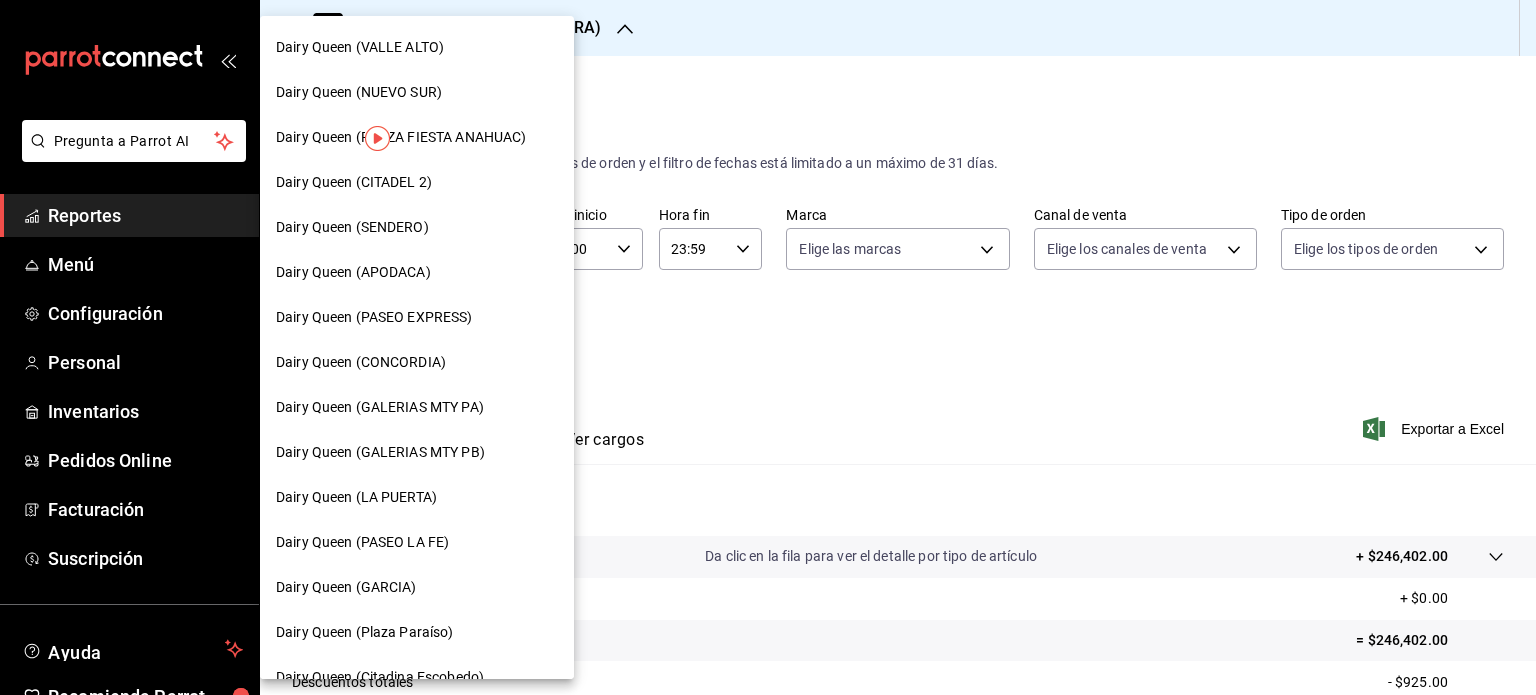 scroll, scrollTop: 500, scrollLeft: 0, axis: vertical 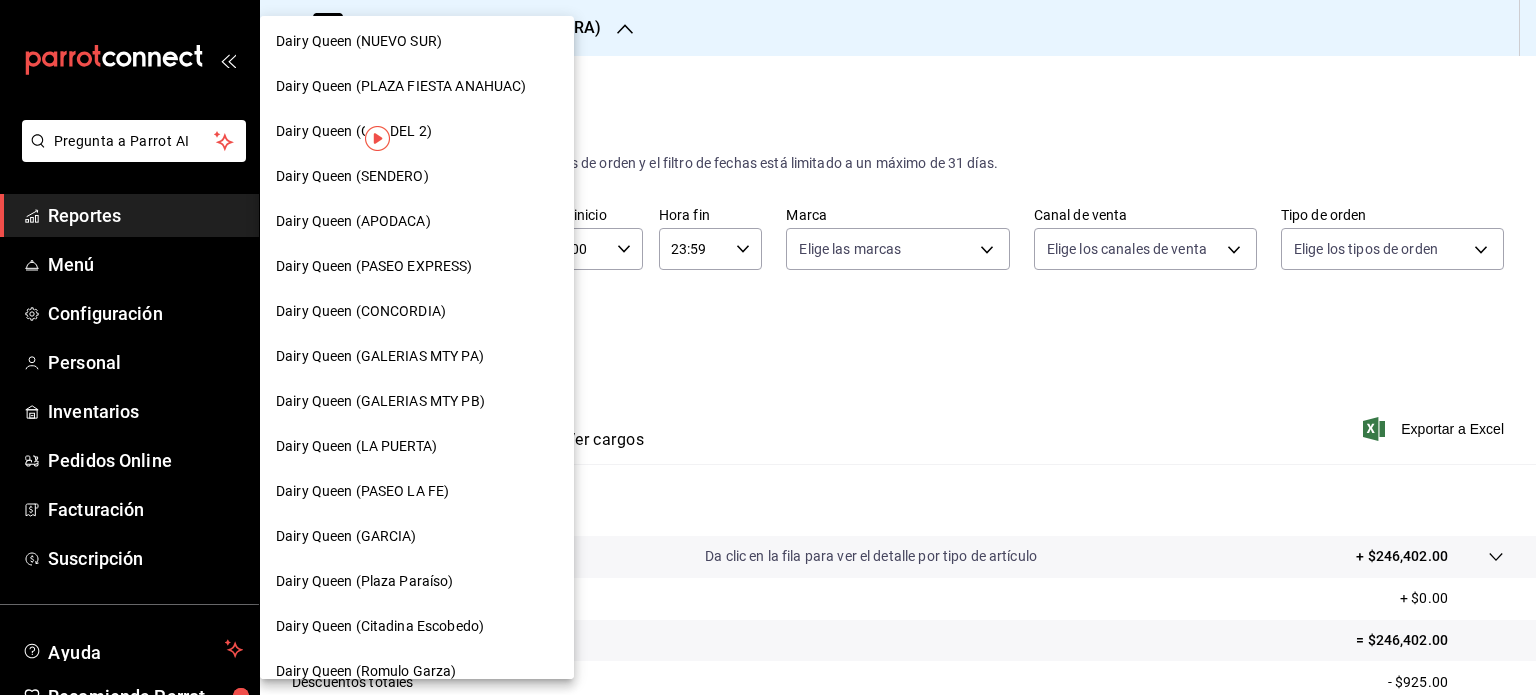 click at bounding box center [768, 347] 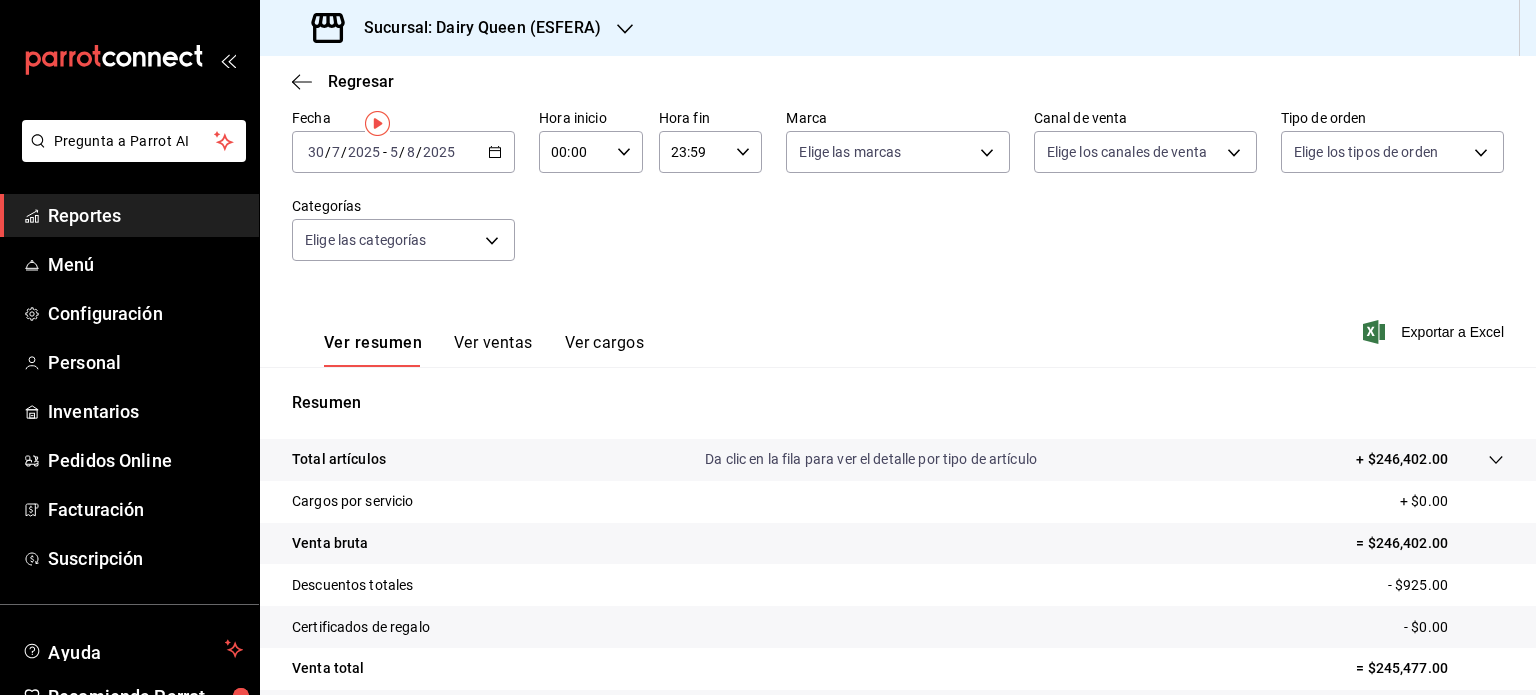 scroll, scrollTop: 263, scrollLeft: 0, axis: vertical 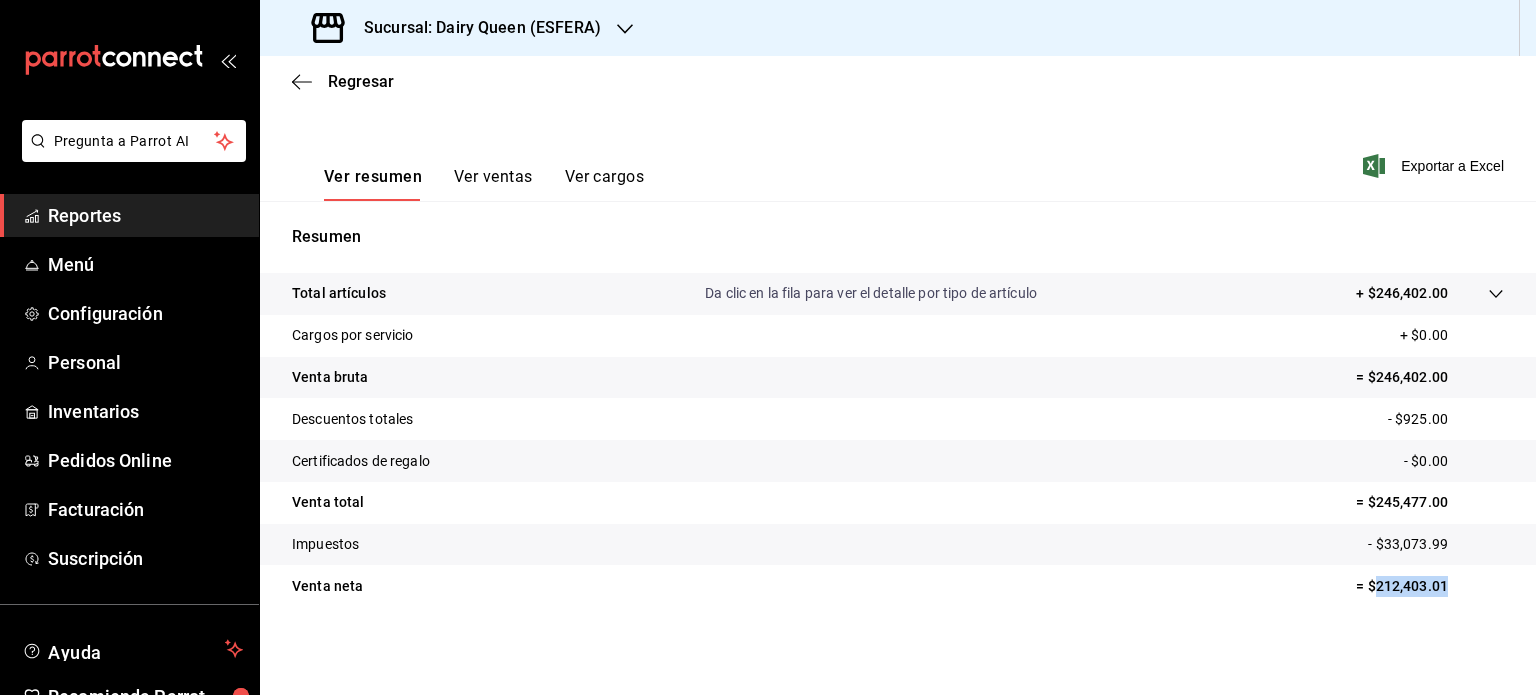 drag, startPoint x: 1456, startPoint y: 583, endPoint x: 1360, endPoint y: 587, distance: 96.0833 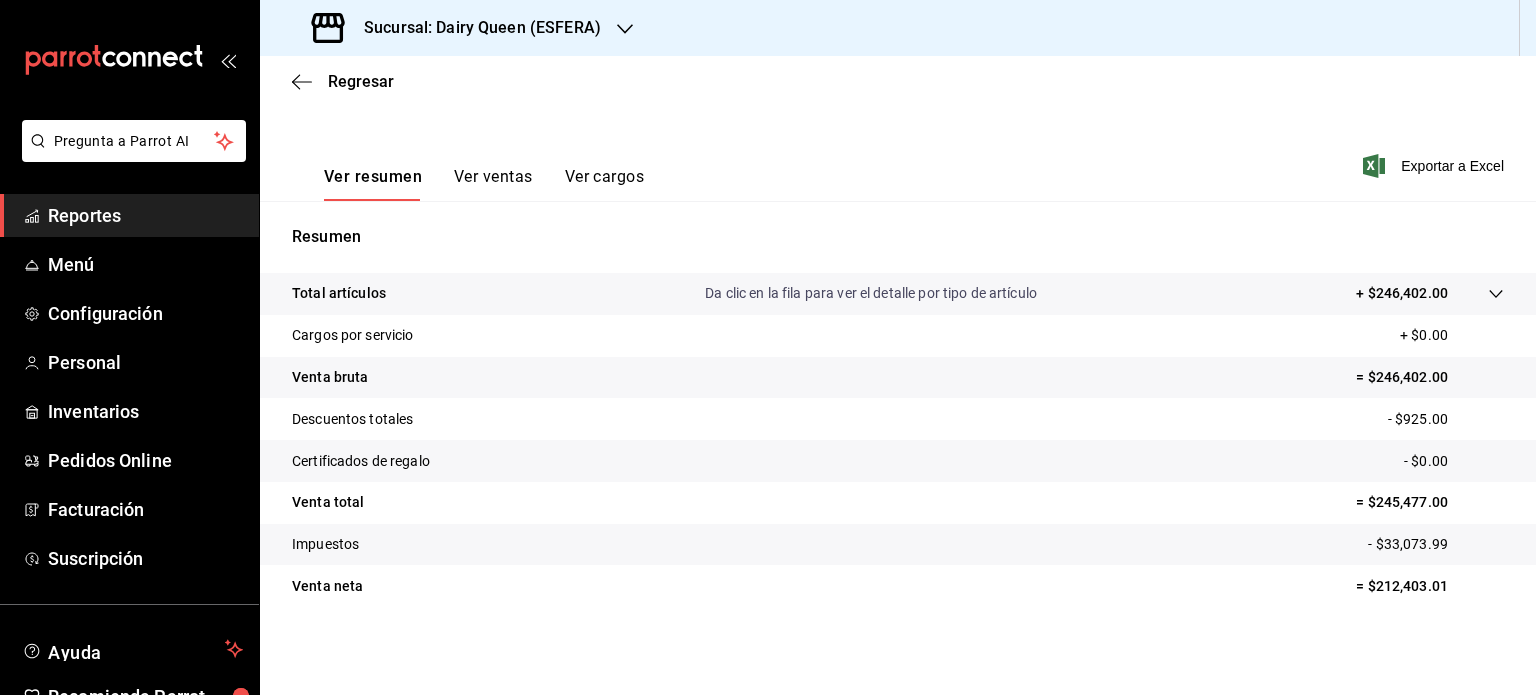 click on "Sucursal: Dairy Queen (ESFERA)" at bounding box center [458, 28] 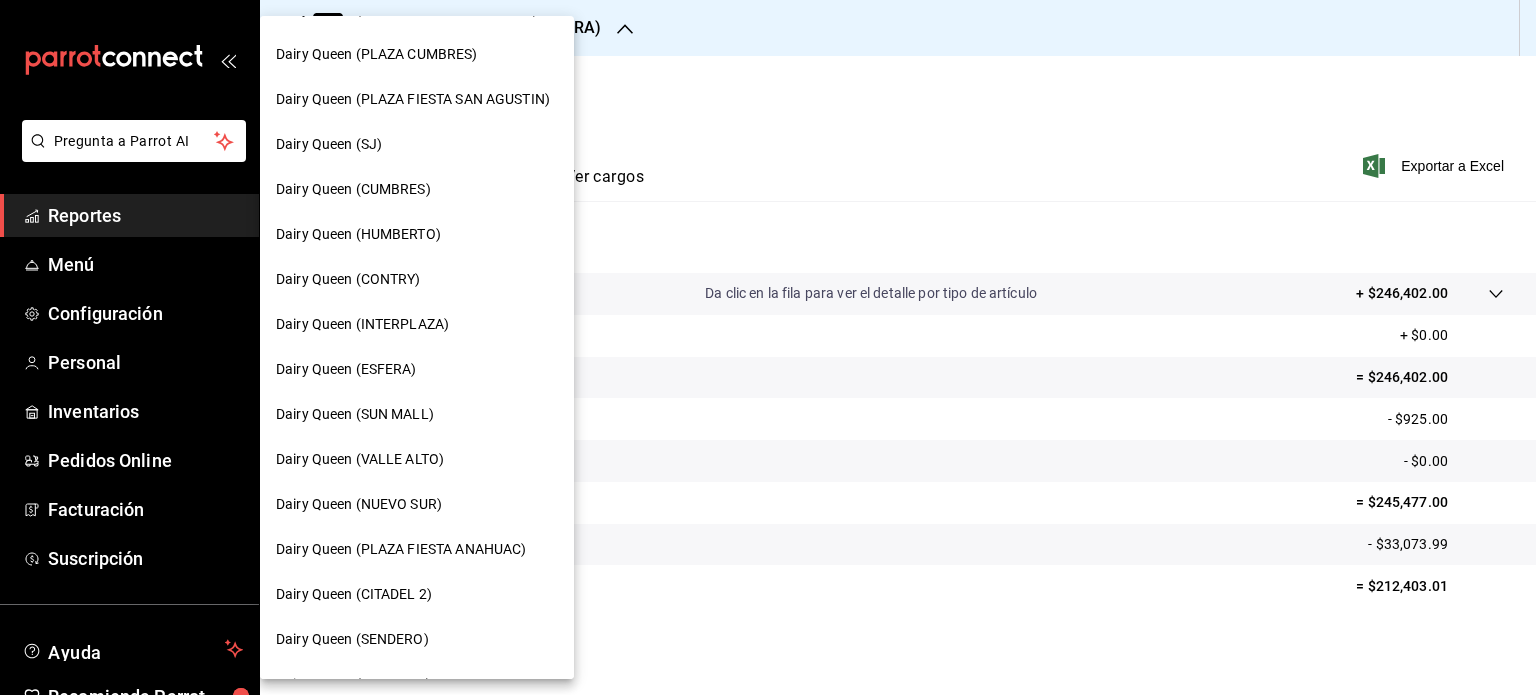 scroll, scrollTop: 0, scrollLeft: 0, axis: both 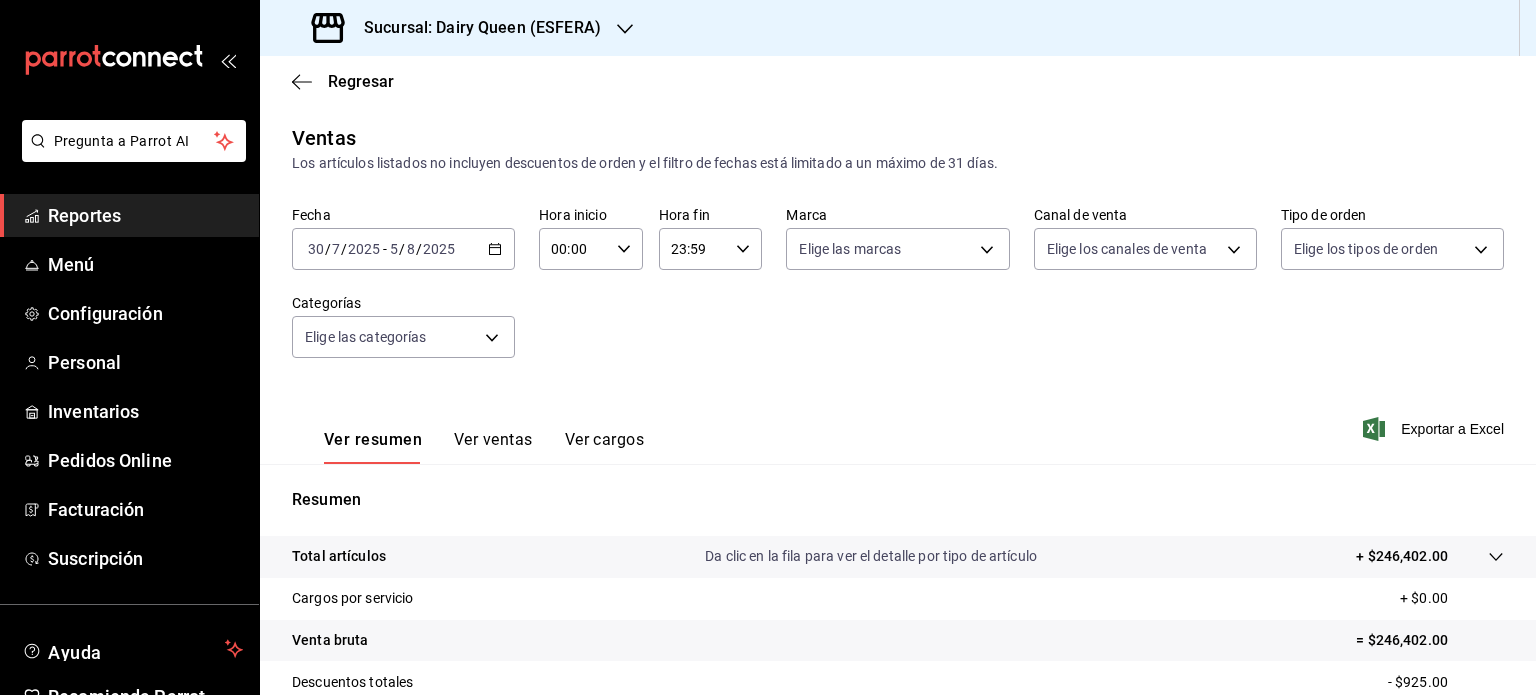 click on "2025-07-30 30 / 7 / 2025 - 2025-08-05 5 / 8 / 2025" at bounding box center (403, 249) 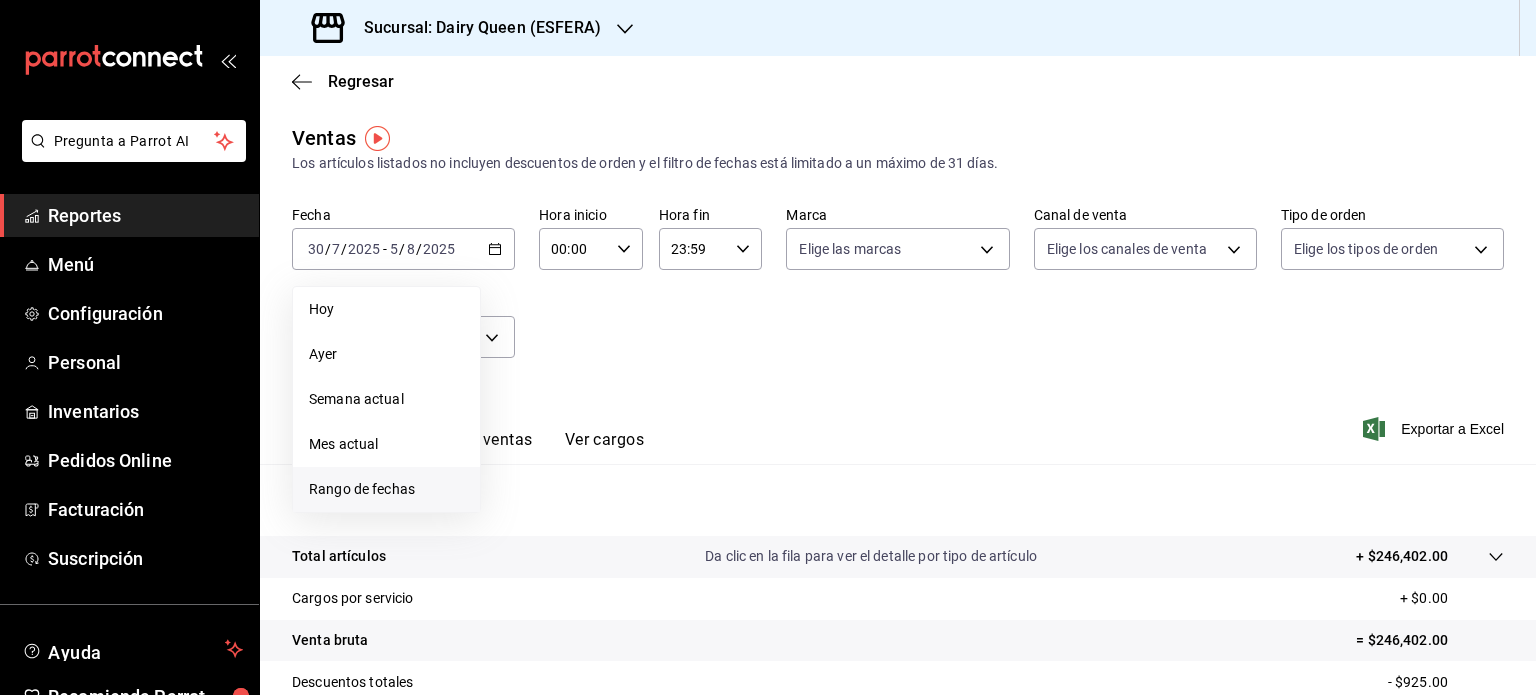 click on "Rango de fechas" at bounding box center [386, 489] 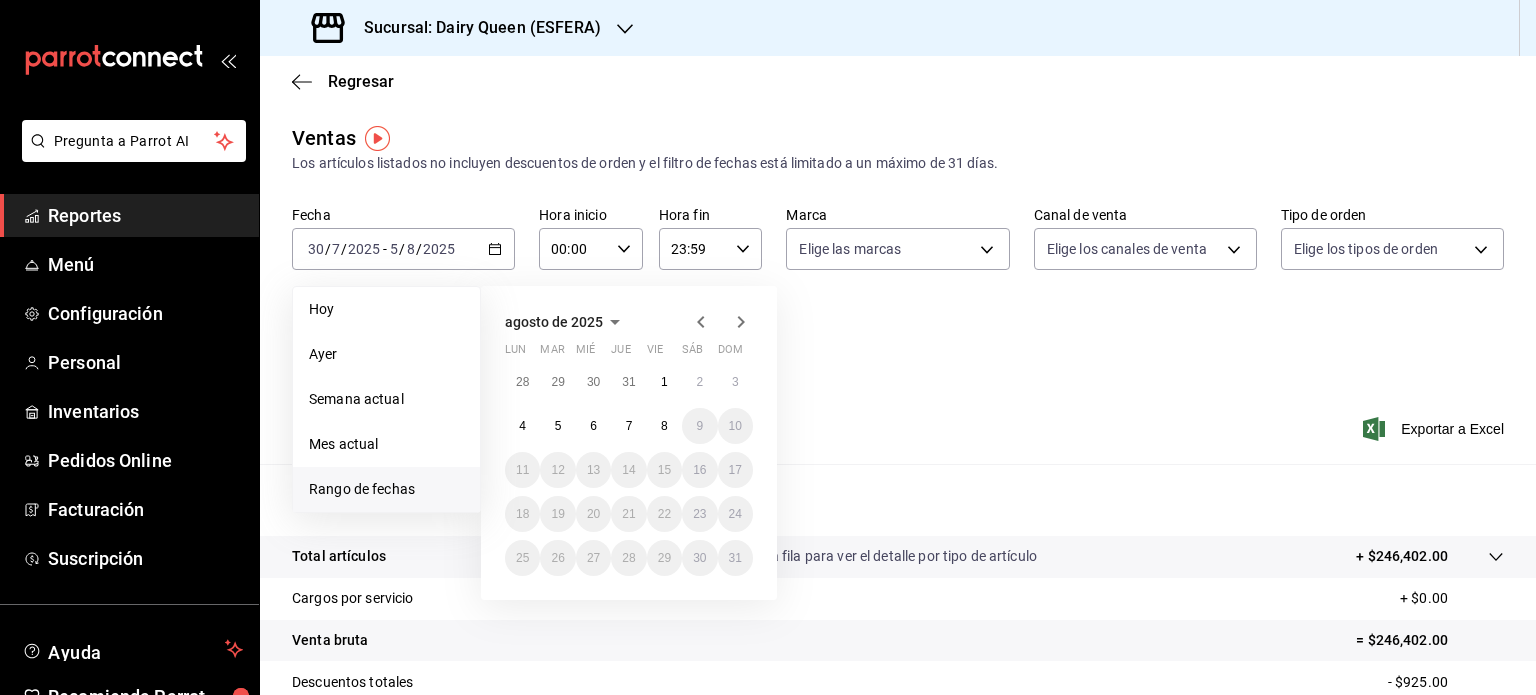click 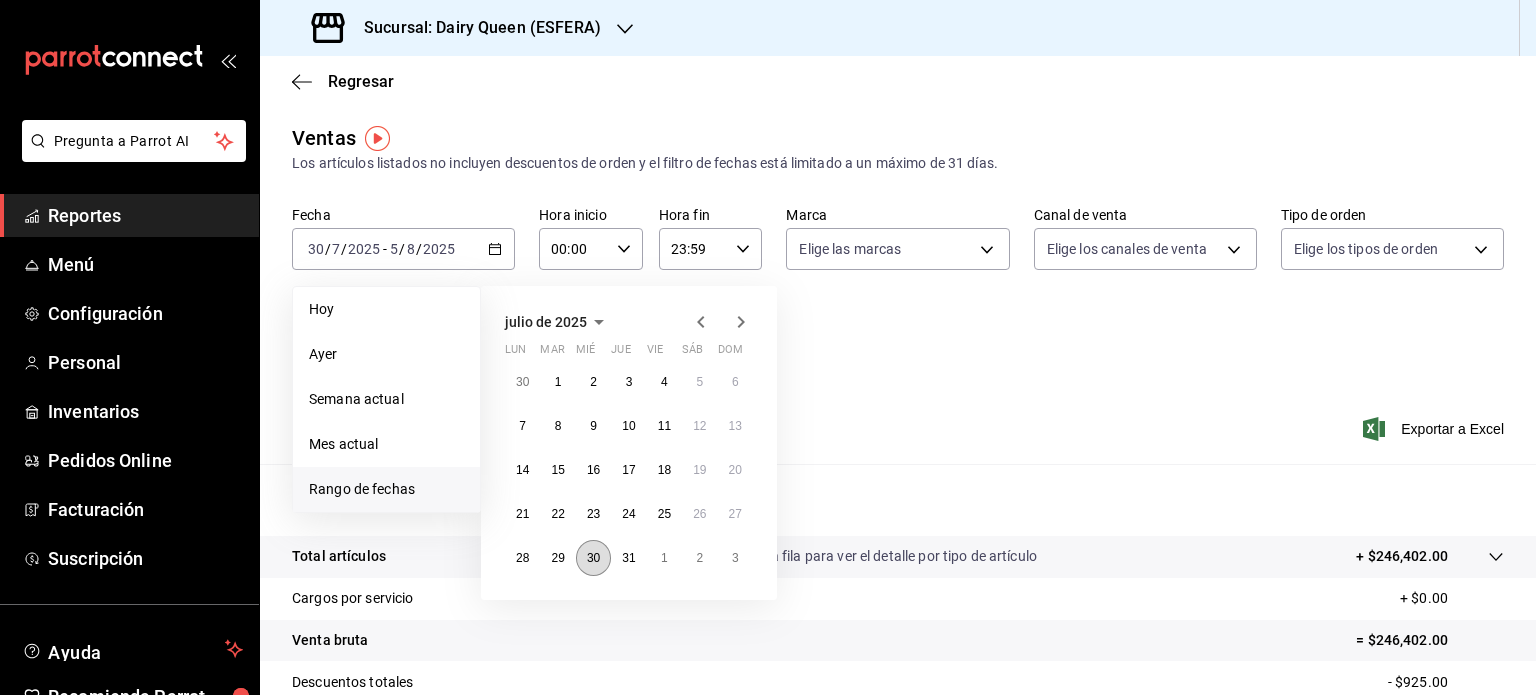 click on "30" at bounding box center (593, 558) 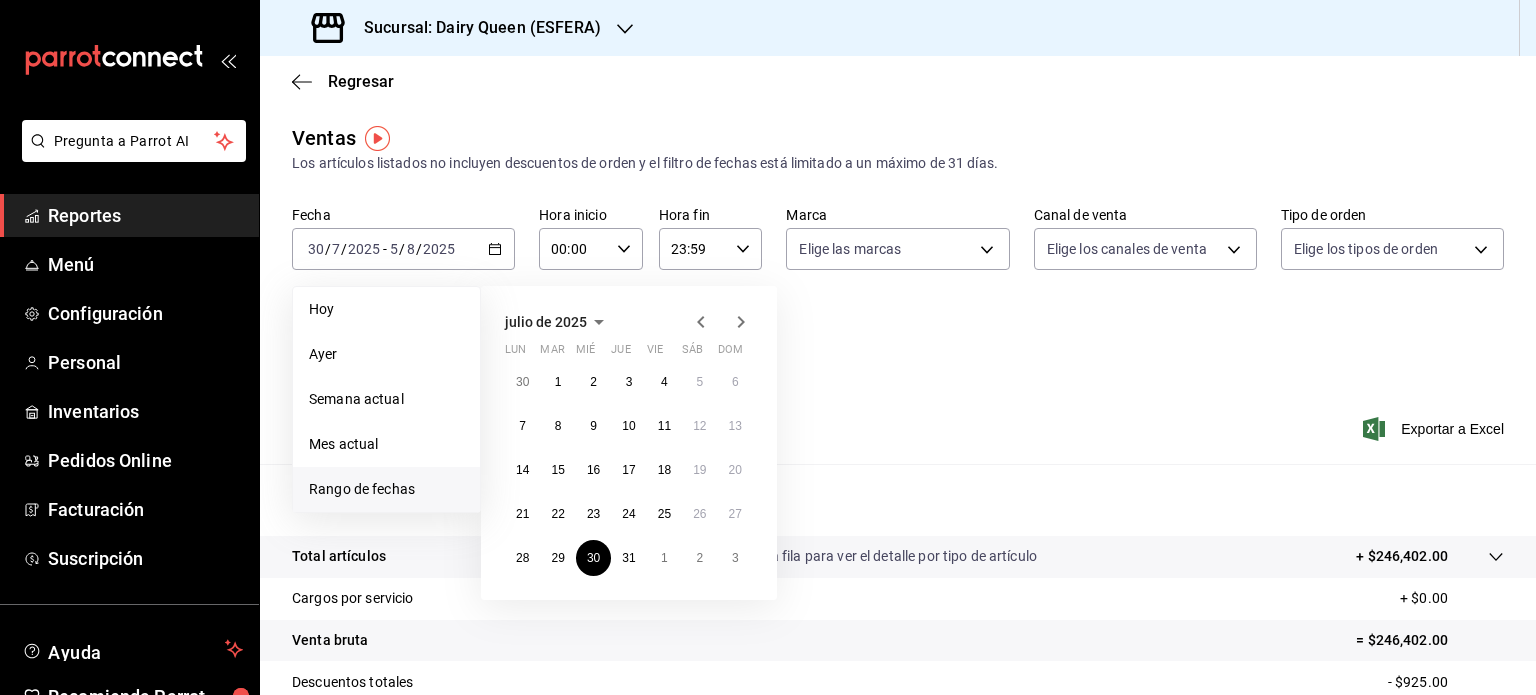 click 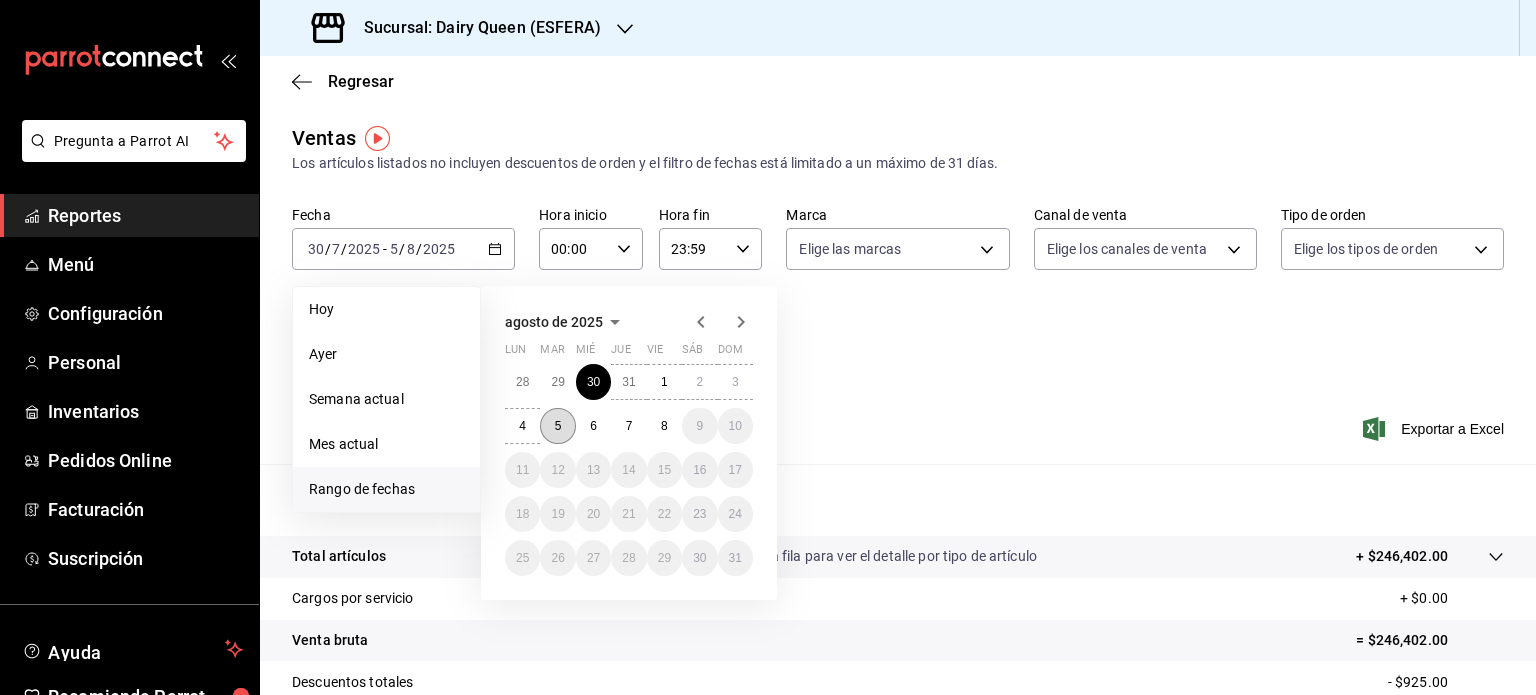 click on "5" at bounding box center (557, 426) 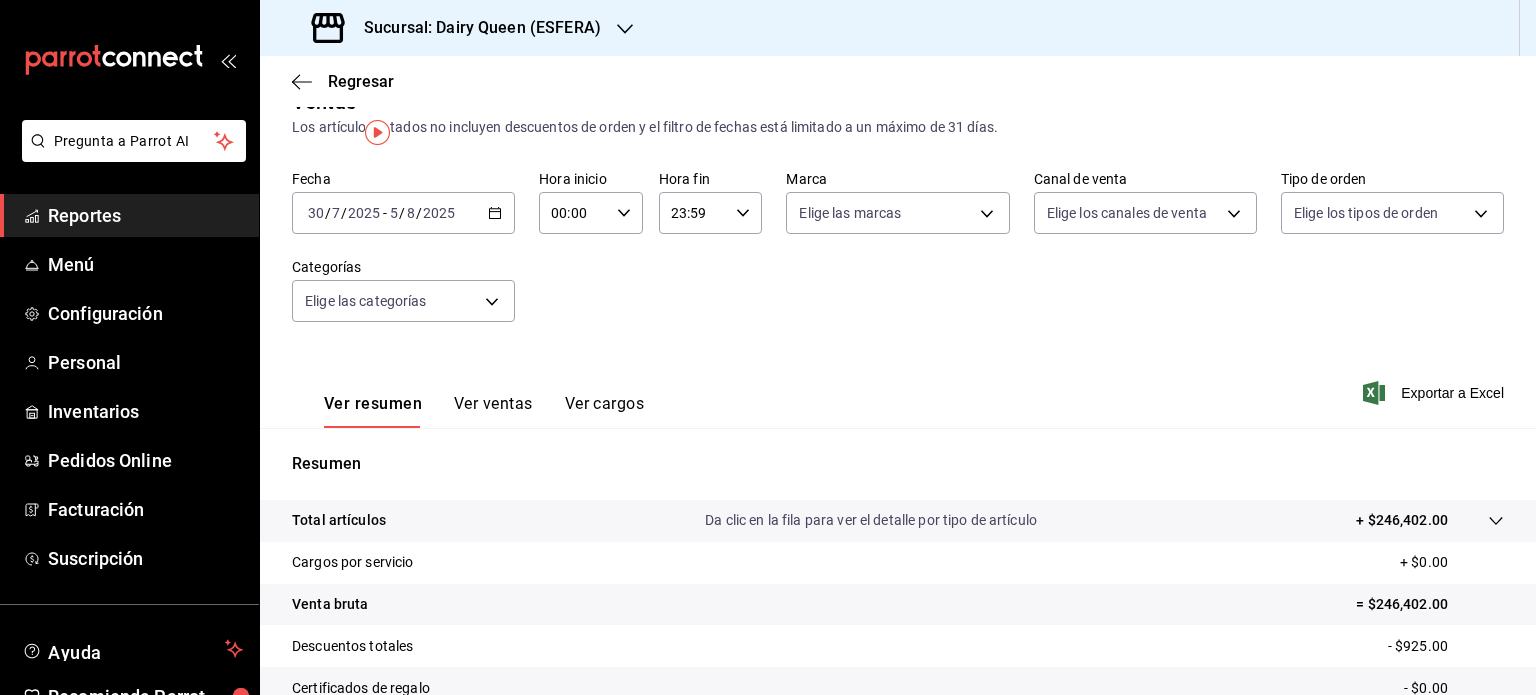 scroll, scrollTop: 100, scrollLeft: 0, axis: vertical 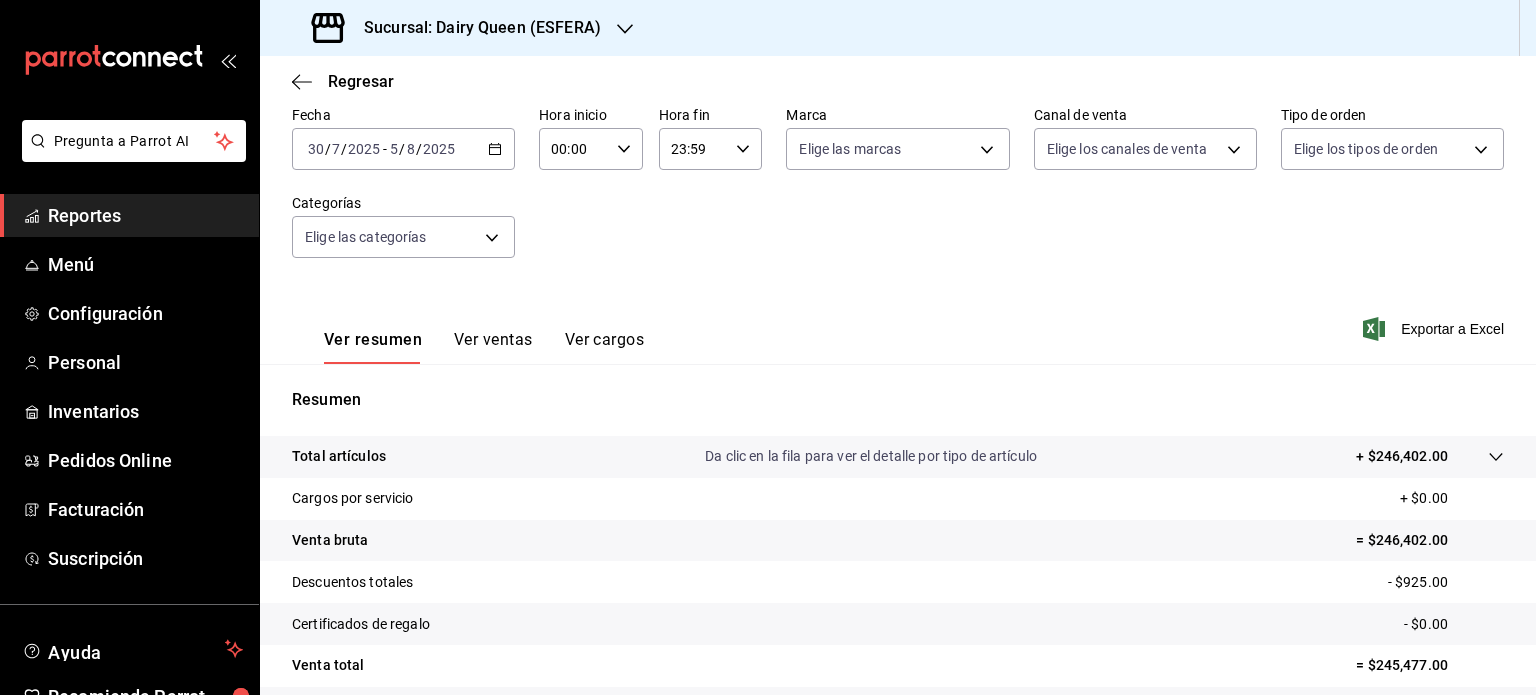click 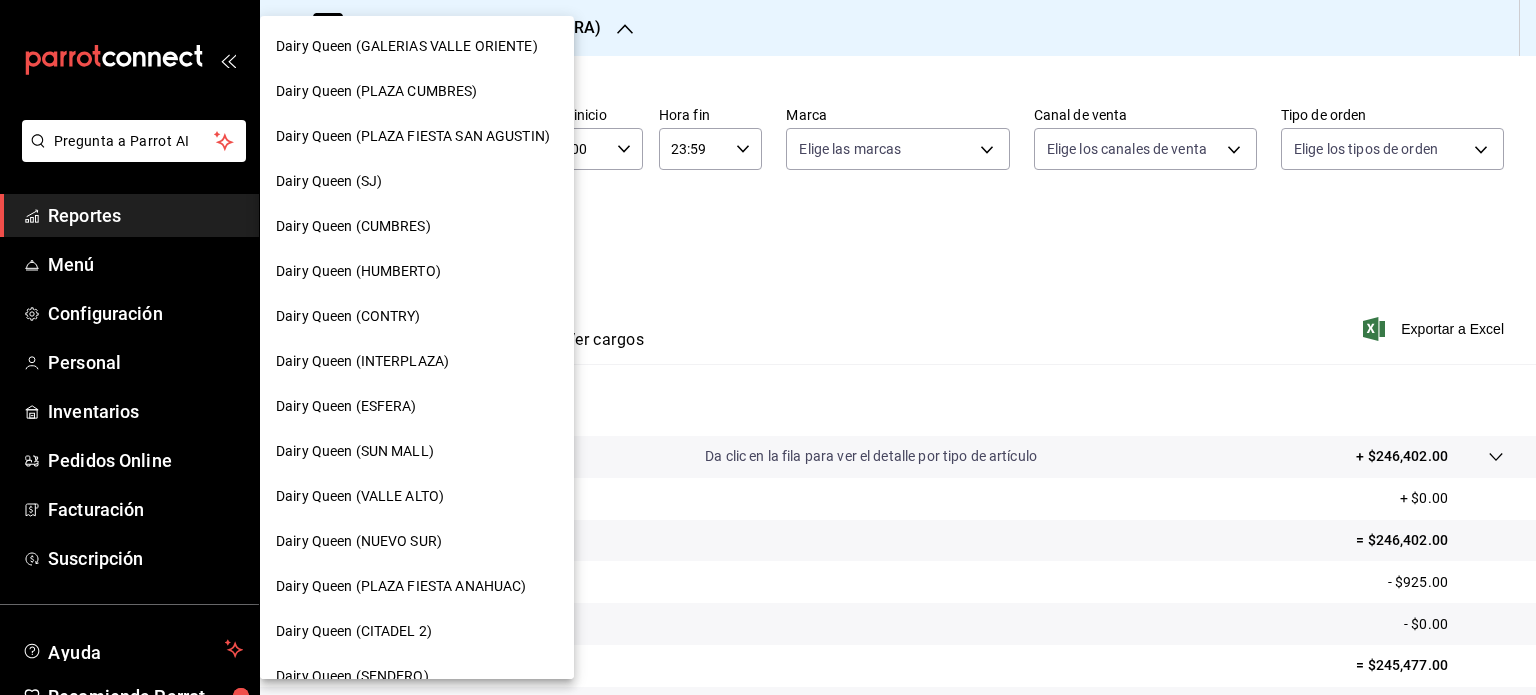 click on "Dairy Queen (SUN MALL)" at bounding box center (355, 451) 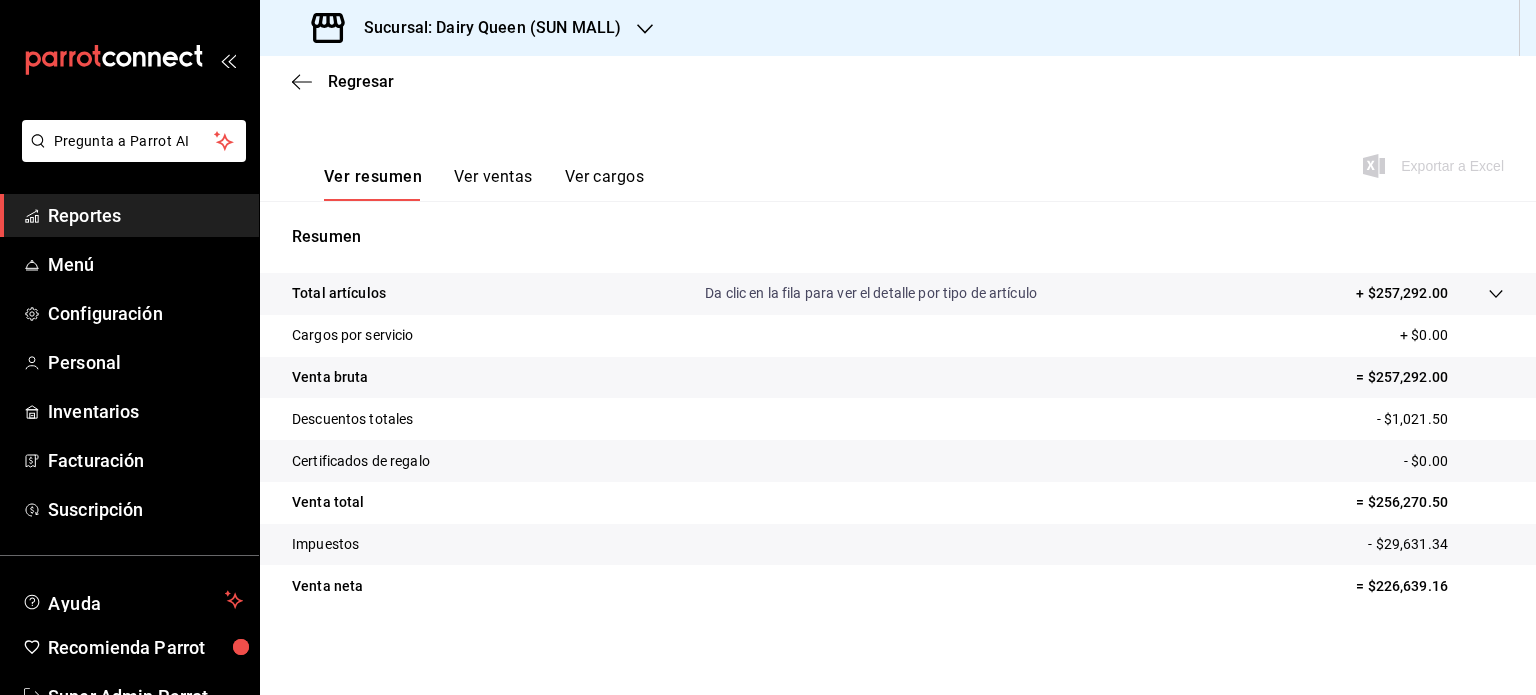 scroll, scrollTop: 263, scrollLeft: 0, axis: vertical 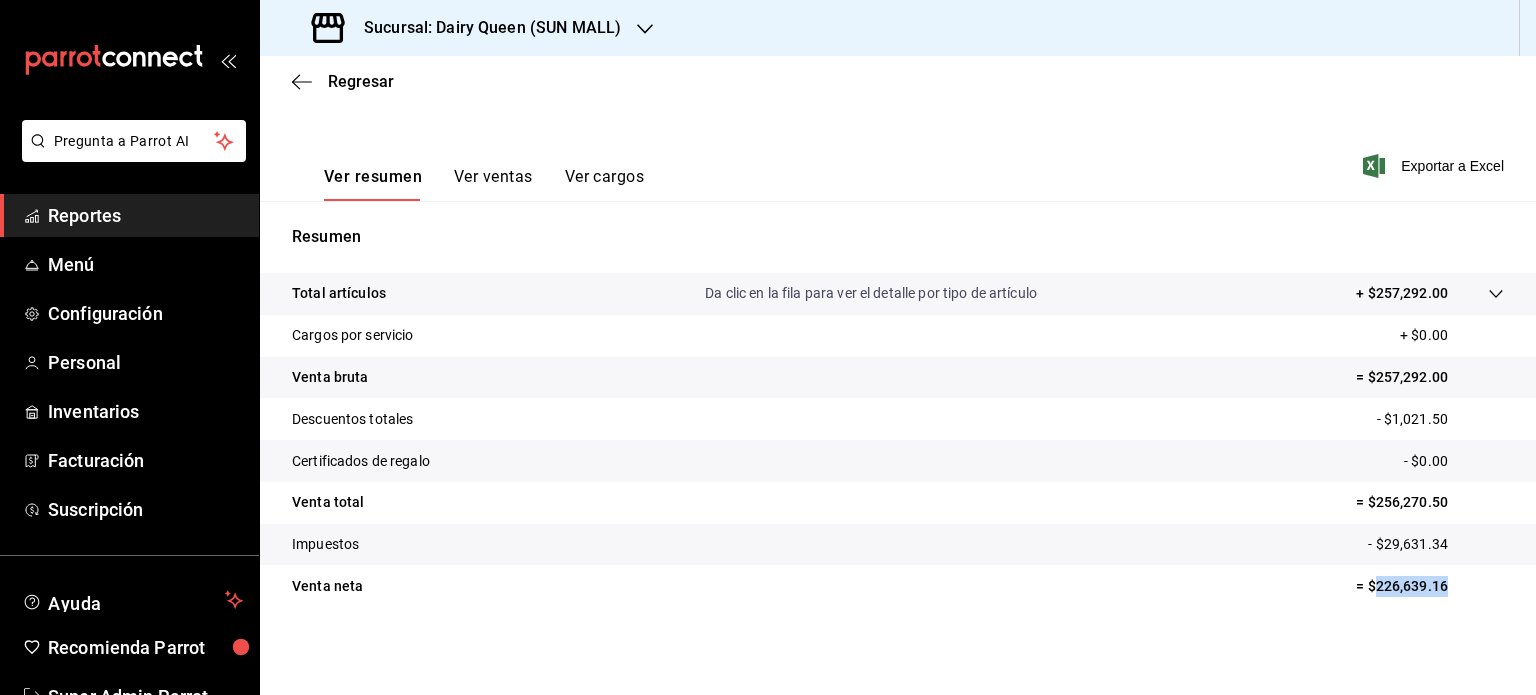 drag, startPoint x: 1469, startPoint y: 588, endPoint x: 1360, endPoint y: 591, distance: 109.041275 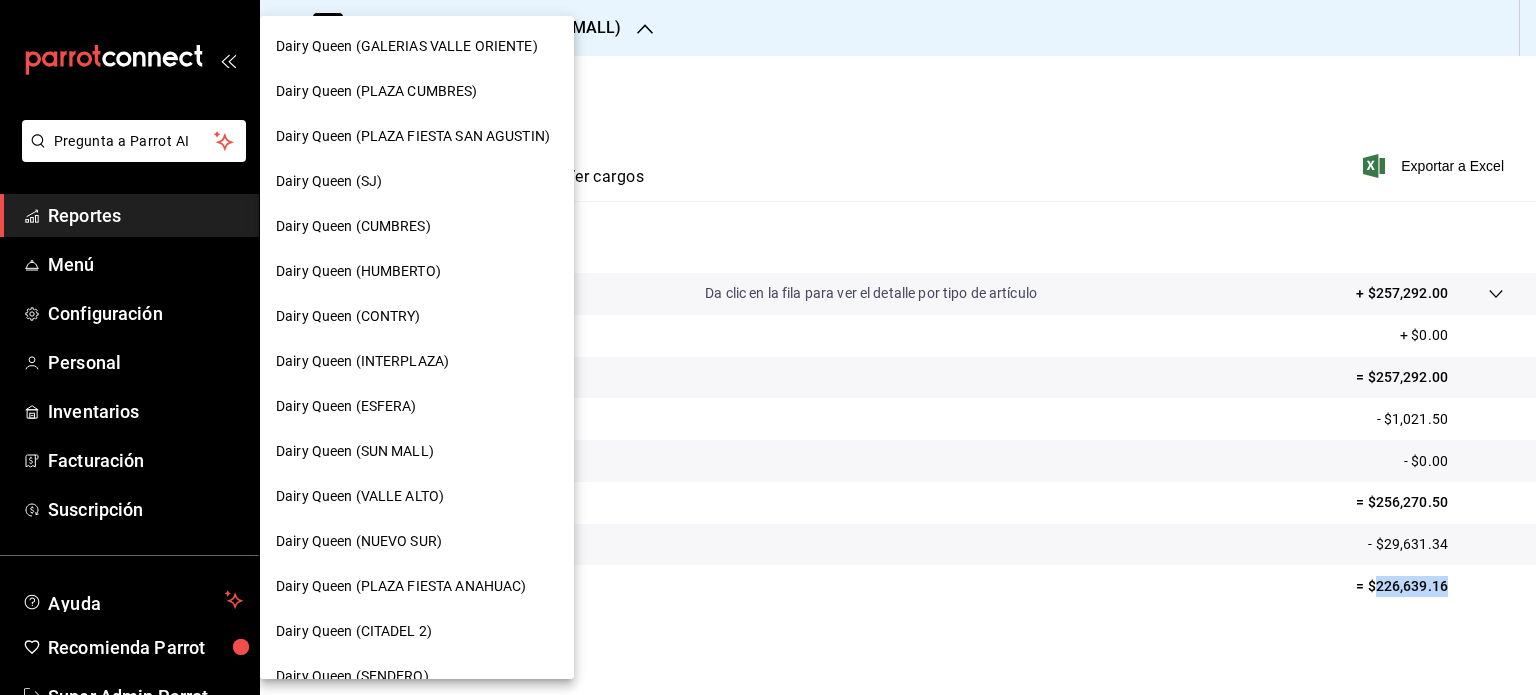 click on "Dairy Queen (VALLE ALTO)" at bounding box center (417, 496) 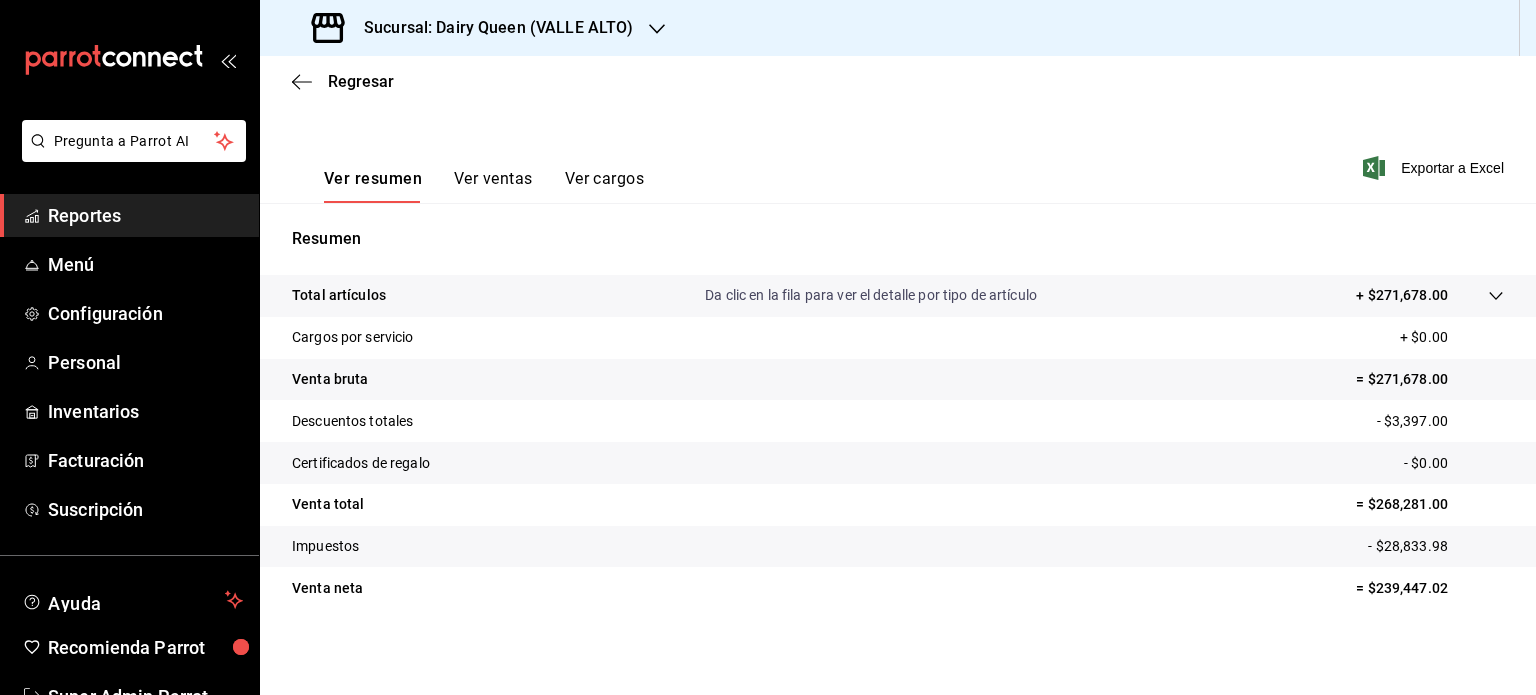 scroll, scrollTop: 263, scrollLeft: 0, axis: vertical 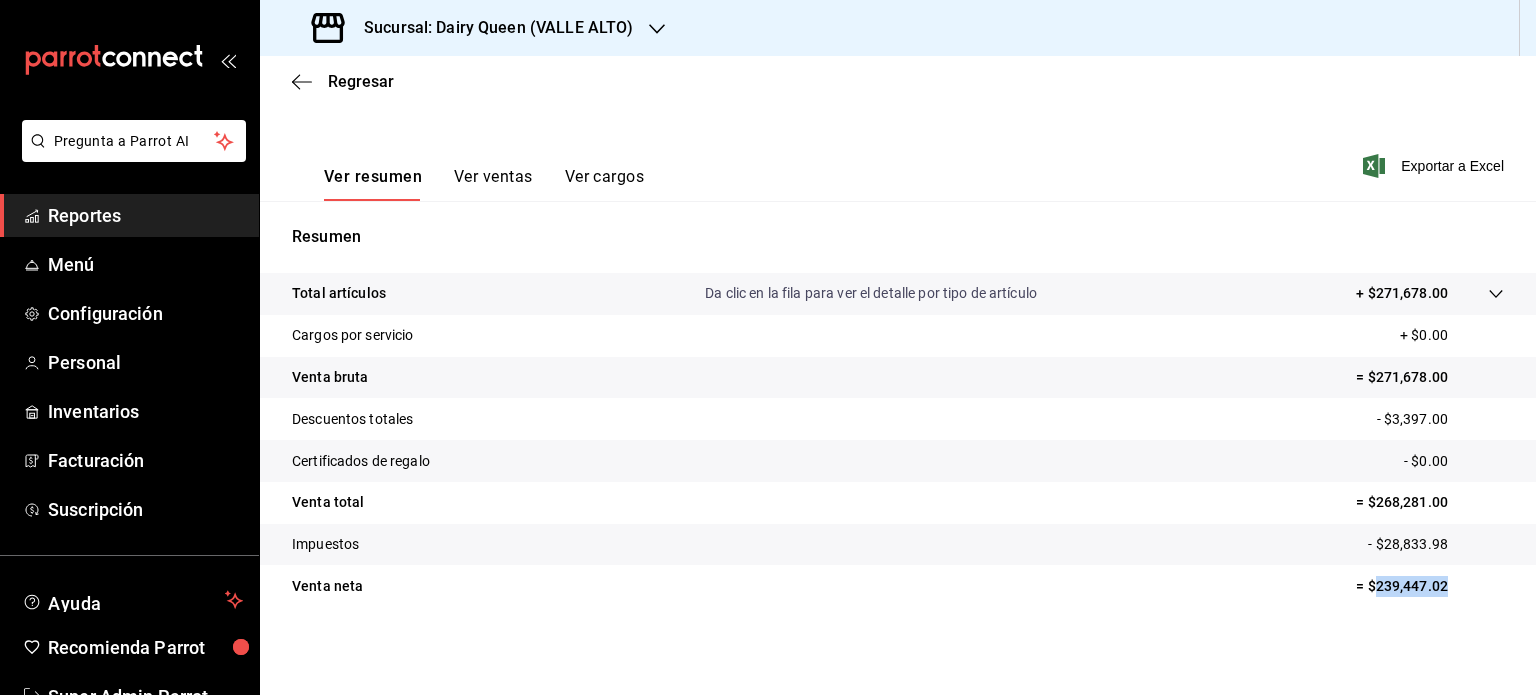 drag, startPoint x: 1449, startPoint y: 585, endPoint x: 1361, endPoint y: 592, distance: 88.27797 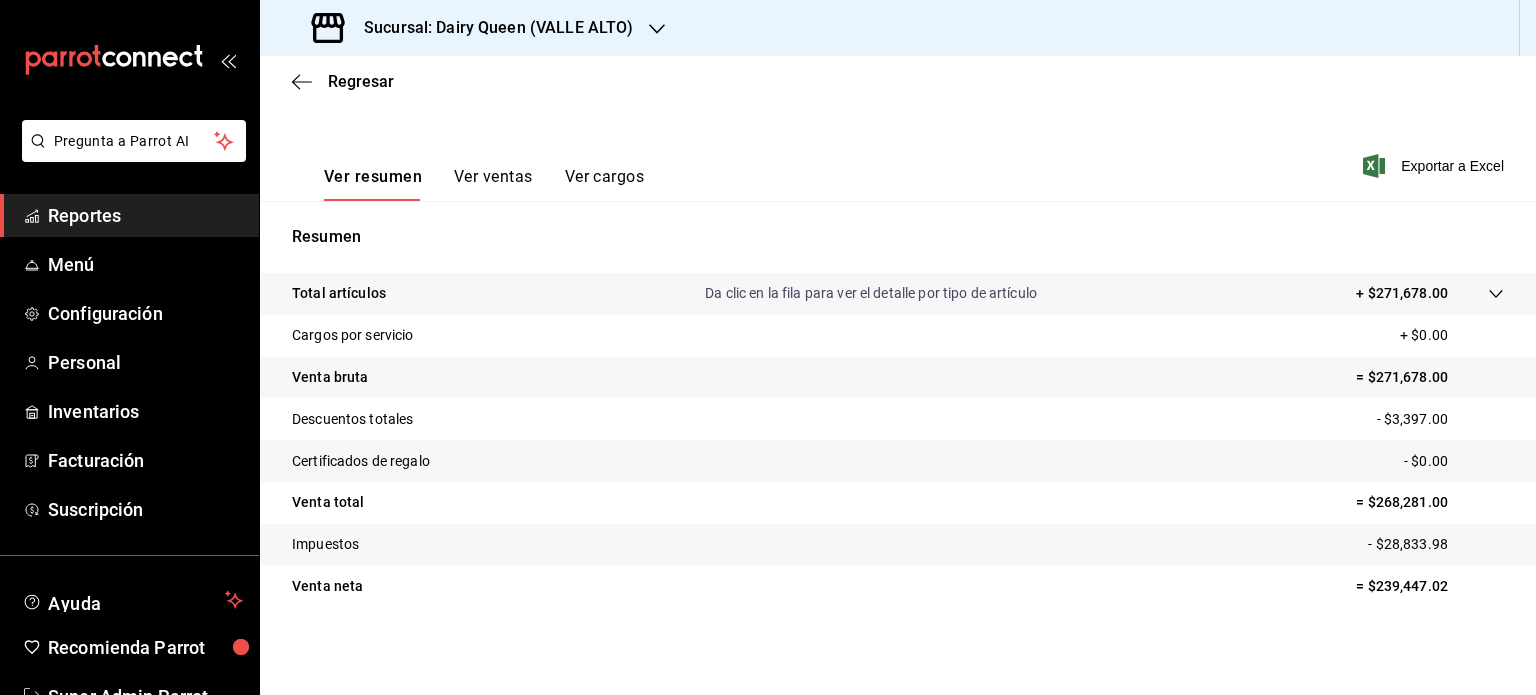 click on "Sucursal: Dairy Queen (VALLE ALTO)" at bounding box center (474, 28) 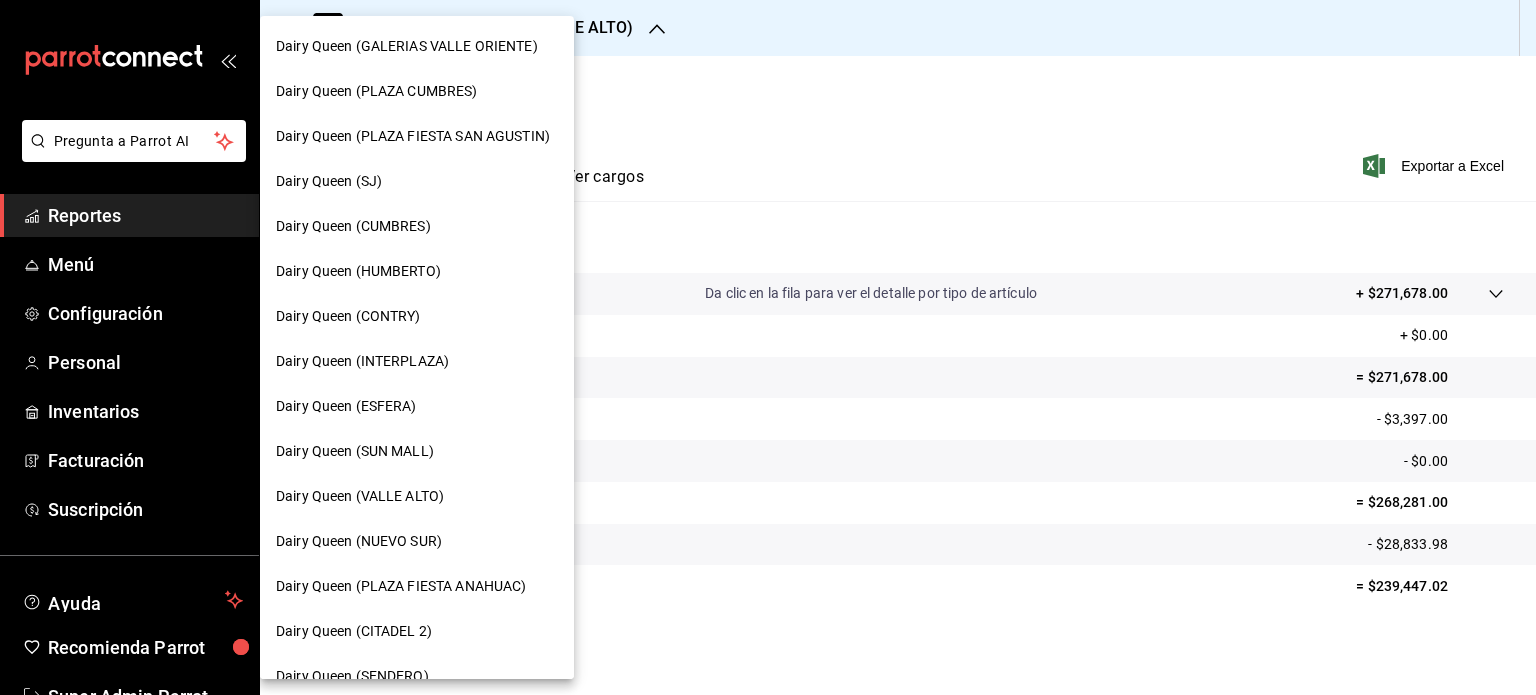scroll, scrollTop: 100, scrollLeft: 0, axis: vertical 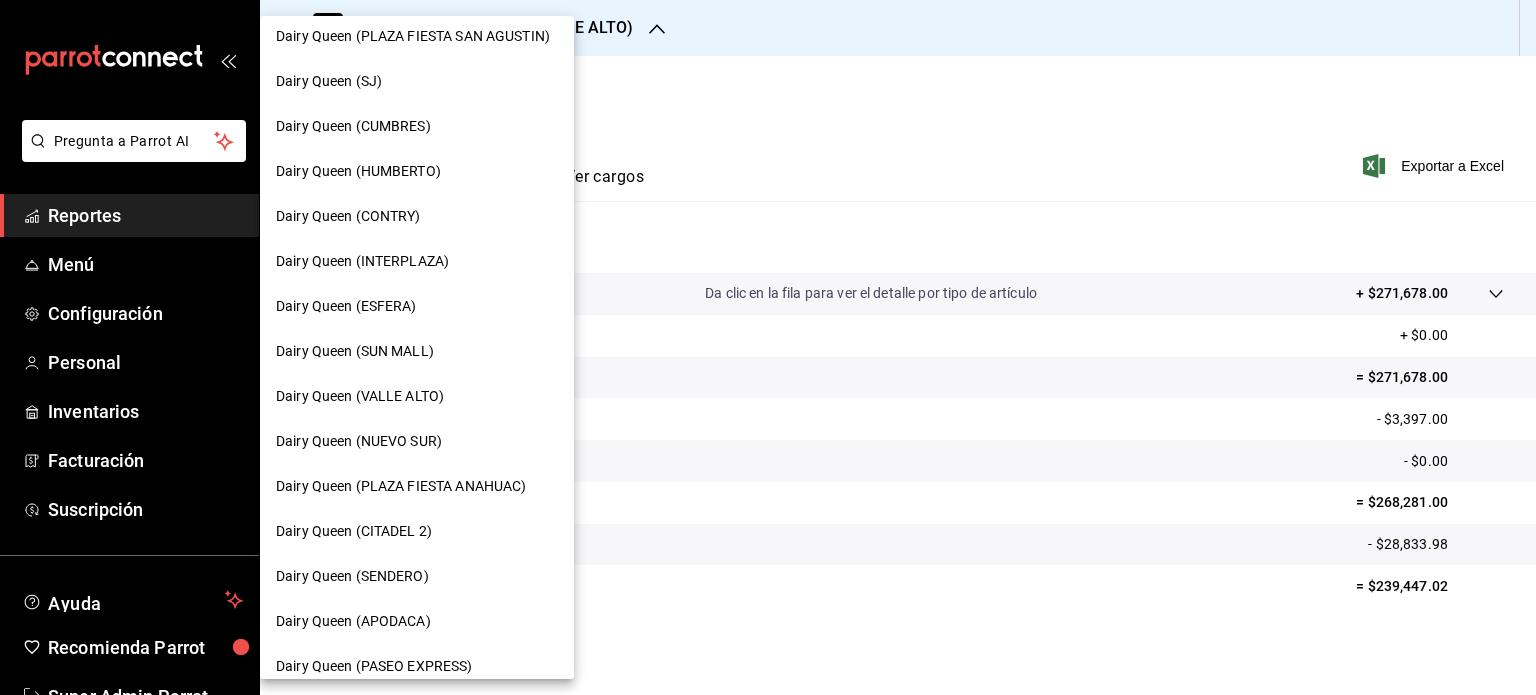 click on "Dairy Queen (NUEVO SUR)" at bounding box center (417, 441) 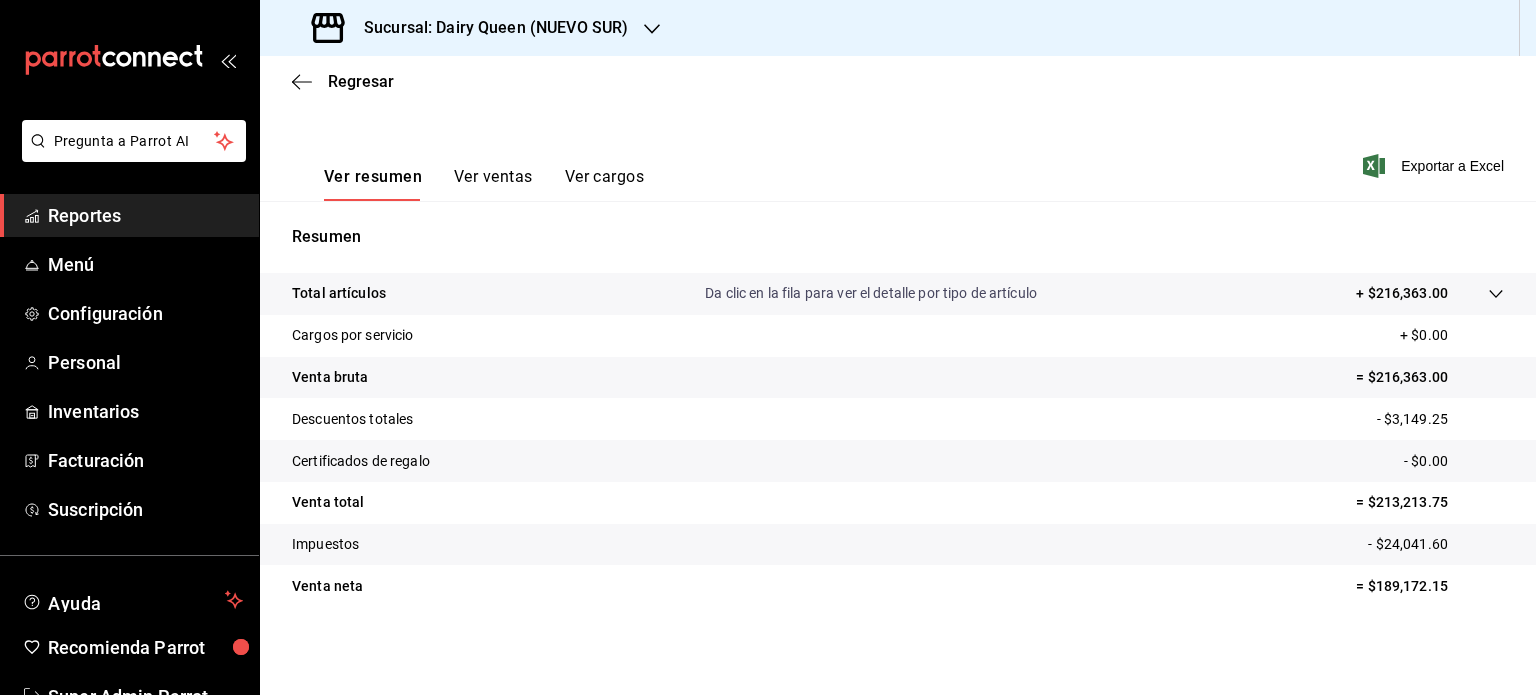 scroll, scrollTop: 263, scrollLeft: 0, axis: vertical 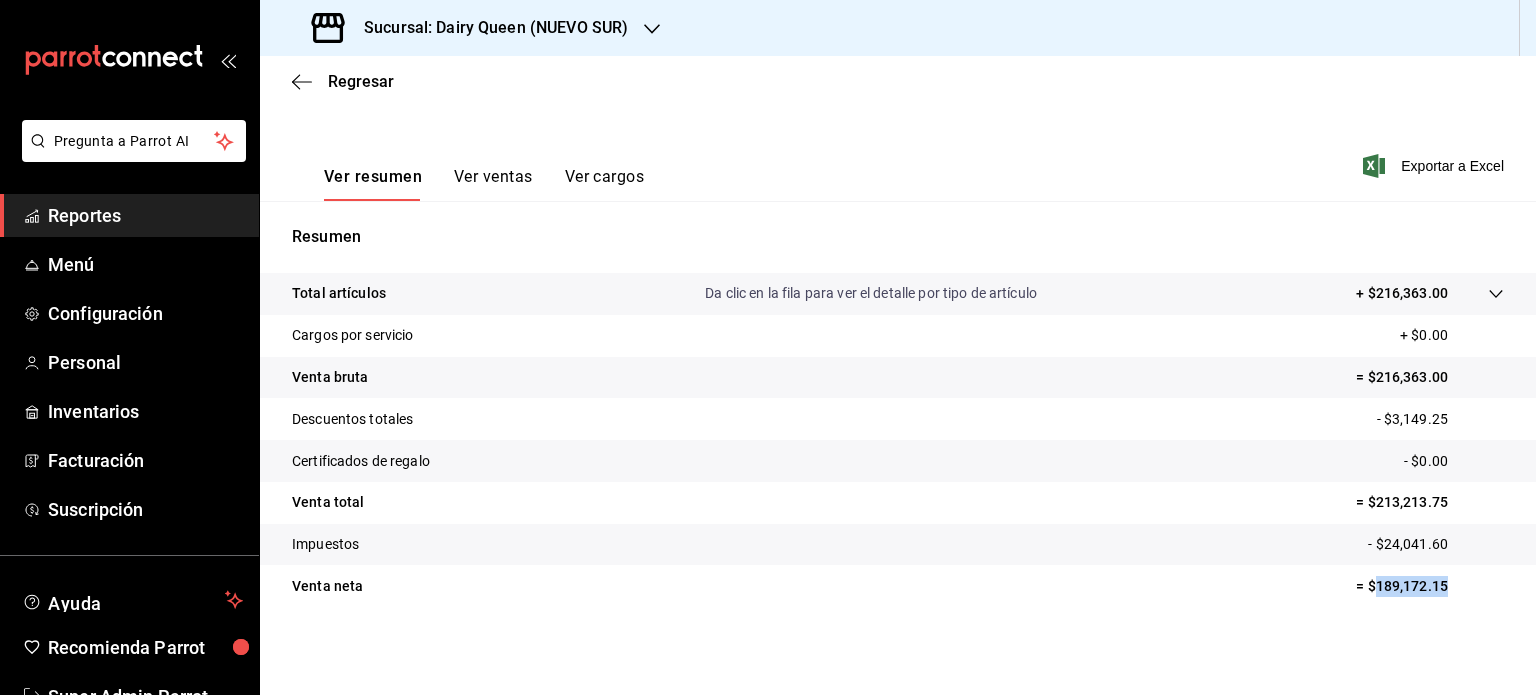 drag, startPoint x: 1439, startPoint y: 587, endPoint x: 1358, endPoint y: 591, distance: 81.09871 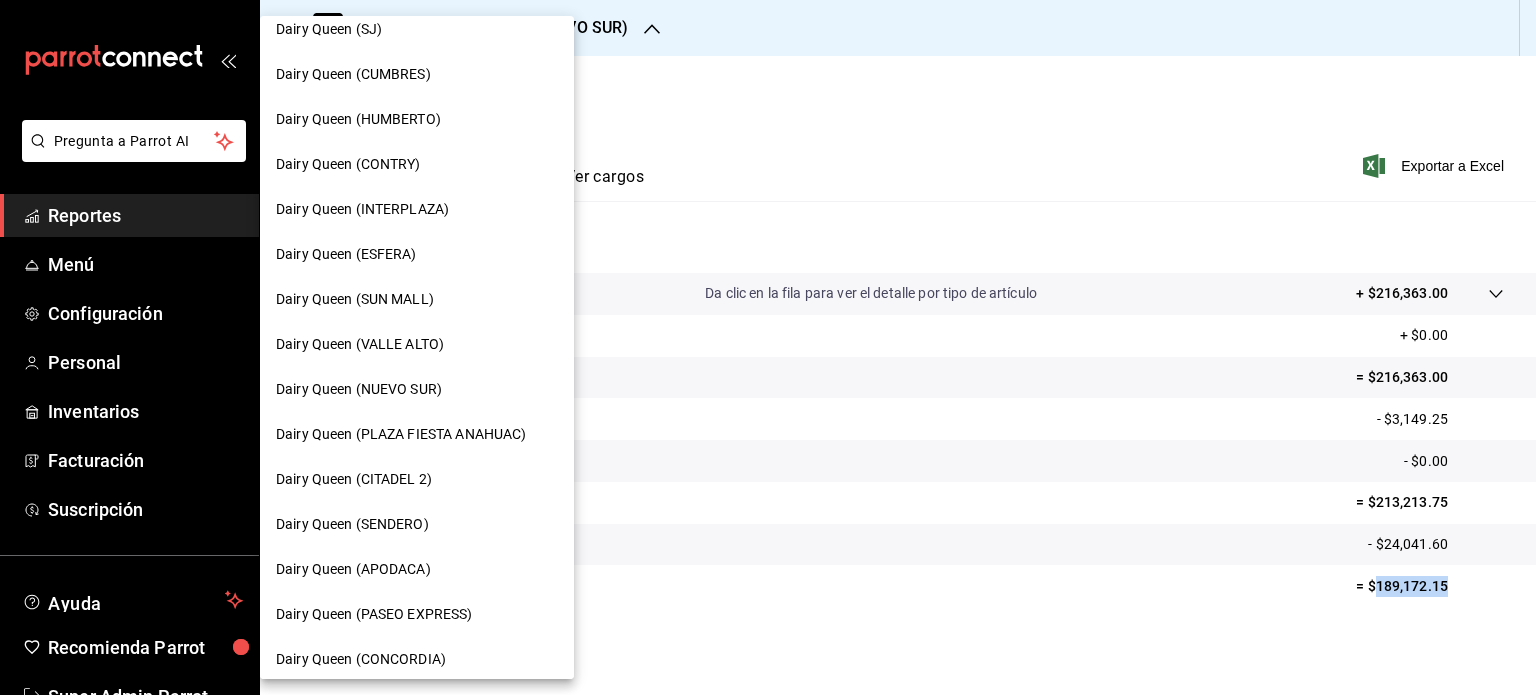 scroll, scrollTop: 200, scrollLeft: 0, axis: vertical 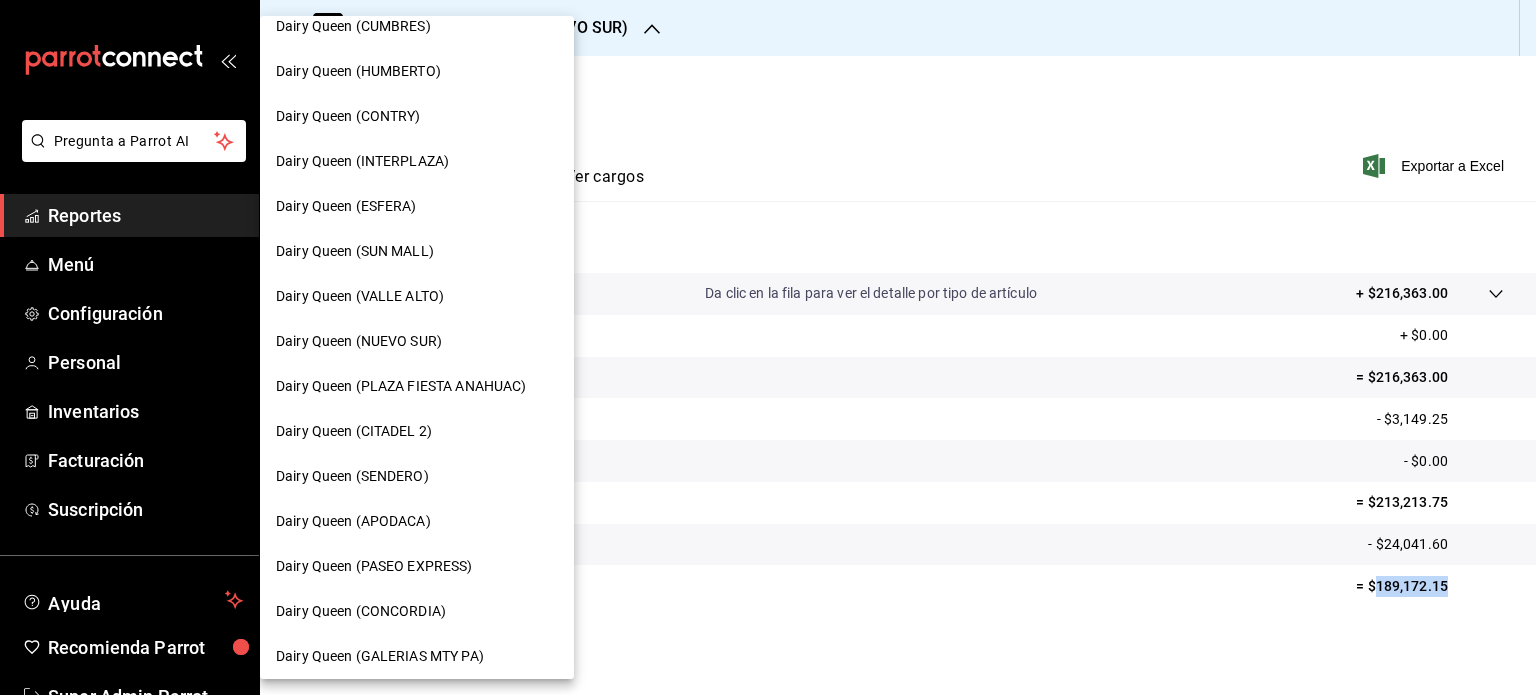 click on "Dairy Queen (PLAZA FIESTA ANAHUAC)" at bounding box center [401, 386] 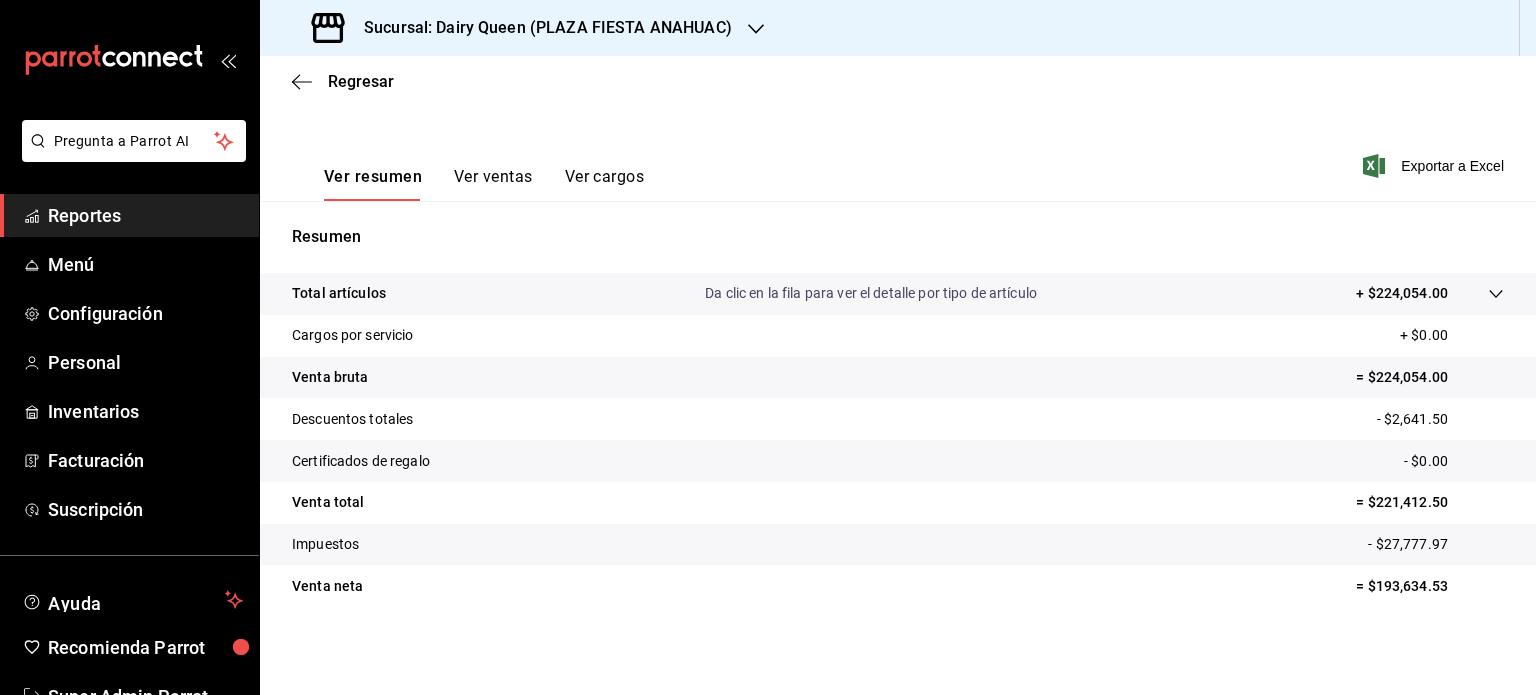 scroll, scrollTop: 263, scrollLeft: 0, axis: vertical 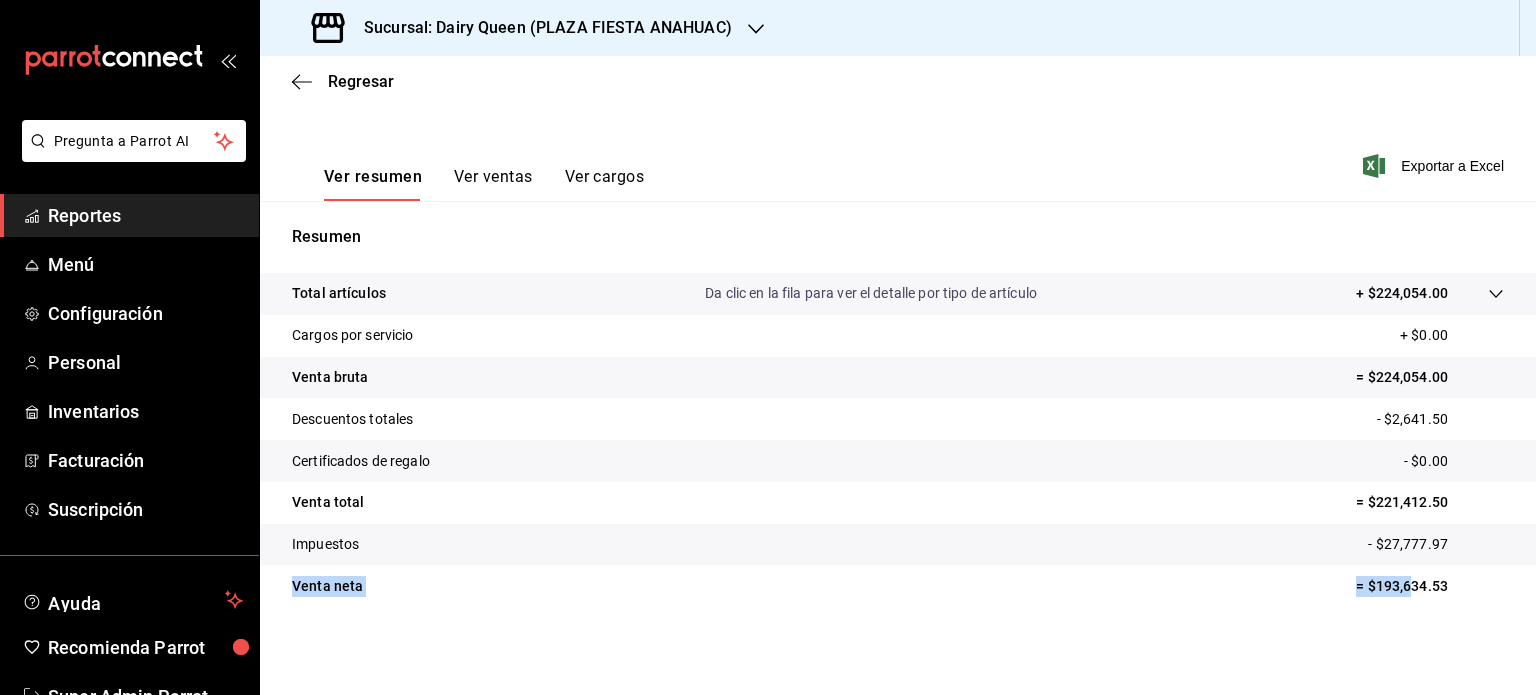 drag, startPoint x: 1446, startPoint y: 563, endPoint x: 1424, endPoint y: 584, distance: 30.413813 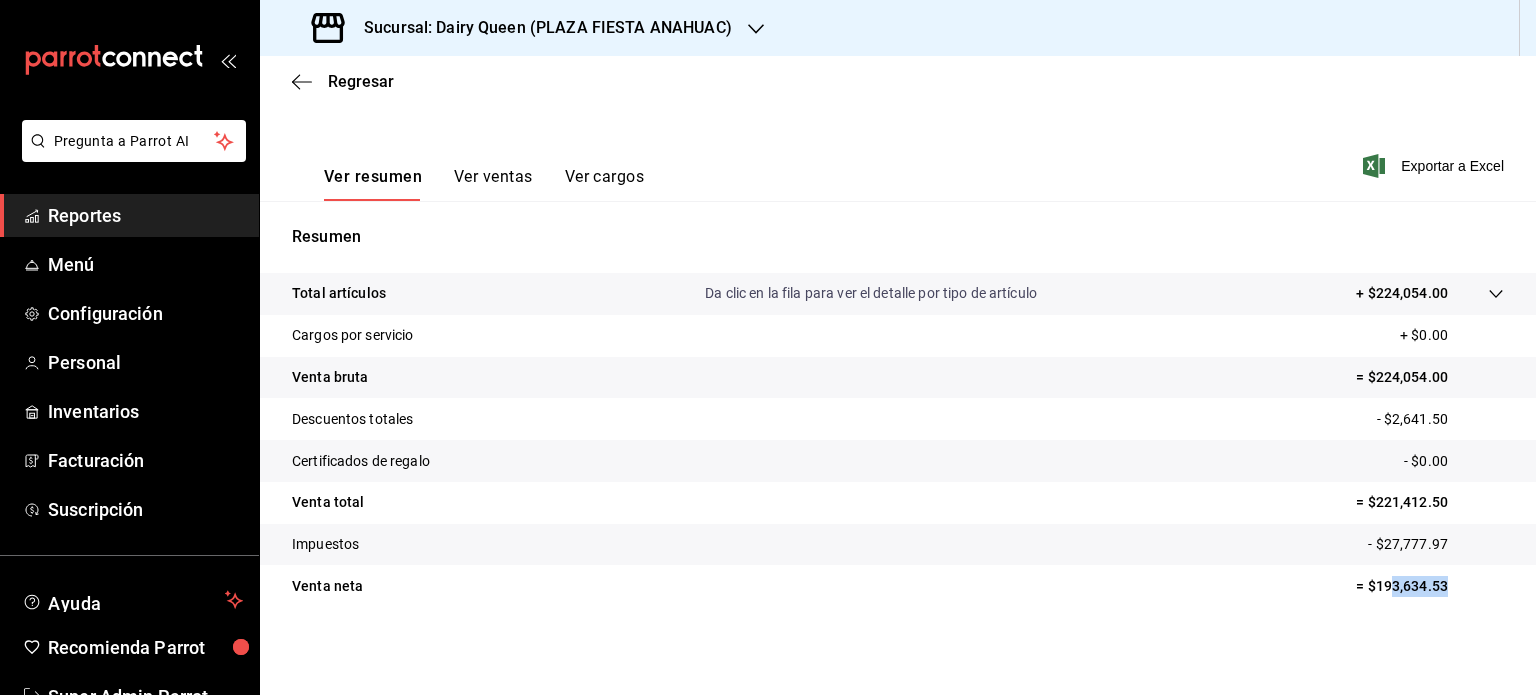 drag, startPoint x: 1464, startPoint y: 581, endPoint x: 1379, endPoint y: 590, distance: 85.47514 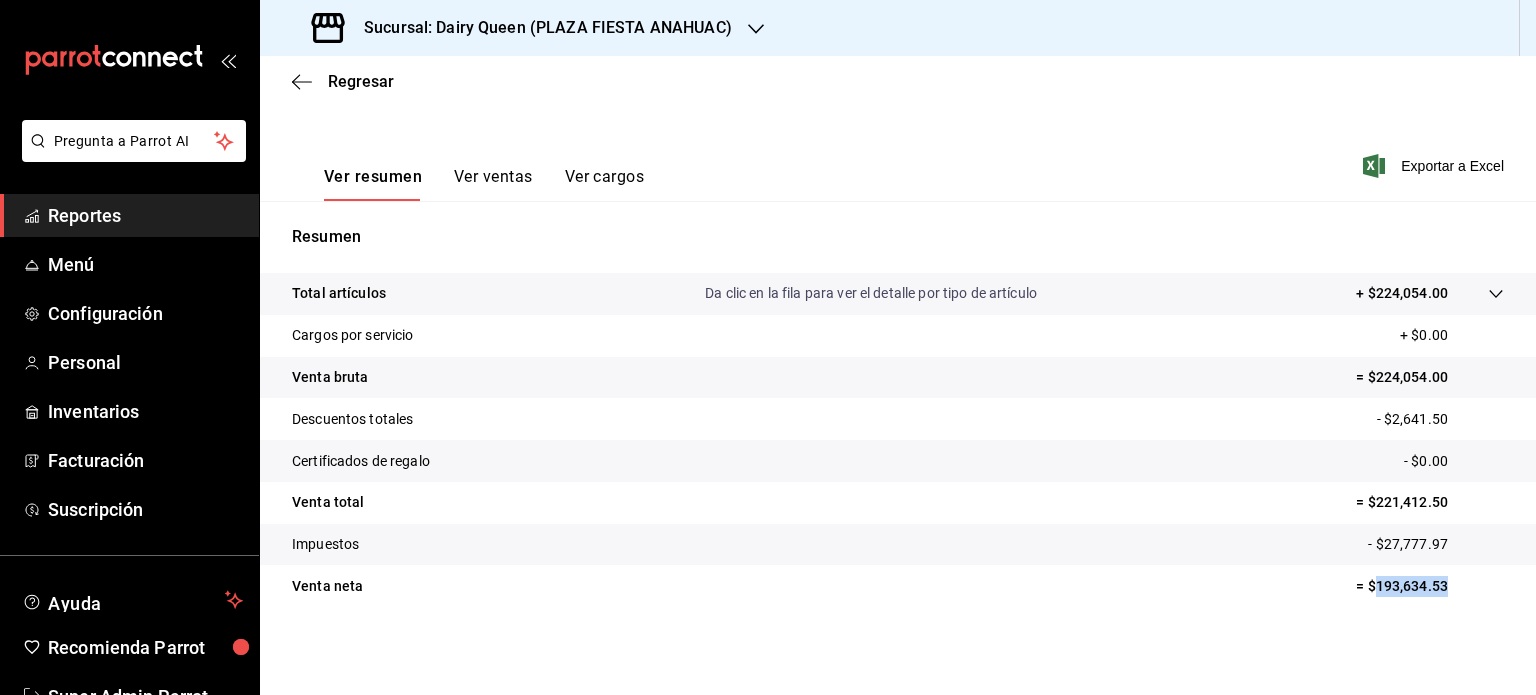 drag, startPoint x: 1442, startPoint y: 587, endPoint x: 1357, endPoint y: 596, distance: 85.47514 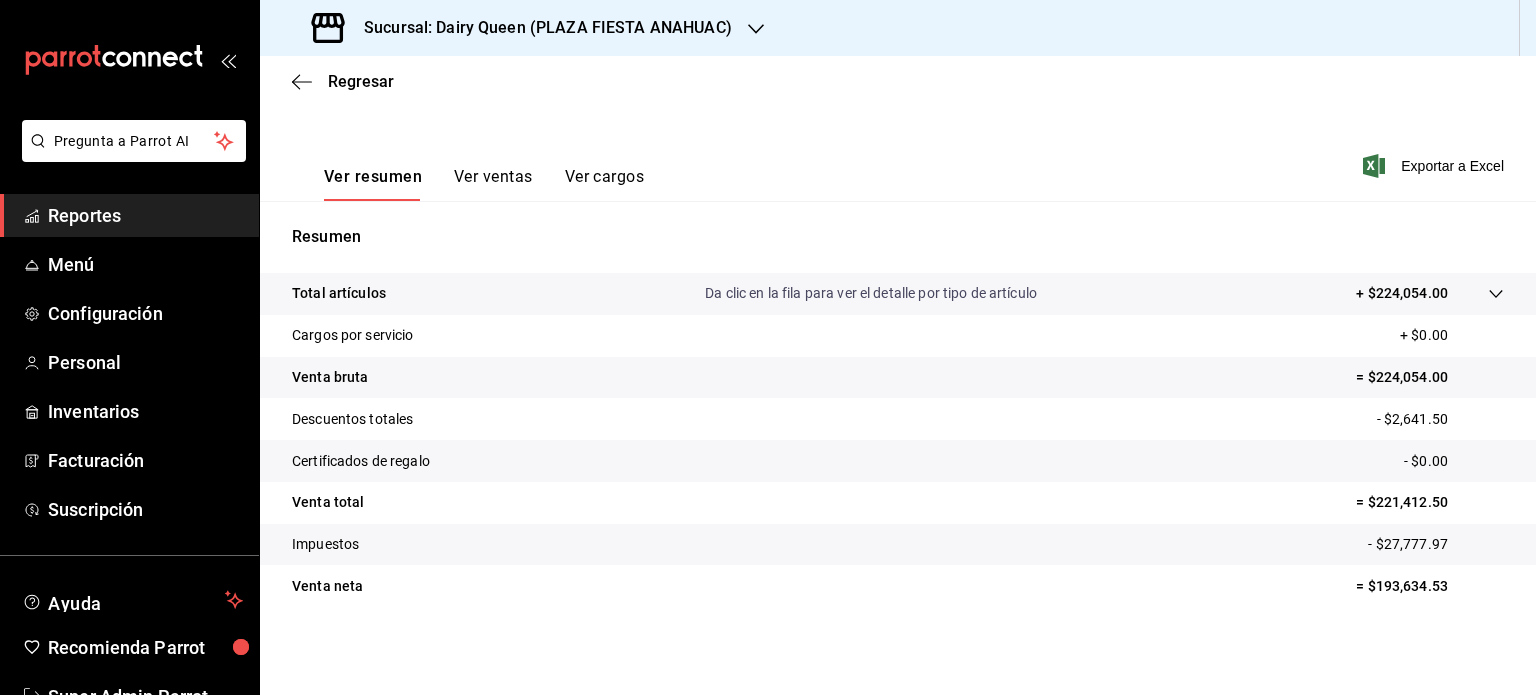 click on "Sucursal: Dairy Queen (PLAZA FIESTA ANAHUAC)" at bounding box center (524, 28) 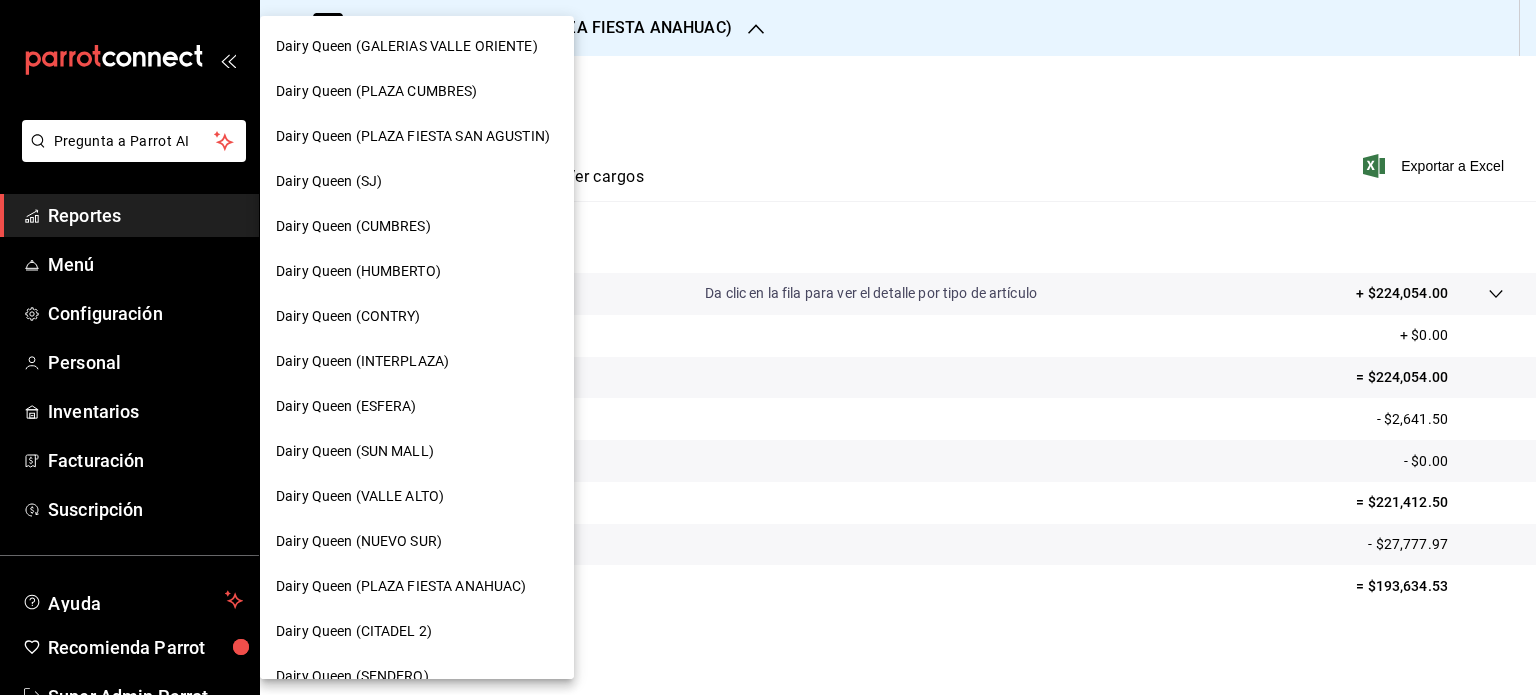 click at bounding box center [768, 347] 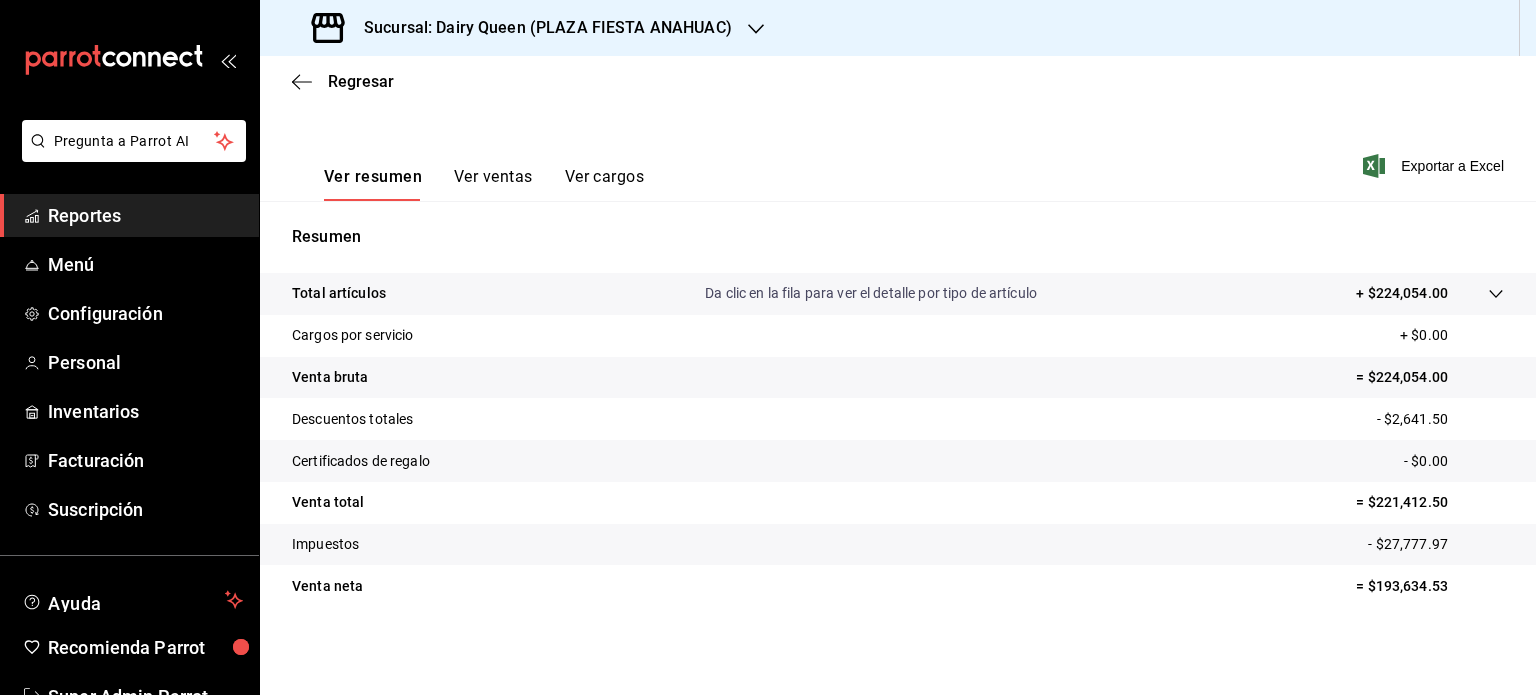 click on "Sucursal: Dairy Queen (PLAZA FIESTA ANAHUAC)" at bounding box center [524, 28] 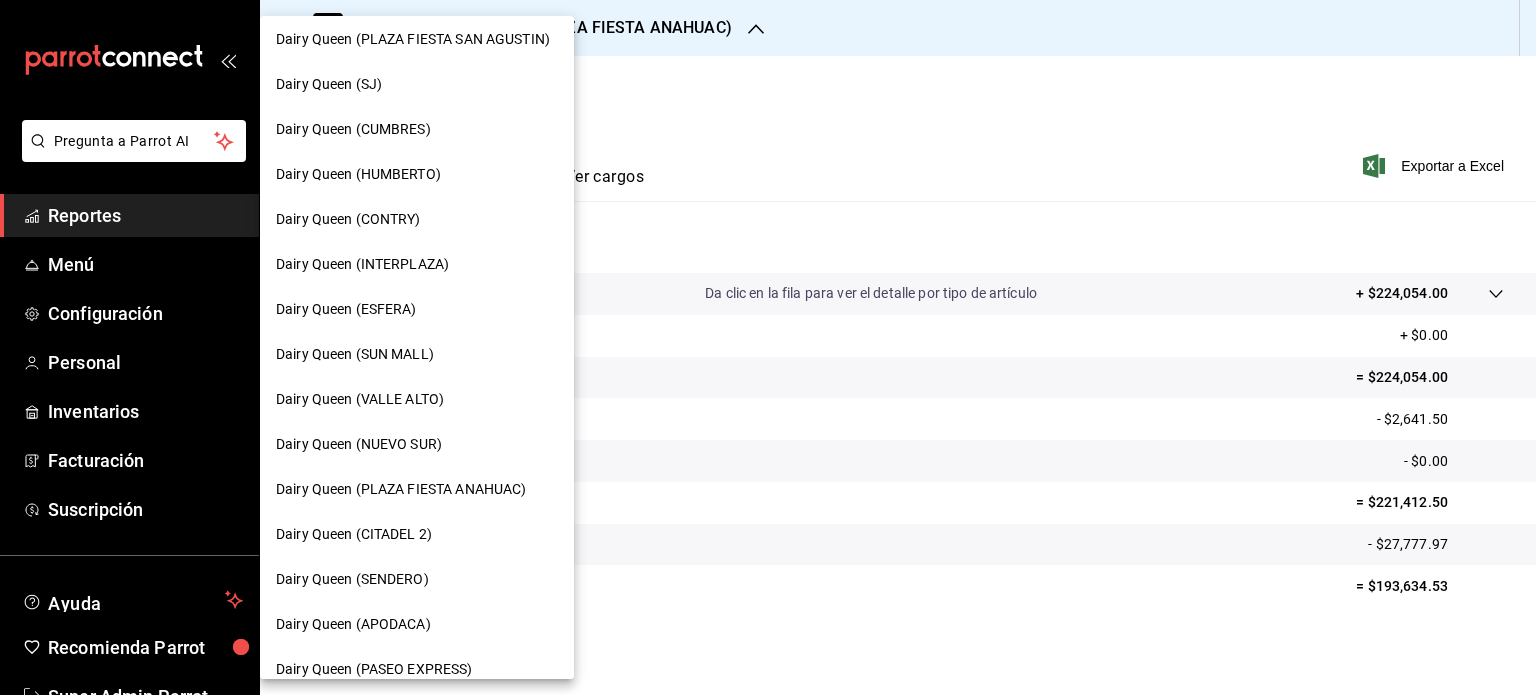 scroll, scrollTop: 100, scrollLeft: 0, axis: vertical 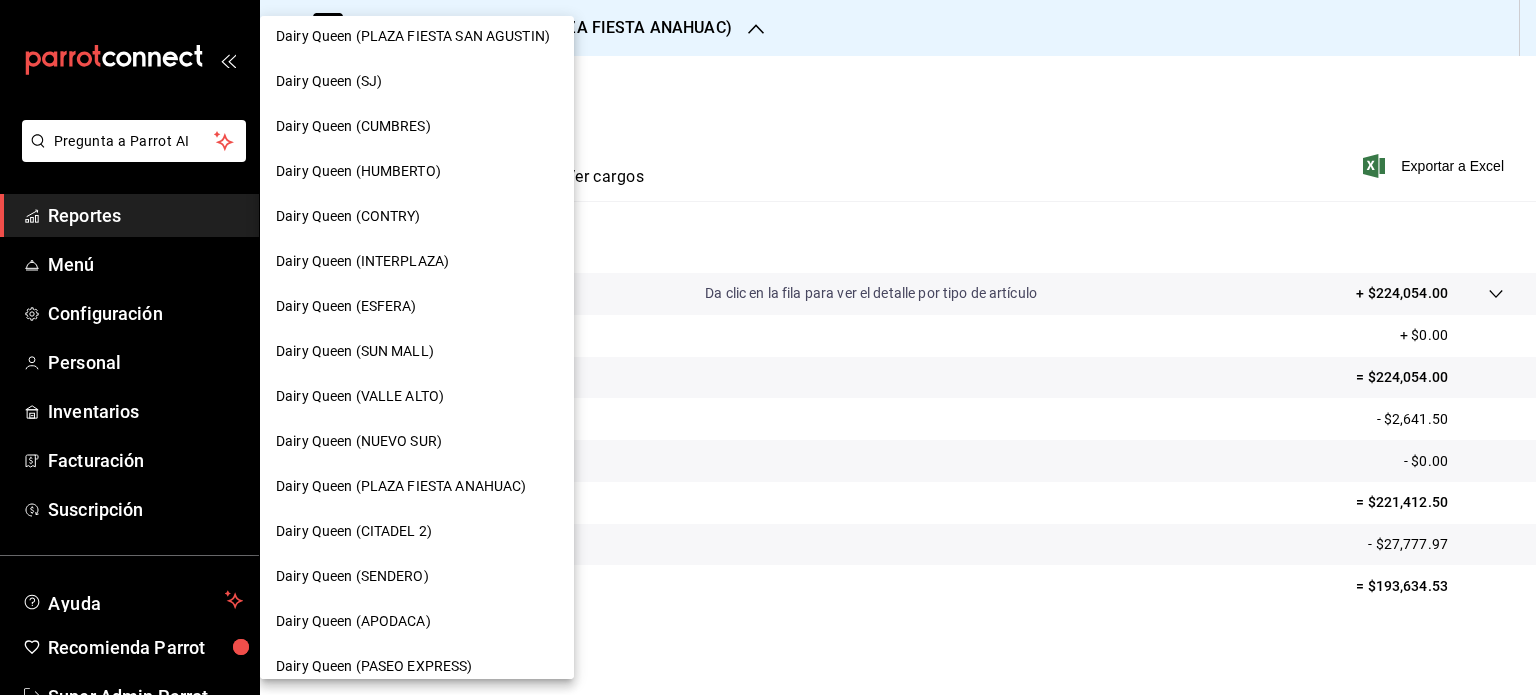 click on "Dairy Queen (CITADEL 2)" at bounding box center (354, 531) 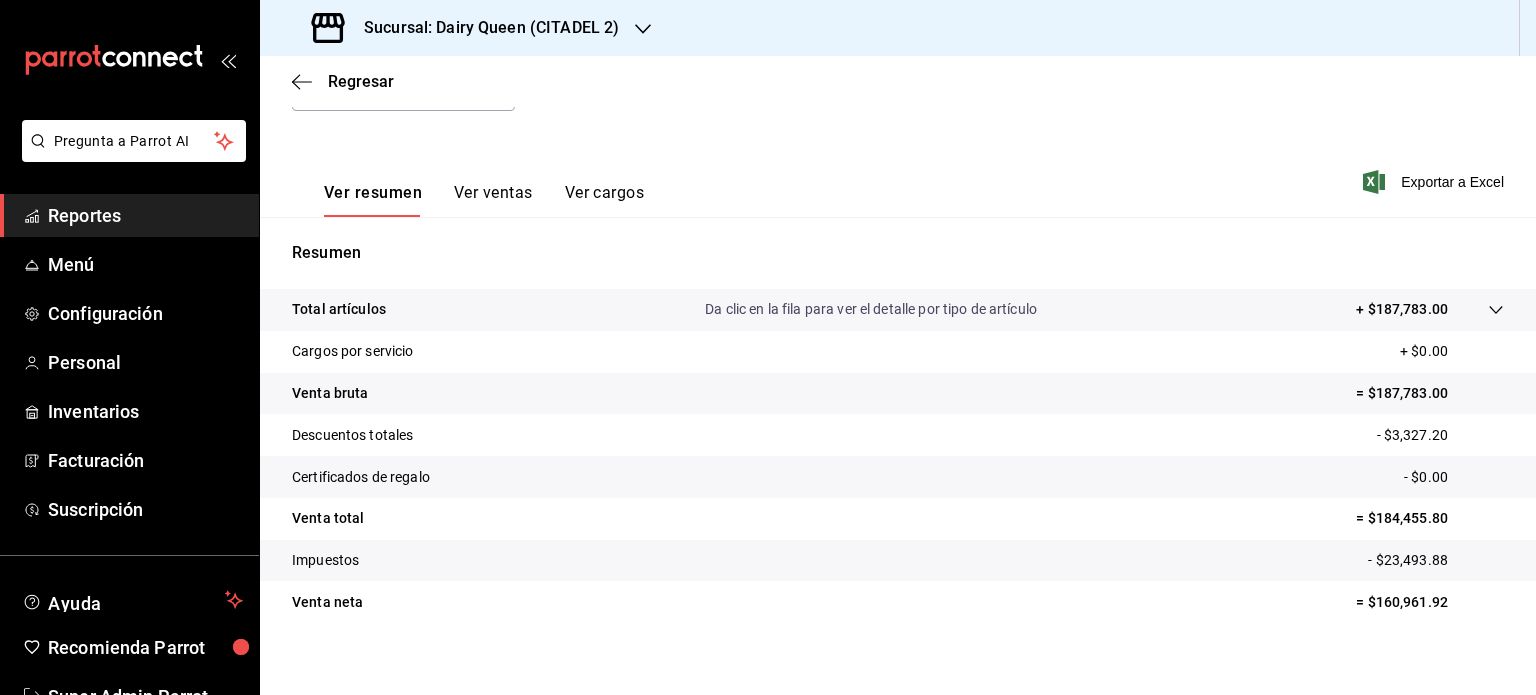 scroll, scrollTop: 263, scrollLeft: 0, axis: vertical 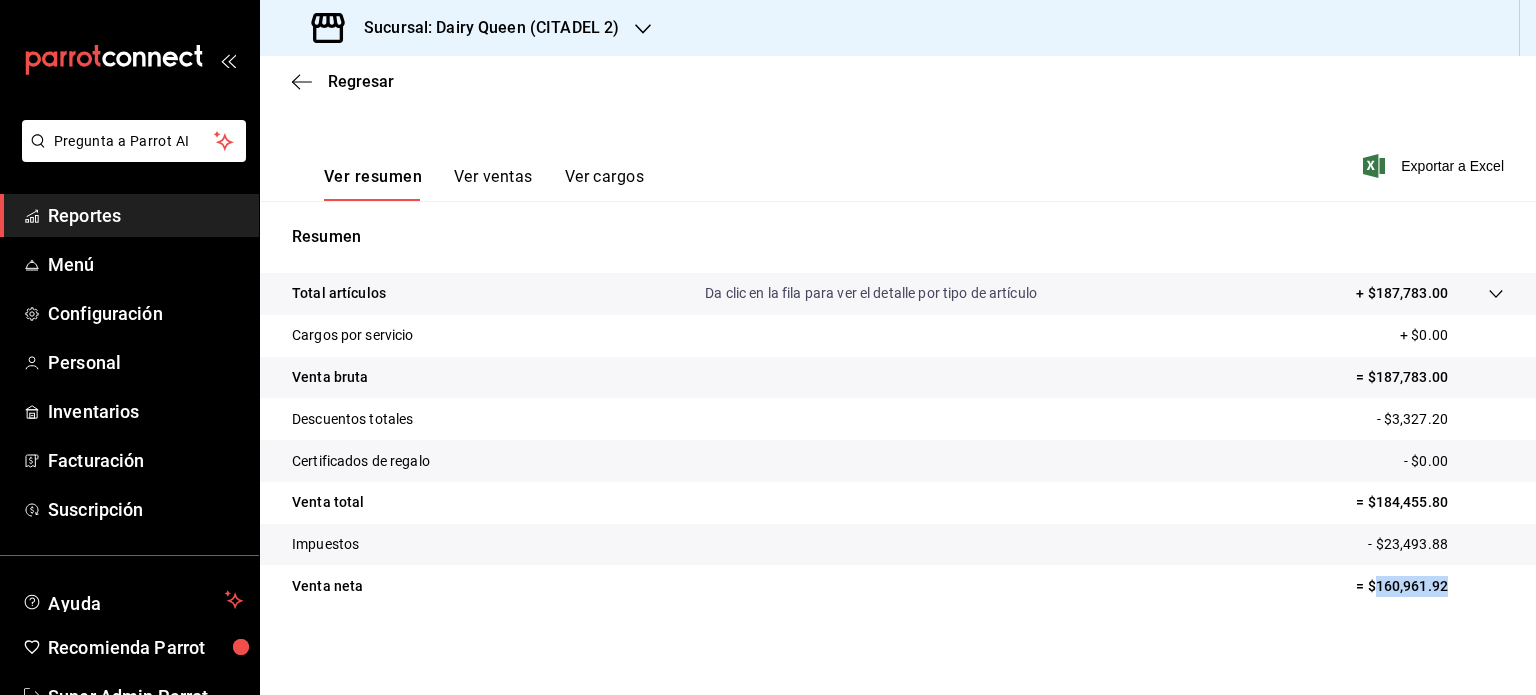 drag, startPoint x: 1464, startPoint y: 592, endPoint x: 1364, endPoint y: 595, distance: 100.04499 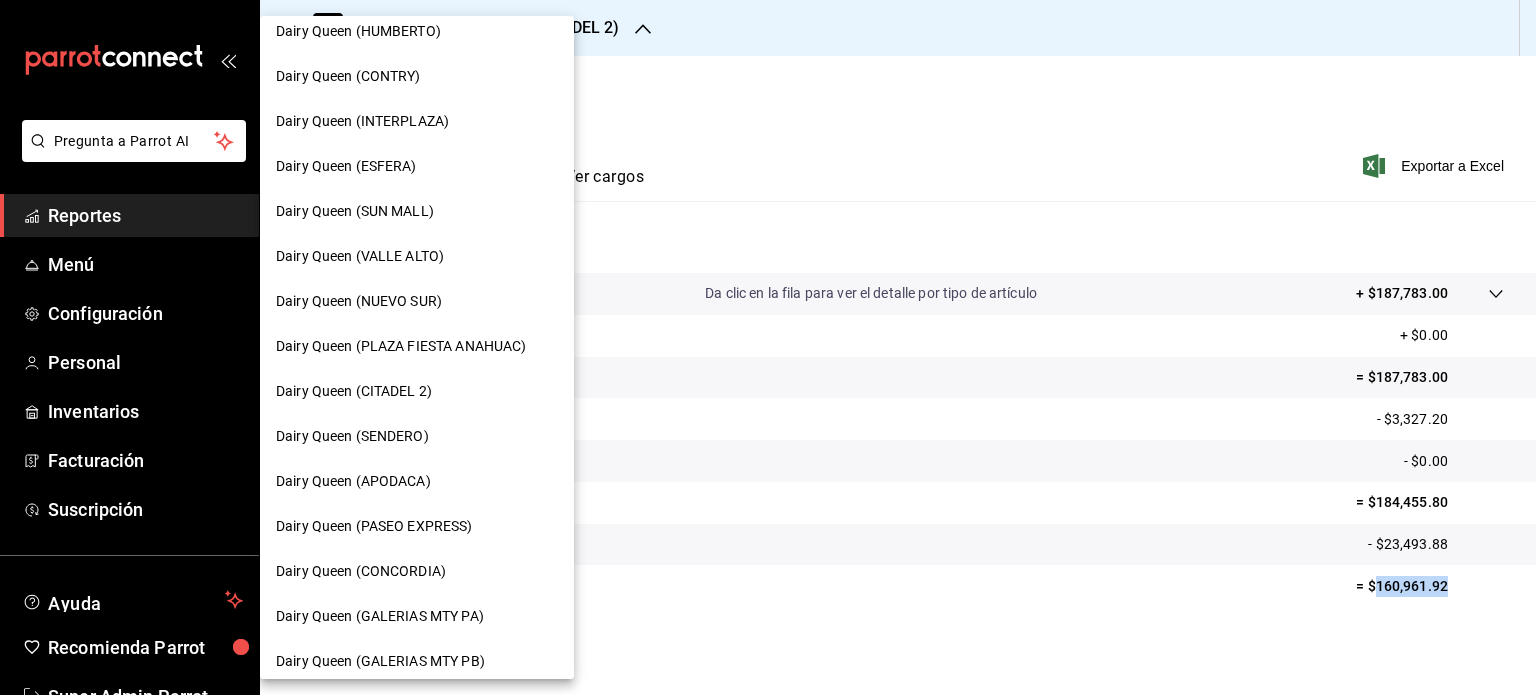 scroll, scrollTop: 300, scrollLeft: 0, axis: vertical 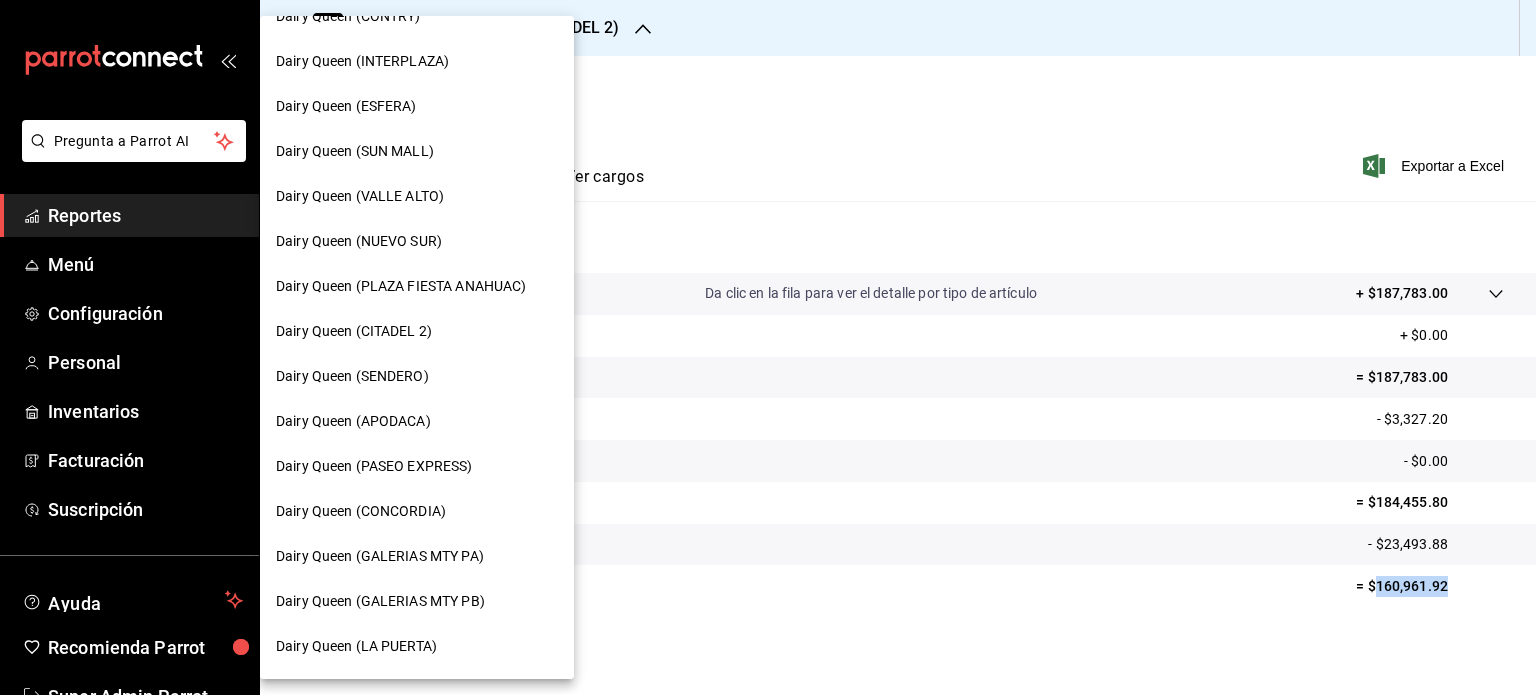 click on "Dairy Queen (SENDERO)" at bounding box center [417, 376] 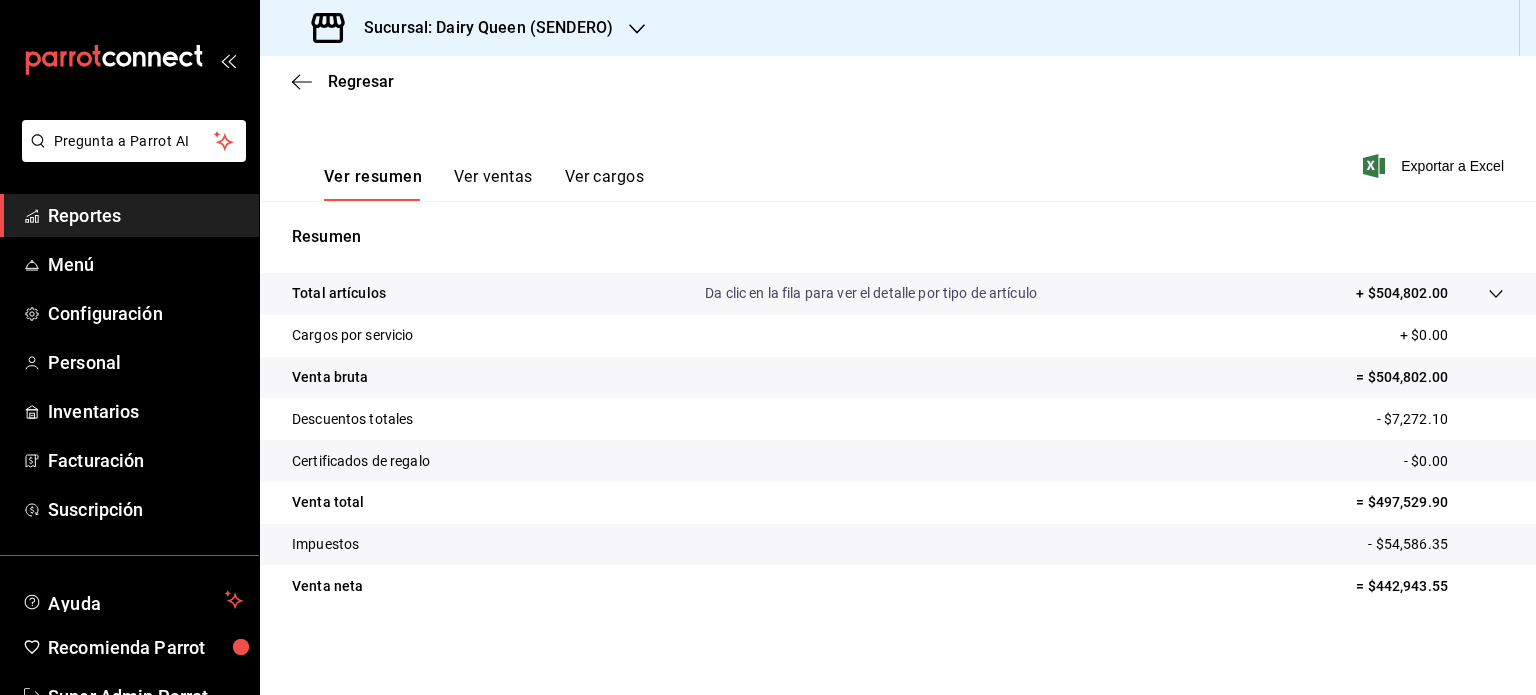 scroll, scrollTop: 263, scrollLeft: 0, axis: vertical 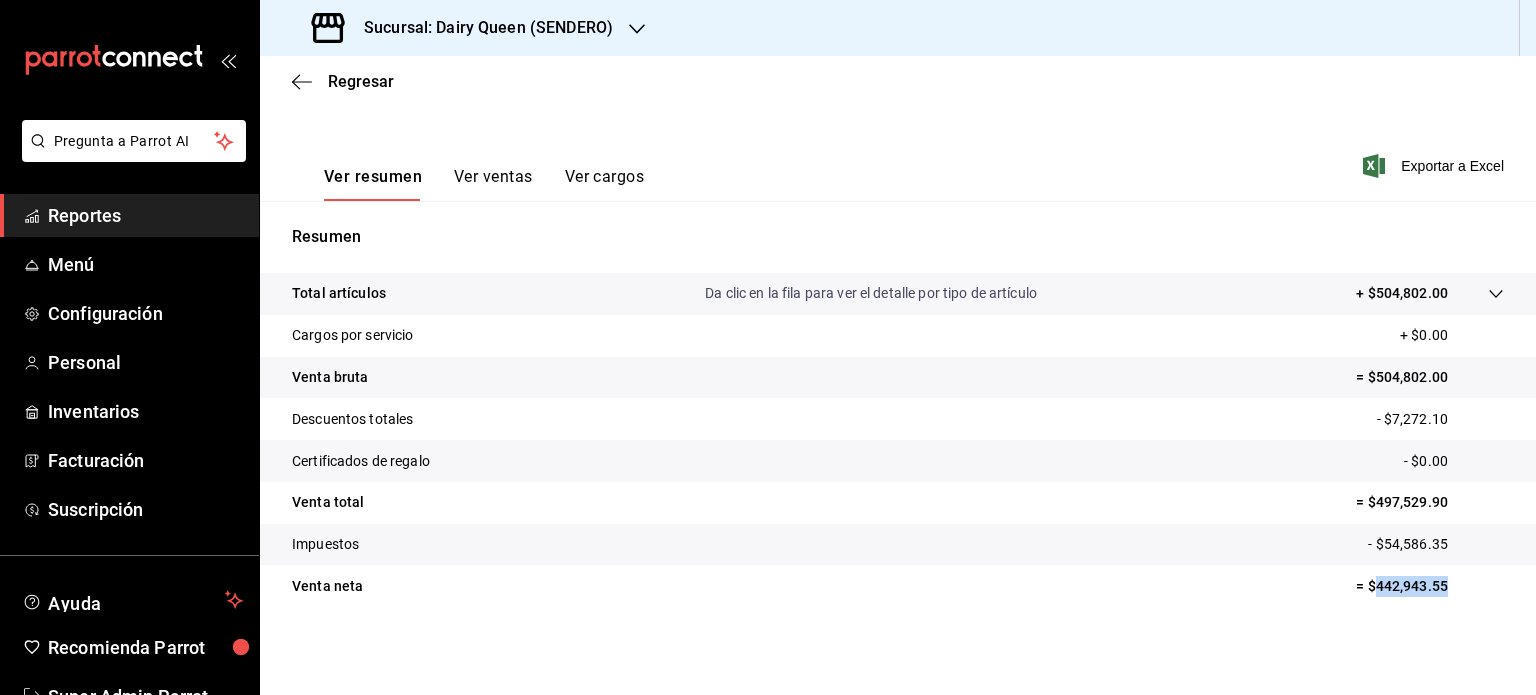drag, startPoint x: 1436, startPoint y: 581, endPoint x: 1364, endPoint y: 582, distance: 72.00694 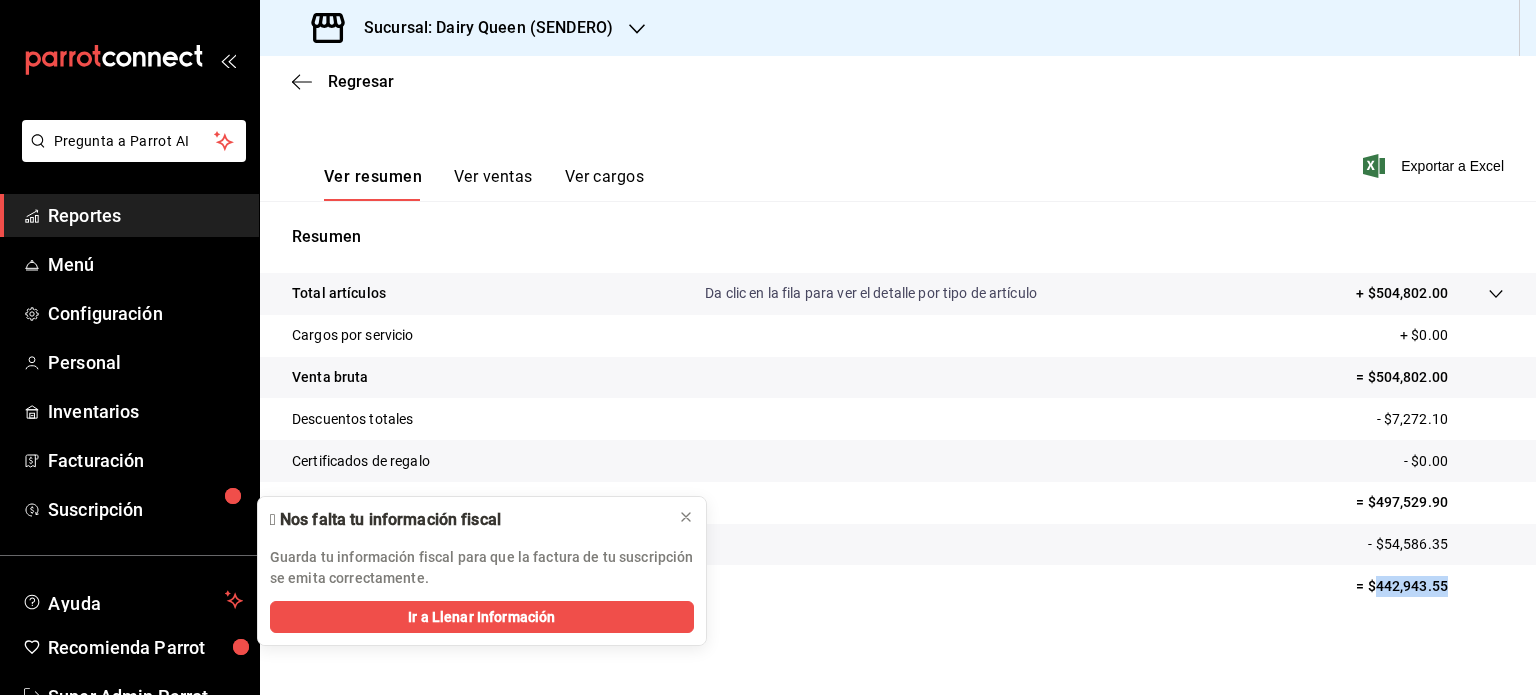 click 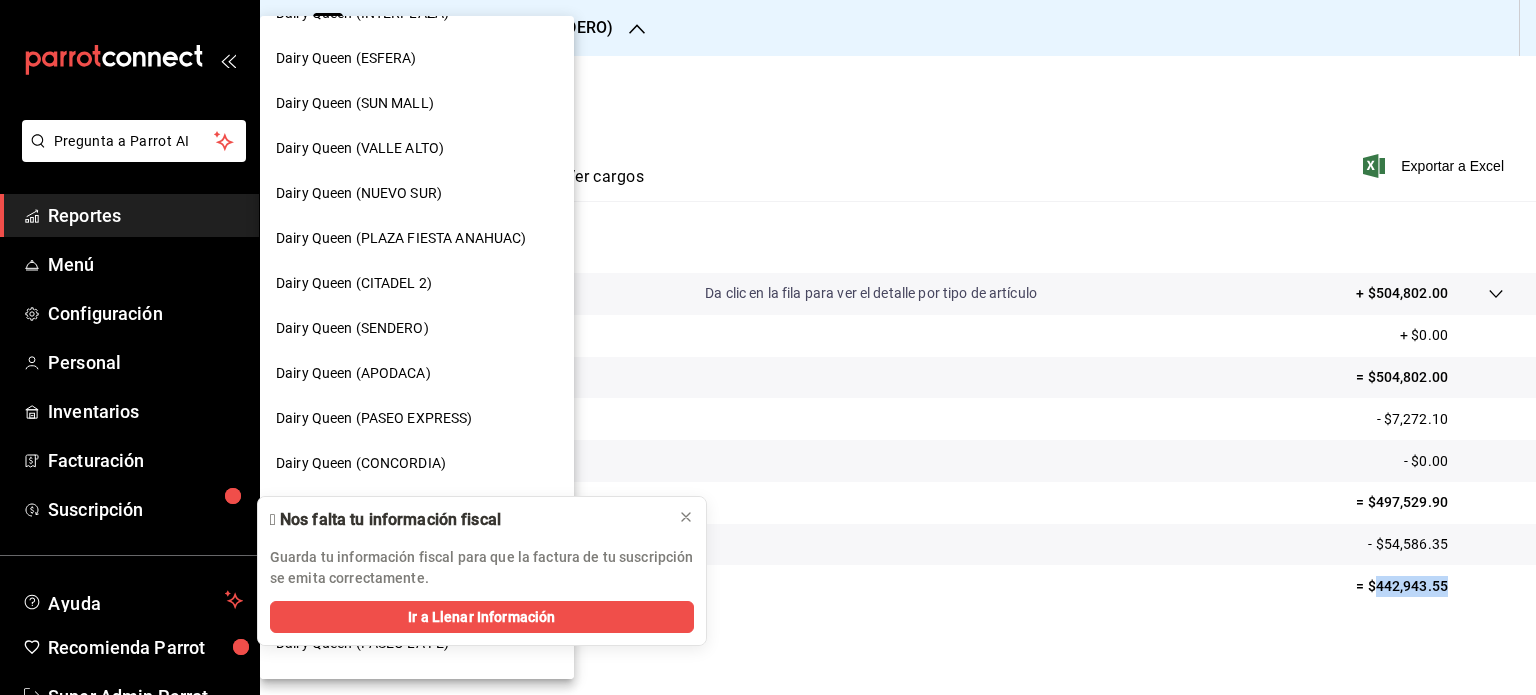scroll, scrollTop: 400, scrollLeft: 0, axis: vertical 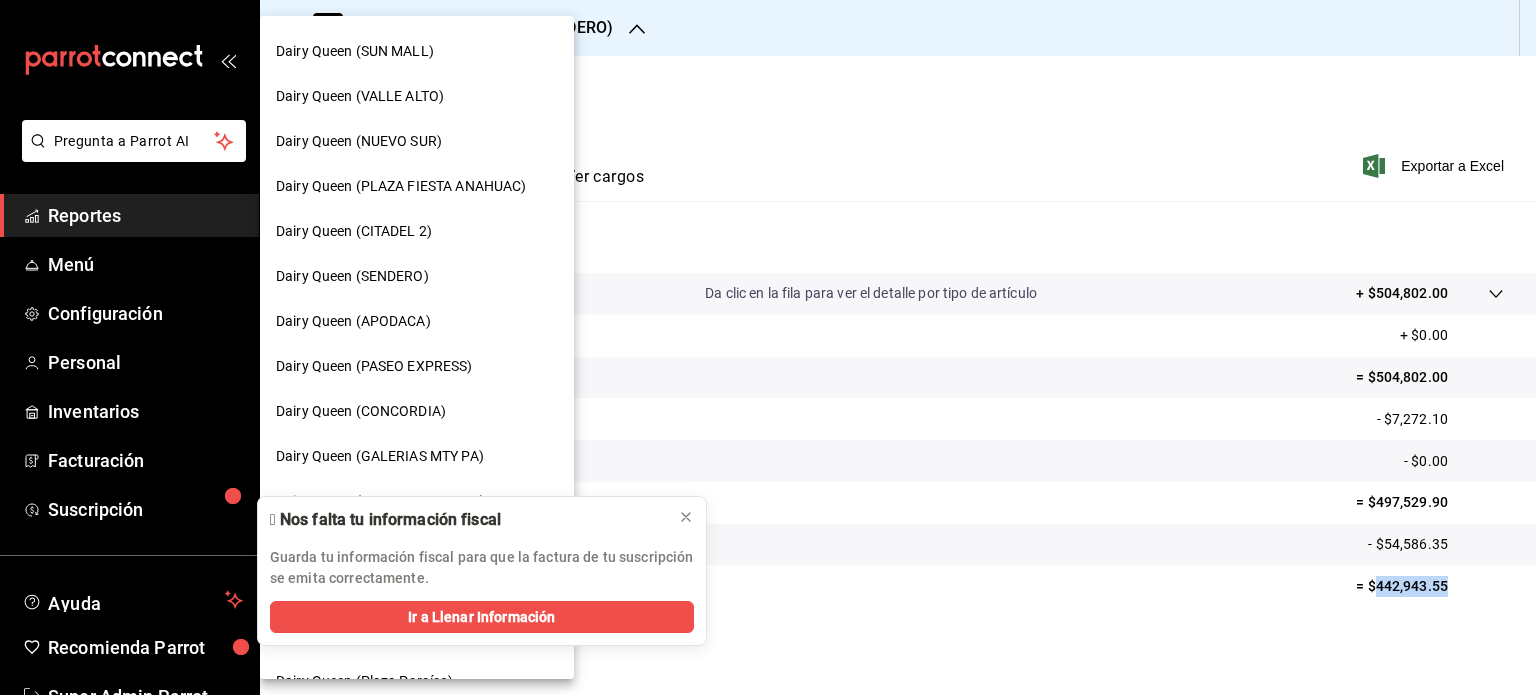 click on "Dairy Queen (APODACA)" at bounding box center [417, 321] 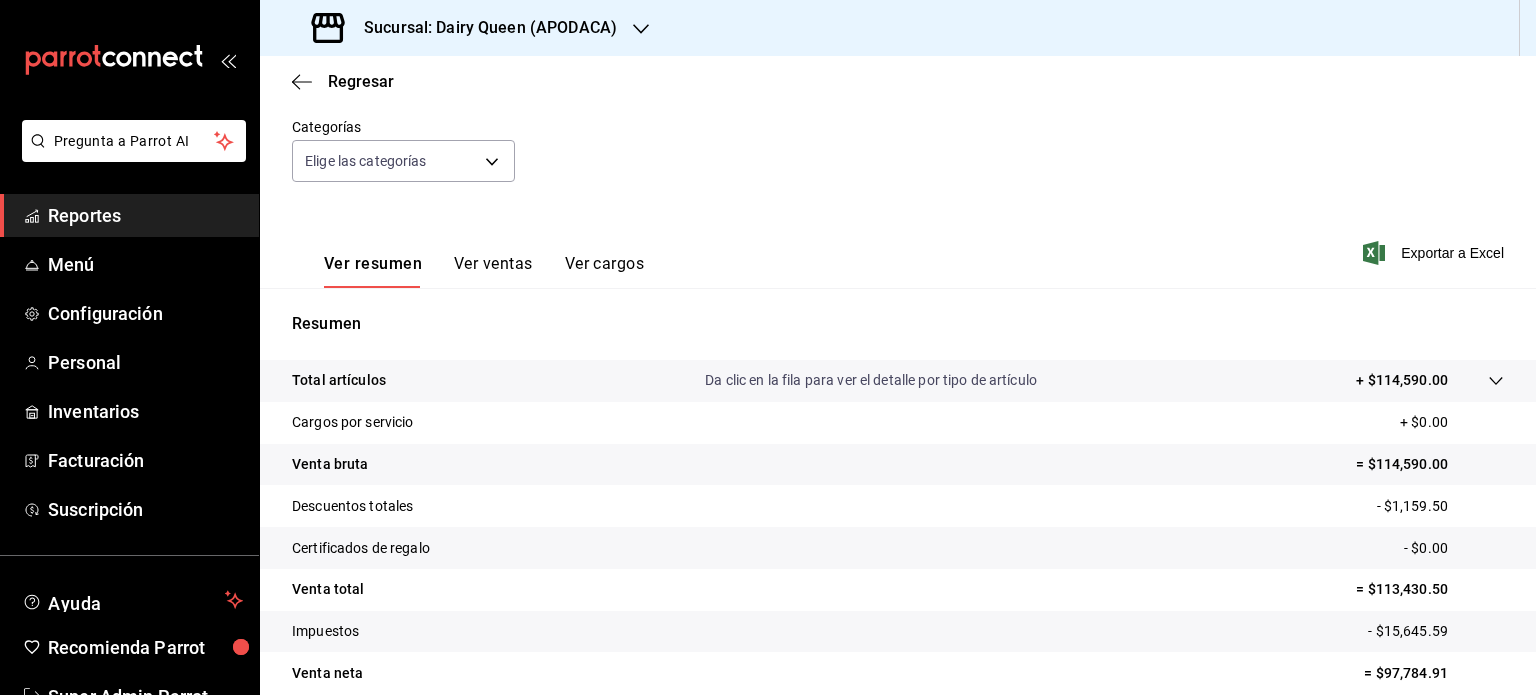 scroll, scrollTop: 263, scrollLeft: 0, axis: vertical 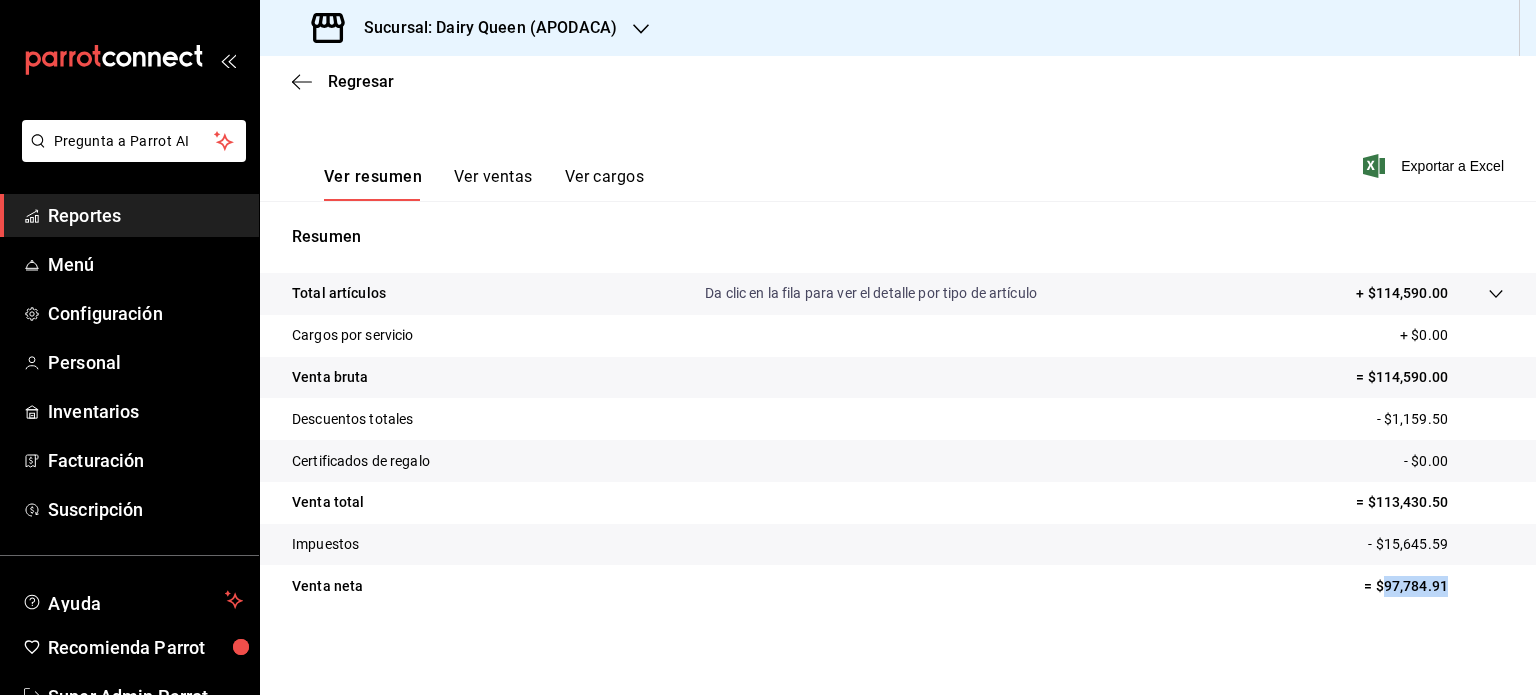 drag, startPoint x: 1442, startPoint y: 584, endPoint x: 1366, endPoint y: 590, distance: 76.23647 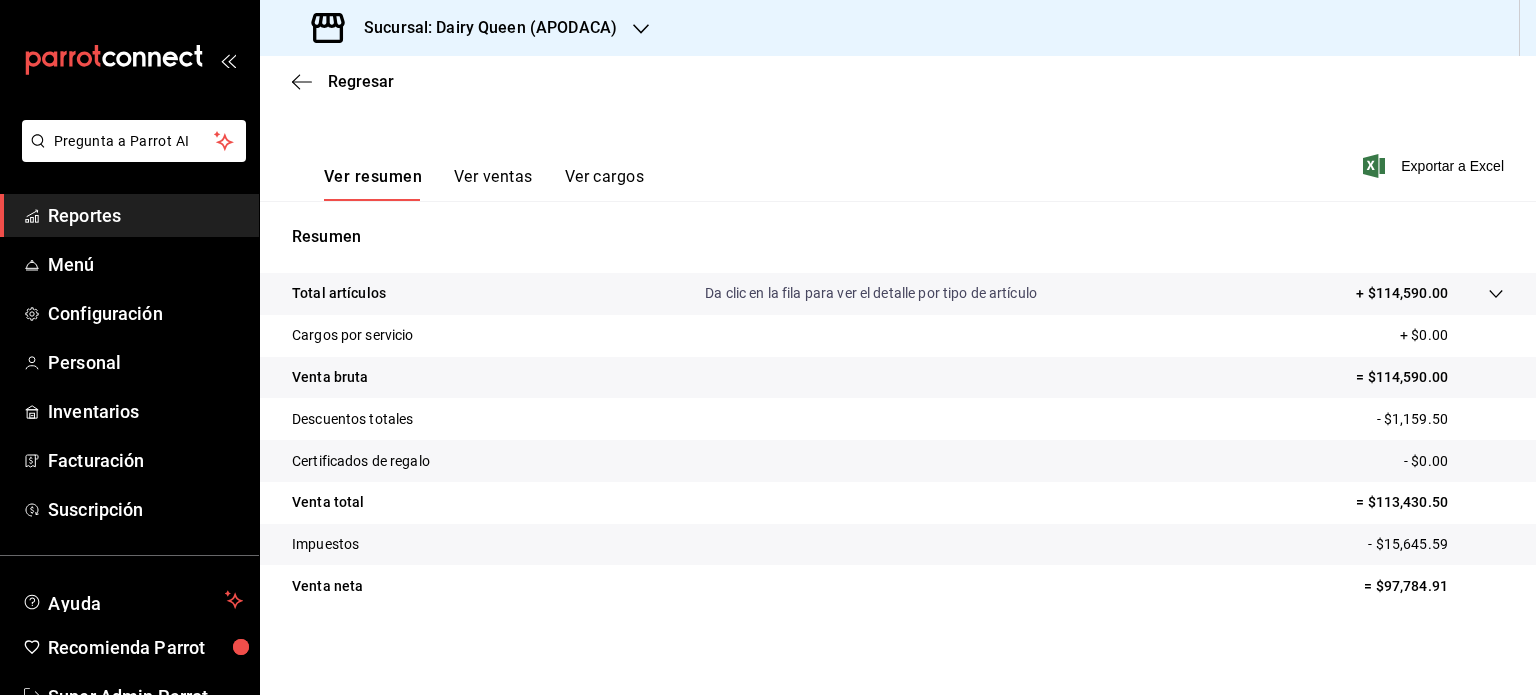 click on "Sucursal: Dairy Queen (APODACA)" at bounding box center (482, 28) 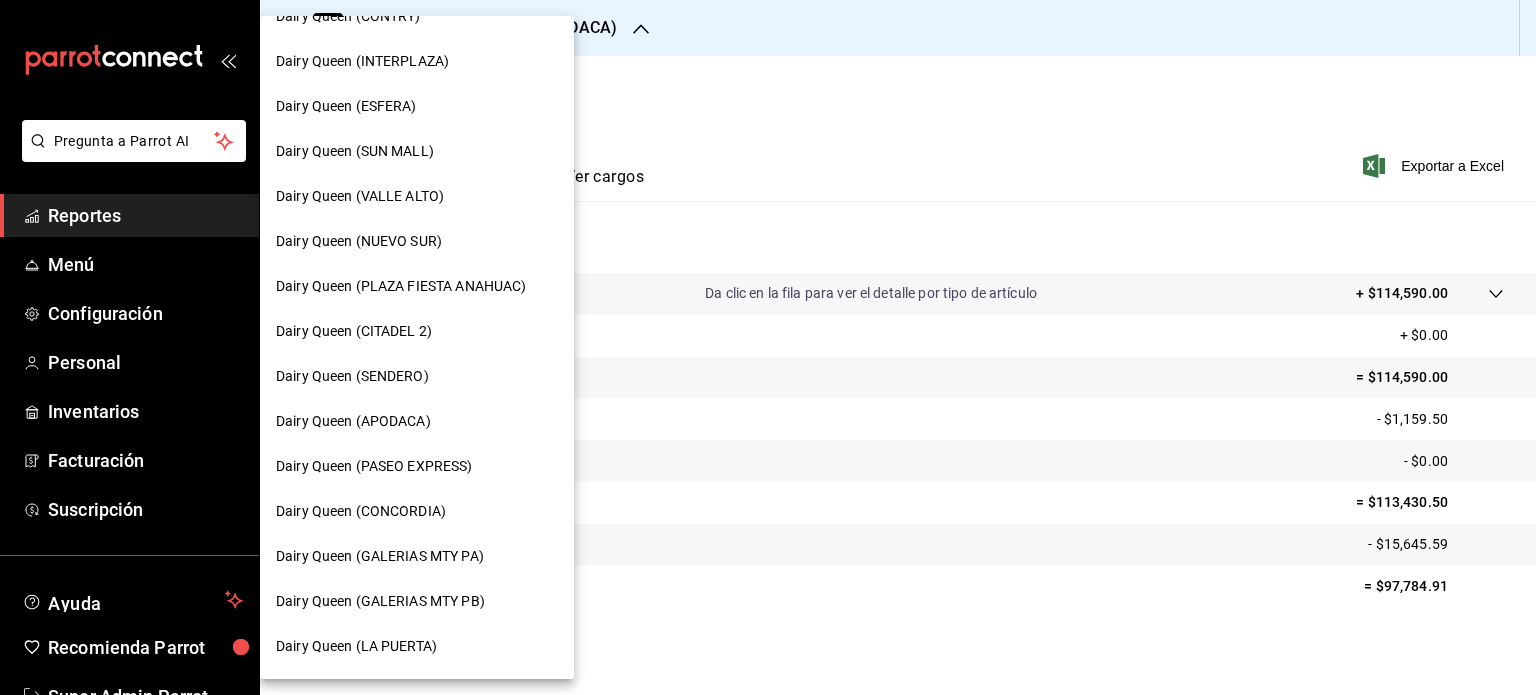 scroll, scrollTop: 400, scrollLeft: 0, axis: vertical 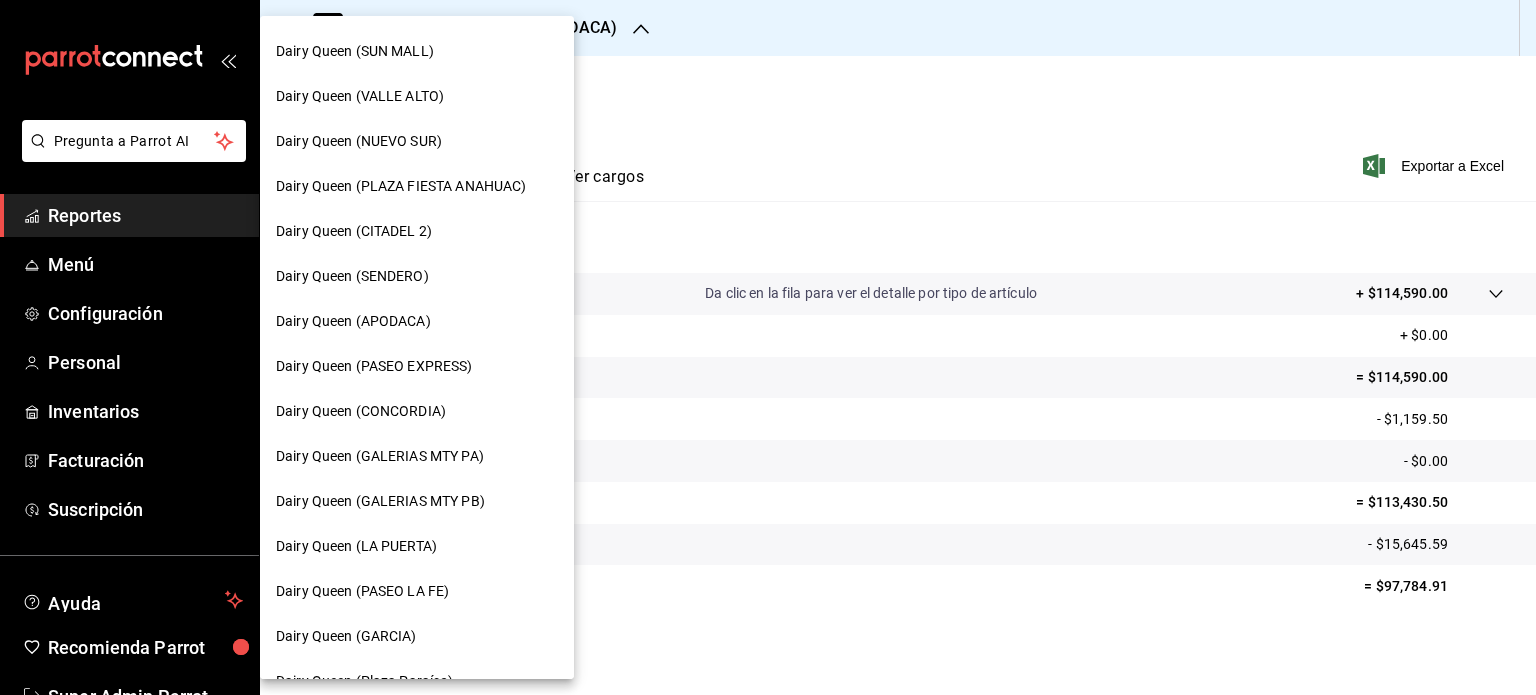click on "Dairy Queen (PASEO EXPRESS)" at bounding box center (374, 366) 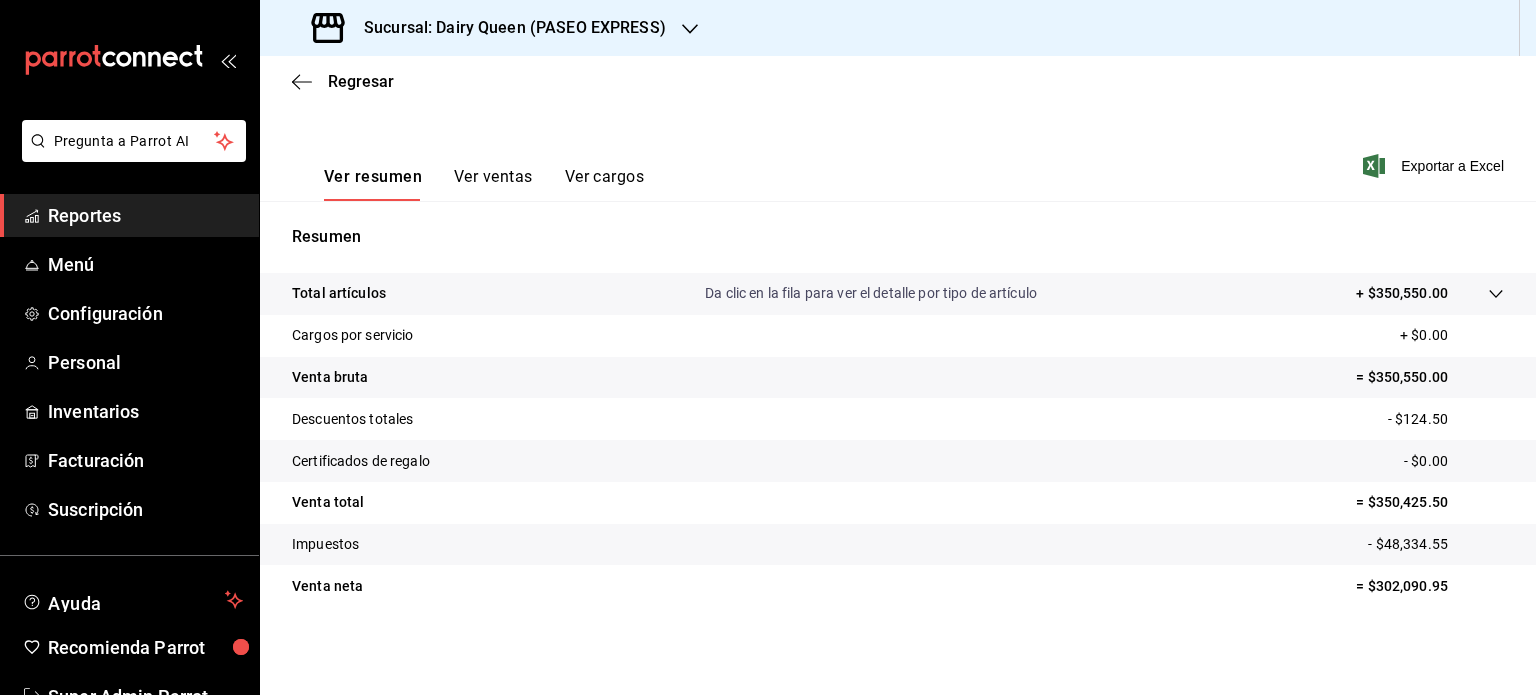 scroll, scrollTop: 263, scrollLeft: 0, axis: vertical 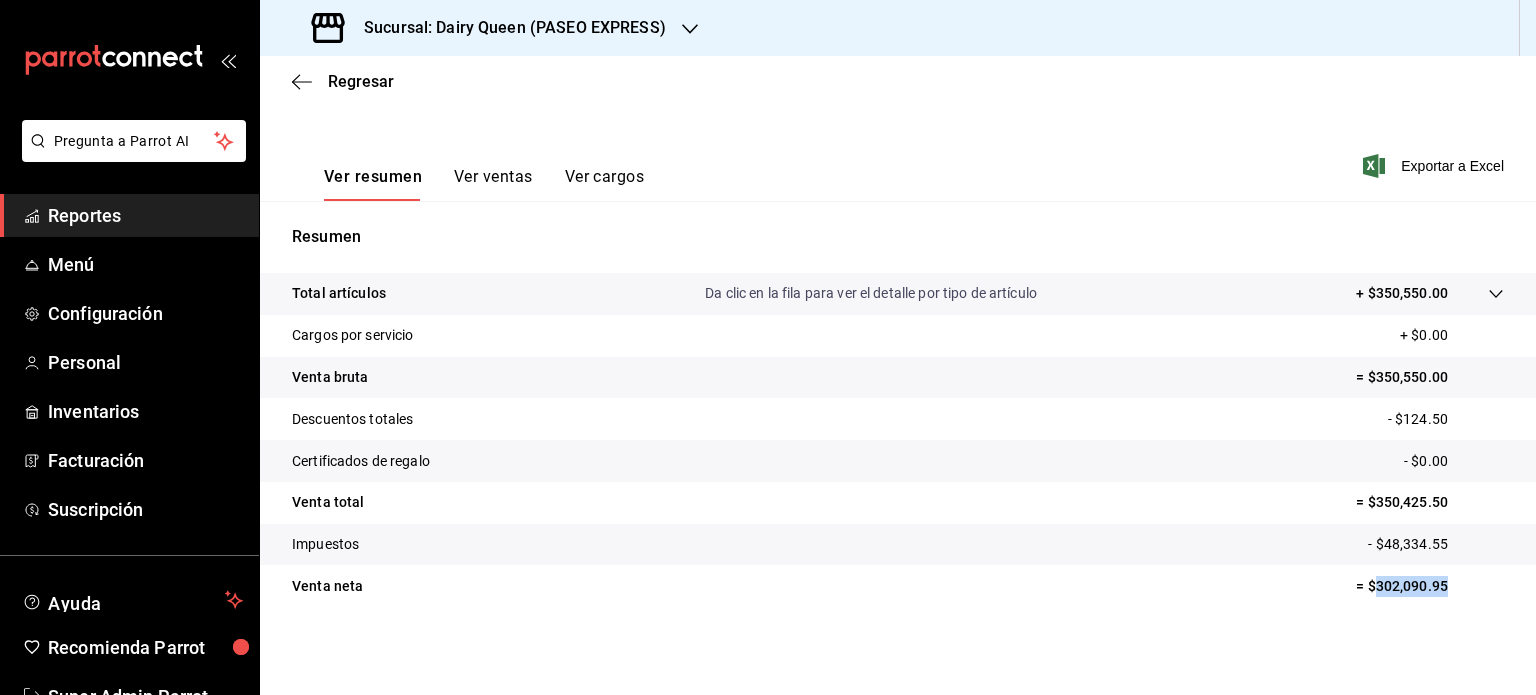 drag, startPoint x: 1399, startPoint y: 586, endPoint x: 1361, endPoint y: 579, distance: 38.63936 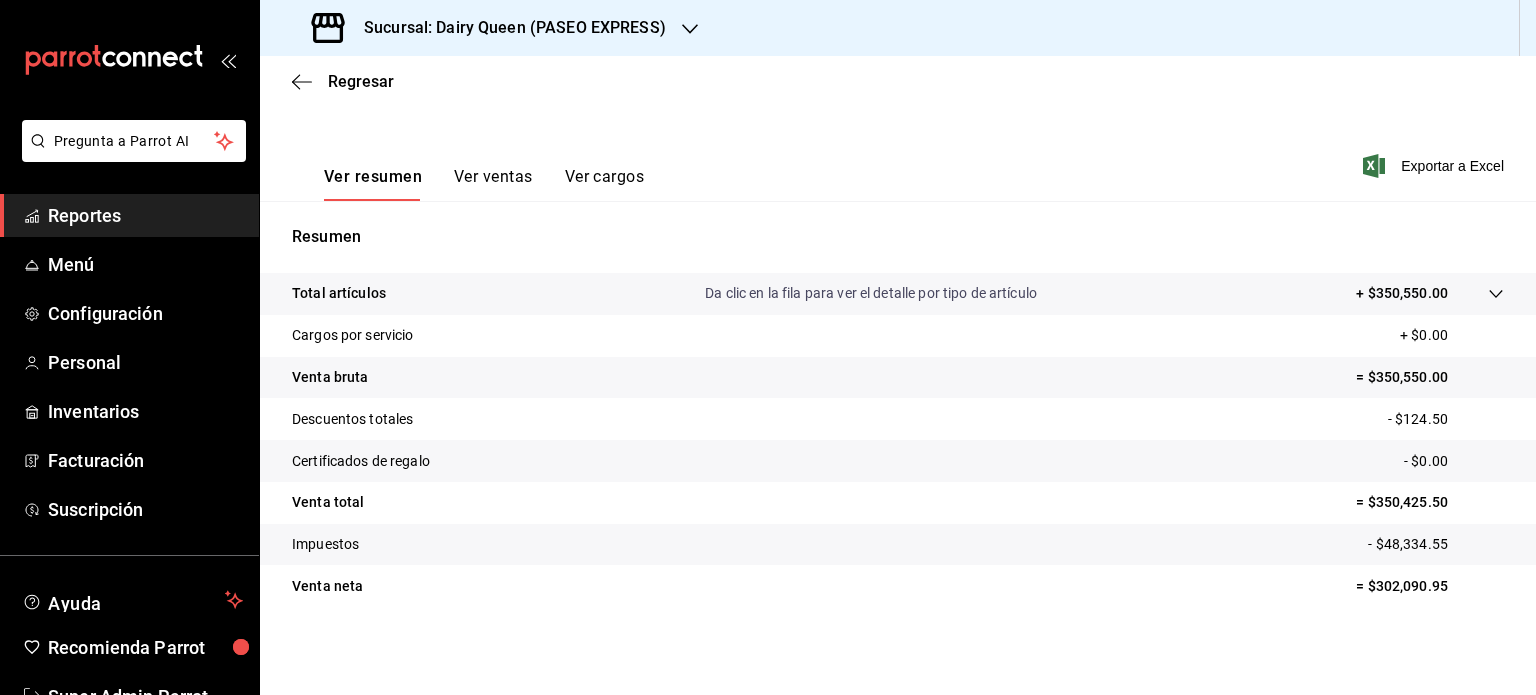 click at bounding box center [690, 28] 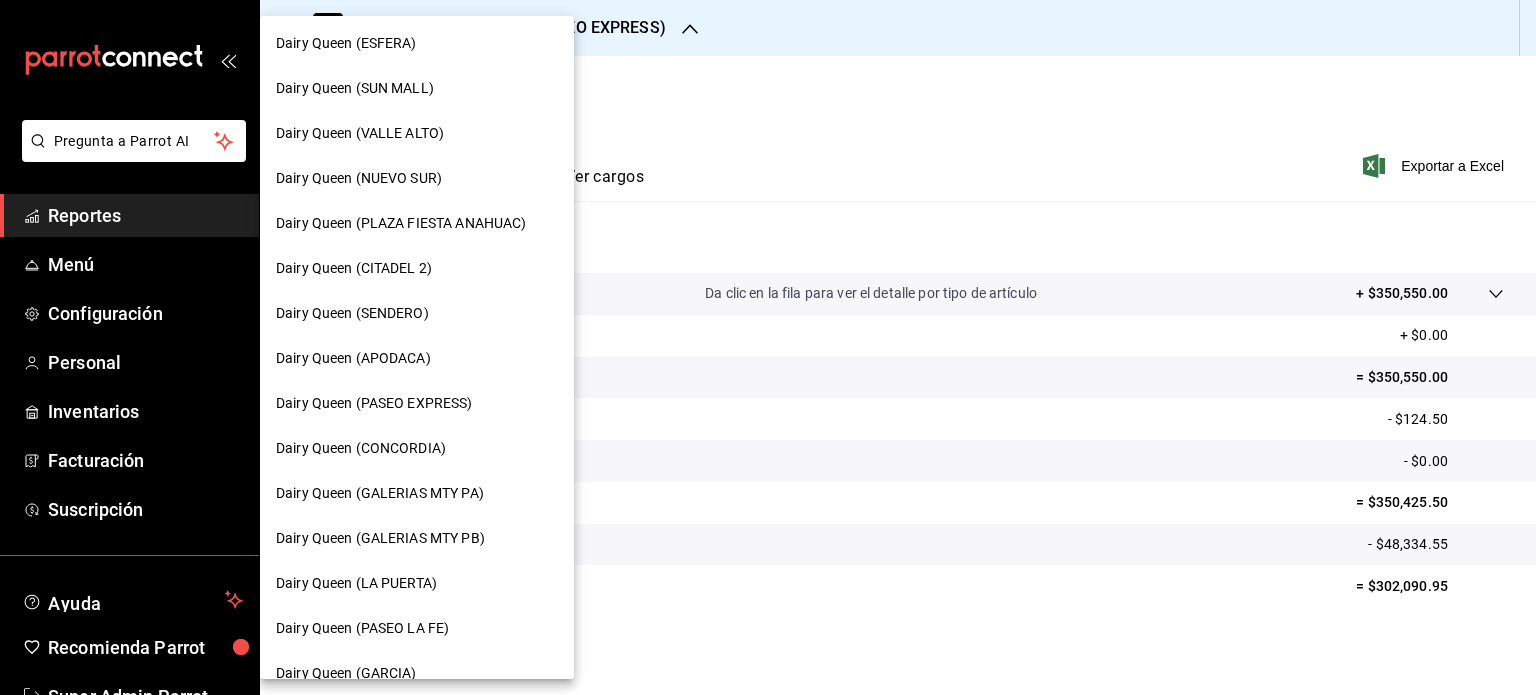 scroll, scrollTop: 400, scrollLeft: 0, axis: vertical 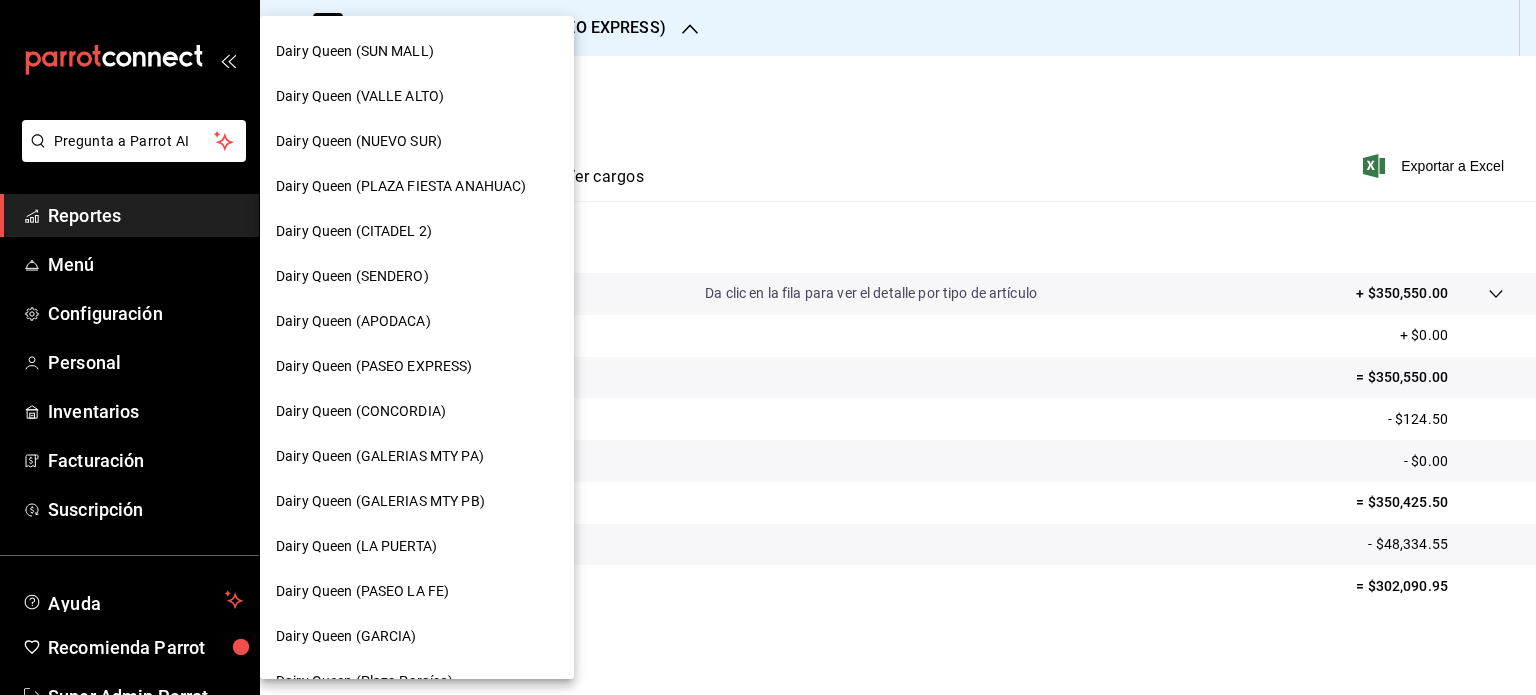 click on "Dairy Queen (CONCORDIA)" at bounding box center (361, 411) 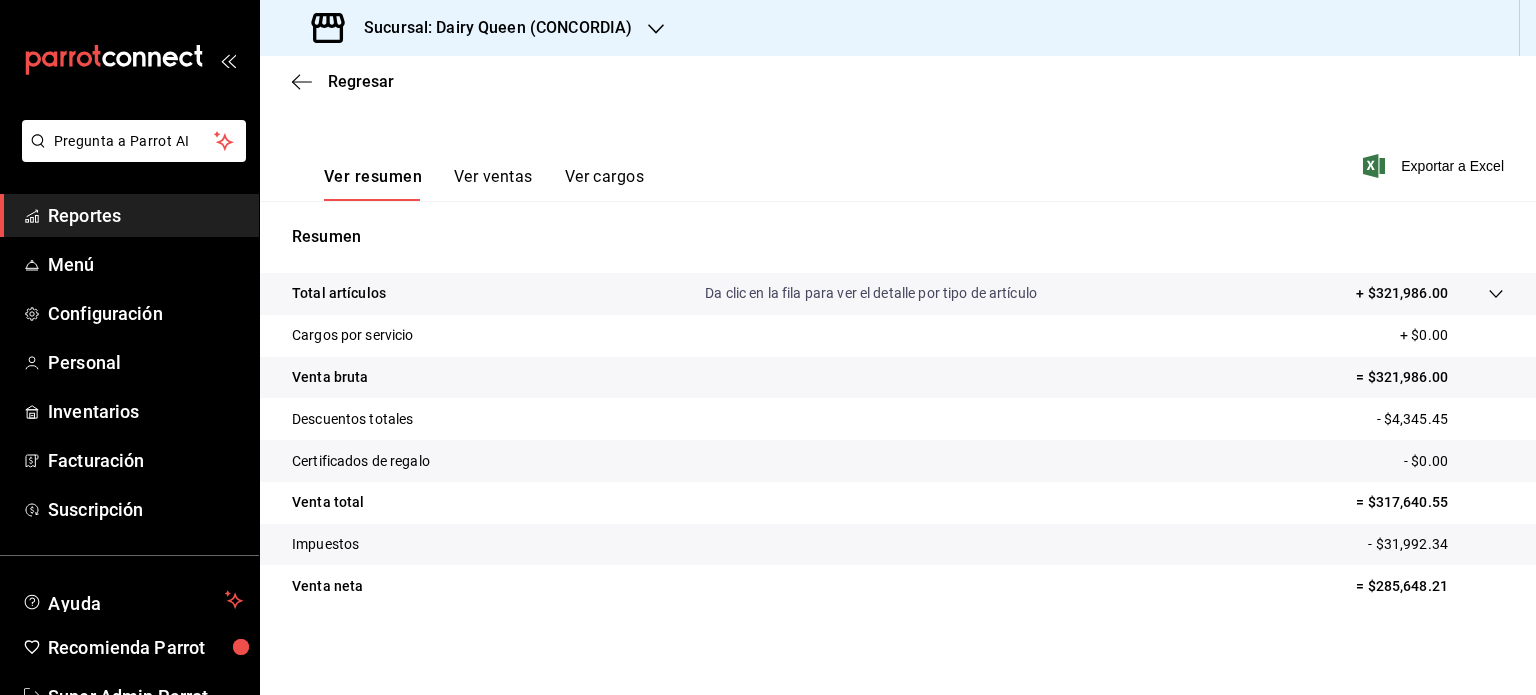 scroll, scrollTop: 263, scrollLeft: 0, axis: vertical 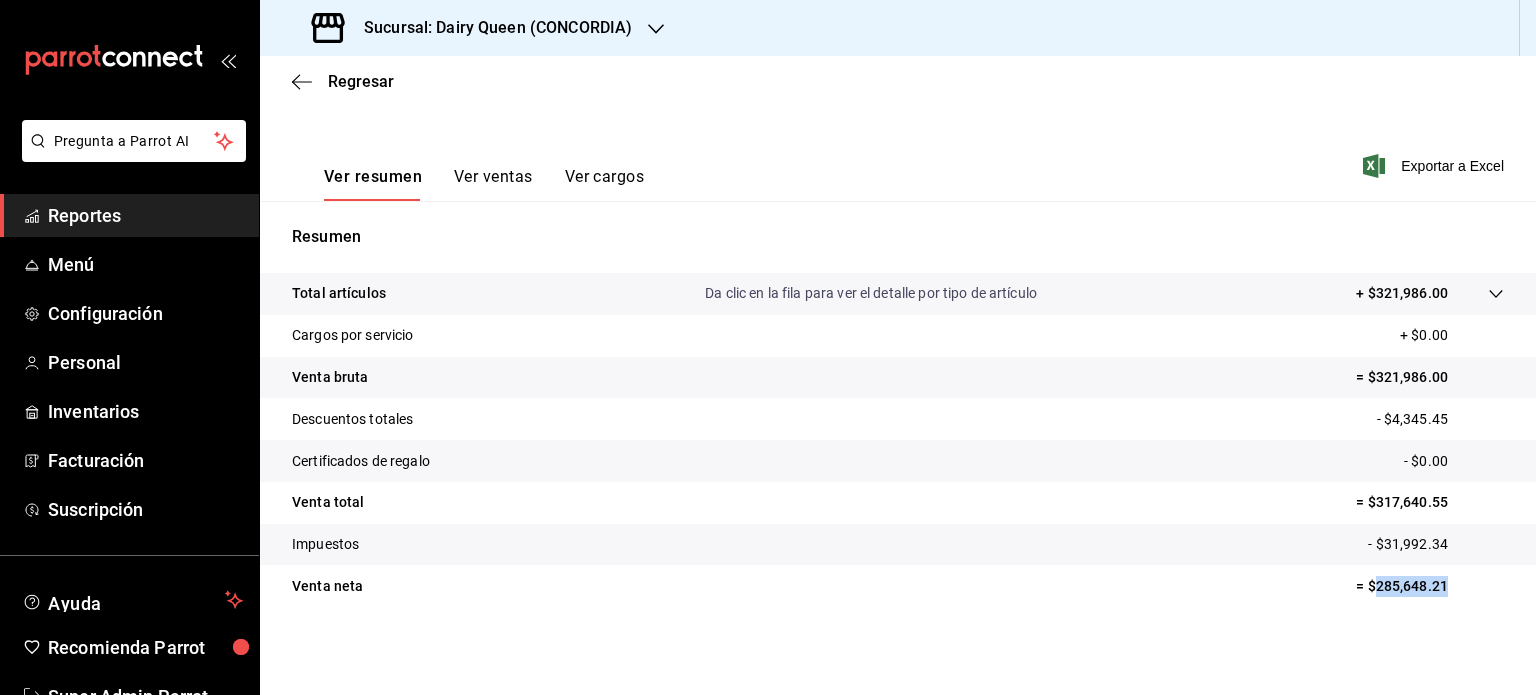 drag, startPoint x: 1436, startPoint y: 587, endPoint x: 1363, endPoint y: 592, distance: 73.171036 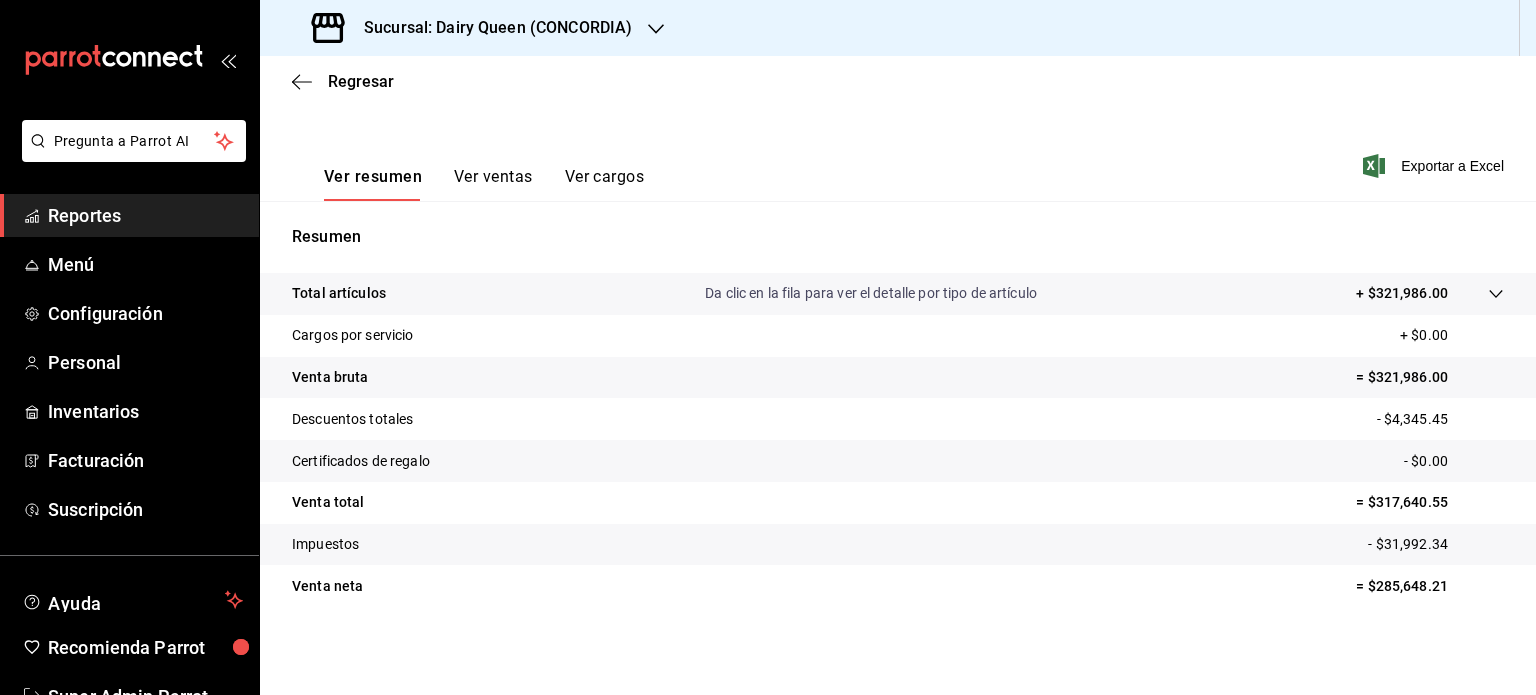 click on "Sucursal: Dairy Queen (CONCORDIA)" at bounding box center [474, 28] 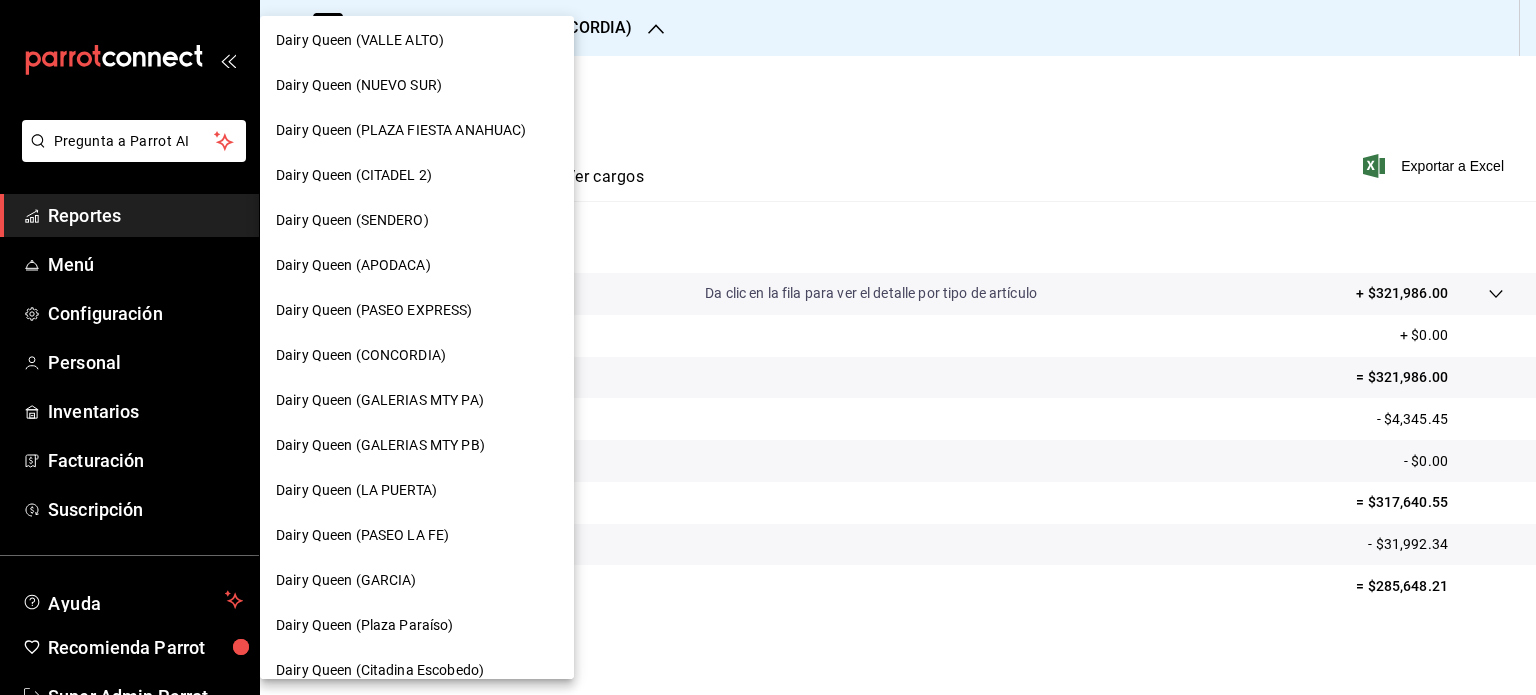 scroll, scrollTop: 500, scrollLeft: 0, axis: vertical 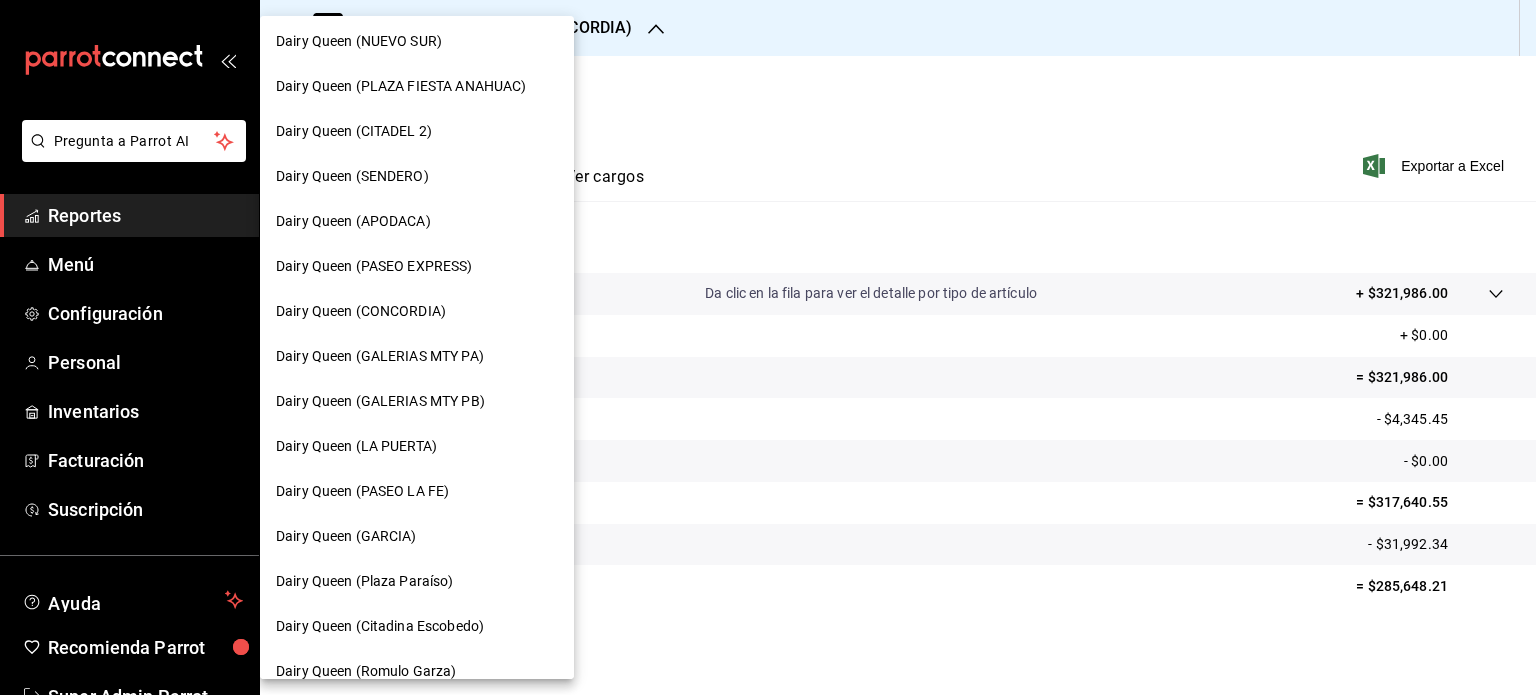 click on "Dairy Queen (GALERIAS MTY PA)" at bounding box center (380, 356) 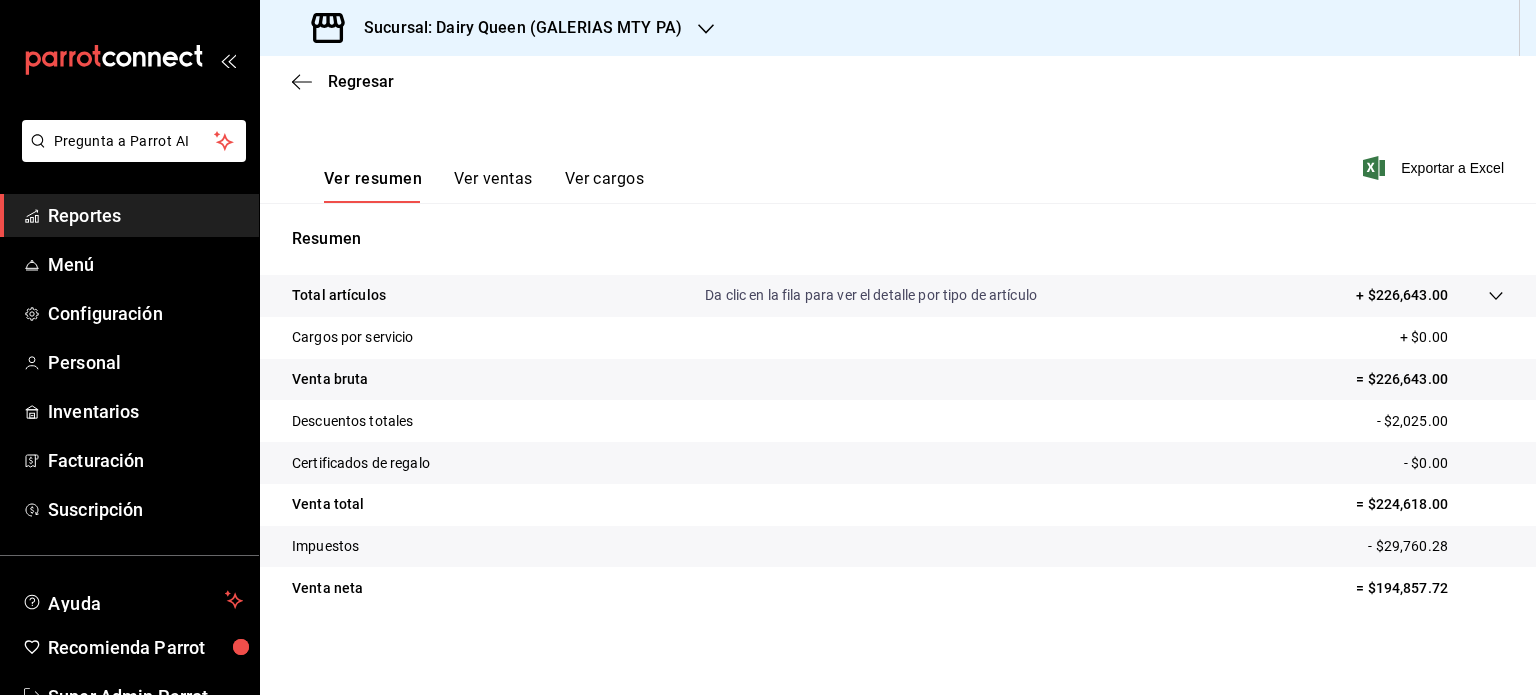 scroll, scrollTop: 263, scrollLeft: 0, axis: vertical 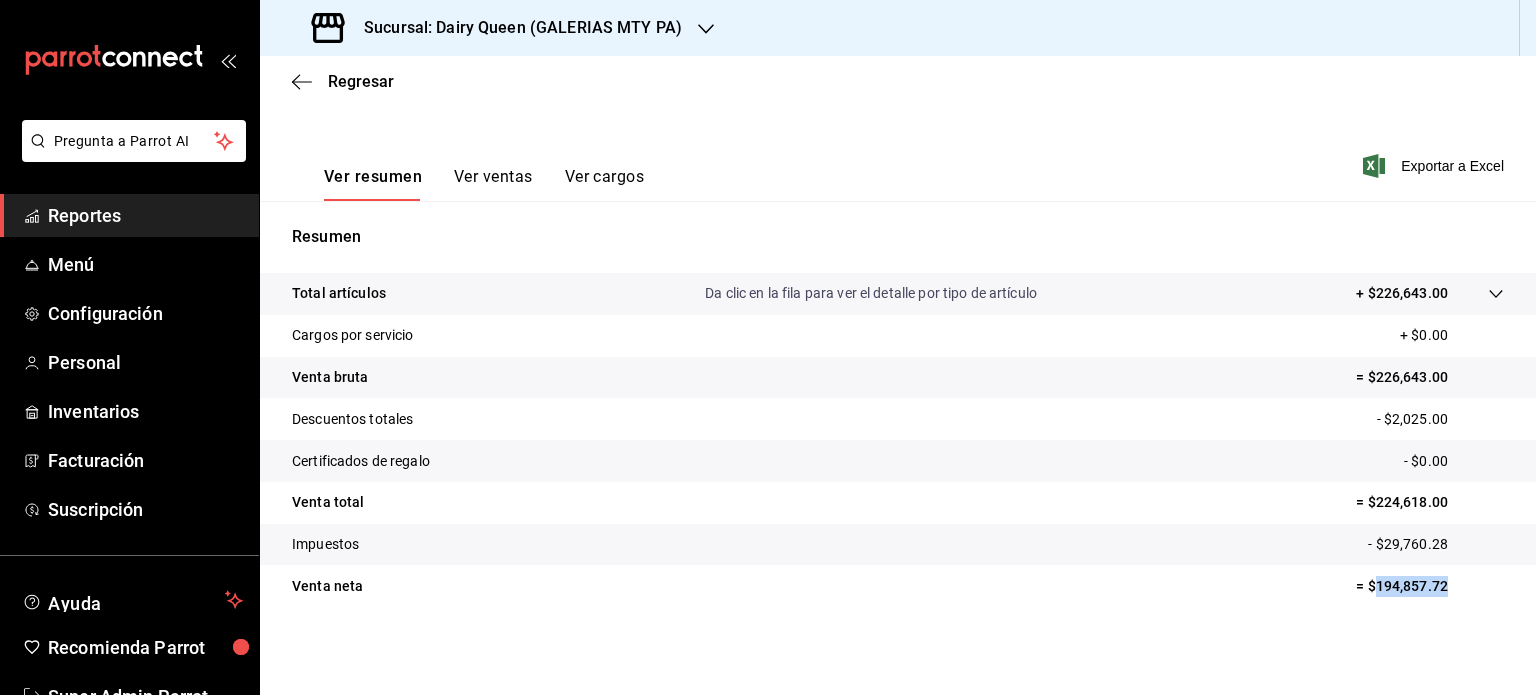 drag, startPoint x: 1448, startPoint y: 581, endPoint x: 1360, endPoint y: 594, distance: 88.95505 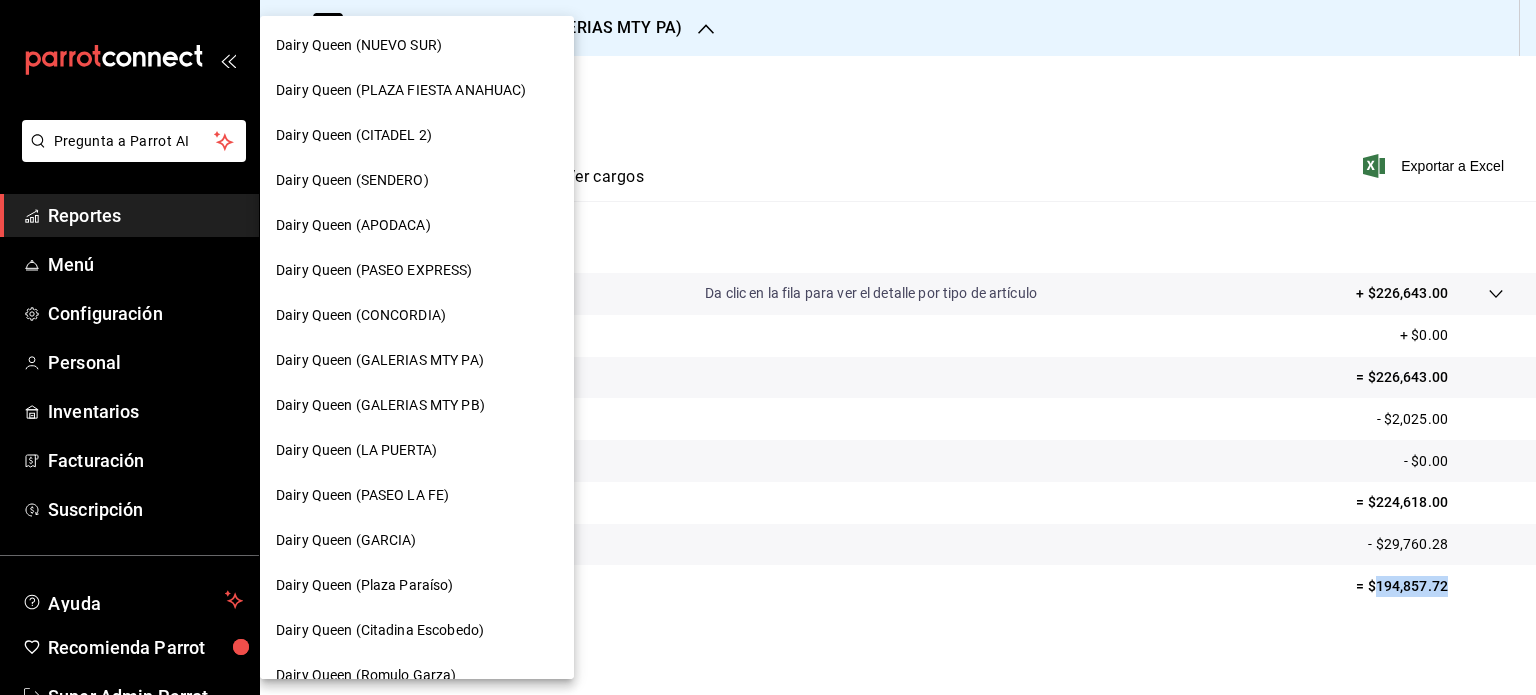 scroll, scrollTop: 500, scrollLeft: 0, axis: vertical 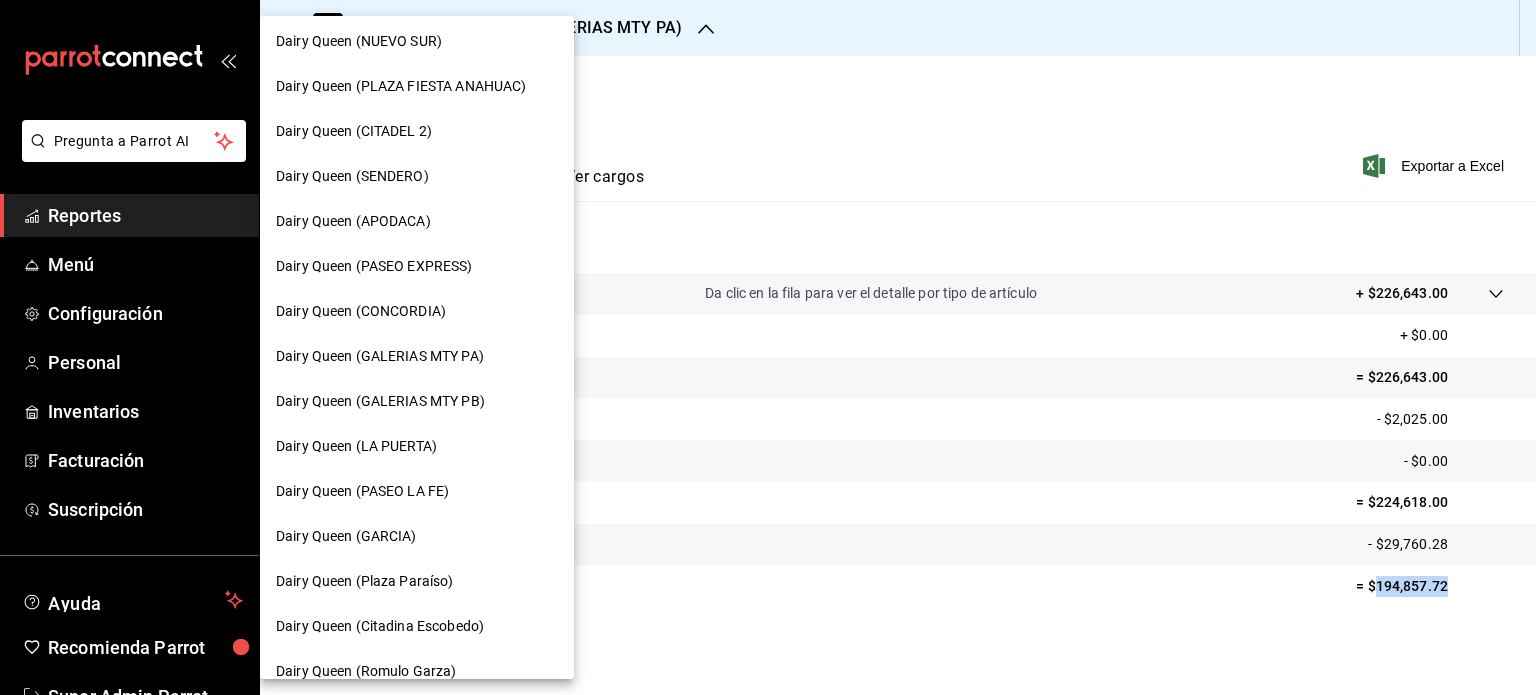 click on "Dairy Queen (GALERIAS MTY PB)" at bounding box center (380, 401) 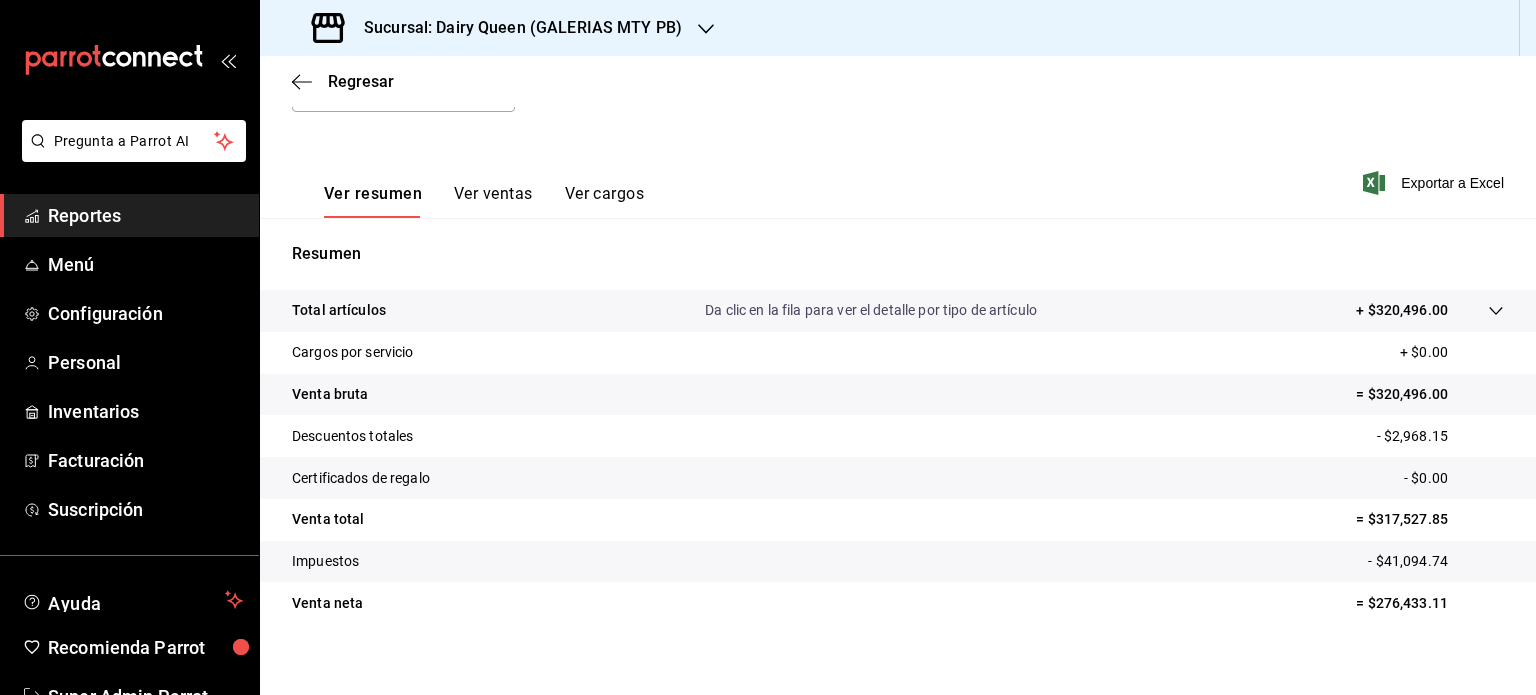 scroll, scrollTop: 263, scrollLeft: 0, axis: vertical 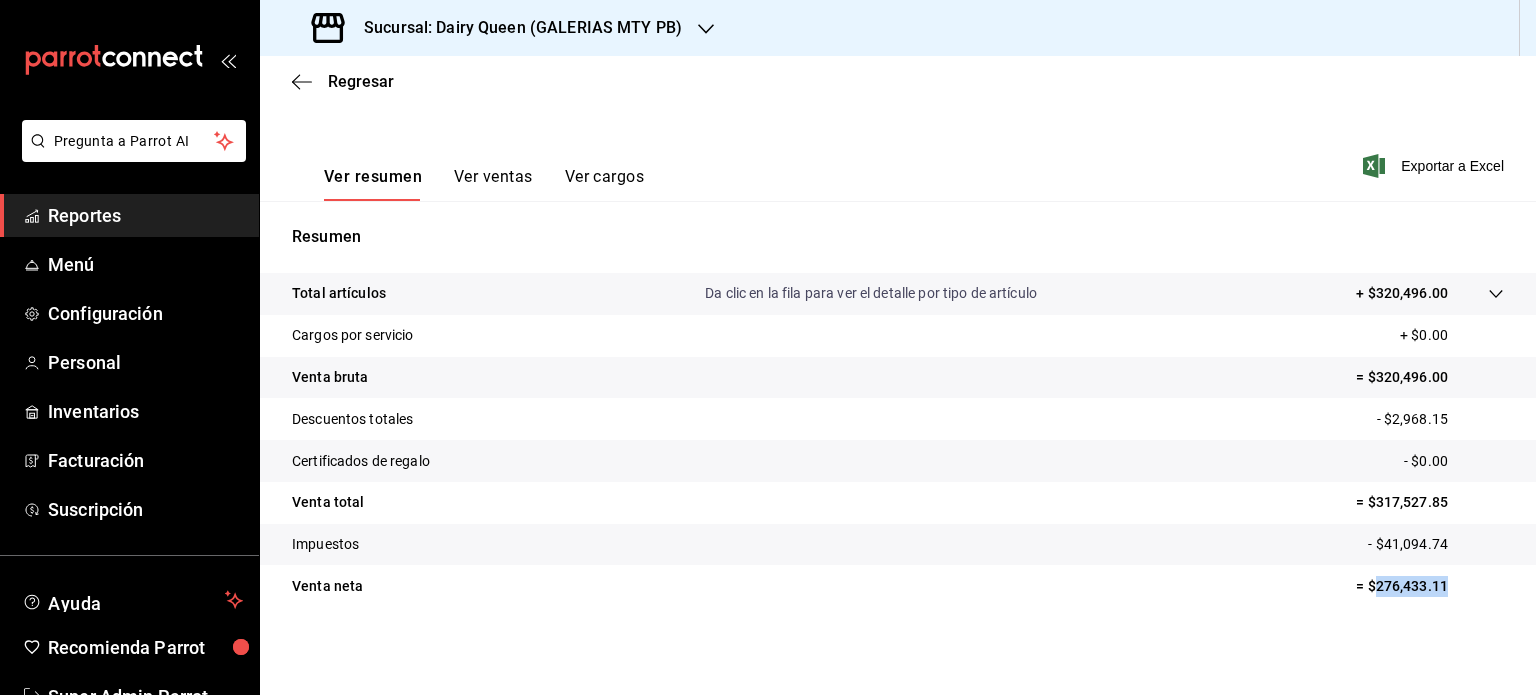 drag, startPoint x: 1435, startPoint y: 575, endPoint x: 1360, endPoint y: 584, distance: 75.53807 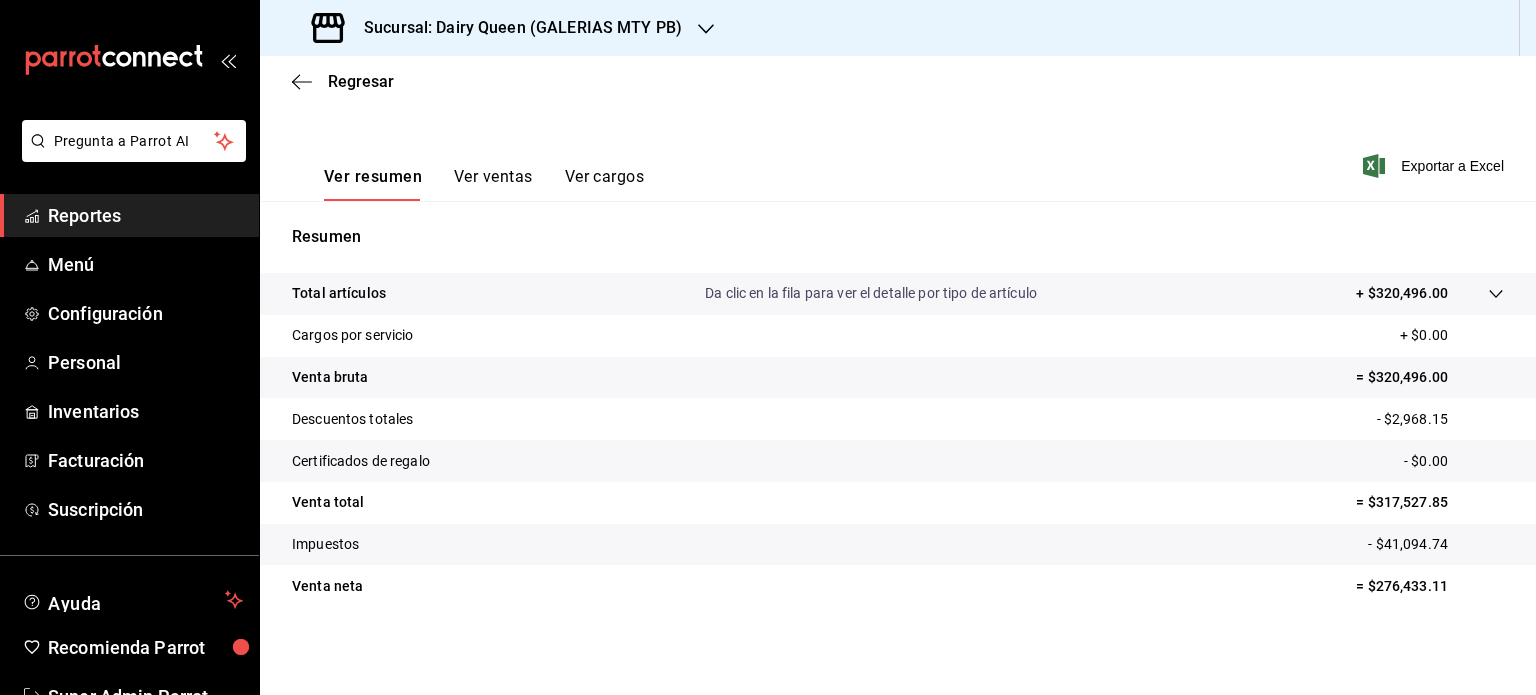 click on "Sucursal: Dairy Queen (GALERIAS MTY PB)" at bounding box center (499, 28) 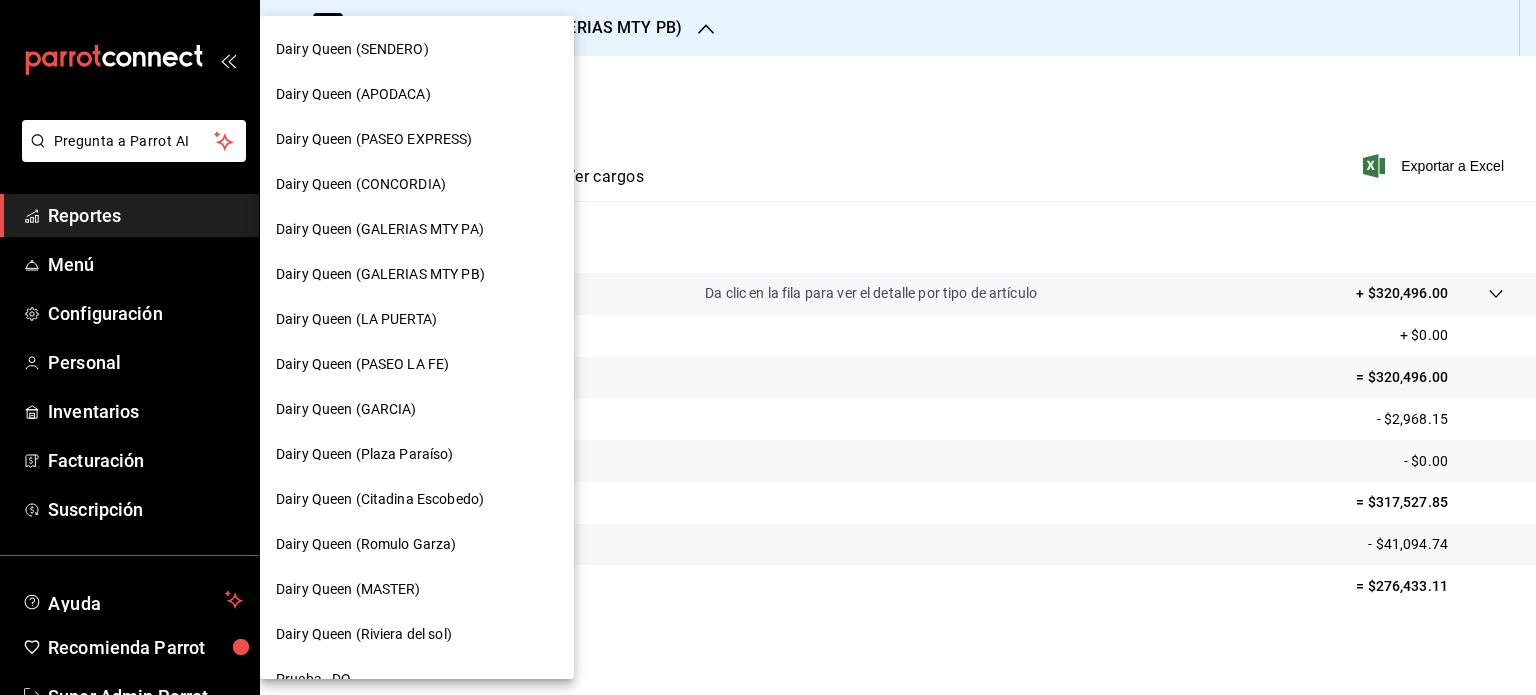 scroll, scrollTop: 700, scrollLeft: 0, axis: vertical 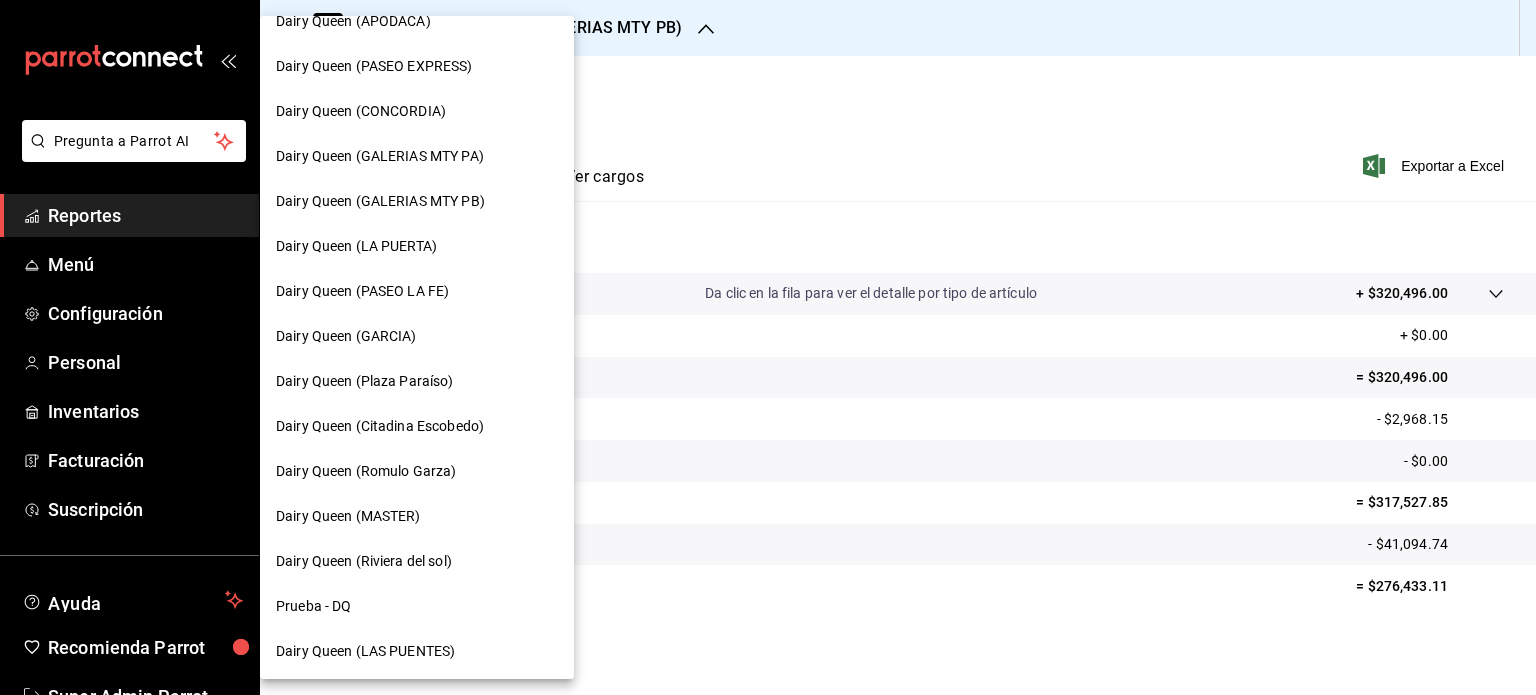 click on "Dairy Queen (LA PUERTA)" at bounding box center (356, 246) 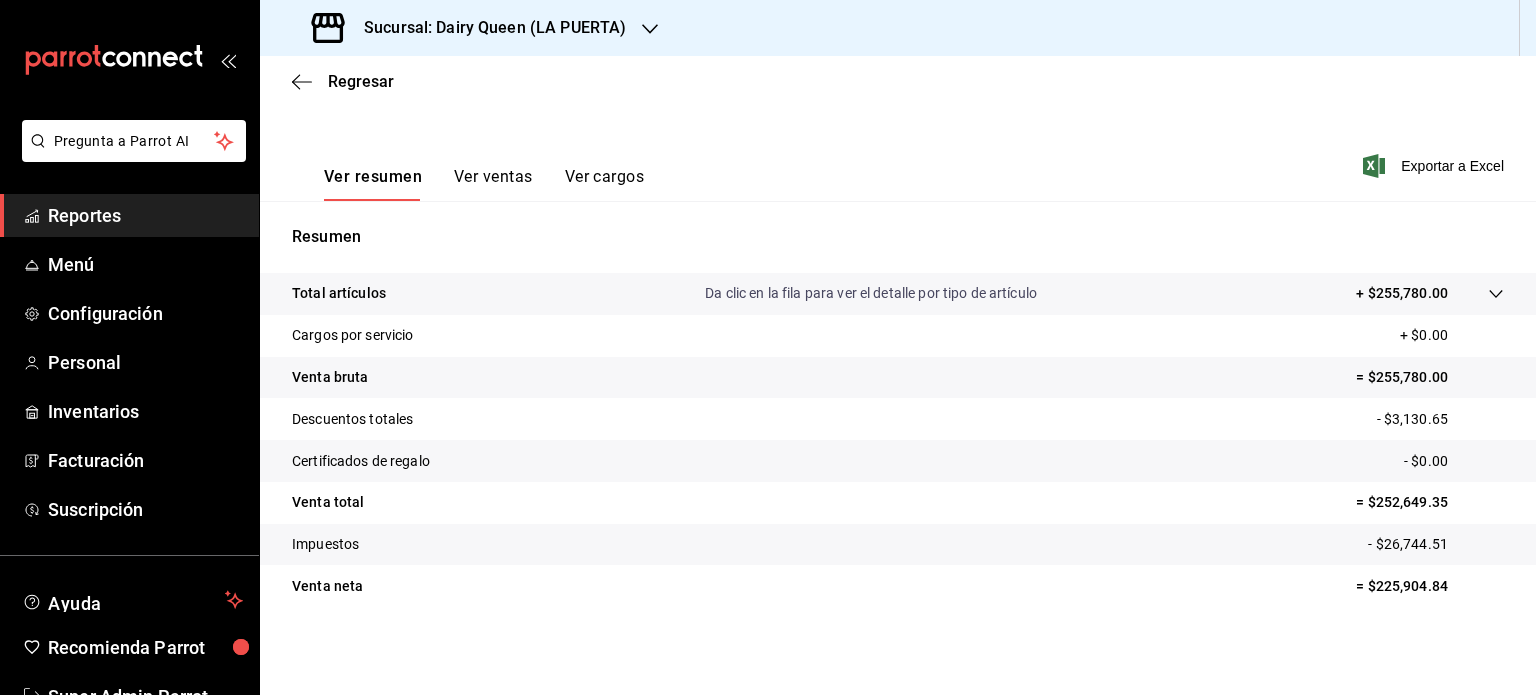 scroll, scrollTop: 263, scrollLeft: 0, axis: vertical 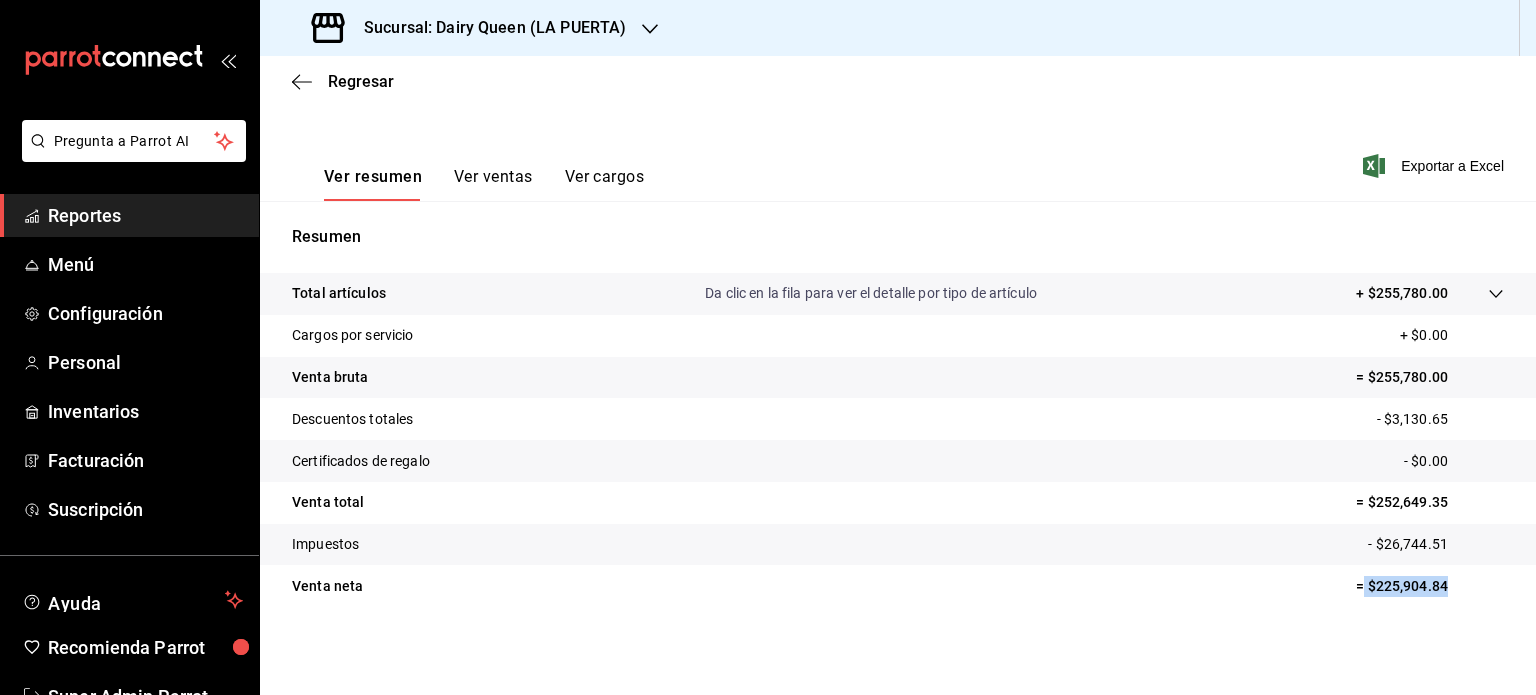 drag, startPoint x: 1420, startPoint y: 573, endPoint x: 1356, endPoint y: 582, distance: 64.629715 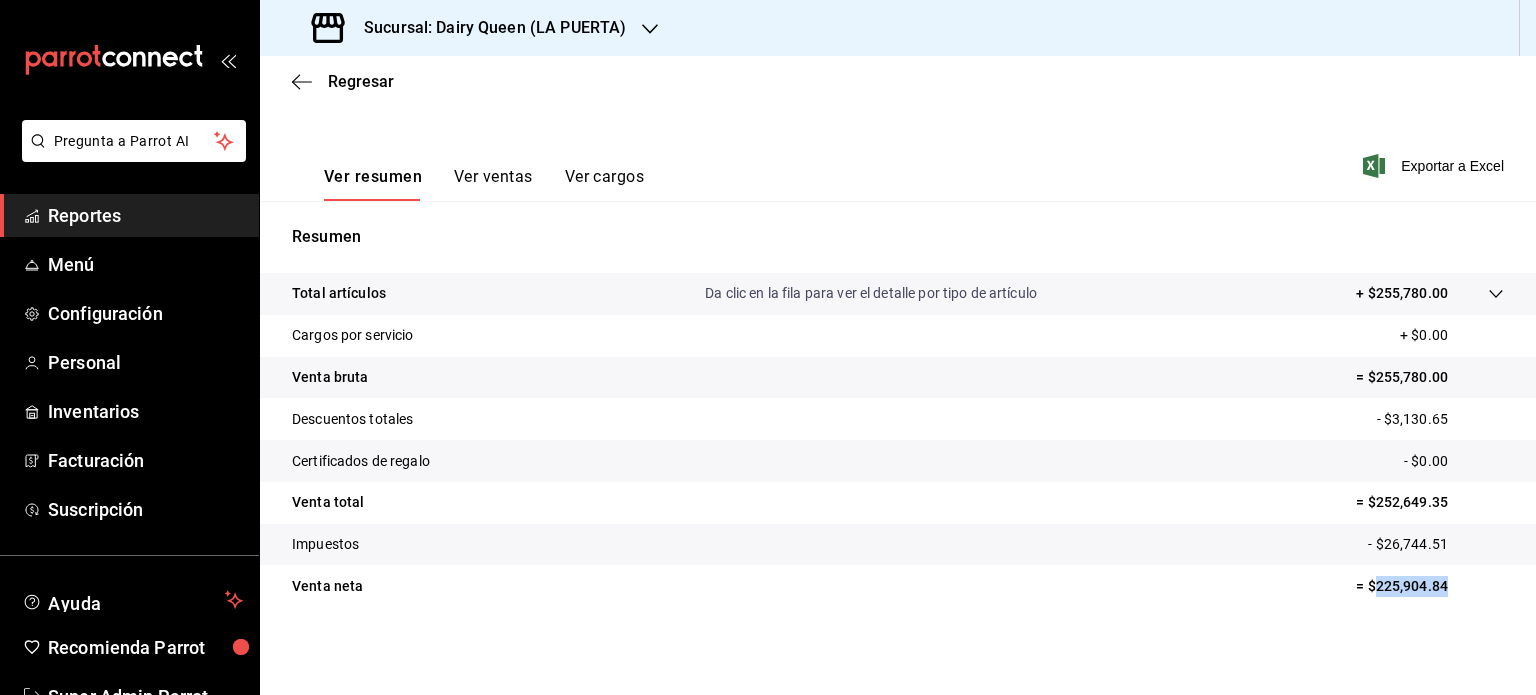 click 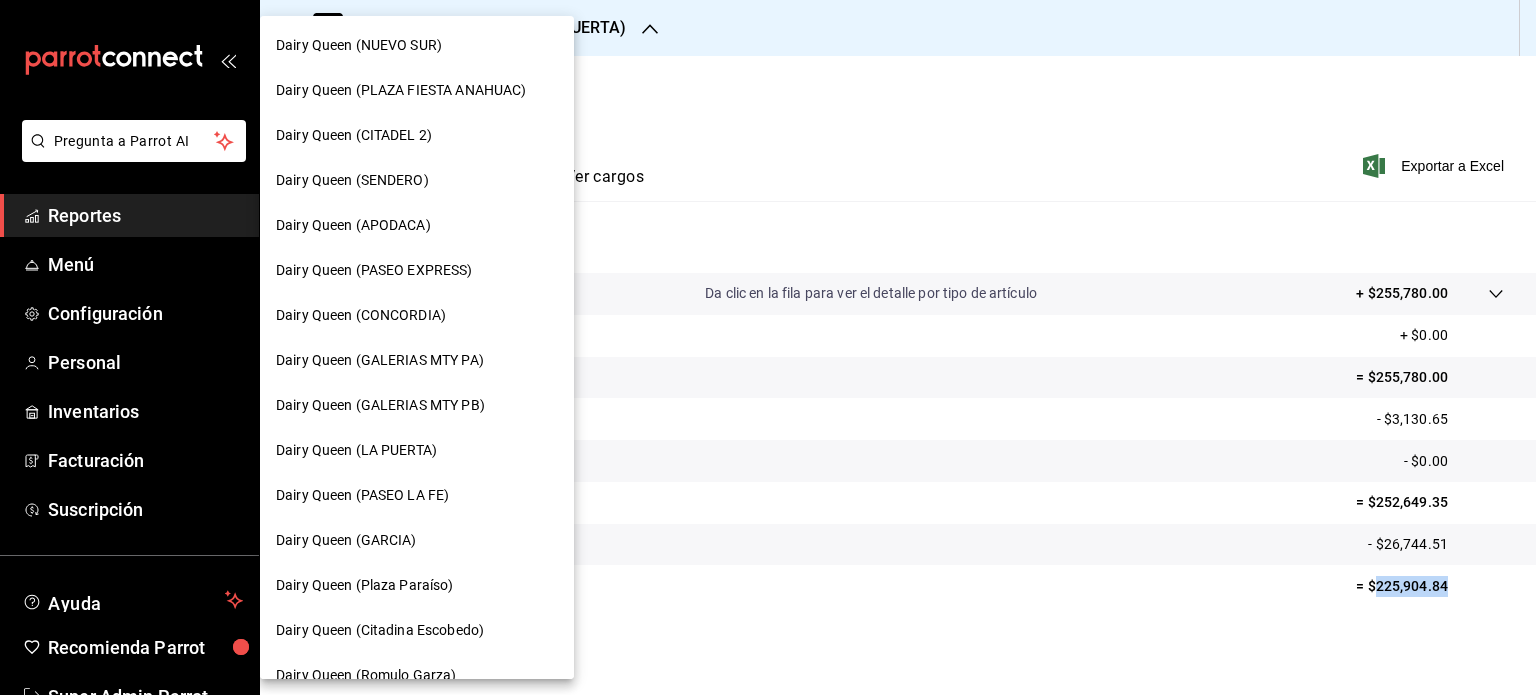 scroll, scrollTop: 500, scrollLeft: 0, axis: vertical 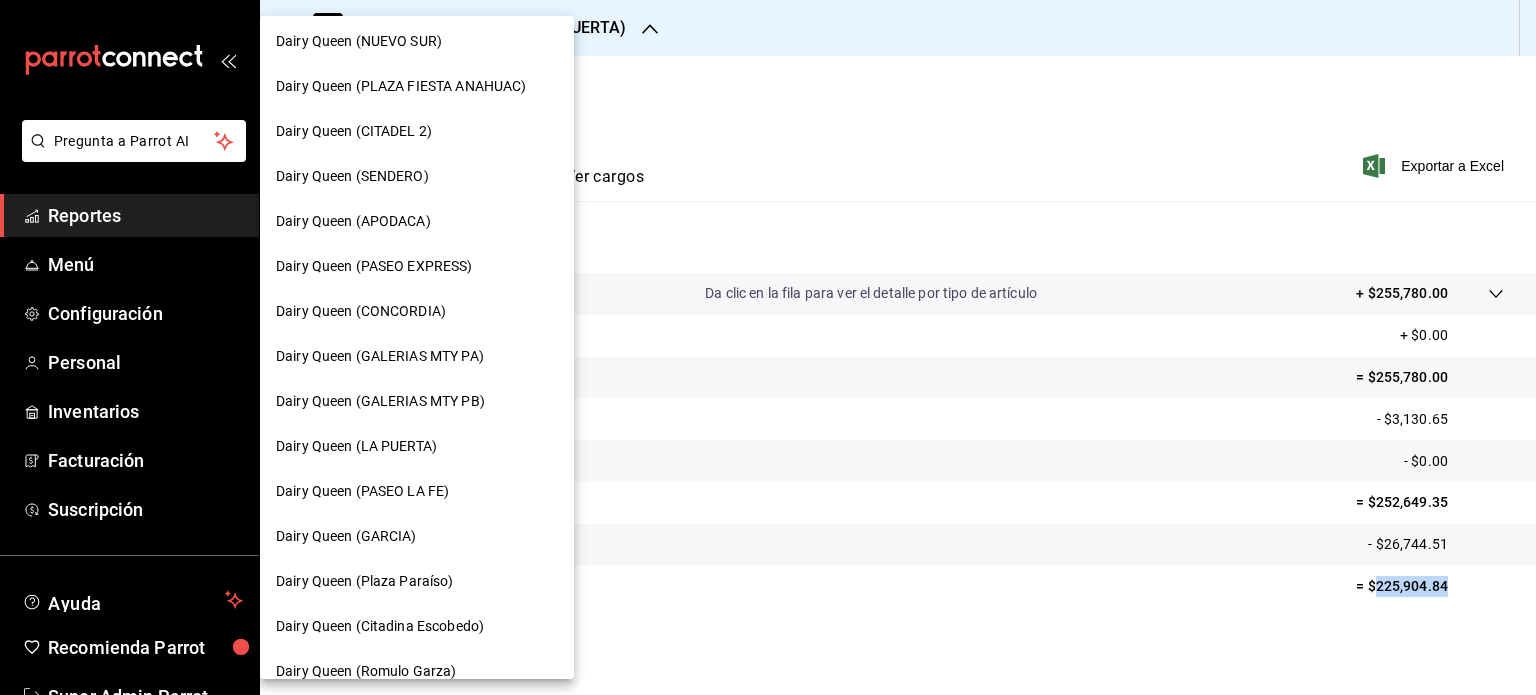 click on "Dairy Queen (GARCIA)" at bounding box center [417, 536] 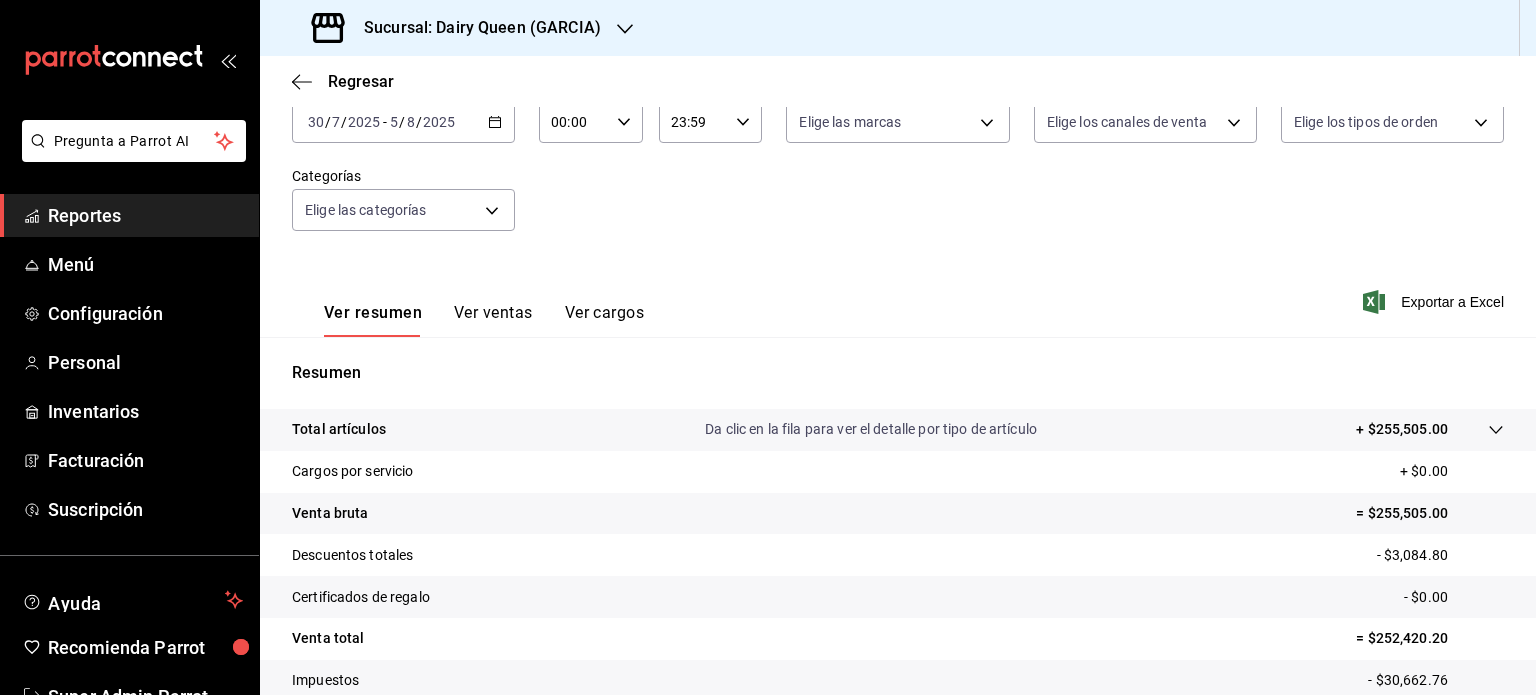 scroll, scrollTop: 263, scrollLeft: 0, axis: vertical 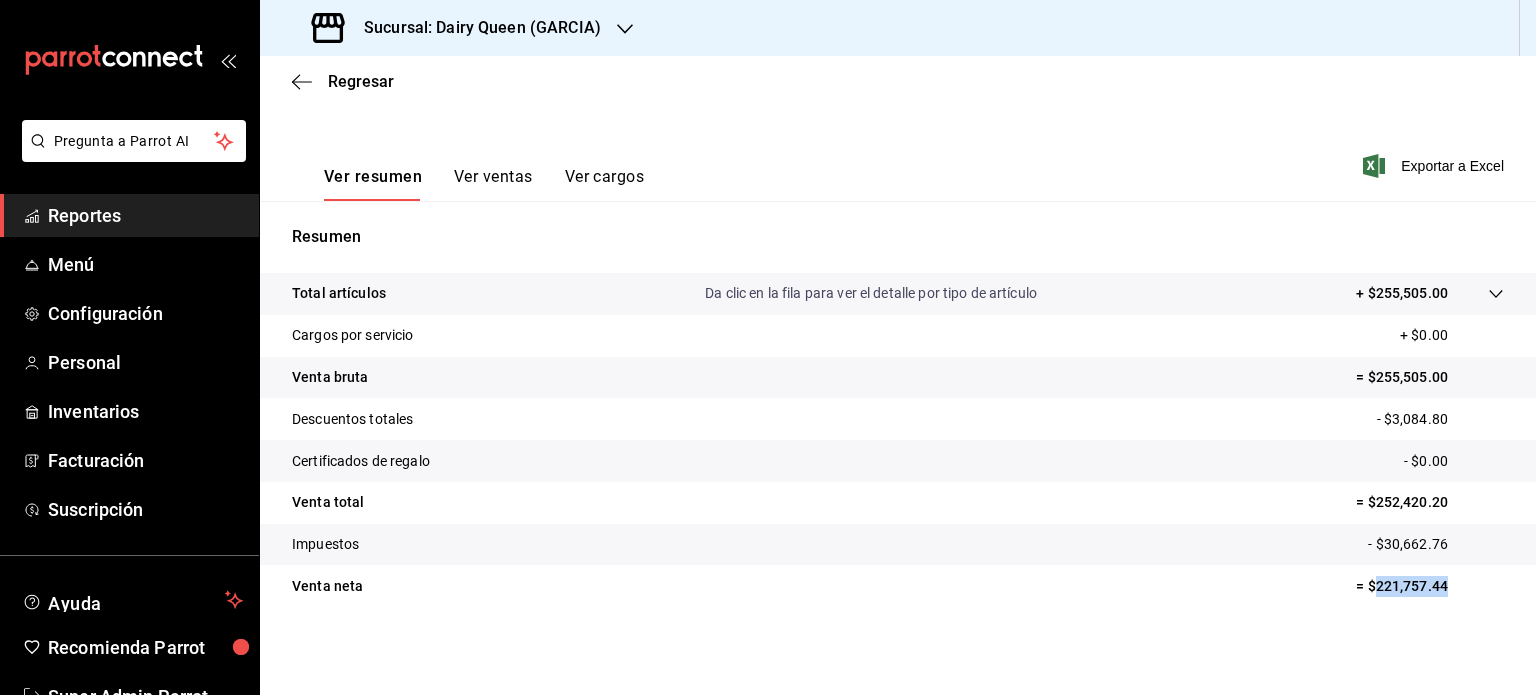 drag, startPoint x: 1445, startPoint y: 583, endPoint x: 1356, endPoint y: 586, distance: 89.050545 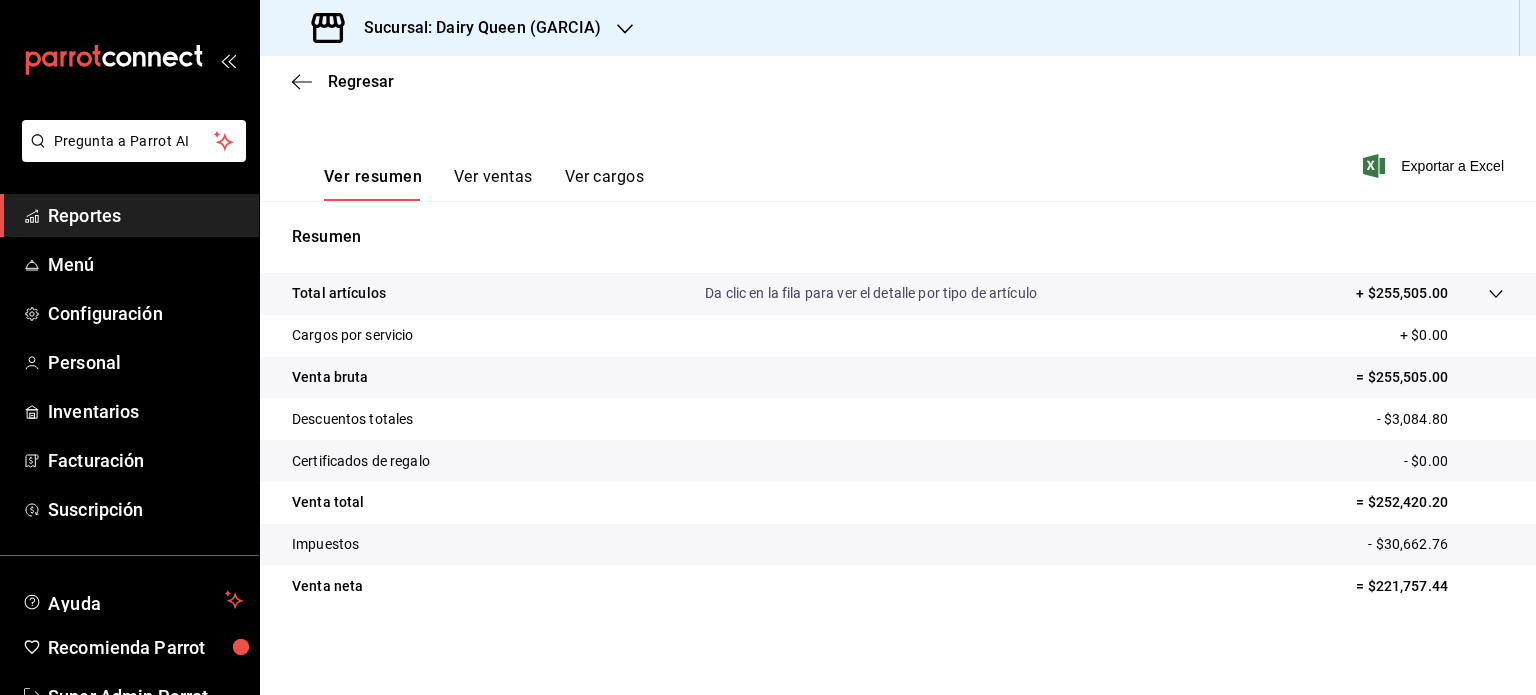 click on "Sucursal: Dairy Queen (GARCIA)" at bounding box center (458, 28) 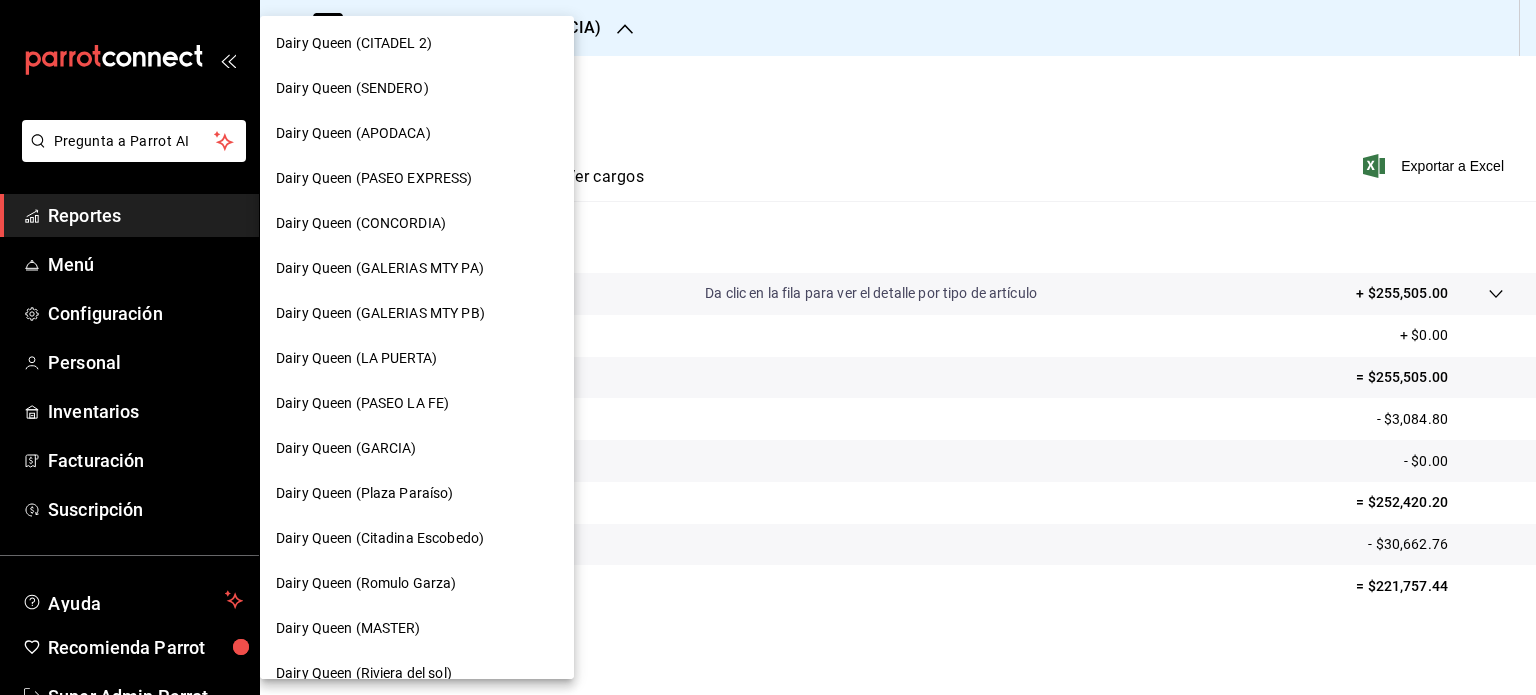 scroll, scrollTop: 600, scrollLeft: 0, axis: vertical 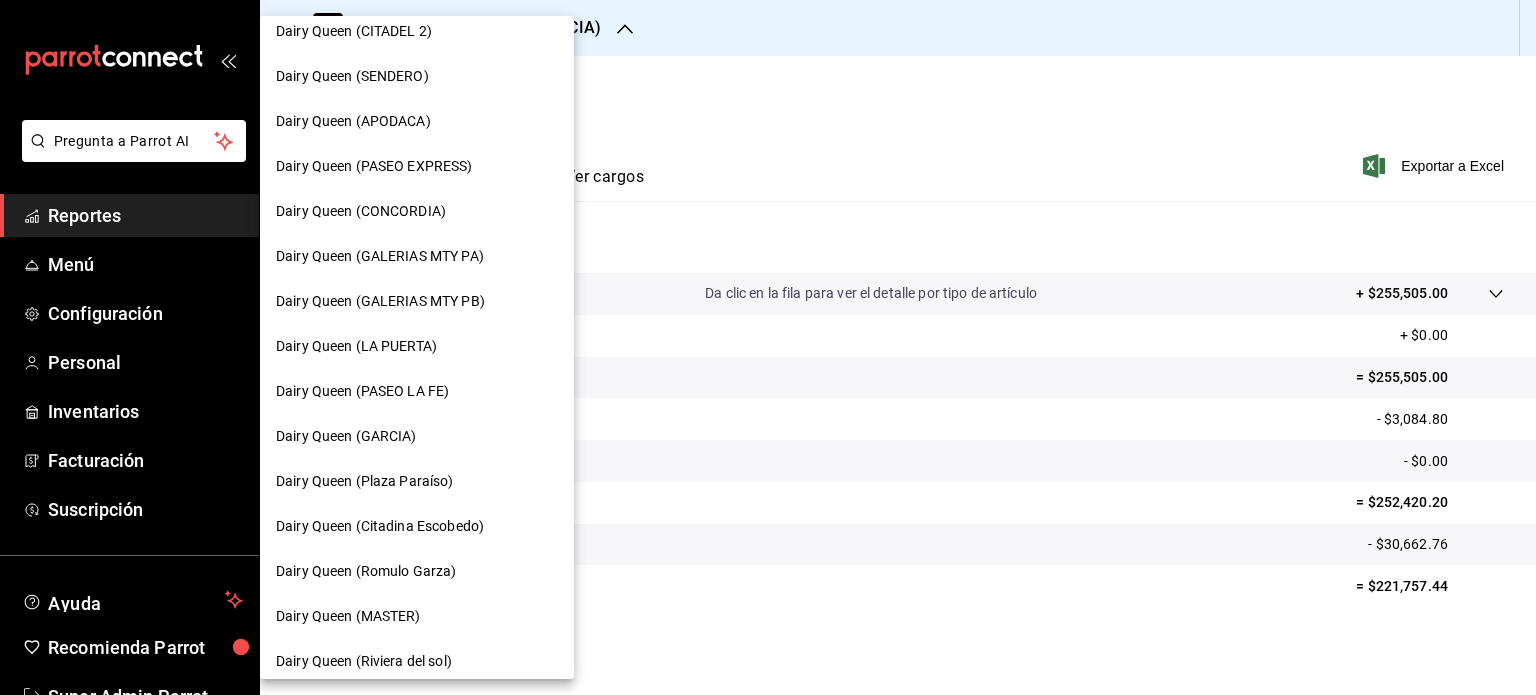 click on "Dairy Queen (Plaza Paraíso)" at bounding box center (365, 481) 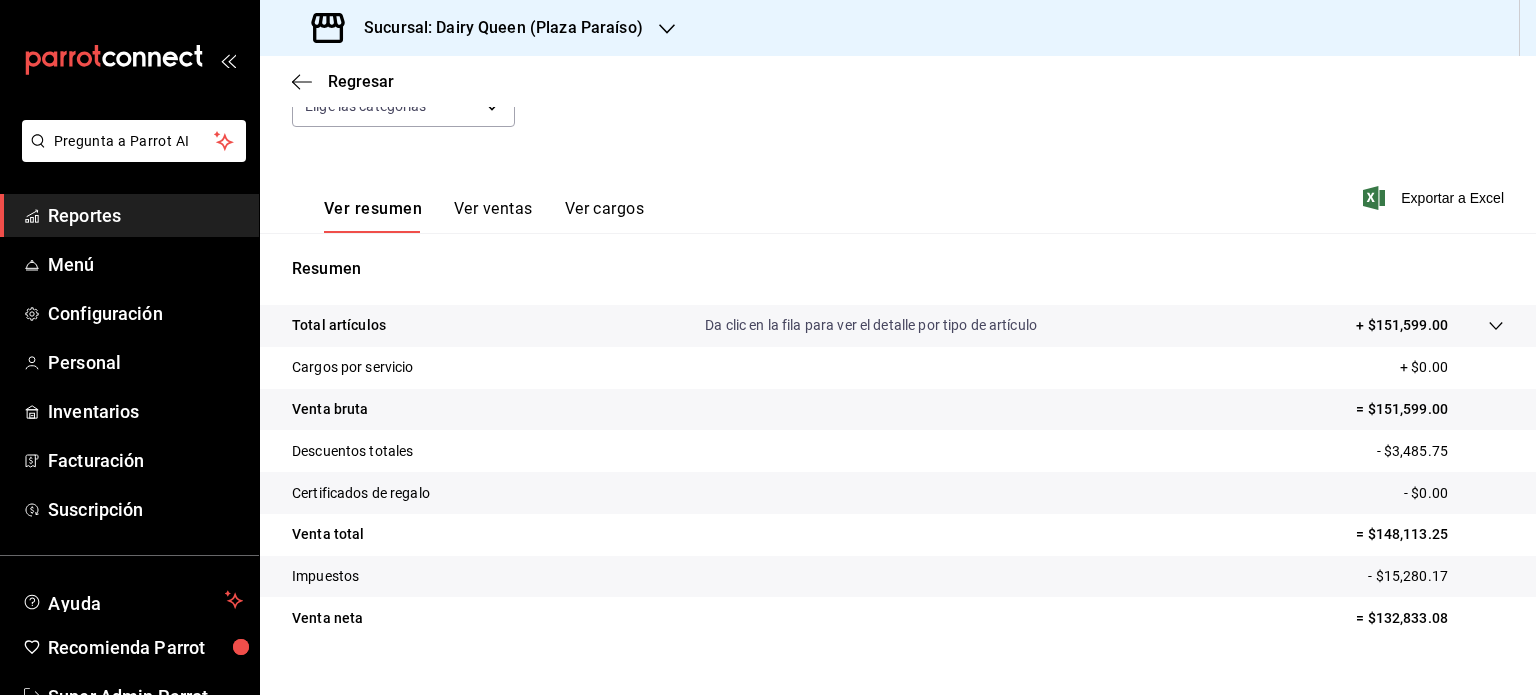 scroll, scrollTop: 263, scrollLeft: 0, axis: vertical 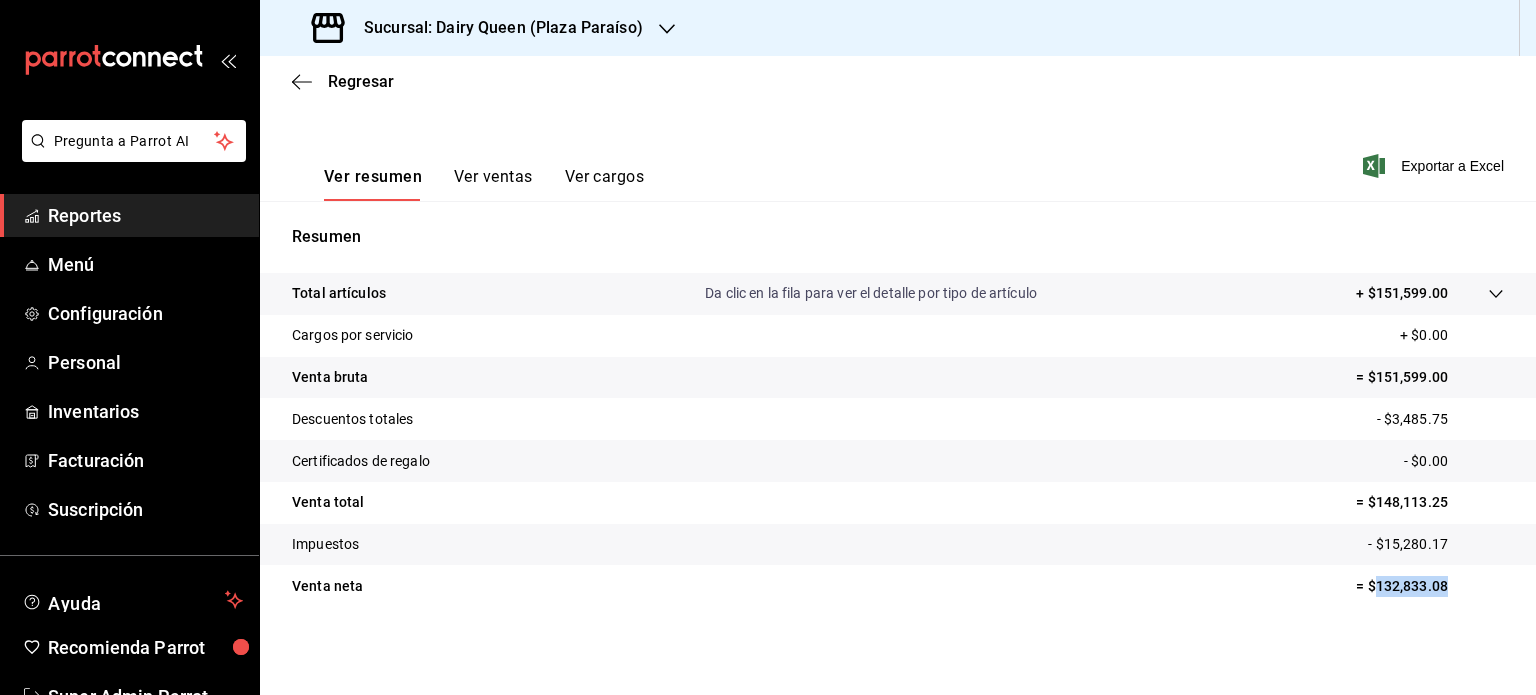 drag, startPoint x: 1446, startPoint y: 586, endPoint x: 1361, endPoint y: 591, distance: 85.146935 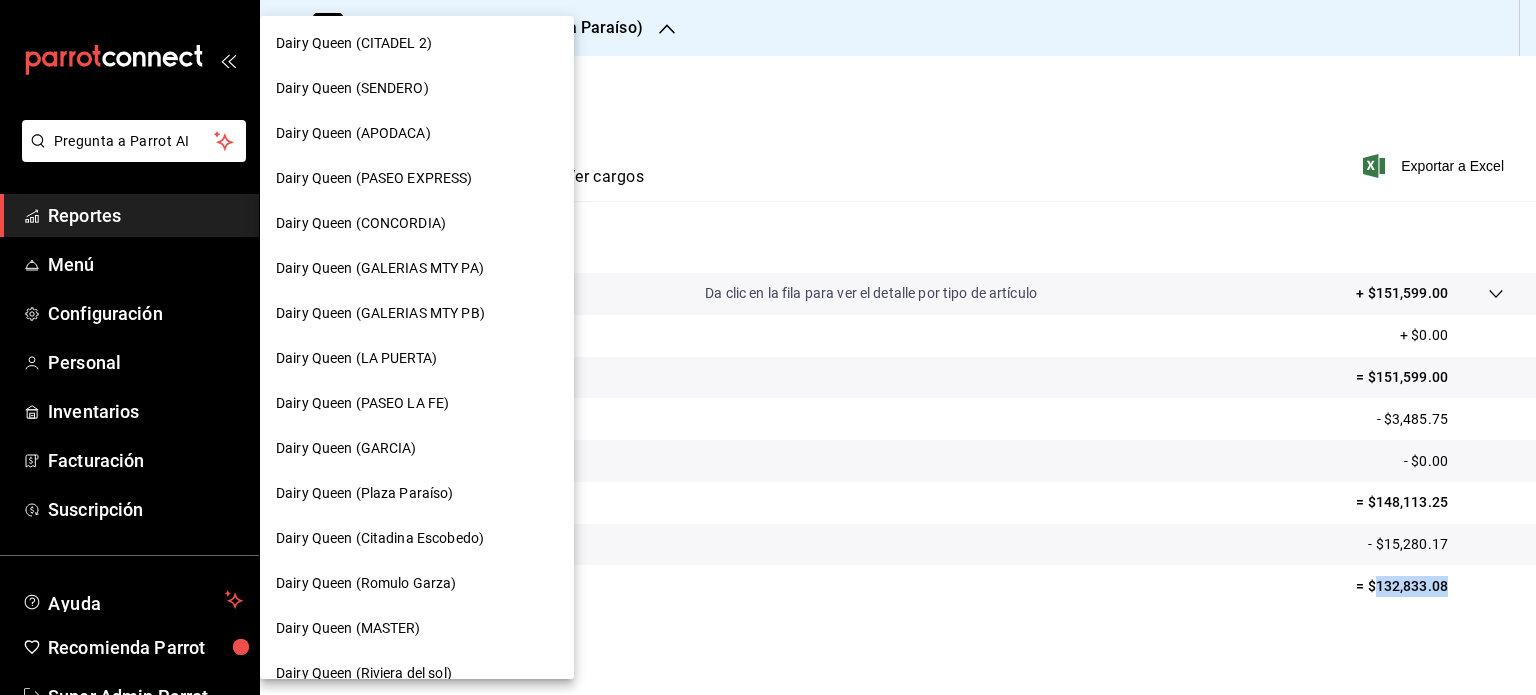 scroll, scrollTop: 600, scrollLeft: 0, axis: vertical 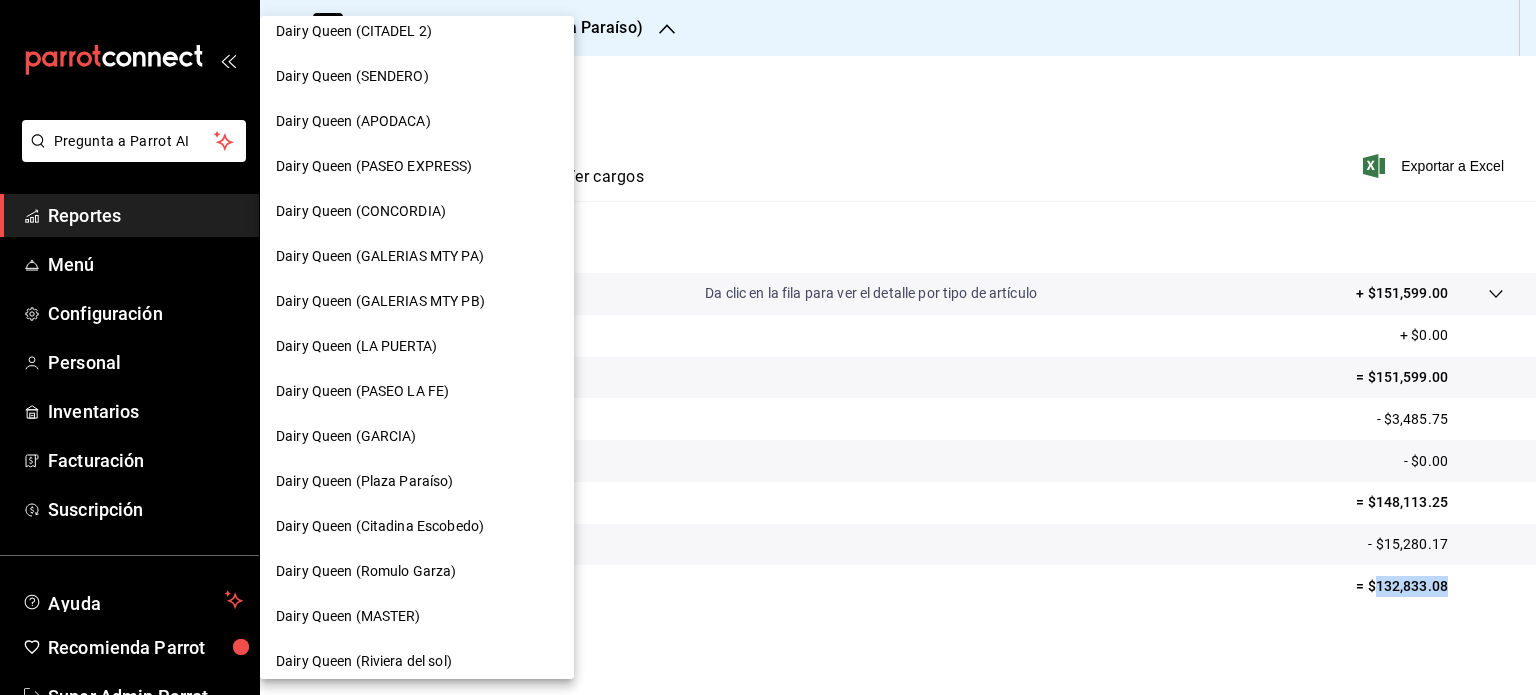 click on "Dairy Queen (Citadina Escobedo)" at bounding box center (417, 526) 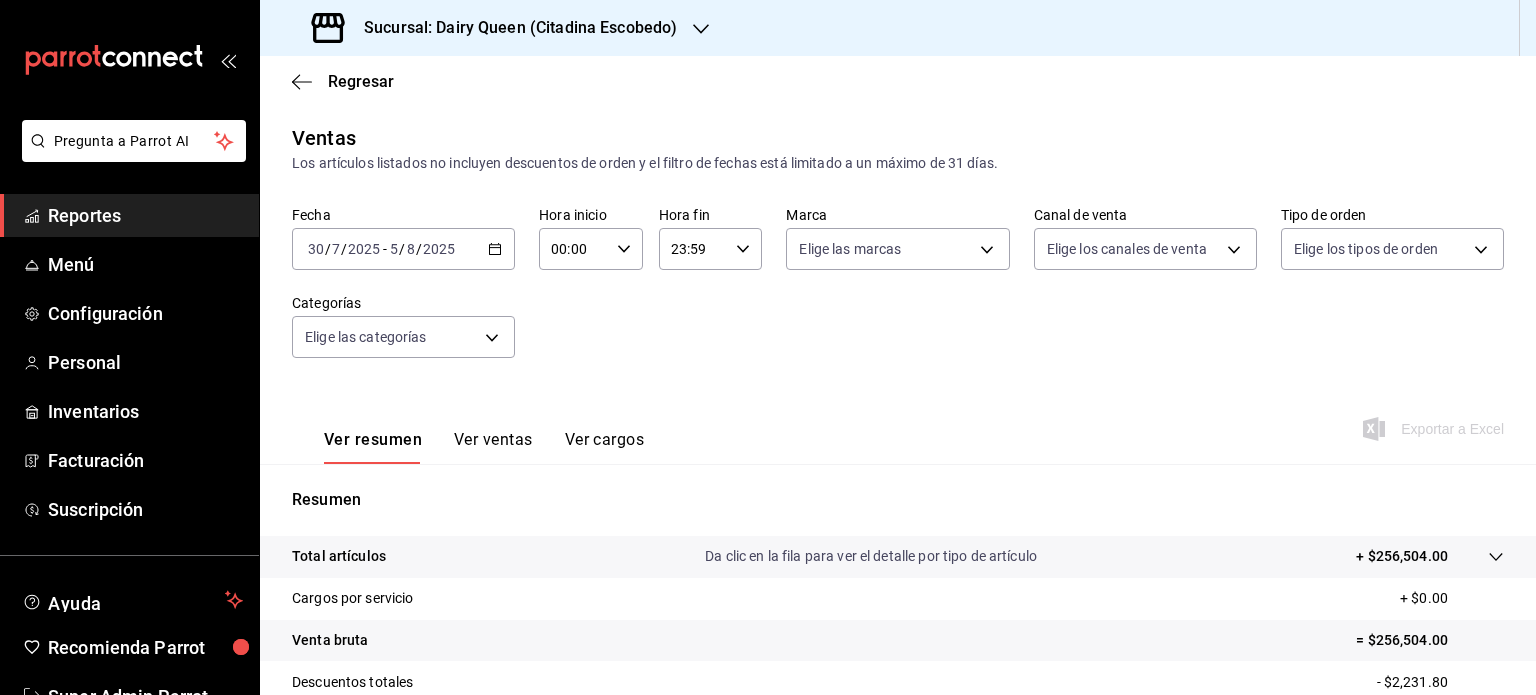 scroll, scrollTop: 263, scrollLeft: 0, axis: vertical 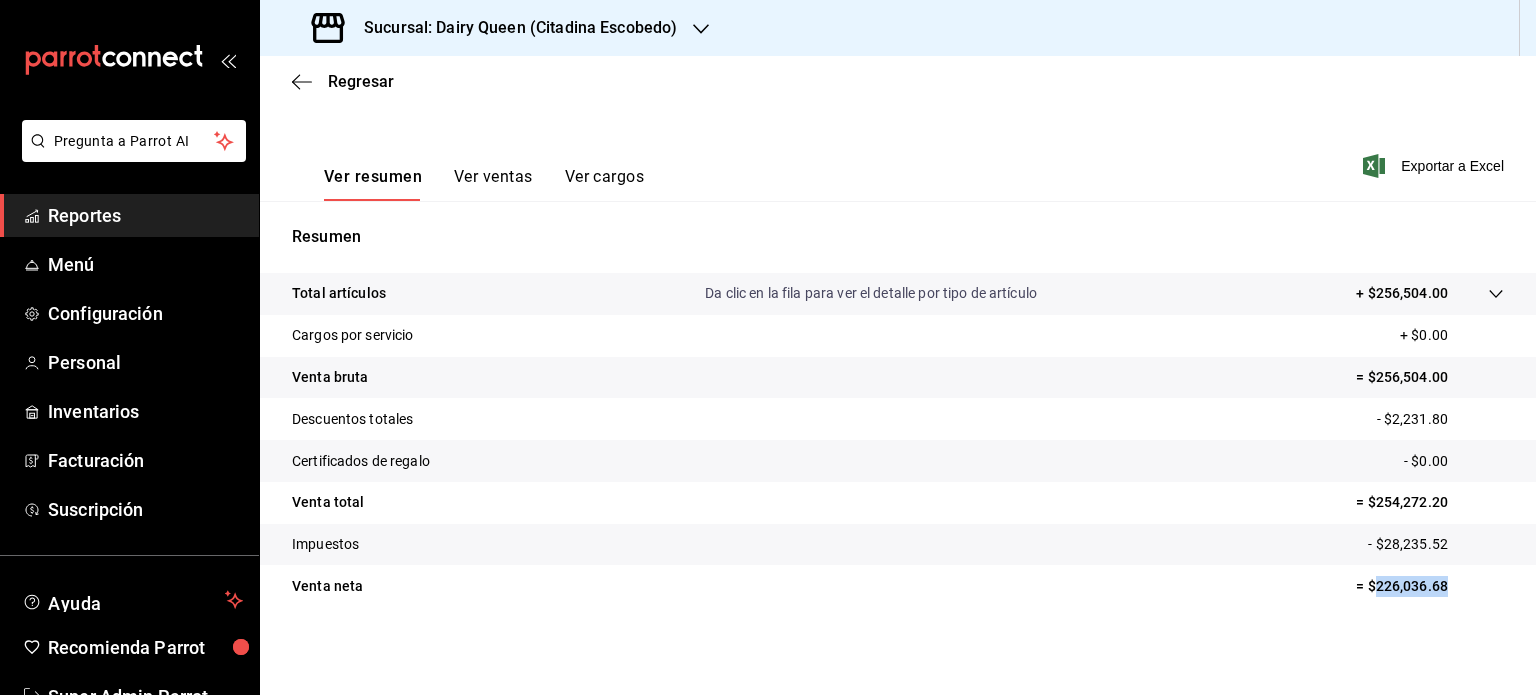 drag, startPoint x: 1445, startPoint y: 580, endPoint x: 1360, endPoint y: 590, distance: 85.58621 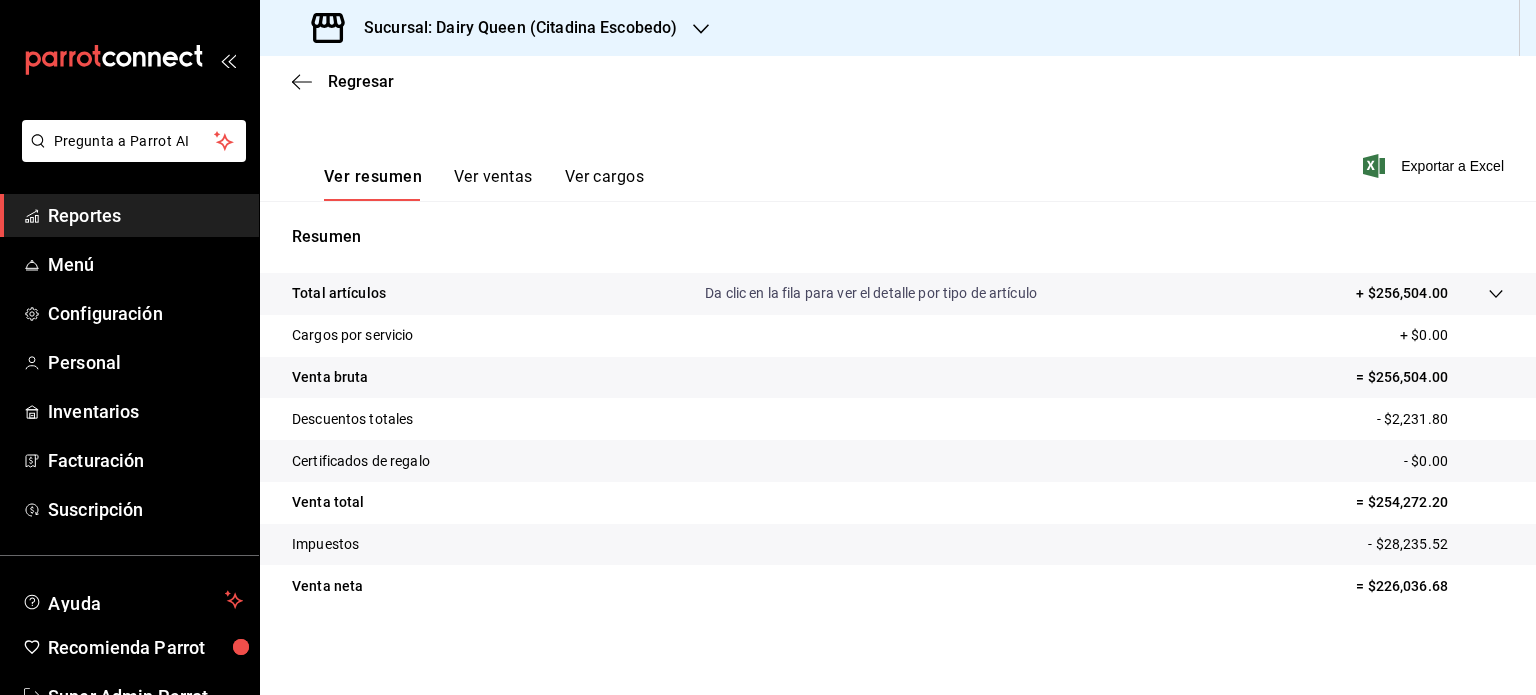 click on "Sucursal: Dairy Queen (Citadina Escobedo)" at bounding box center [496, 28] 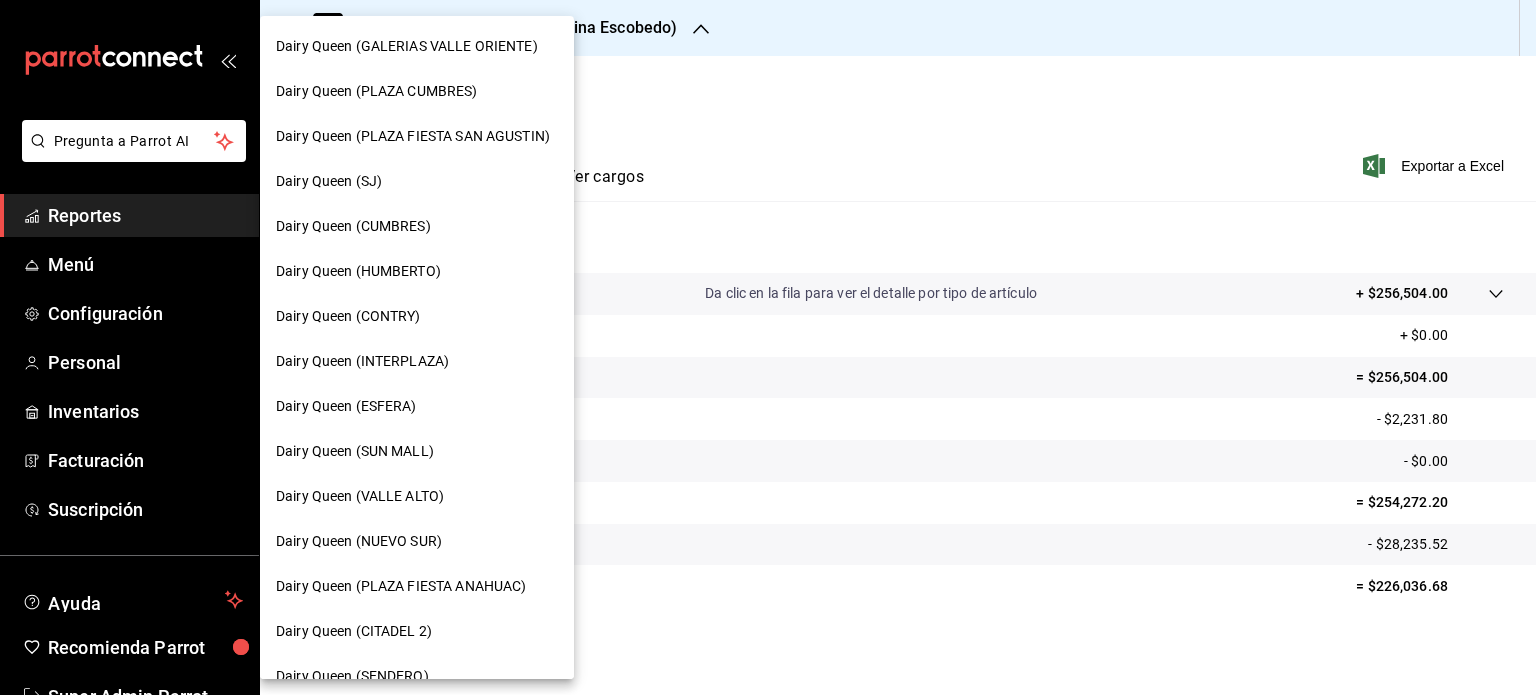 click at bounding box center (768, 347) 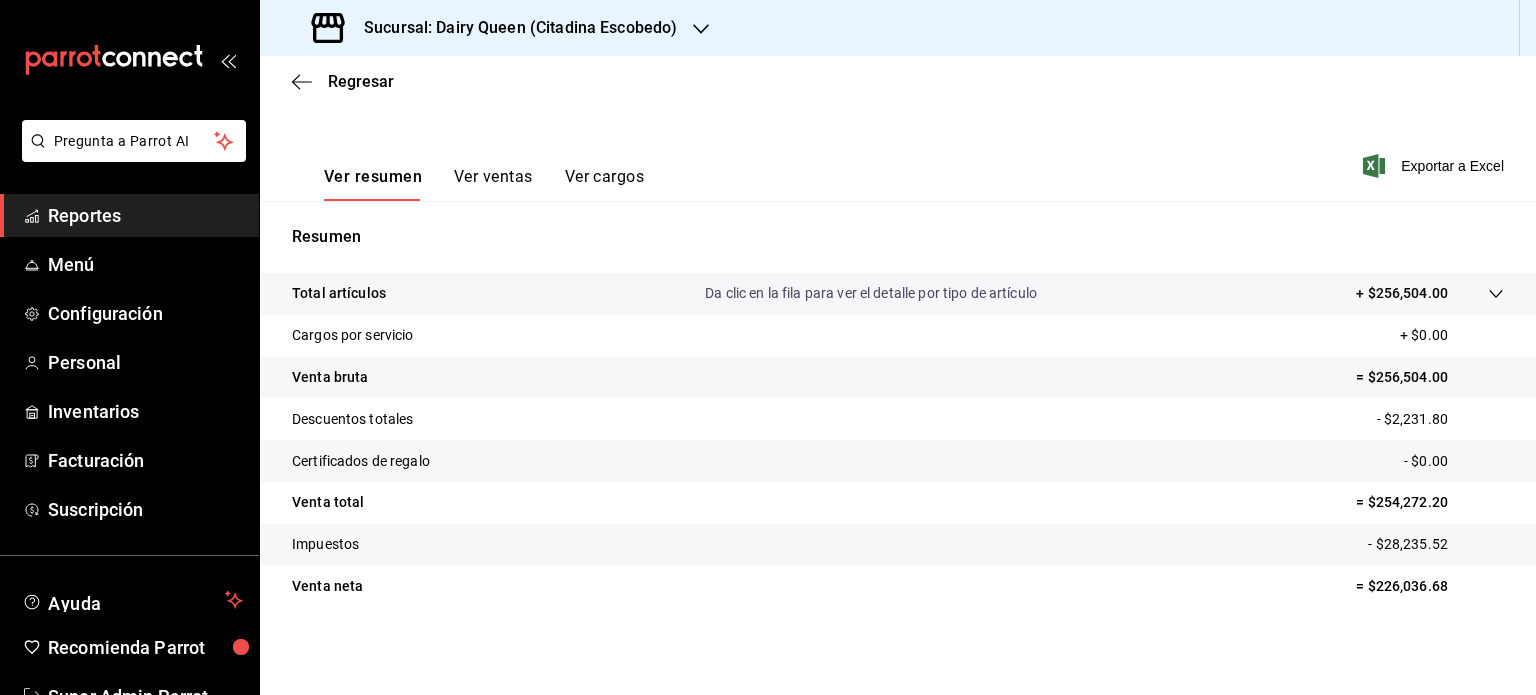 click on "Sucursal: Dairy Queen (Citadina Escobedo)" at bounding box center [496, 28] 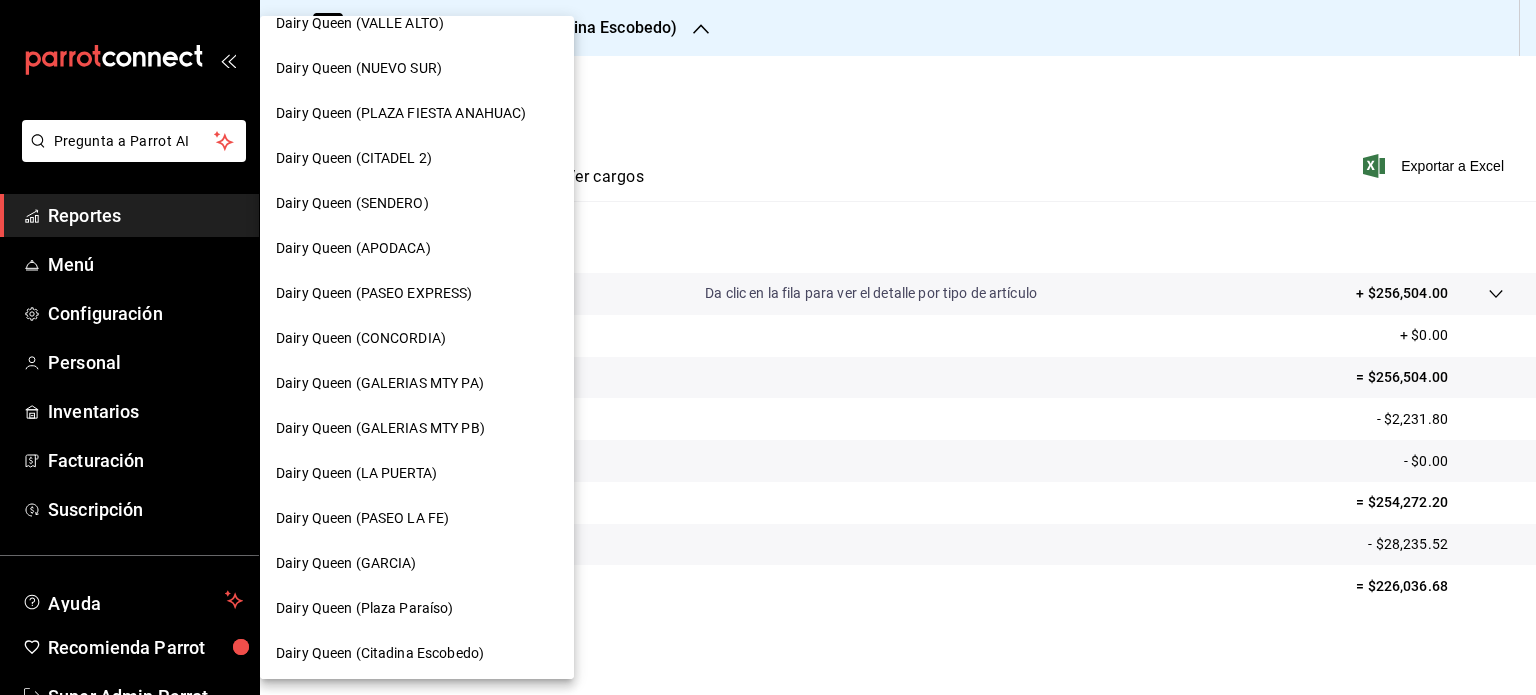 scroll, scrollTop: 600, scrollLeft: 0, axis: vertical 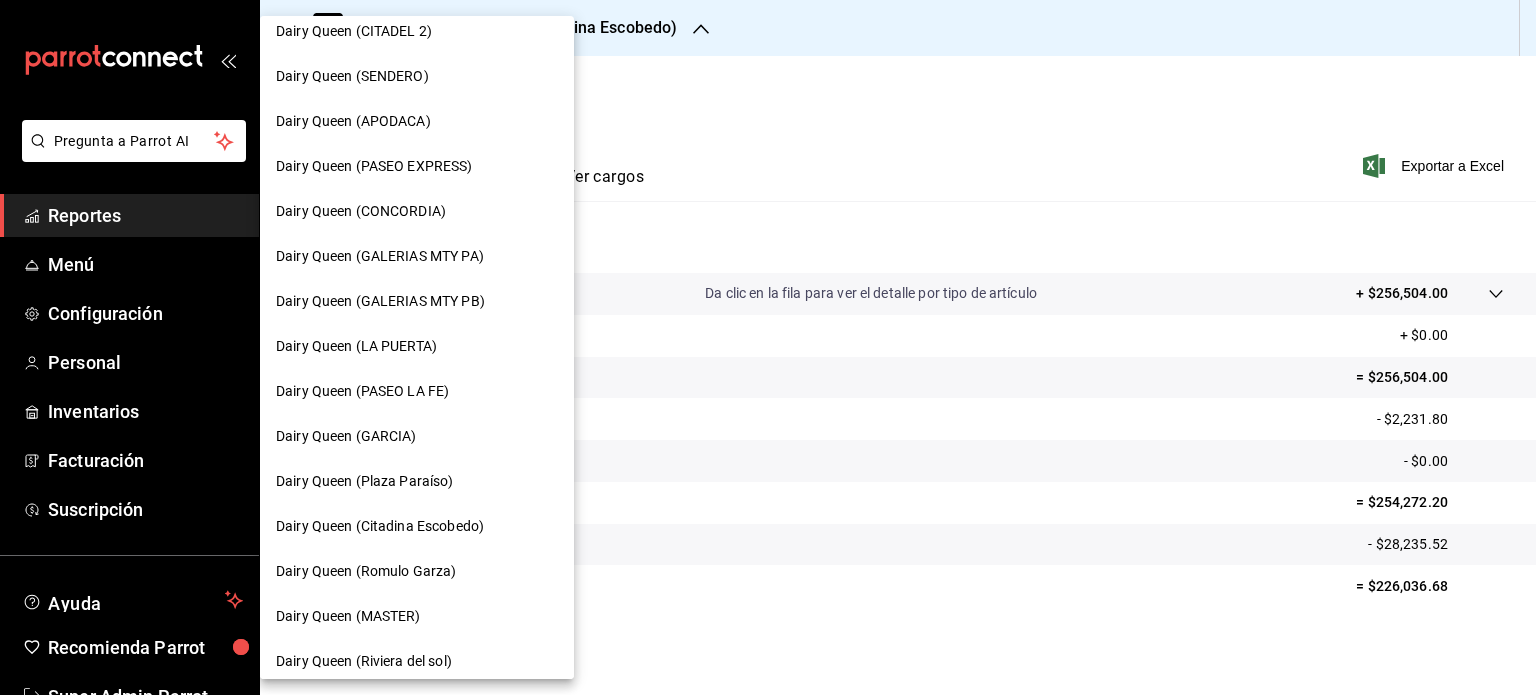 click on "Dairy Queen (Romulo Garza)" at bounding box center [366, 571] 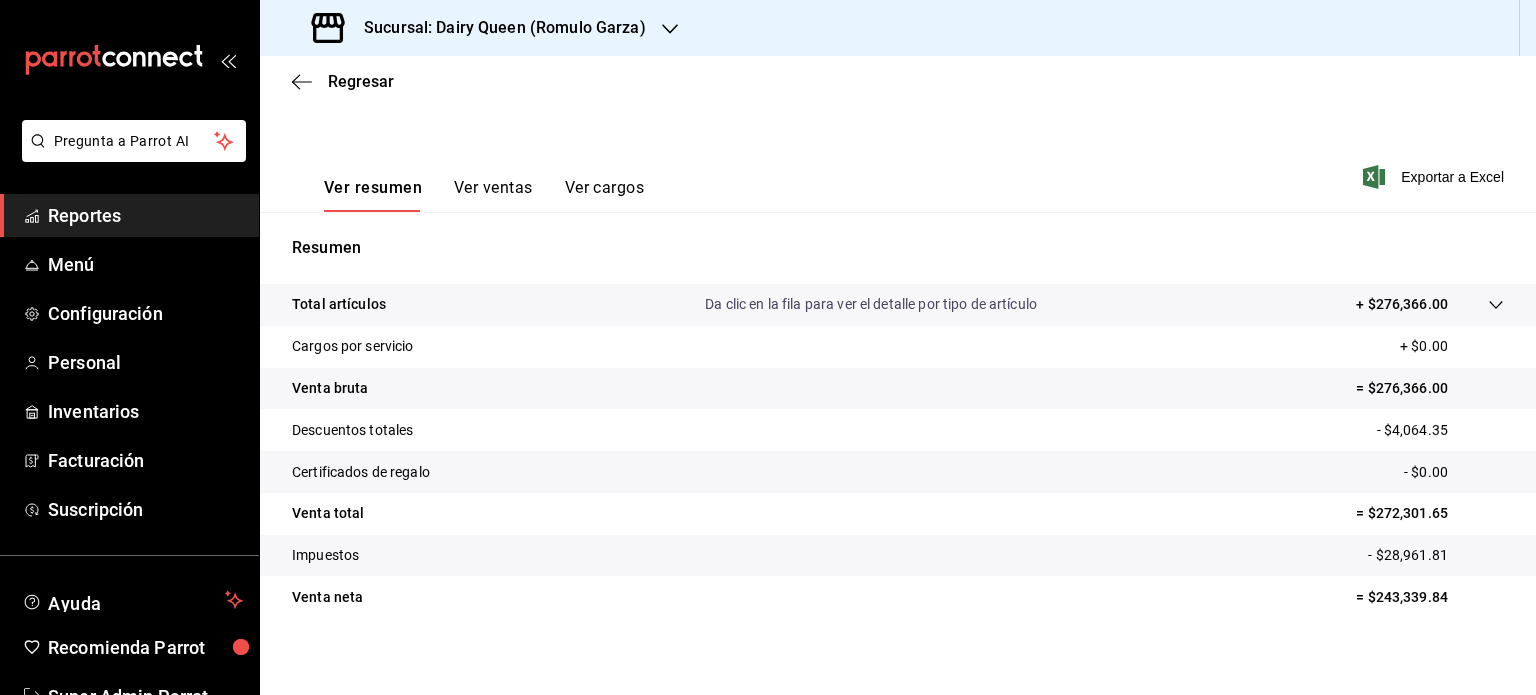 scroll, scrollTop: 263, scrollLeft: 0, axis: vertical 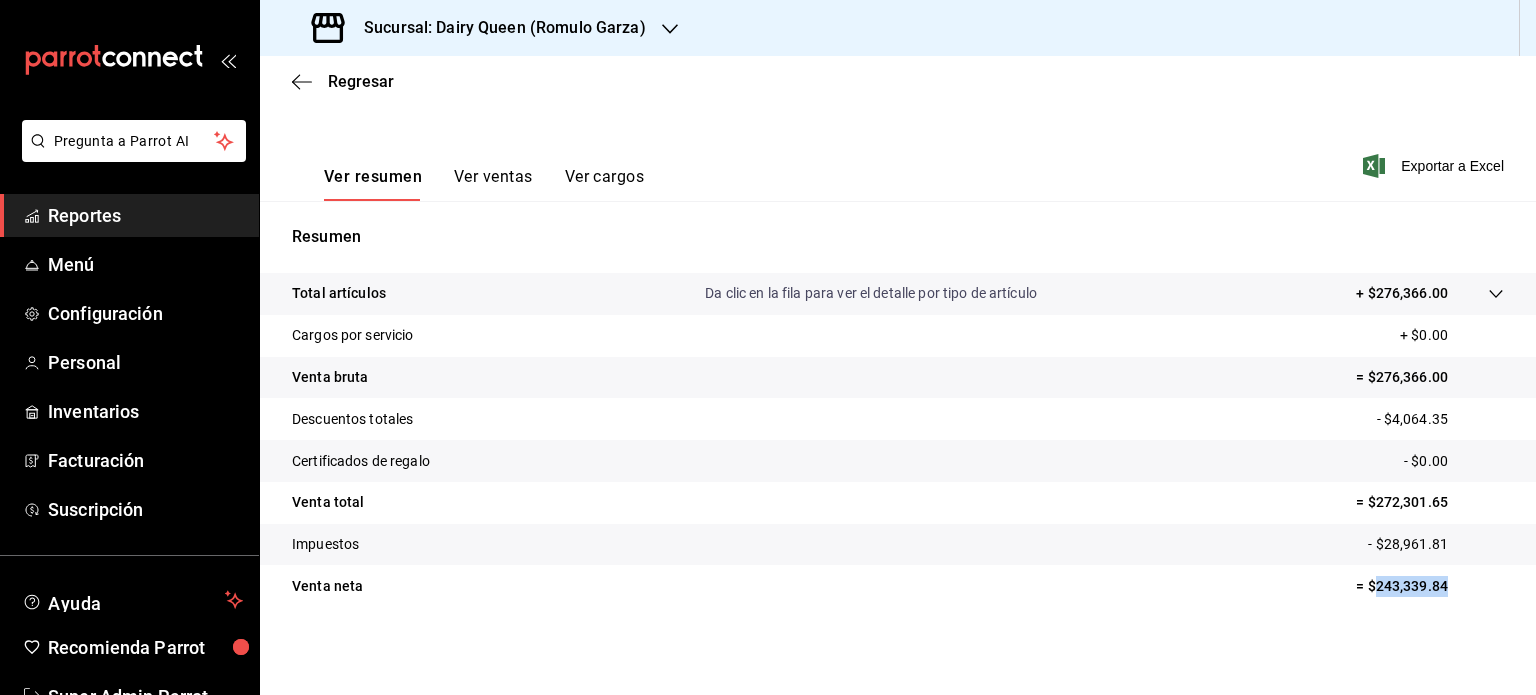 drag, startPoint x: 1429, startPoint y: 584, endPoint x: 1364, endPoint y: 597, distance: 66.287254 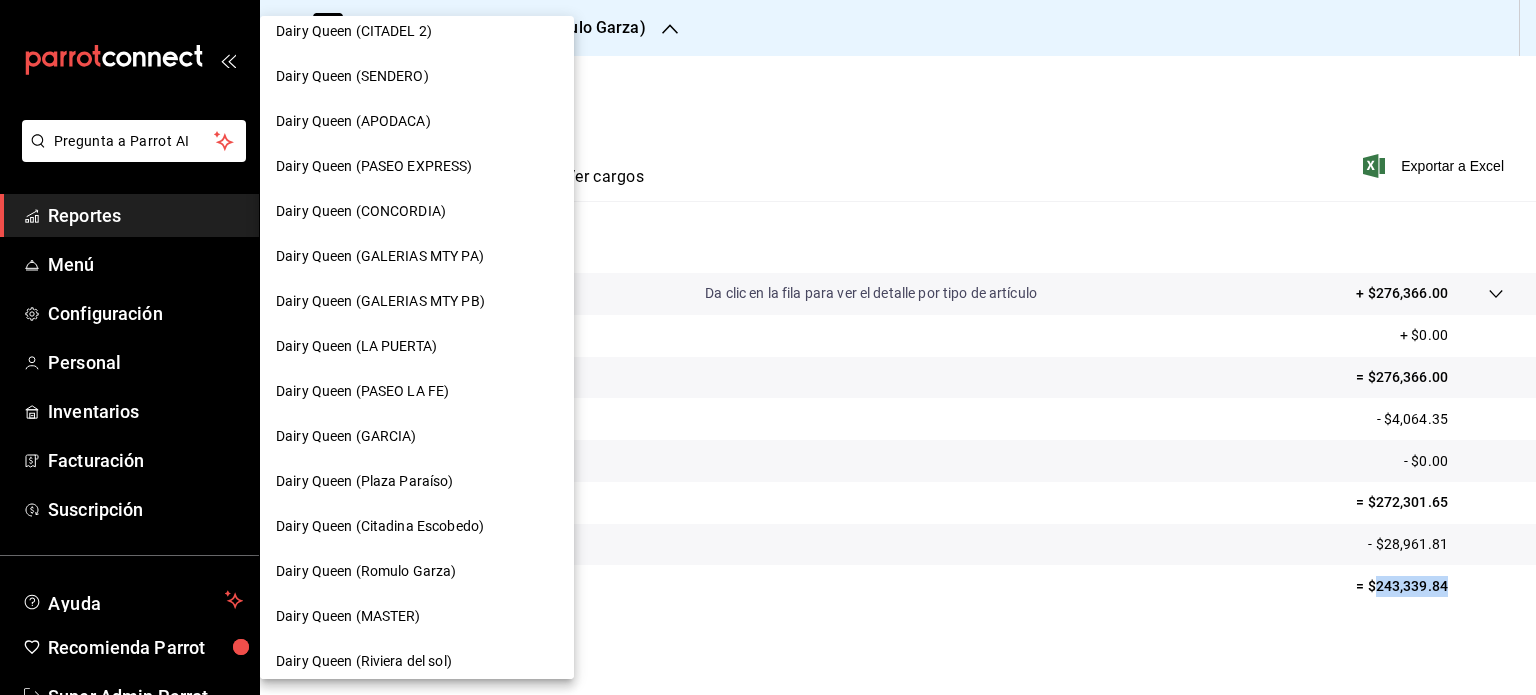 scroll, scrollTop: 700, scrollLeft: 0, axis: vertical 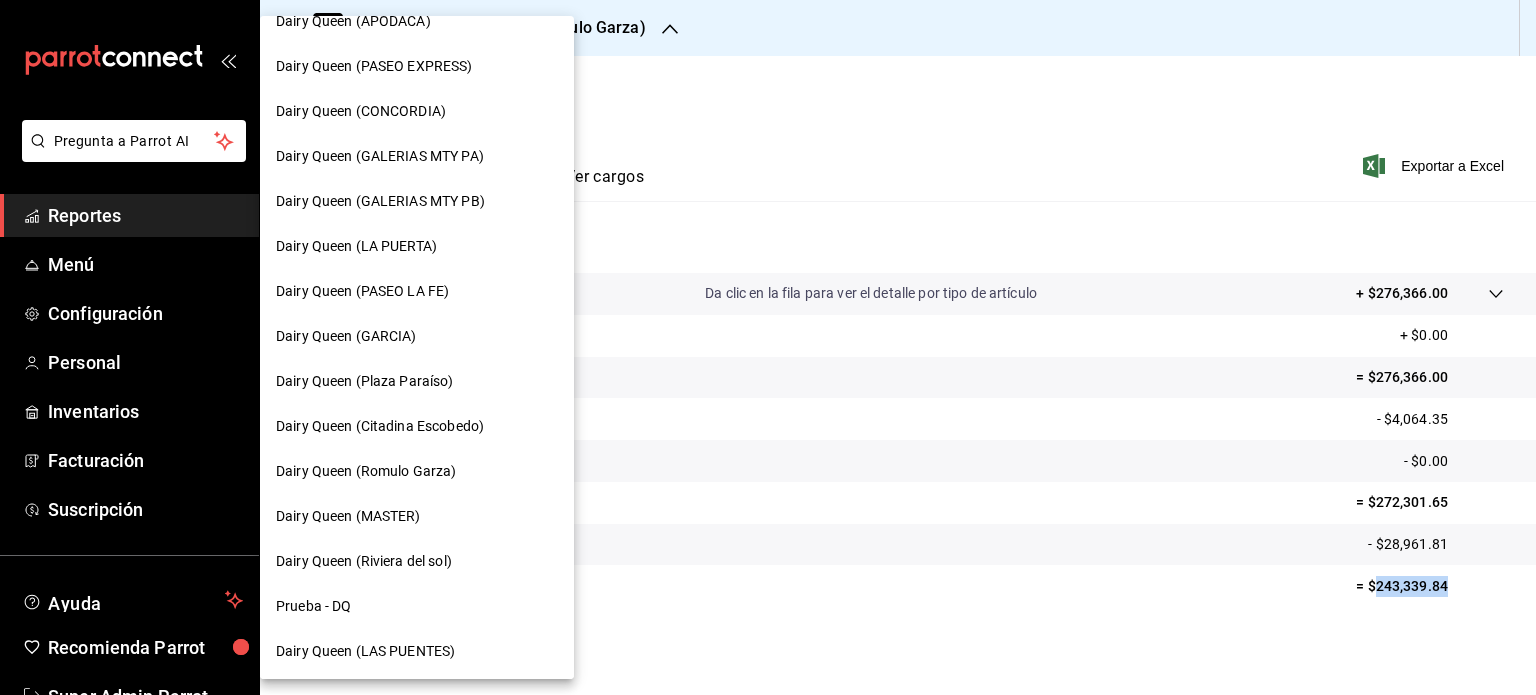 click on "Dairy Queen (Riviera del sol)" at bounding box center [364, 561] 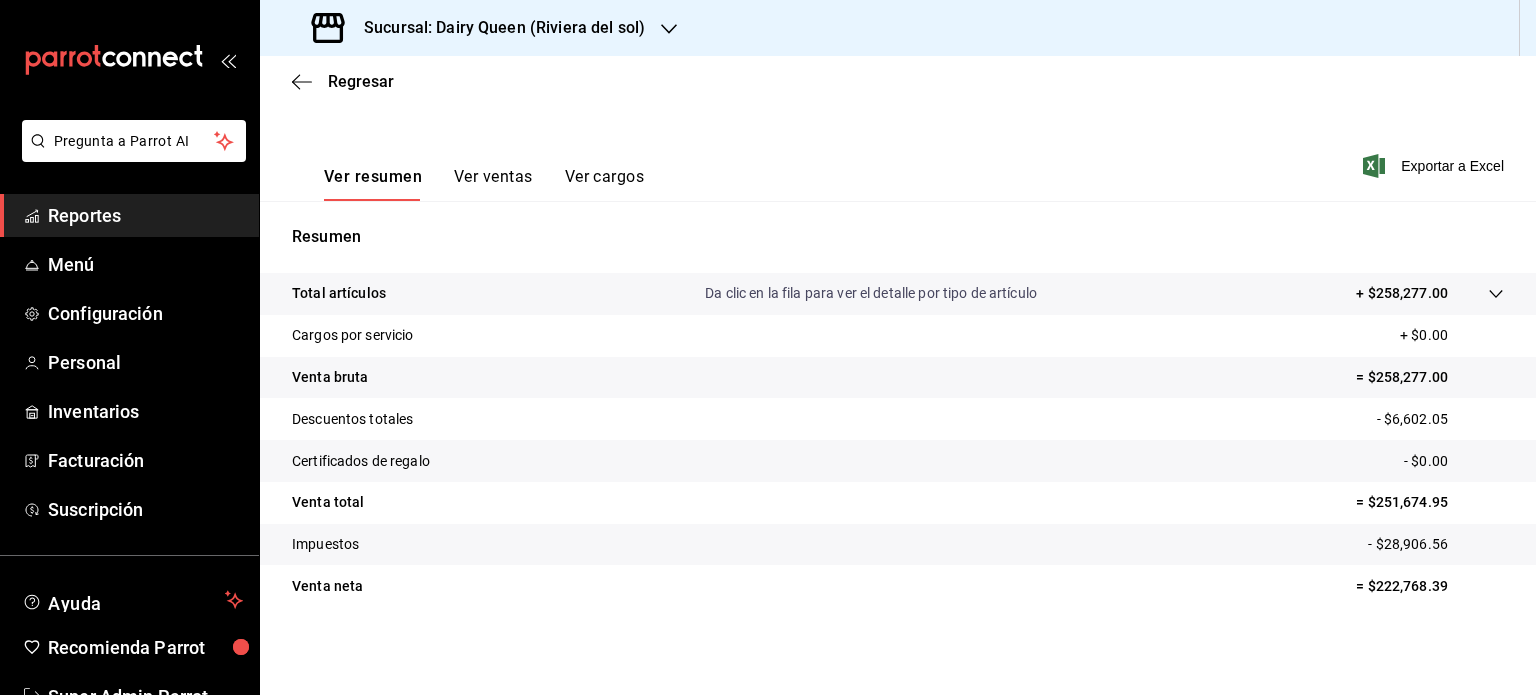 scroll, scrollTop: 263, scrollLeft: 0, axis: vertical 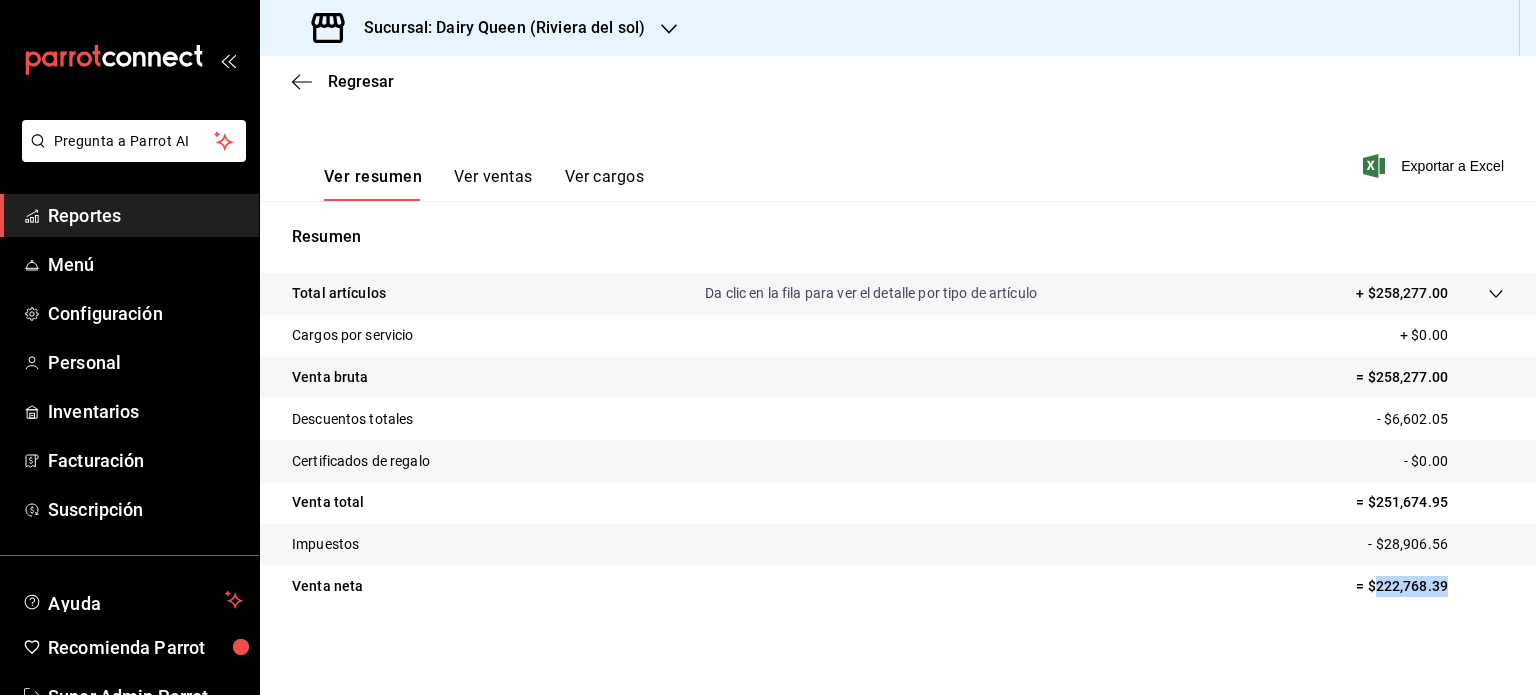 drag, startPoint x: 1438, startPoint y: 587, endPoint x: 1360, endPoint y: 585, distance: 78.025635 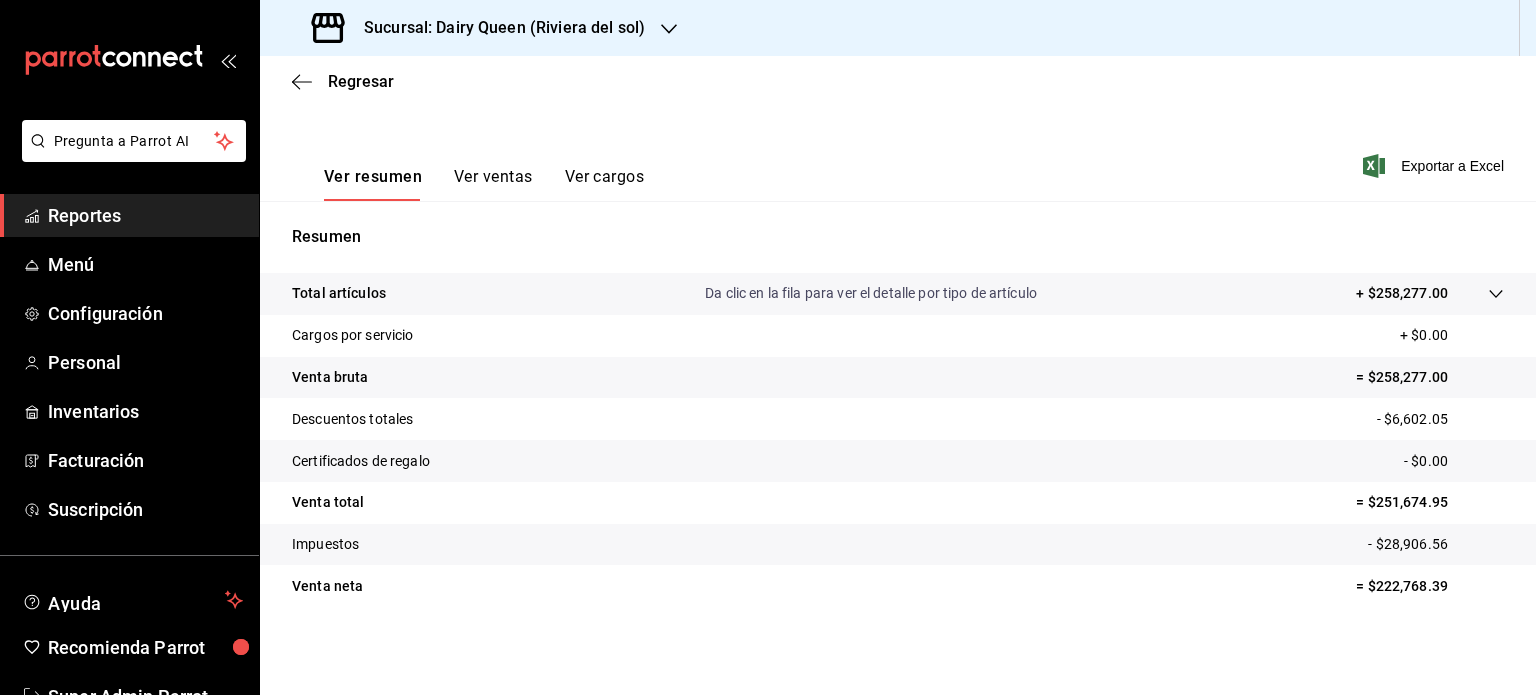 click on "Sucursal: Dairy Queen (Riviera del sol)" at bounding box center [480, 28] 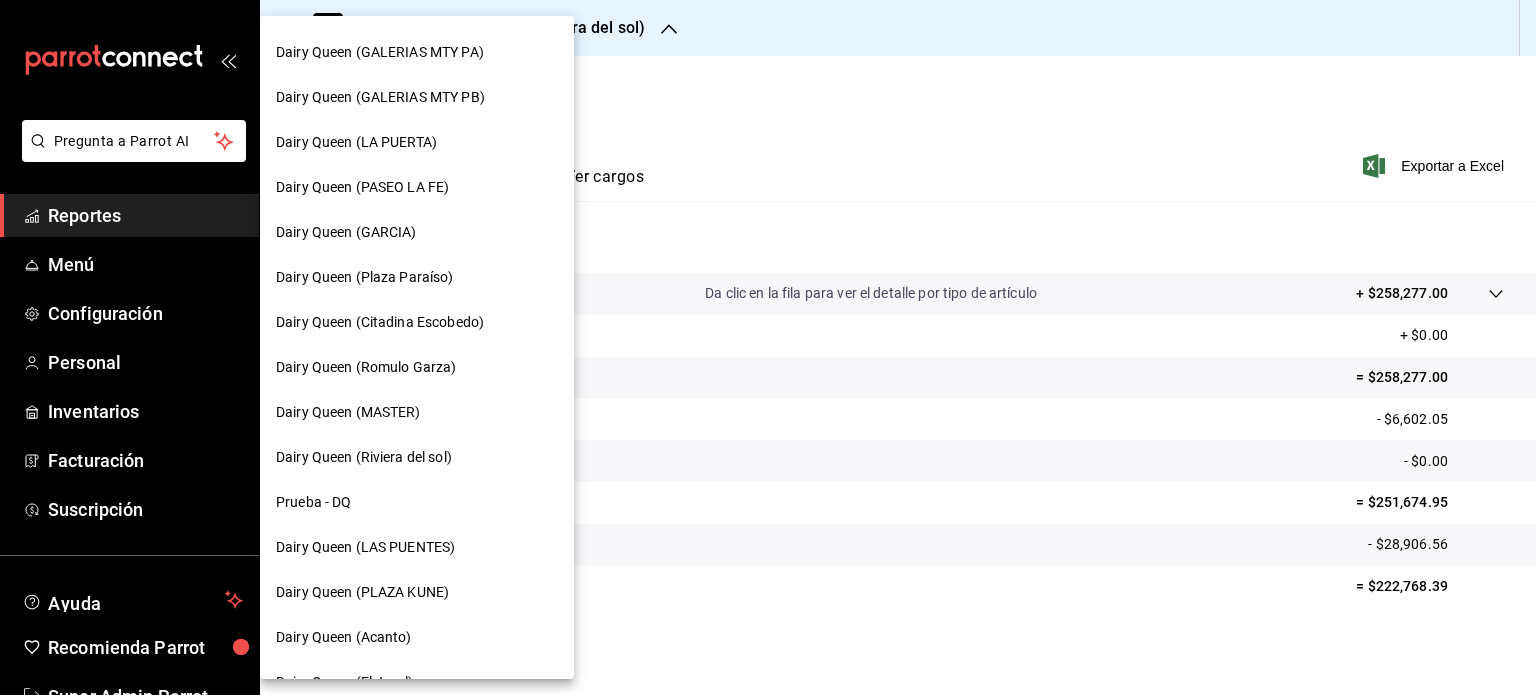 scroll, scrollTop: 837, scrollLeft: 0, axis: vertical 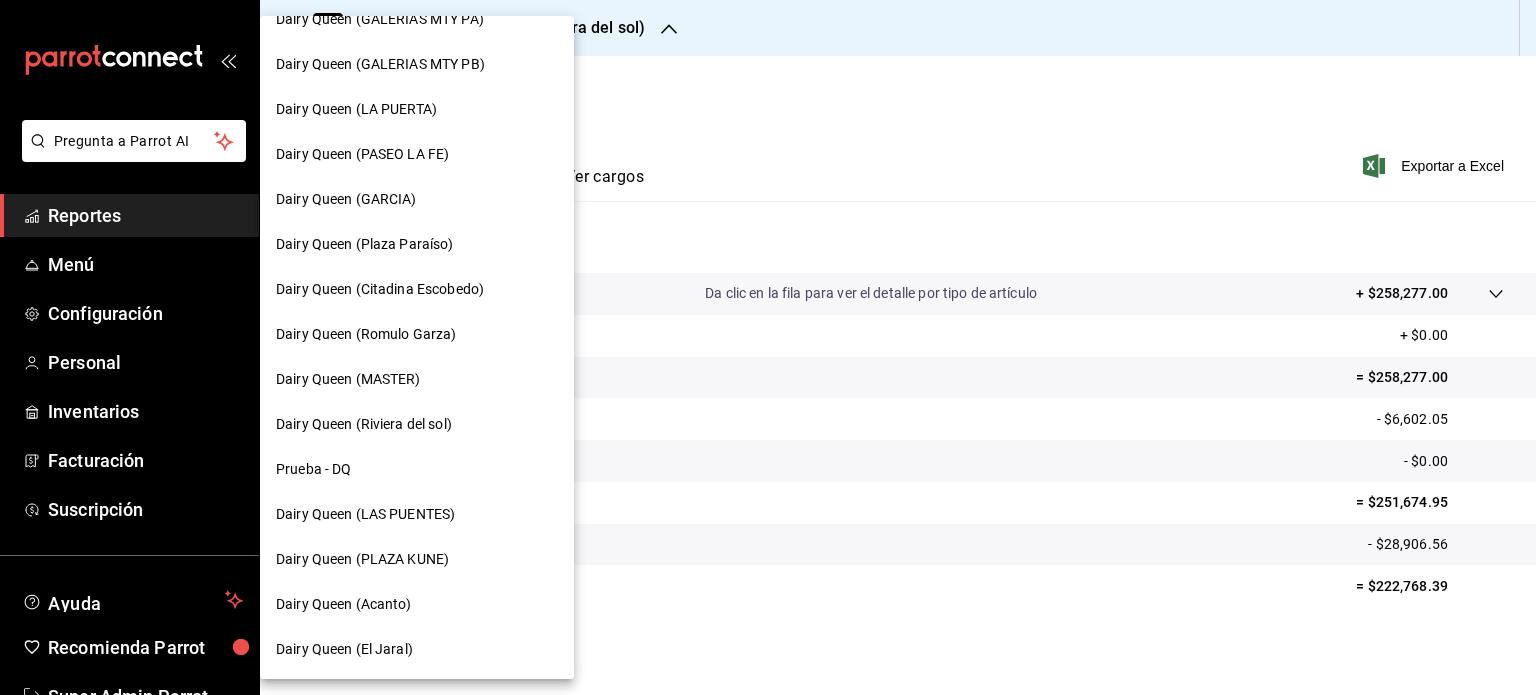 click on "Dairy Queen (LAS PUENTES)" at bounding box center [365, 514] 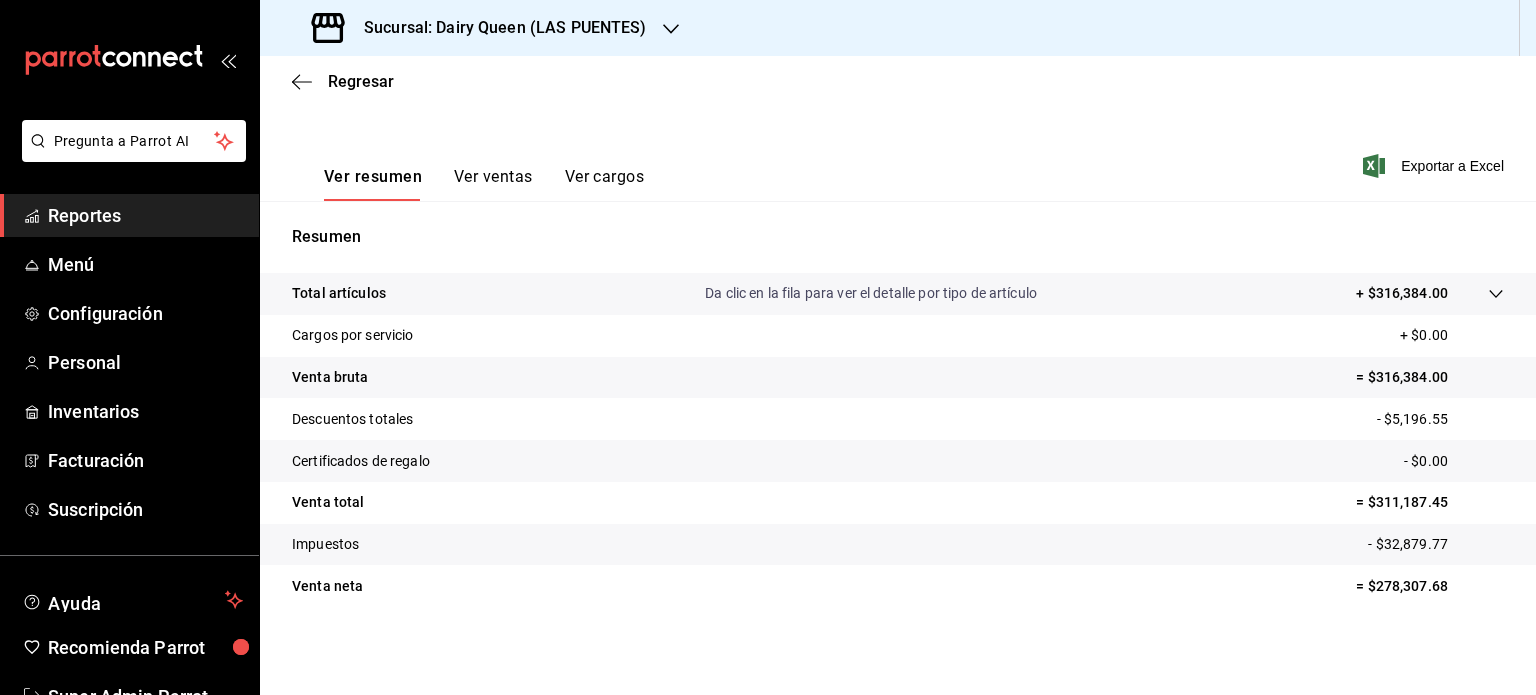 scroll, scrollTop: 263, scrollLeft: 0, axis: vertical 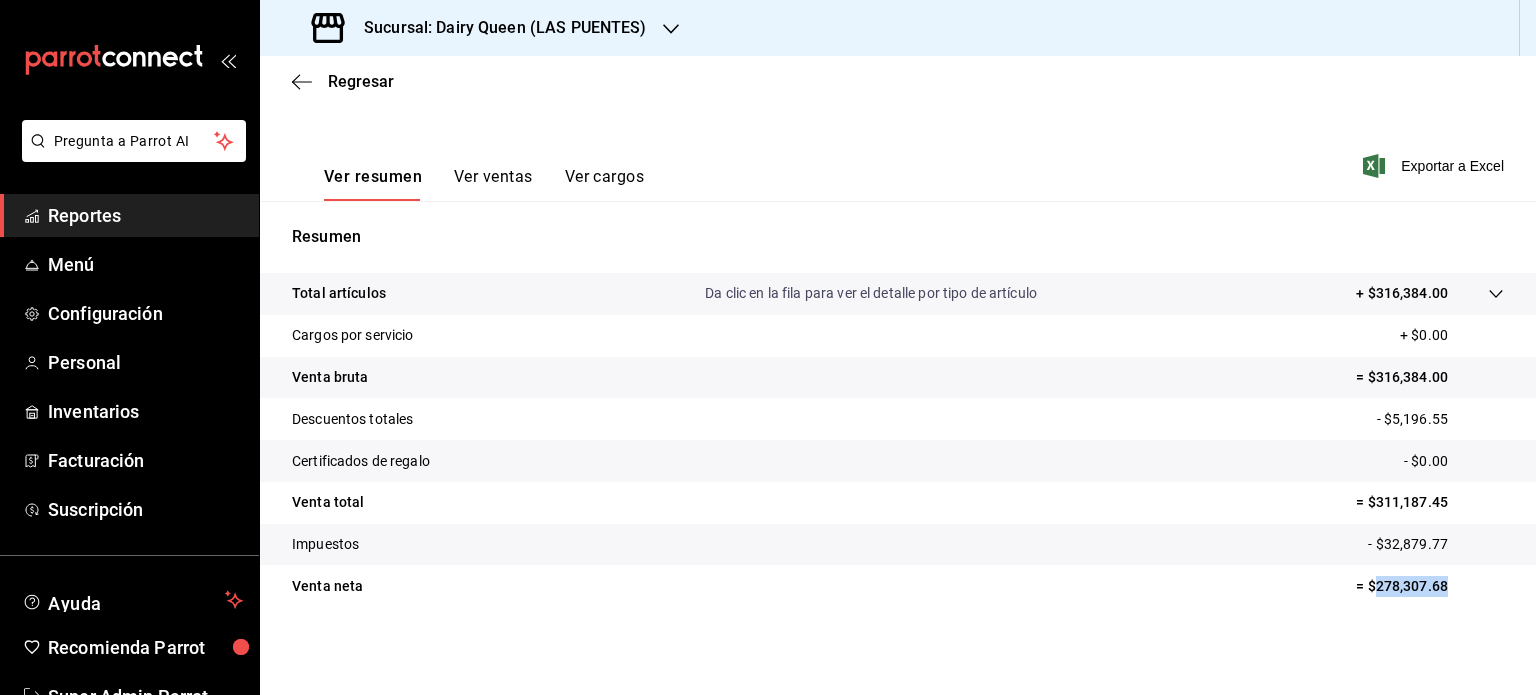 drag, startPoint x: 1435, startPoint y: 593, endPoint x: 1360, endPoint y: 595, distance: 75.026665 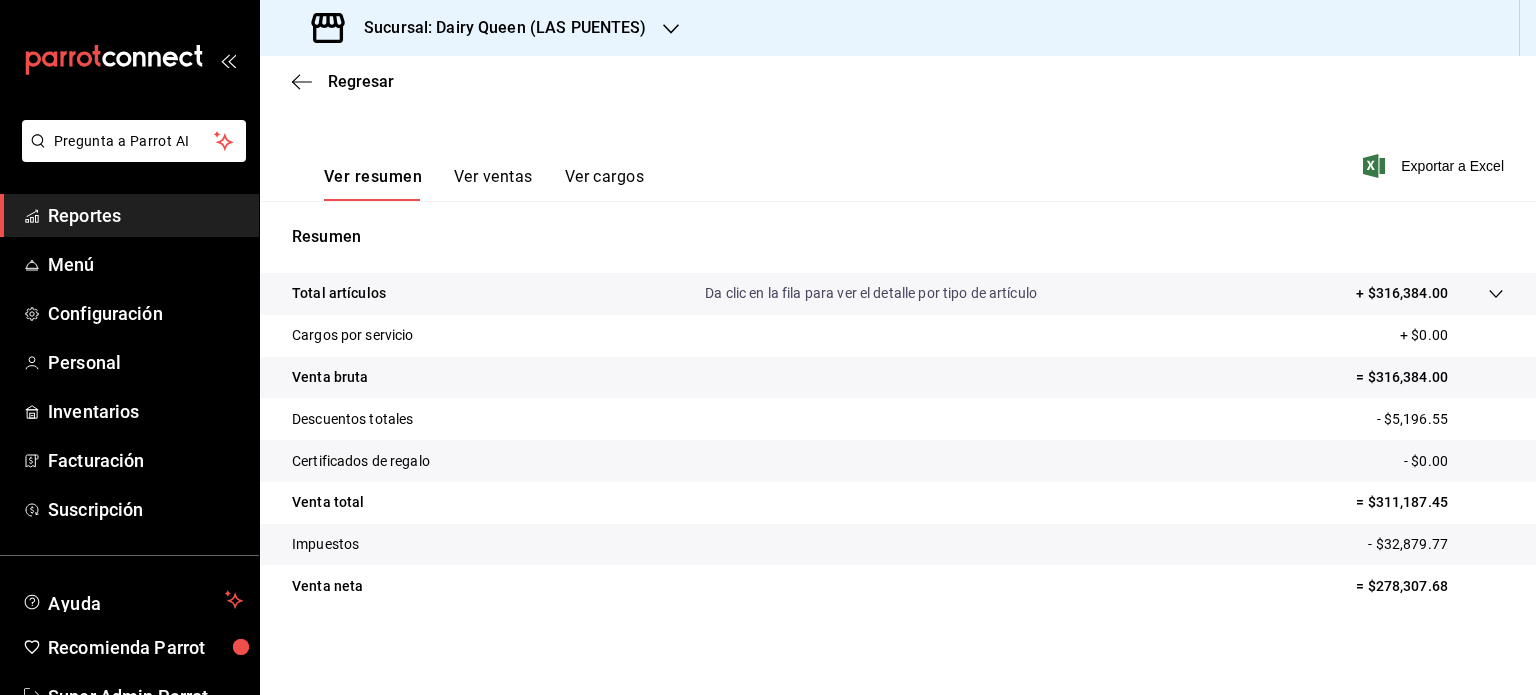 click on "Sucursal: Dairy Queen (LAS PUENTES)" at bounding box center (497, 28) 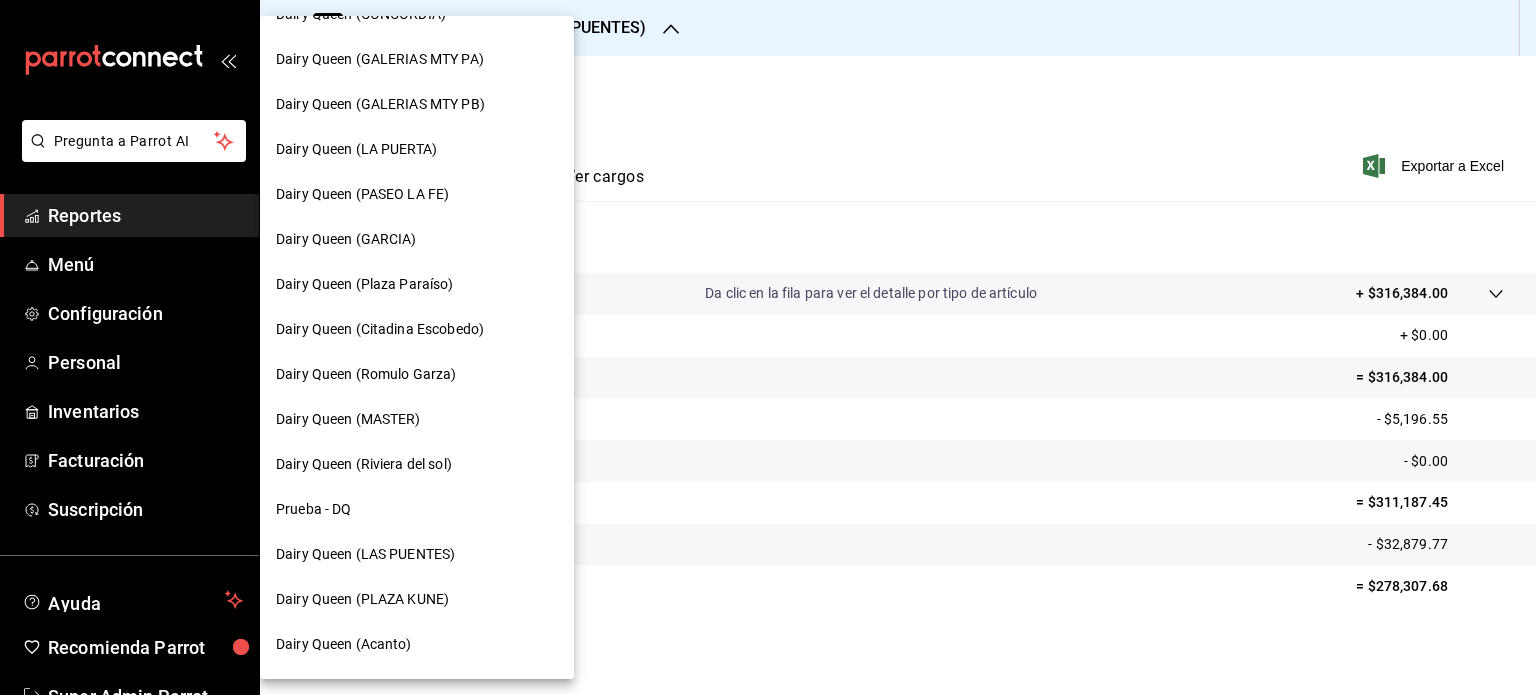 scroll, scrollTop: 837, scrollLeft: 0, axis: vertical 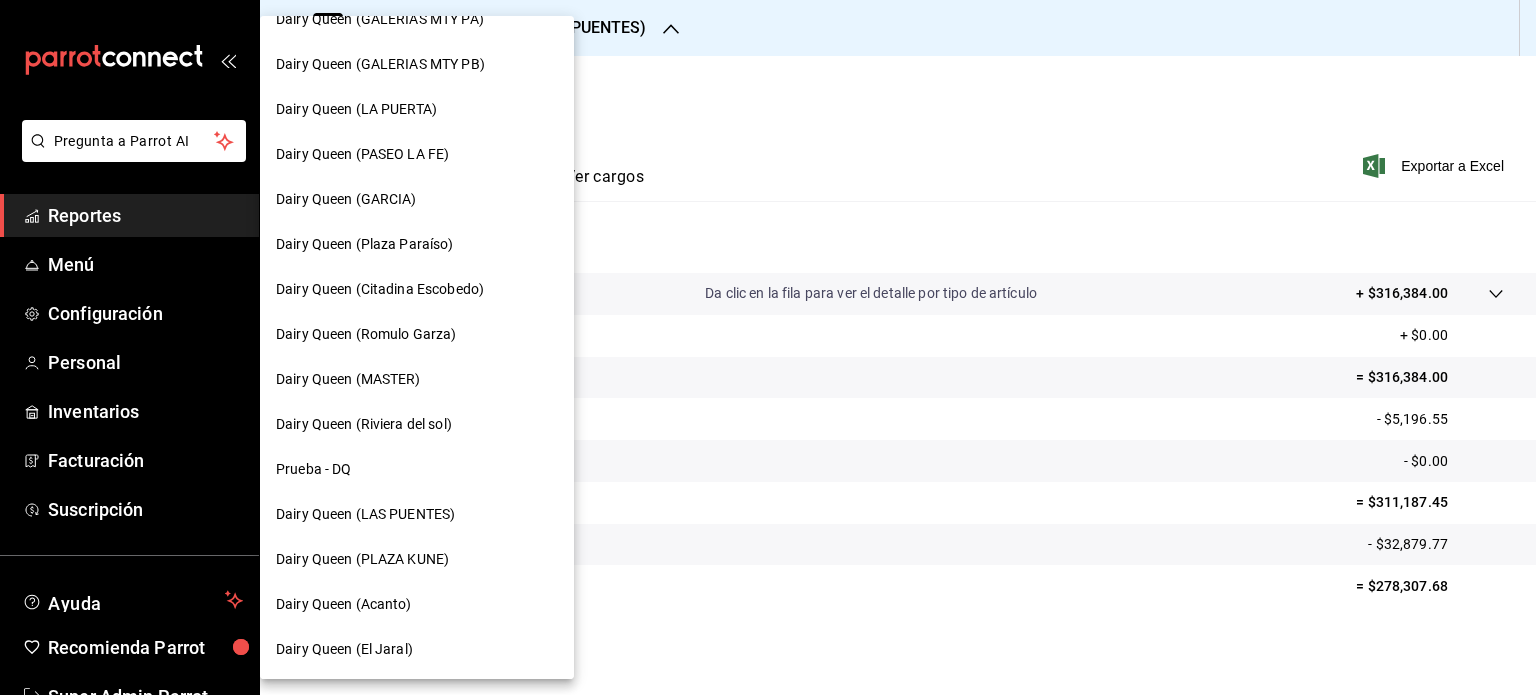 click on "Dairy Queen (PLAZA KUNE)" at bounding box center (362, 559) 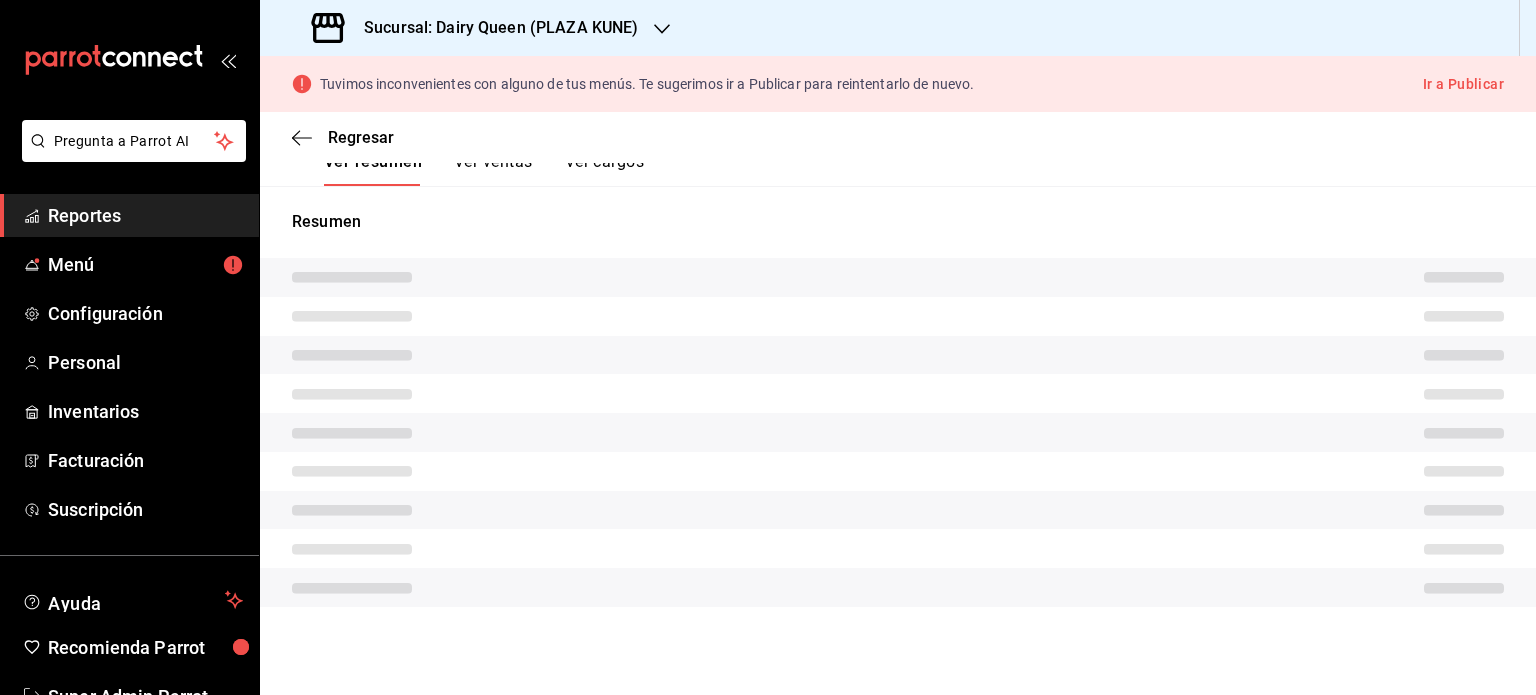 scroll, scrollTop: 319, scrollLeft: 0, axis: vertical 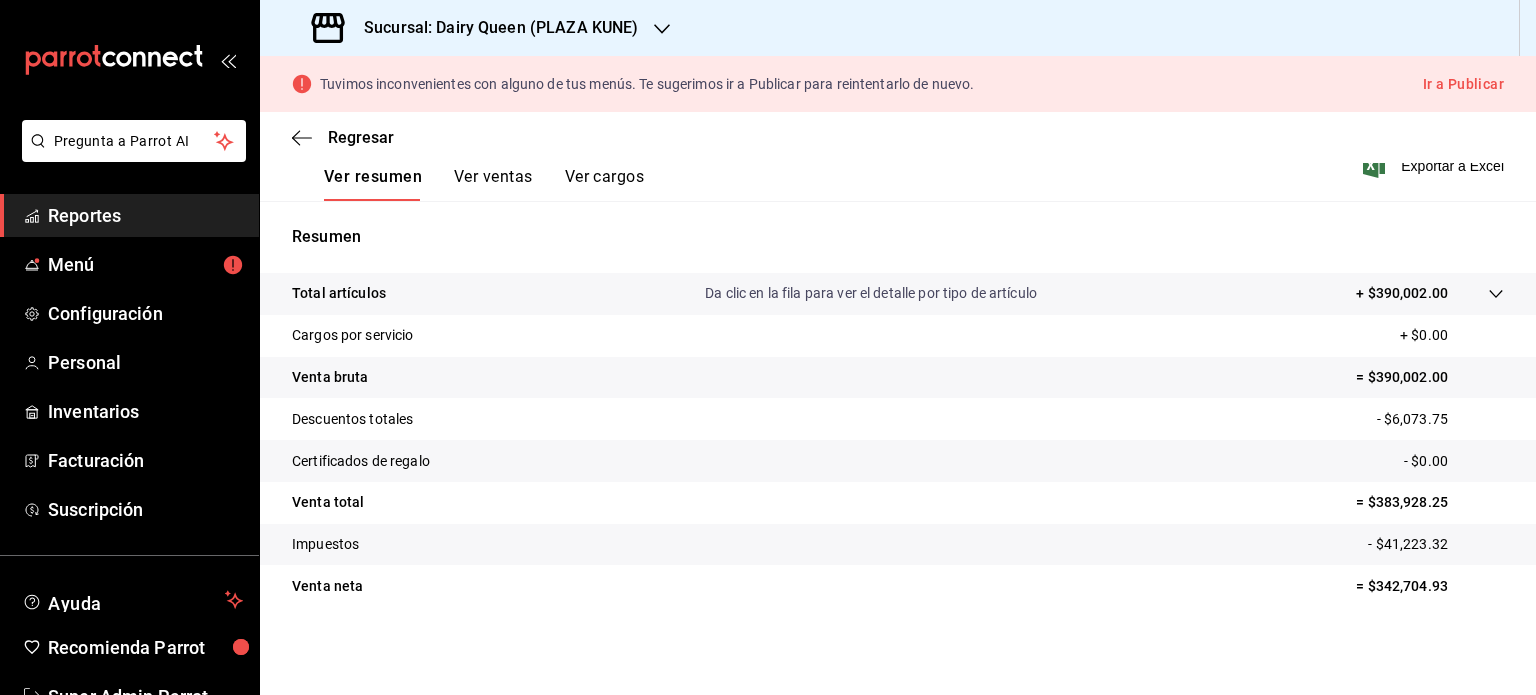 click on "Venta neta = $342,704.93" at bounding box center [898, 586] 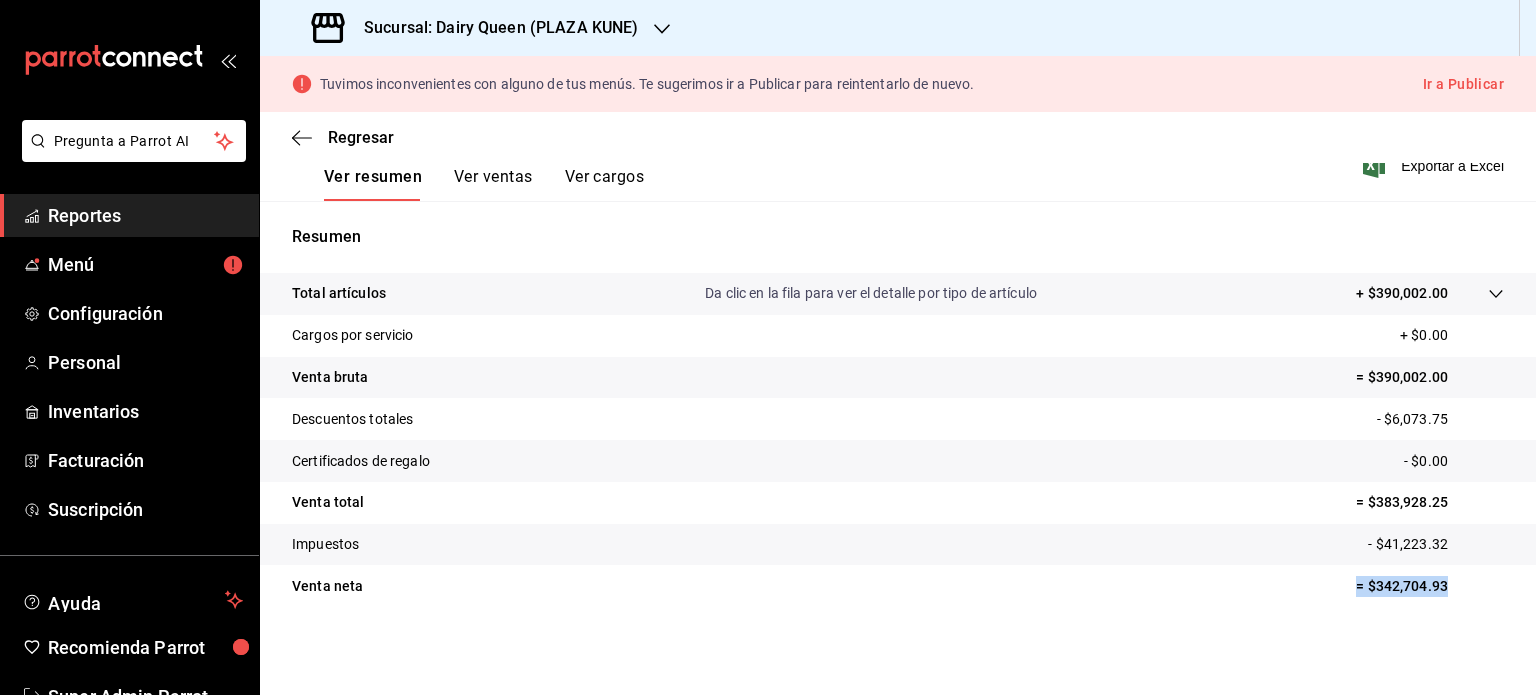 click on "= $342,704.93" at bounding box center (1430, 586) 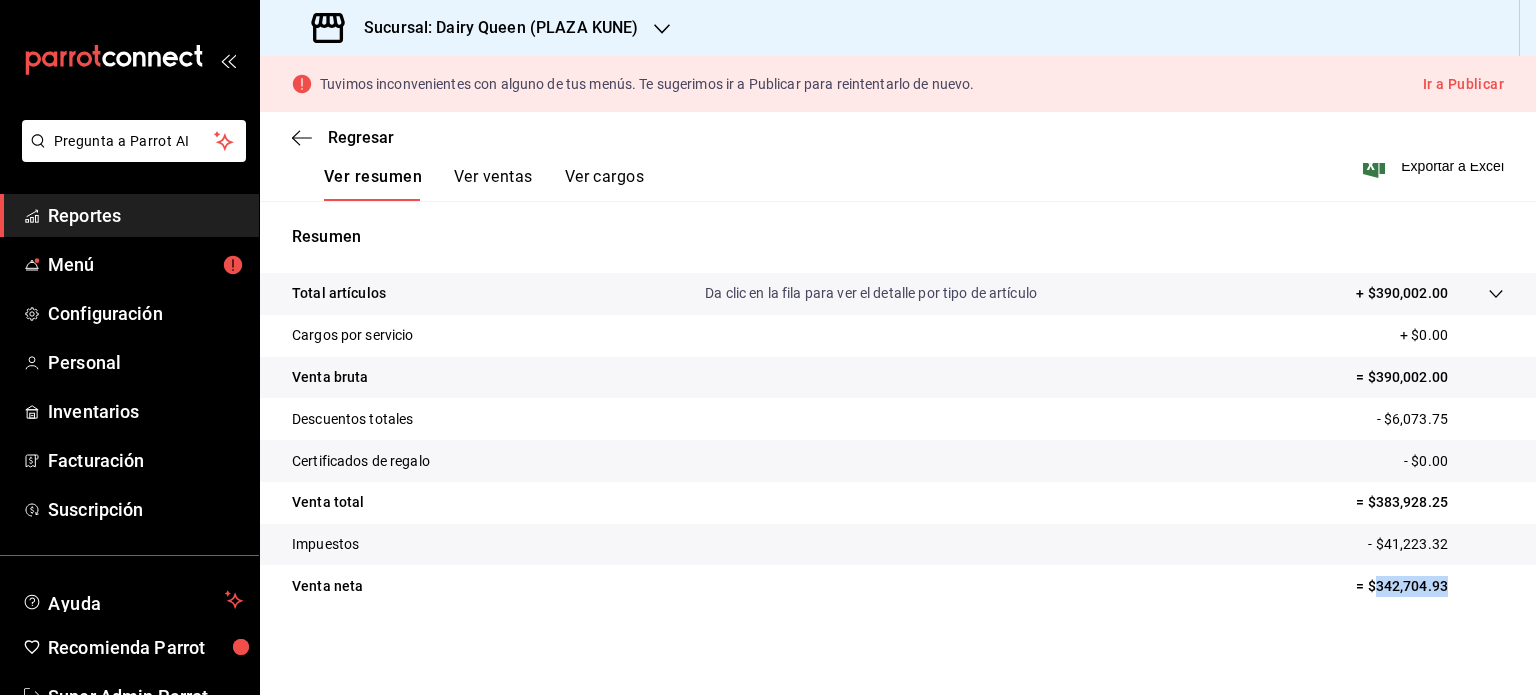 drag, startPoint x: 1448, startPoint y: 583, endPoint x: 1360, endPoint y: 591, distance: 88.362885 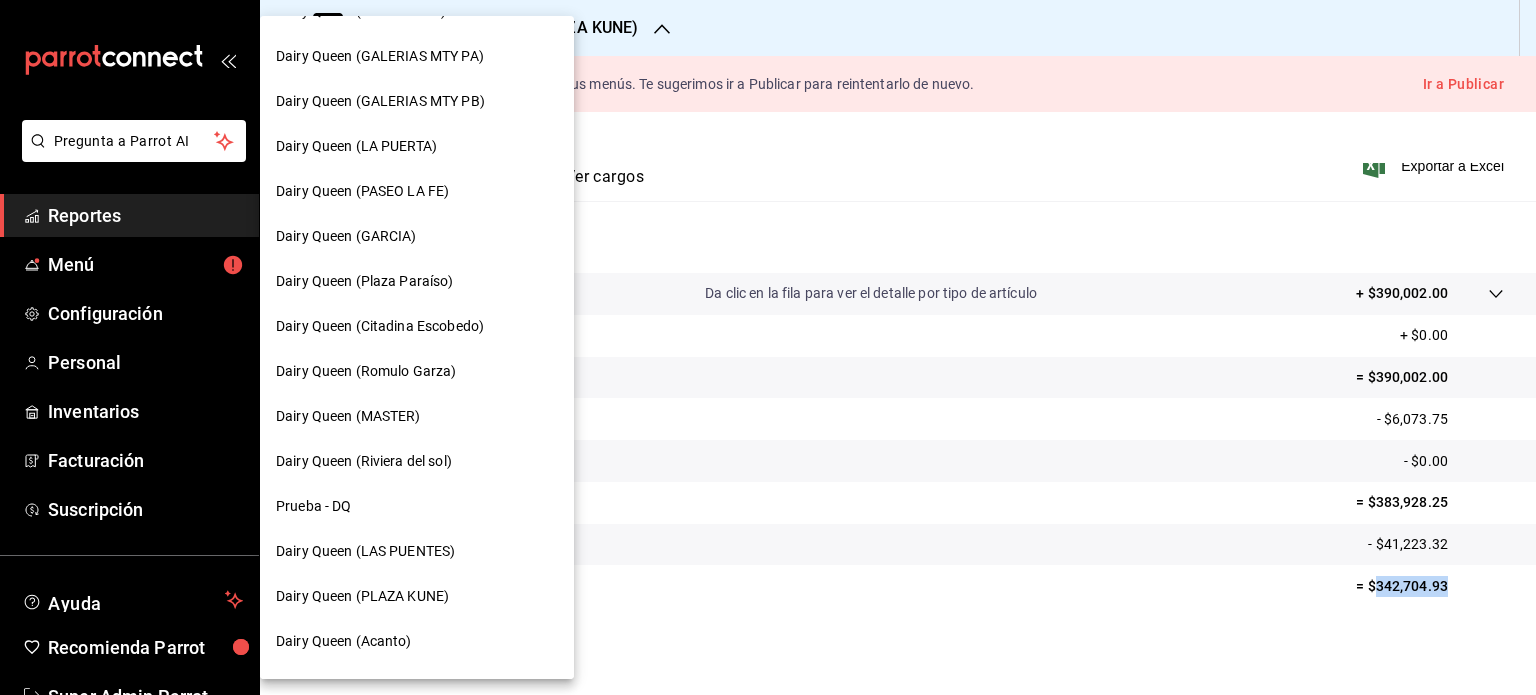 scroll, scrollTop: 837, scrollLeft: 0, axis: vertical 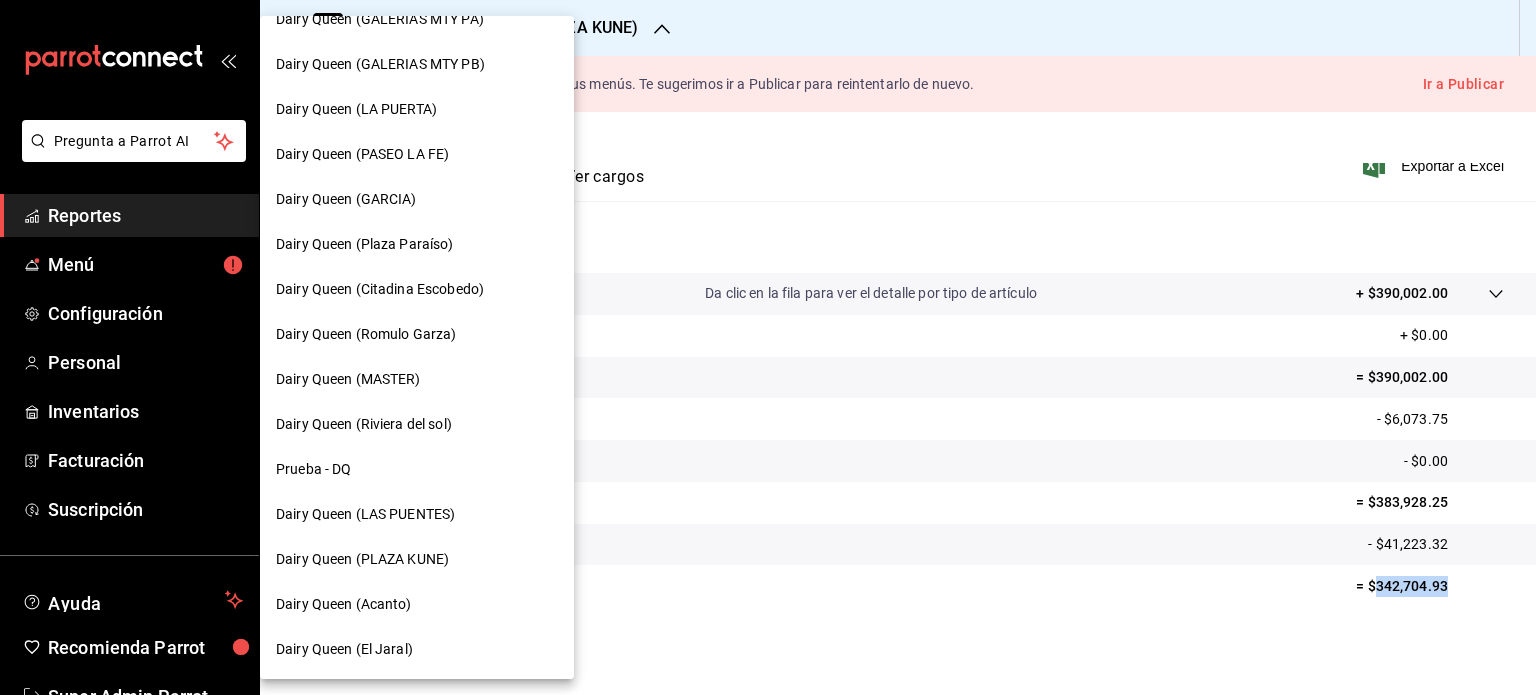click on "Dairy Queen (Acanto)" at bounding box center [417, 604] 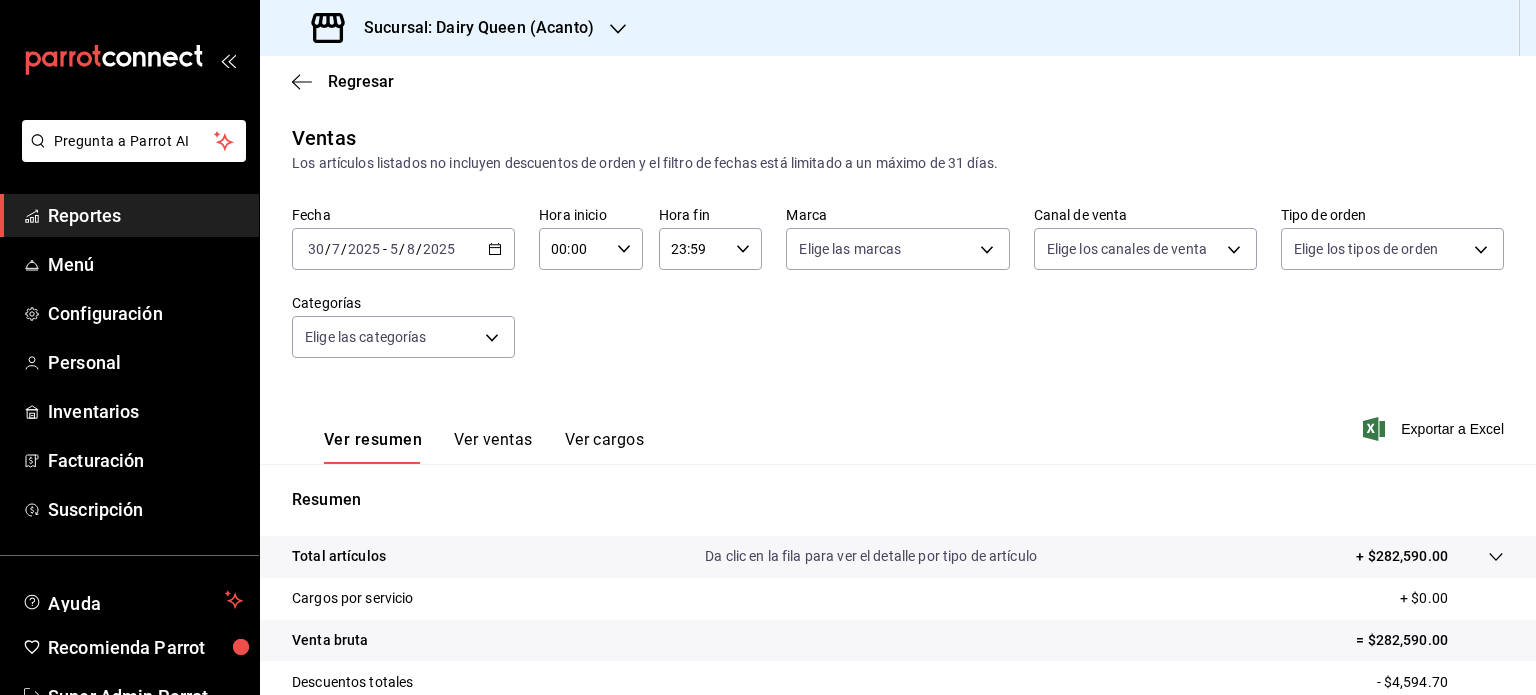 scroll, scrollTop: 263, scrollLeft: 0, axis: vertical 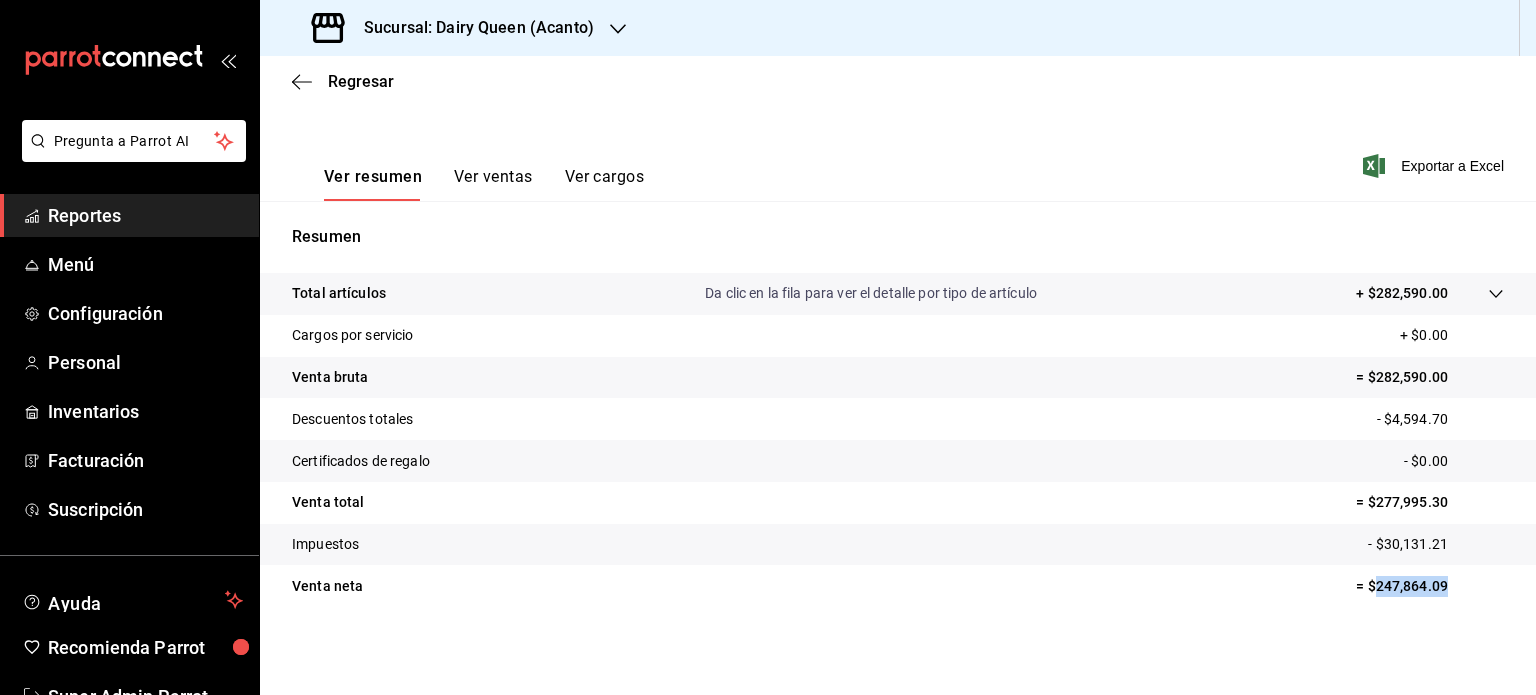 drag, startPoint x: 1430, startPoint y: 577, endPoint x: 1363, endPoint y: 595, distance: 69.375786 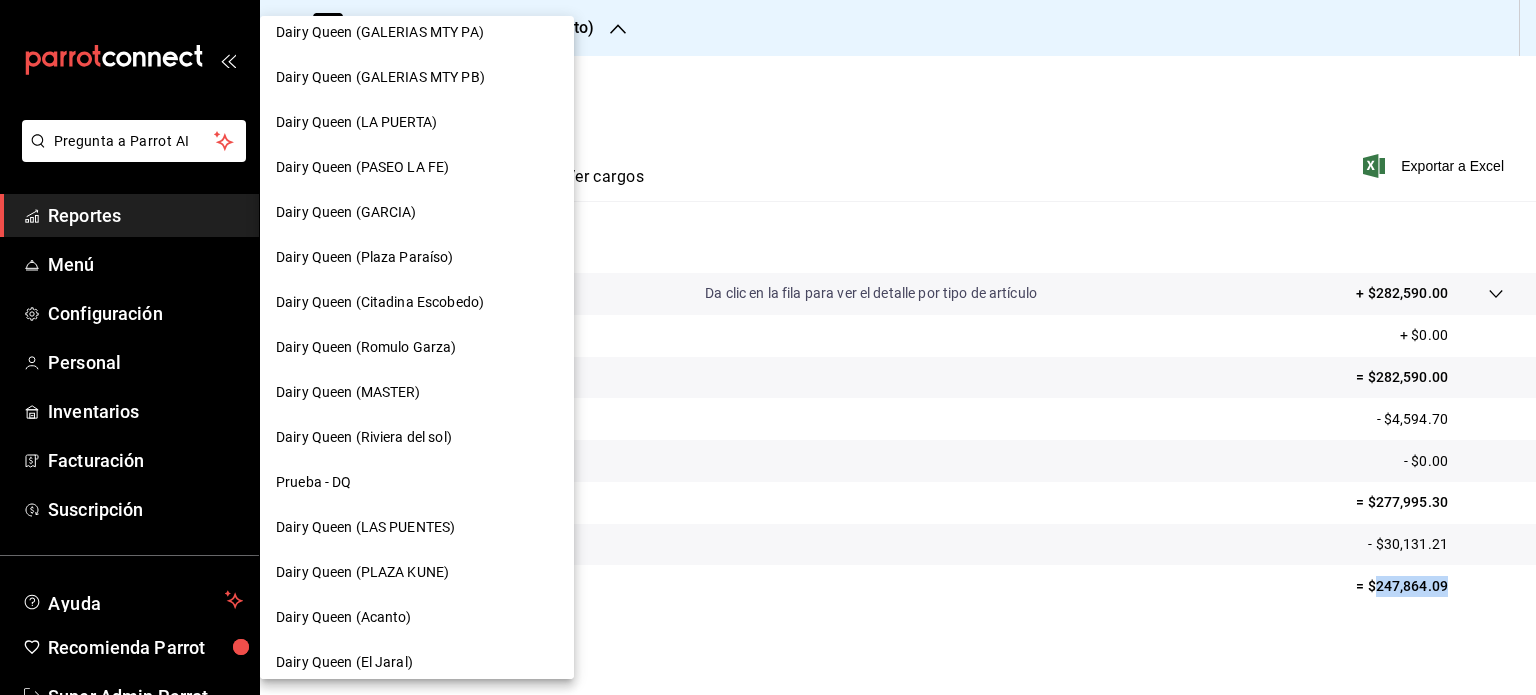 scroll, scrollTop: 837, scrollLeft: 0, axis: vertical 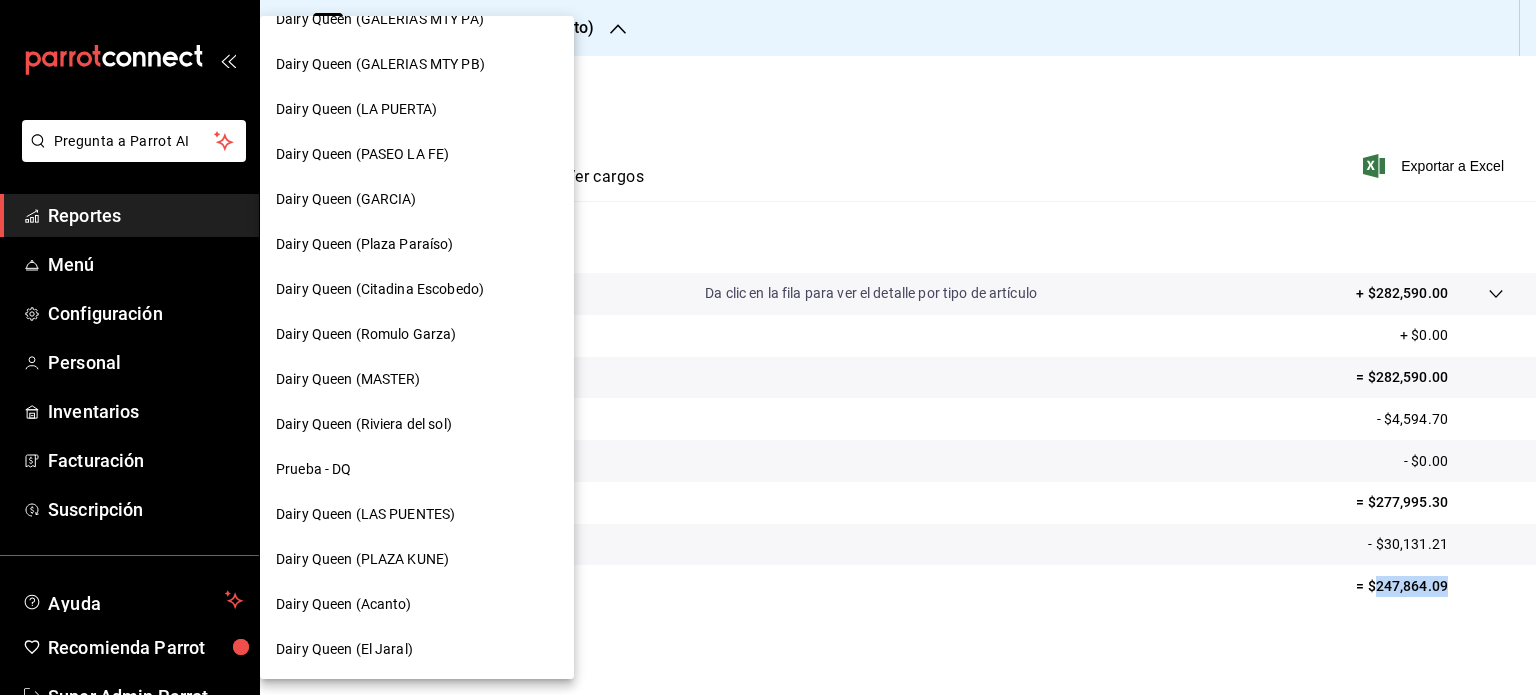click on "Dairy Queen (El Jaral)" at bounding box center (417, 649) 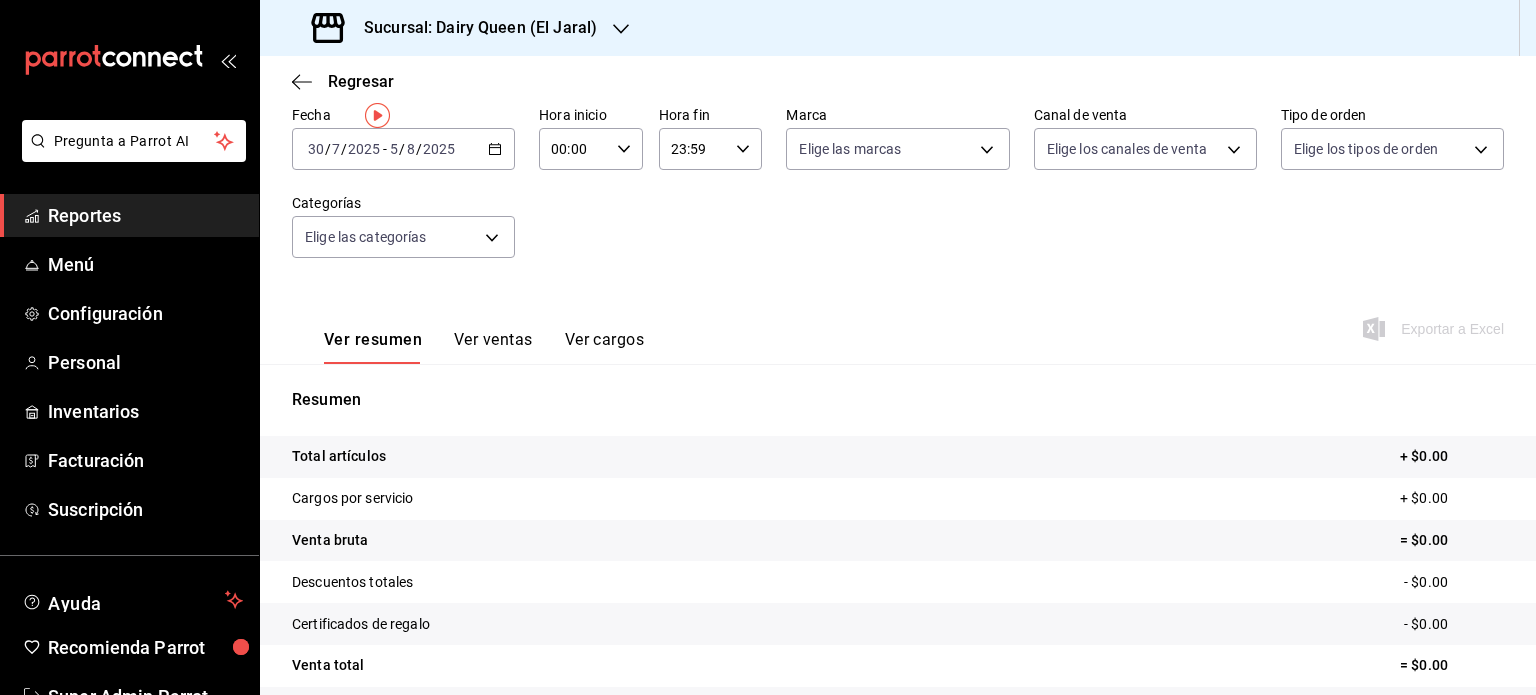 scroll, scrollTop: 0, scrollLeft: 0, axis: both 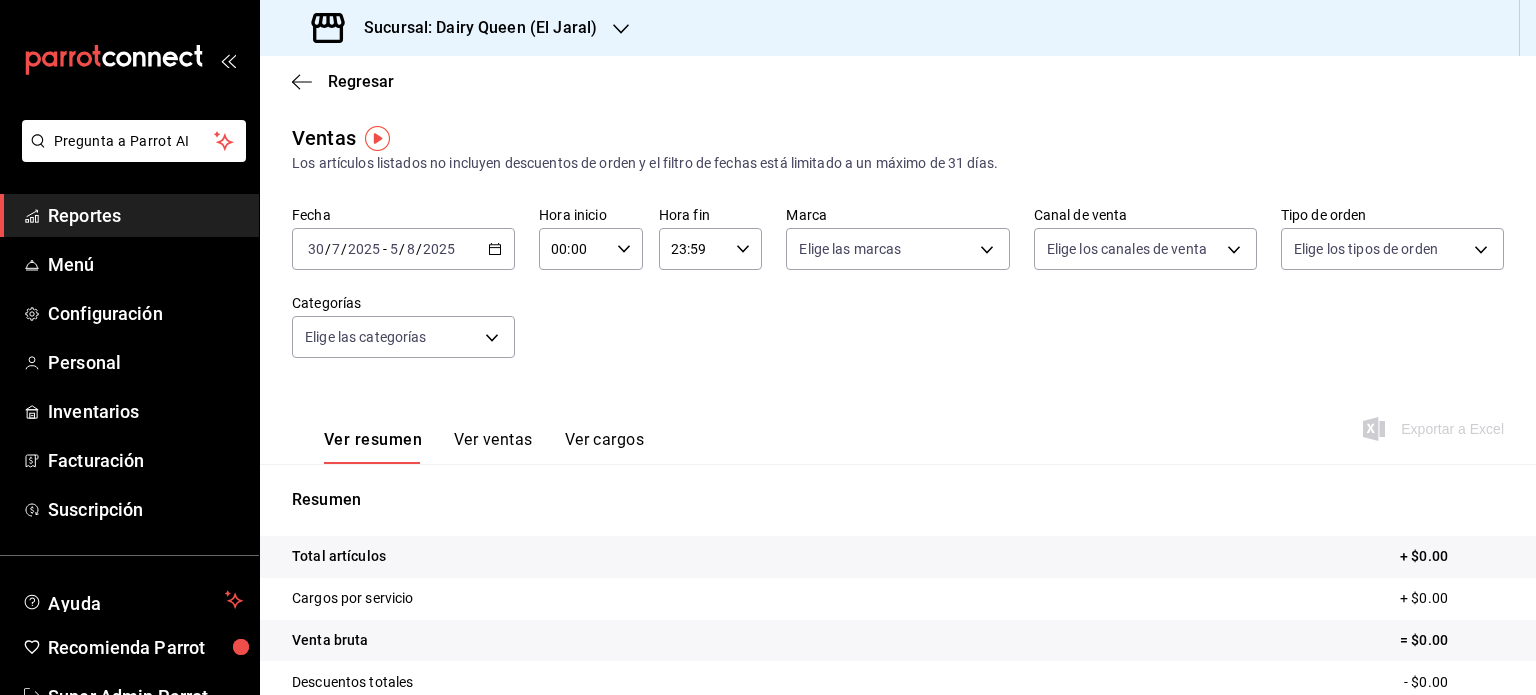 click on "Reportes" at bounding box center (145, 215) 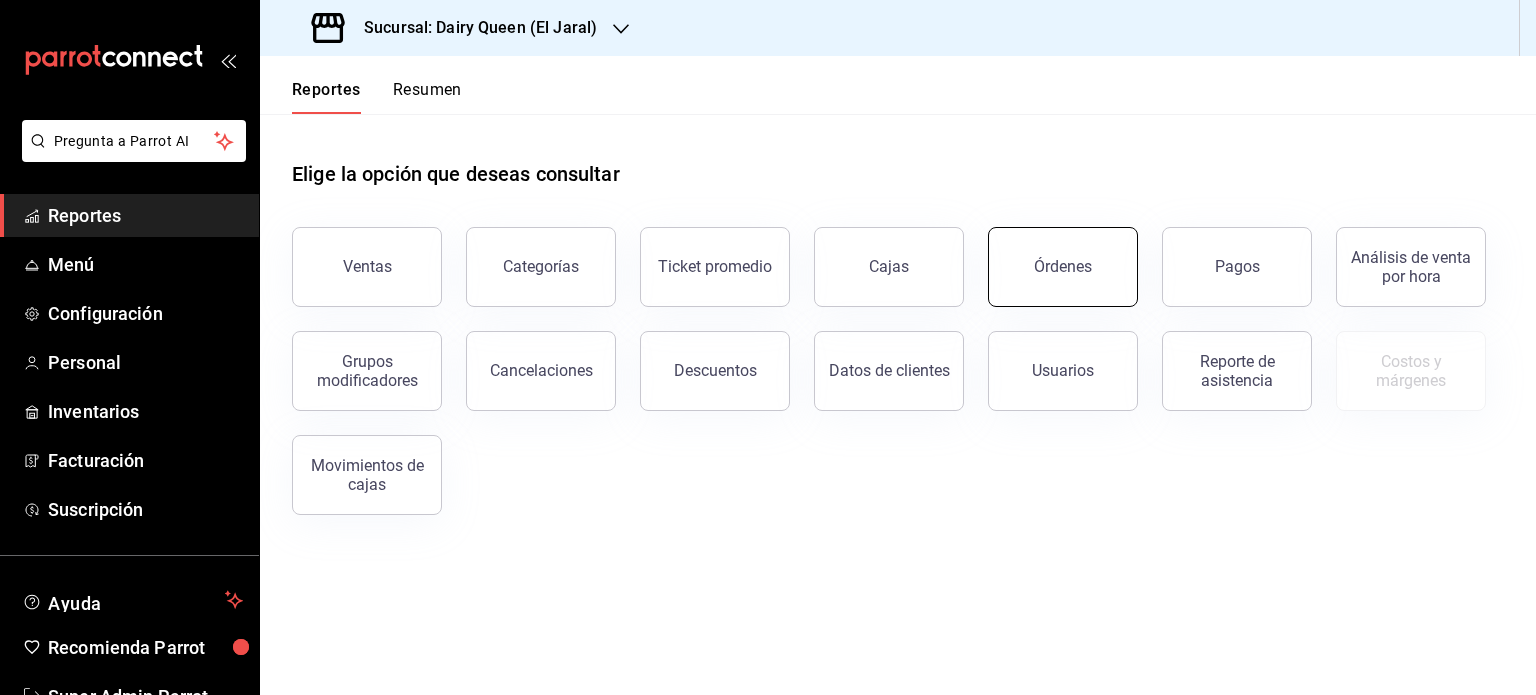 click on "Órdenes" at bounding box center (1063, 266) 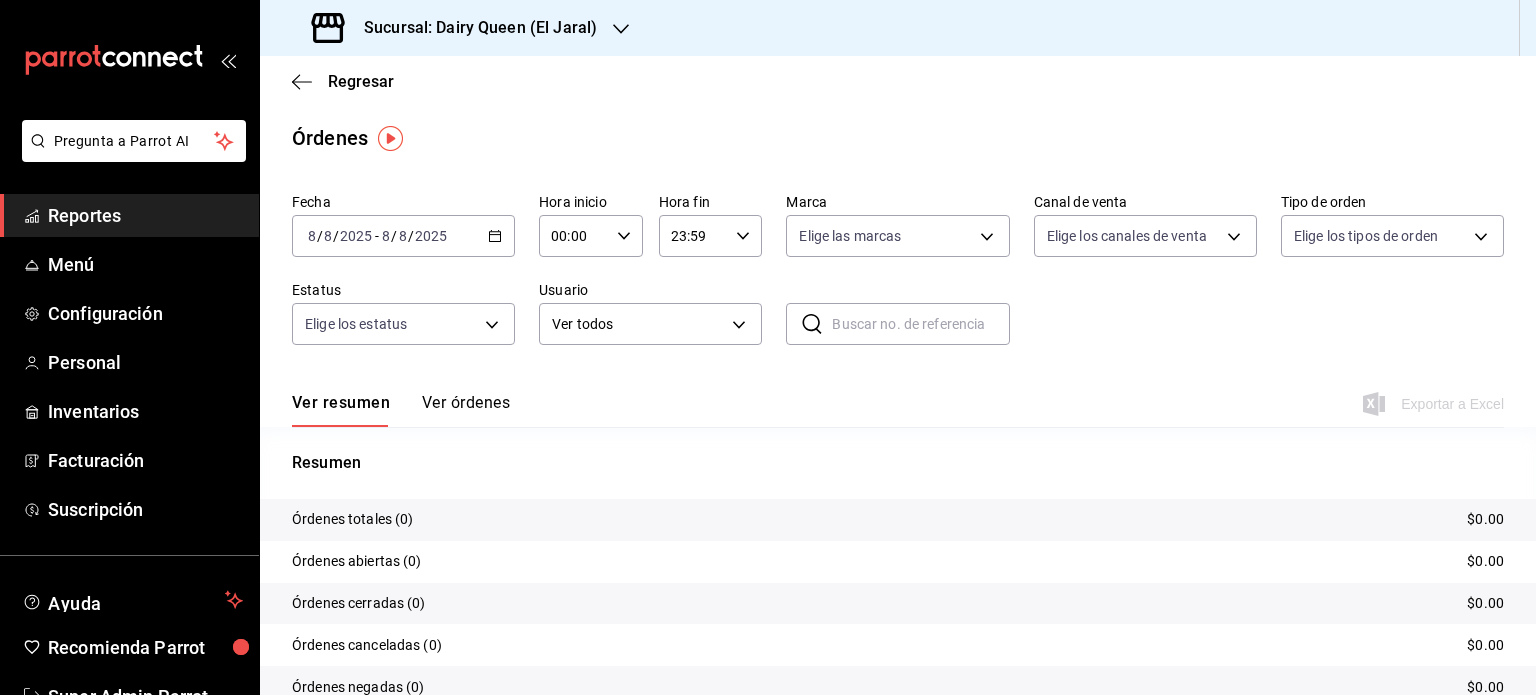 click on "2025-08-08 8 / 8 / 2025 - 2025-08-08 8 / 8 / 2025" at bounding box center (403, 236) 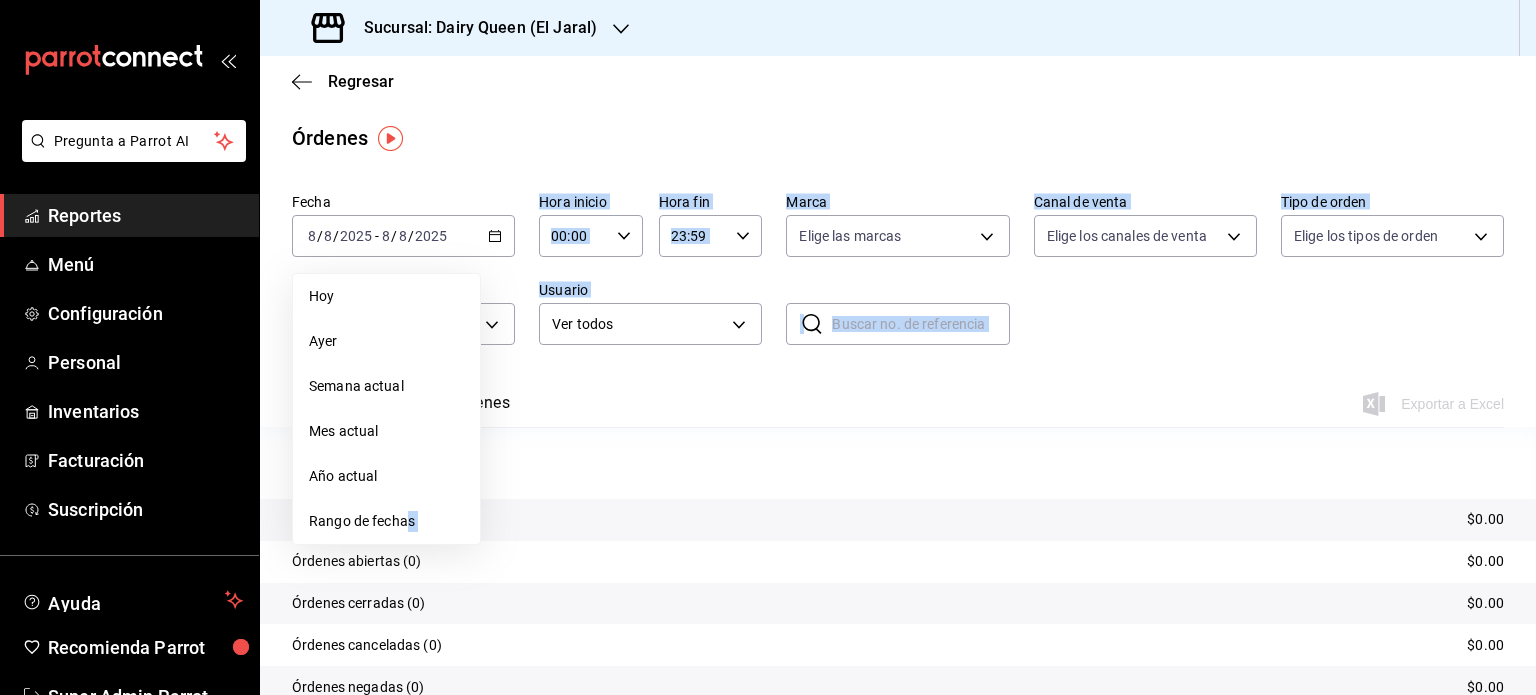 drag, startPoint x: 410, startPoint y: 509, endPoint x: 572, endPoint y: 436, distance: 177.68793 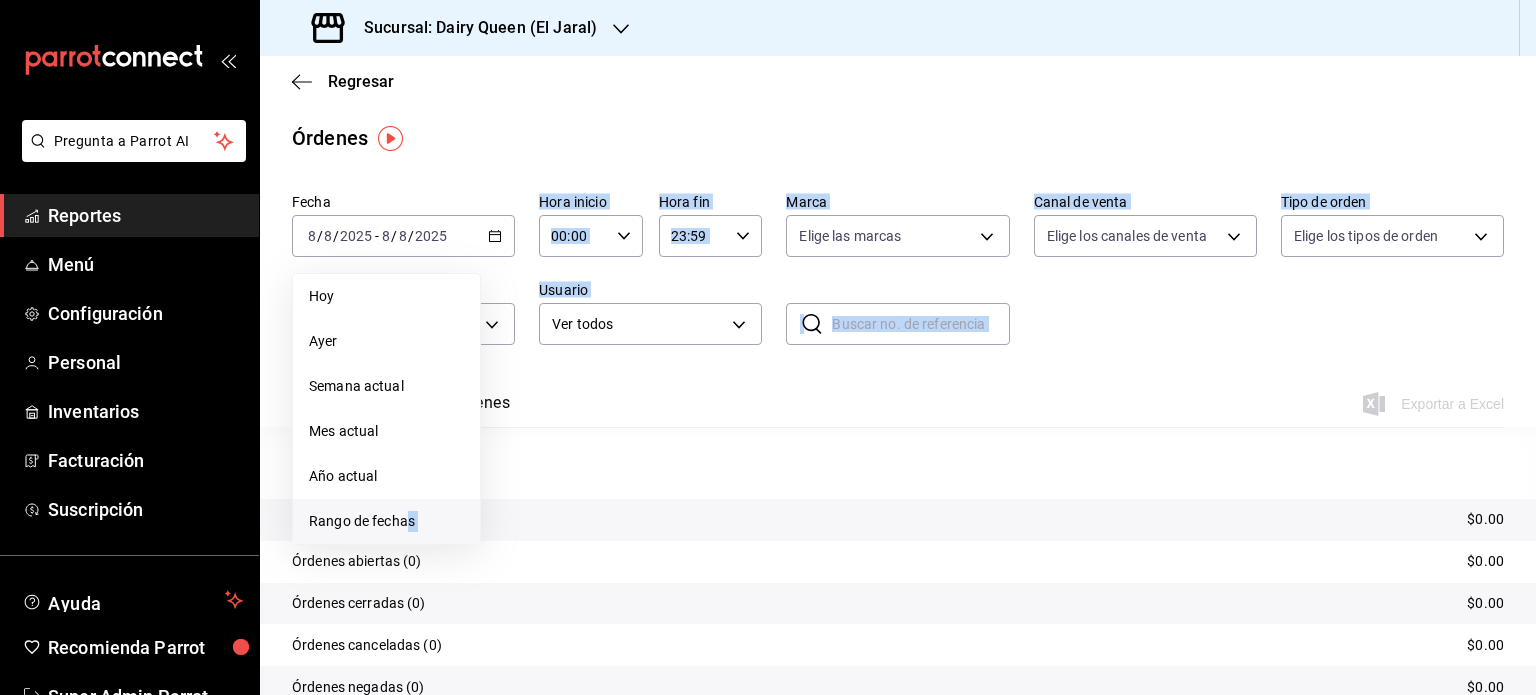 click on "Rango de fechas" at bounding box center (386, 521) 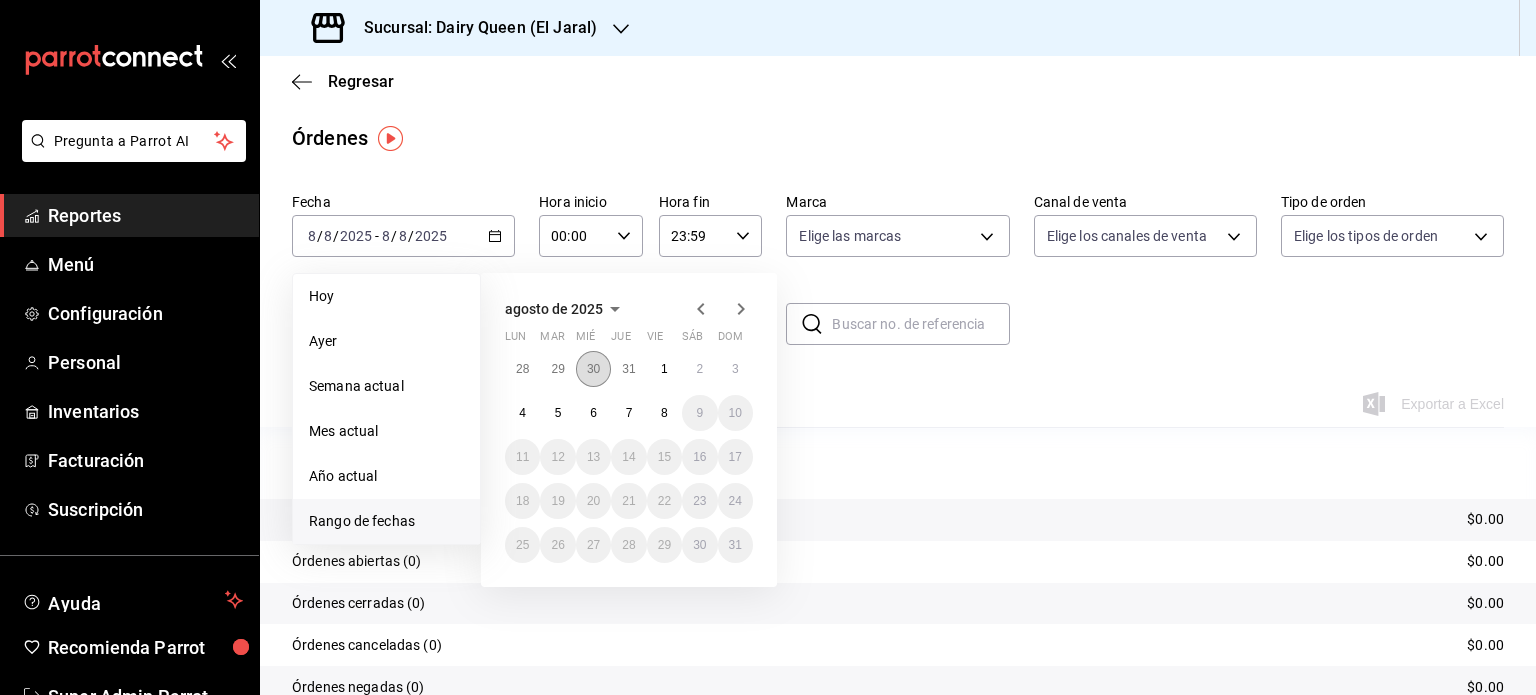 click on "30" at bounding box center (593, 369) 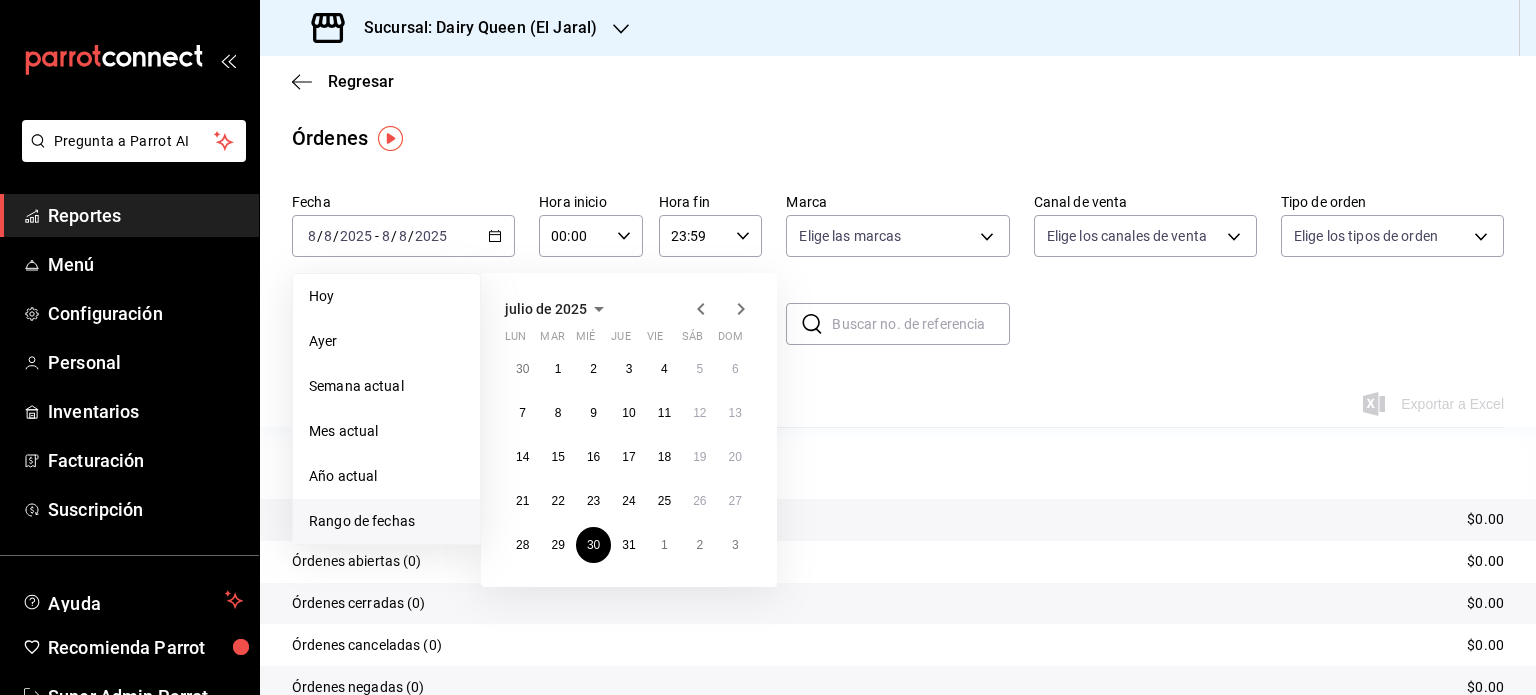 click 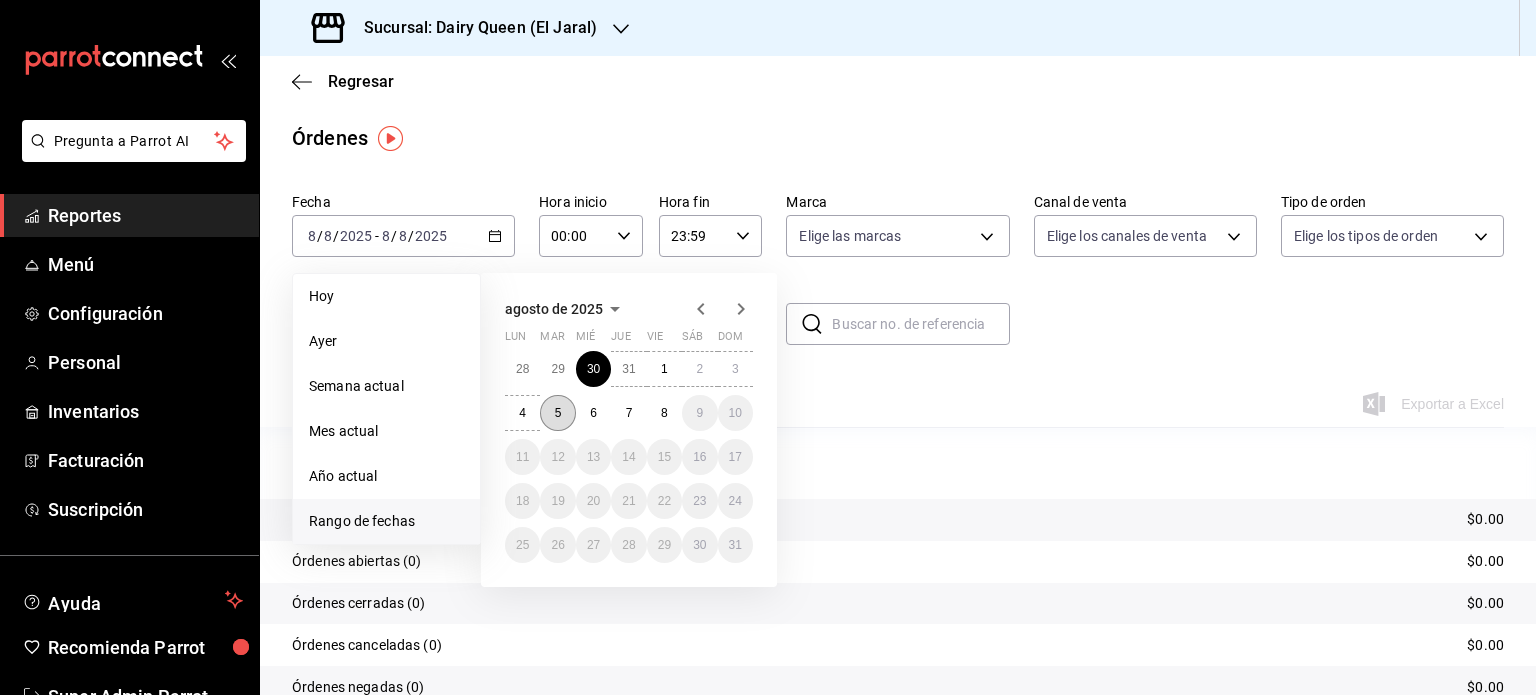 click on "5" at bounding box center (557, 413) 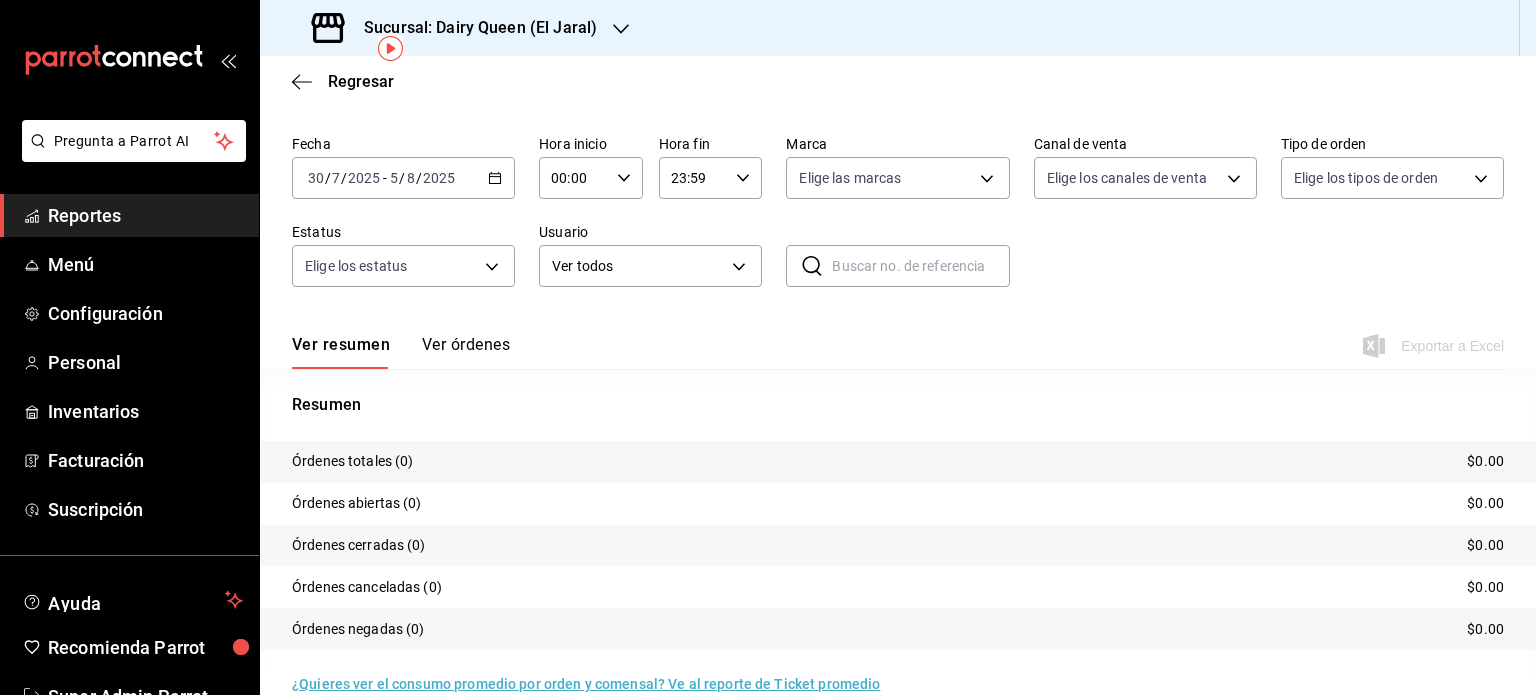 scroll, scrollTop: 90, scrollLeft: 0, axis: vertical 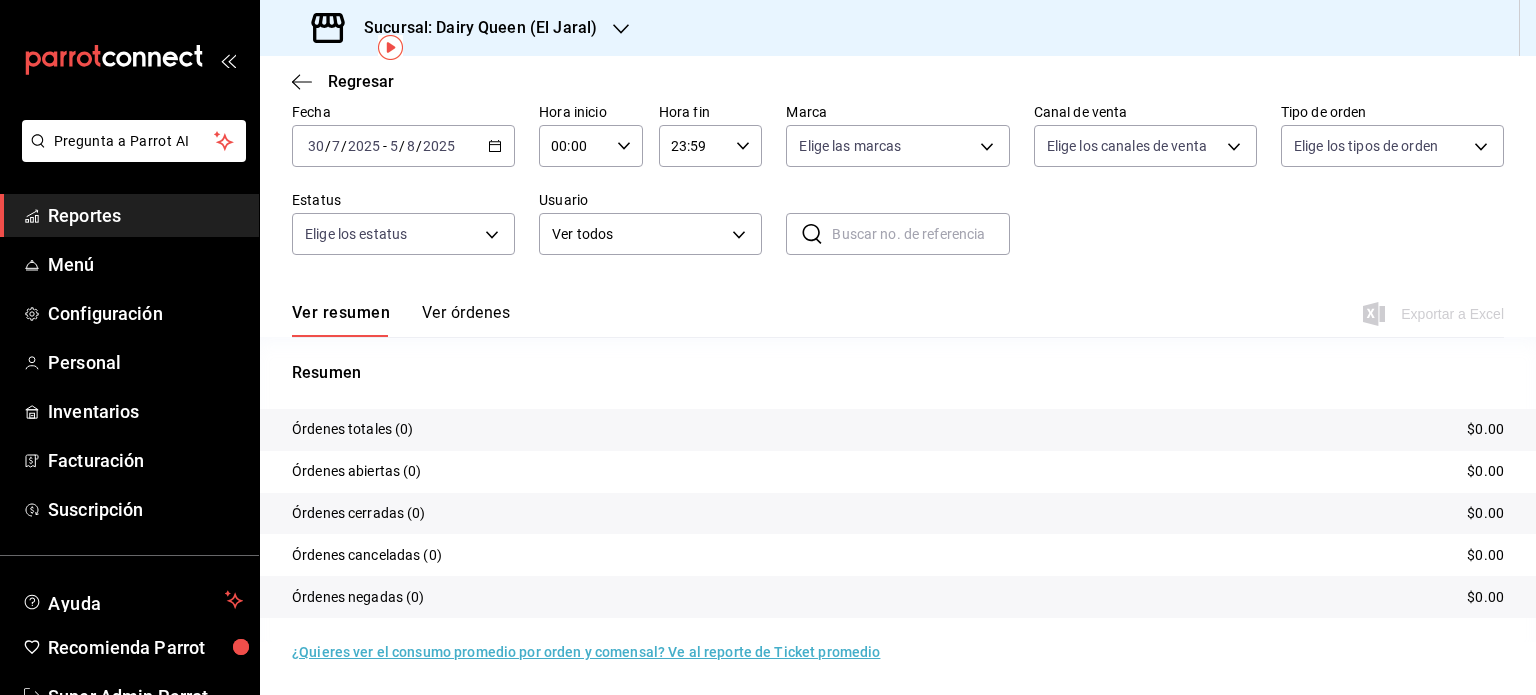 click 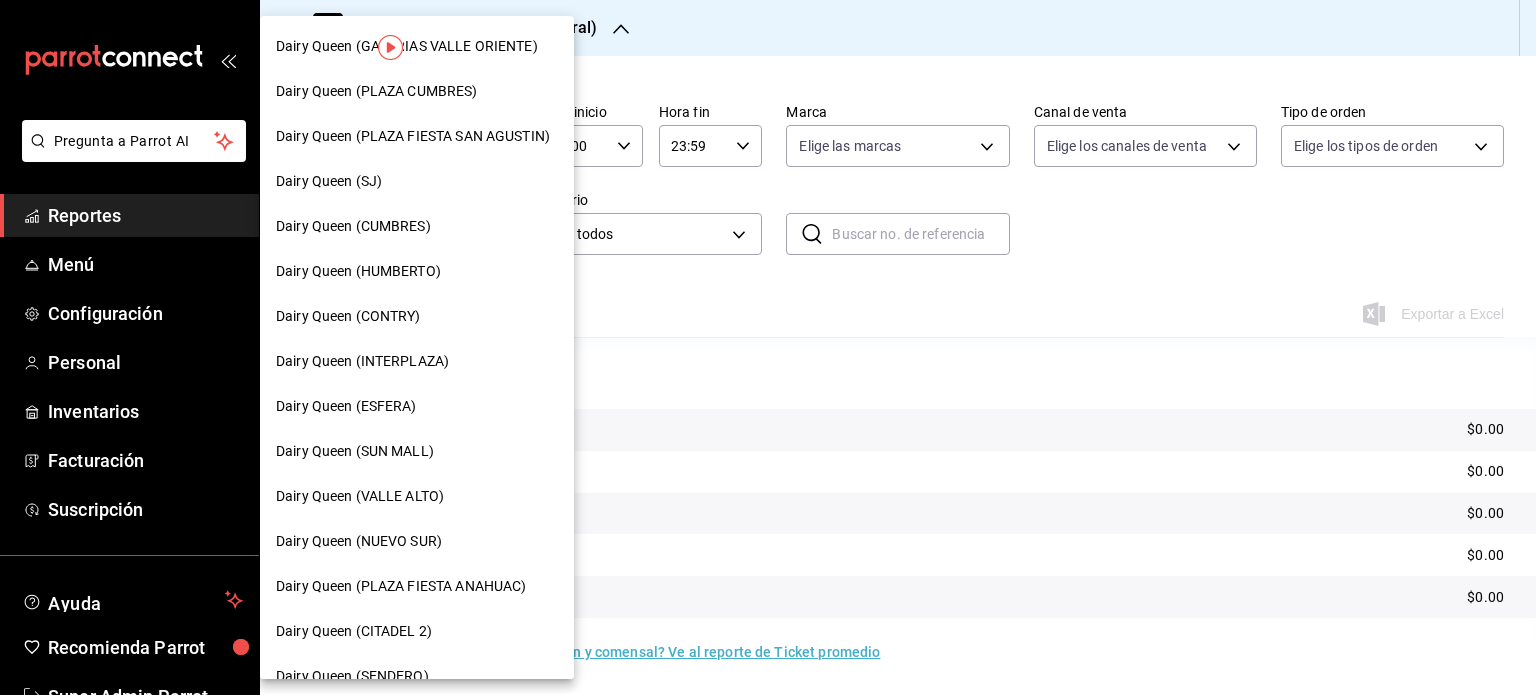 click on "Dairy Queen (GALERIAS VALLE ORIENTE)" at bounding box center [407, 46] 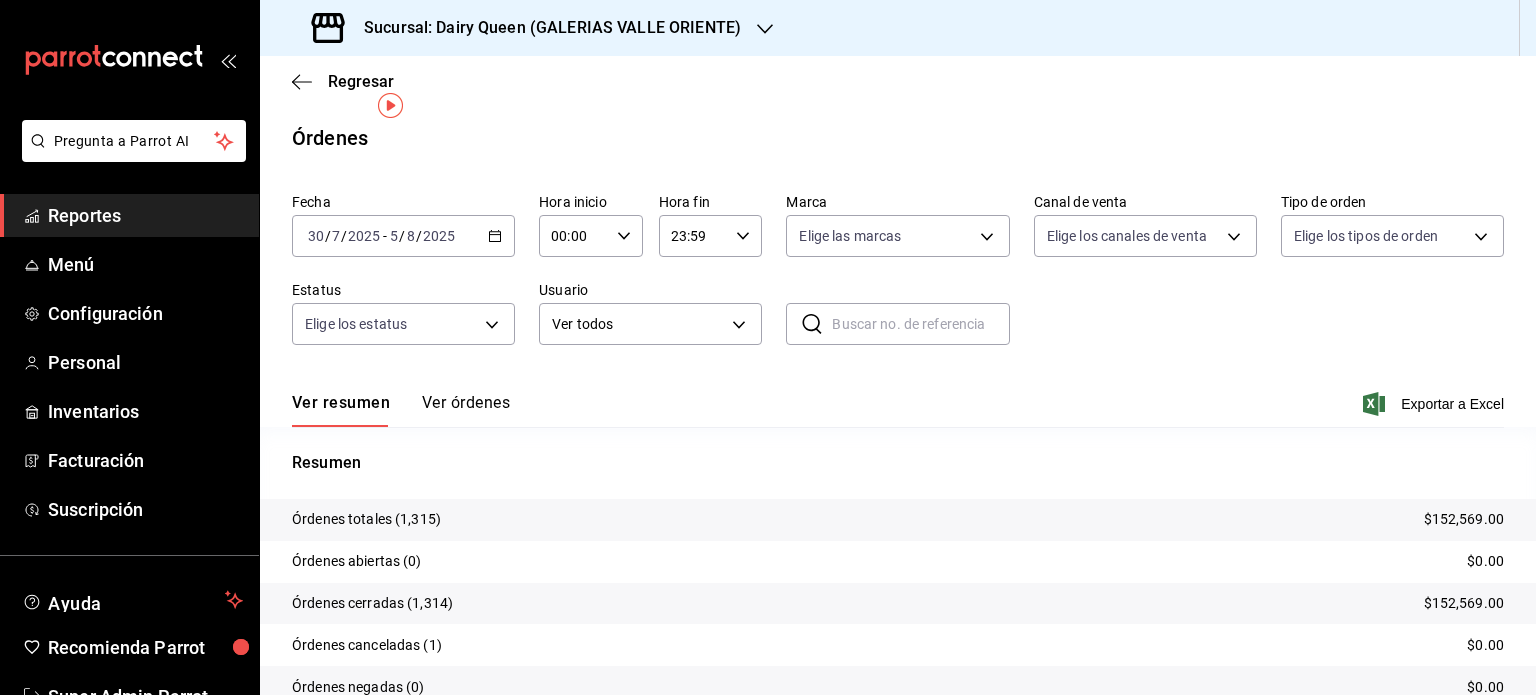scroll, scrollTop: 90, scrollLeft: 0, axis: vertical 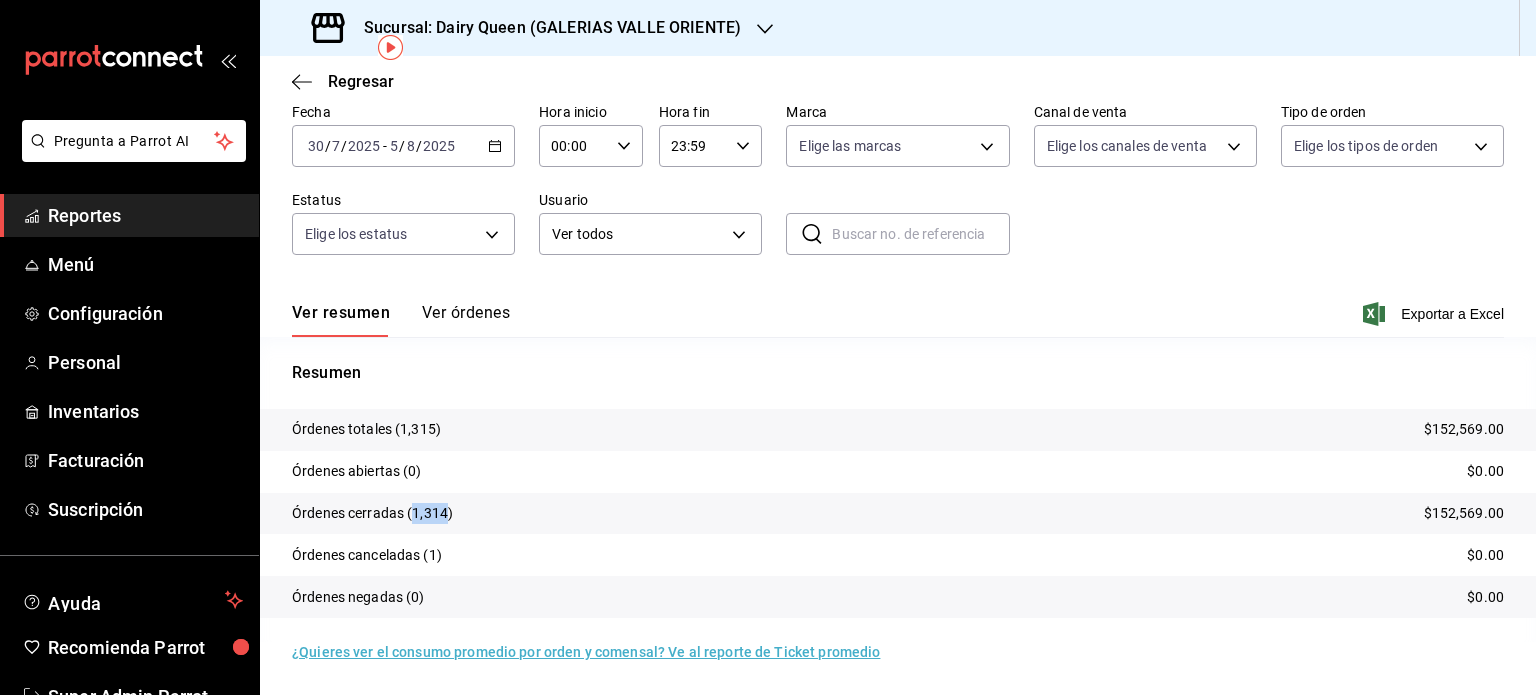 drag, startPoint x: 447, startPoint y: 512, endPoint x: 412, endPoint y: 516, distance: 35.22783 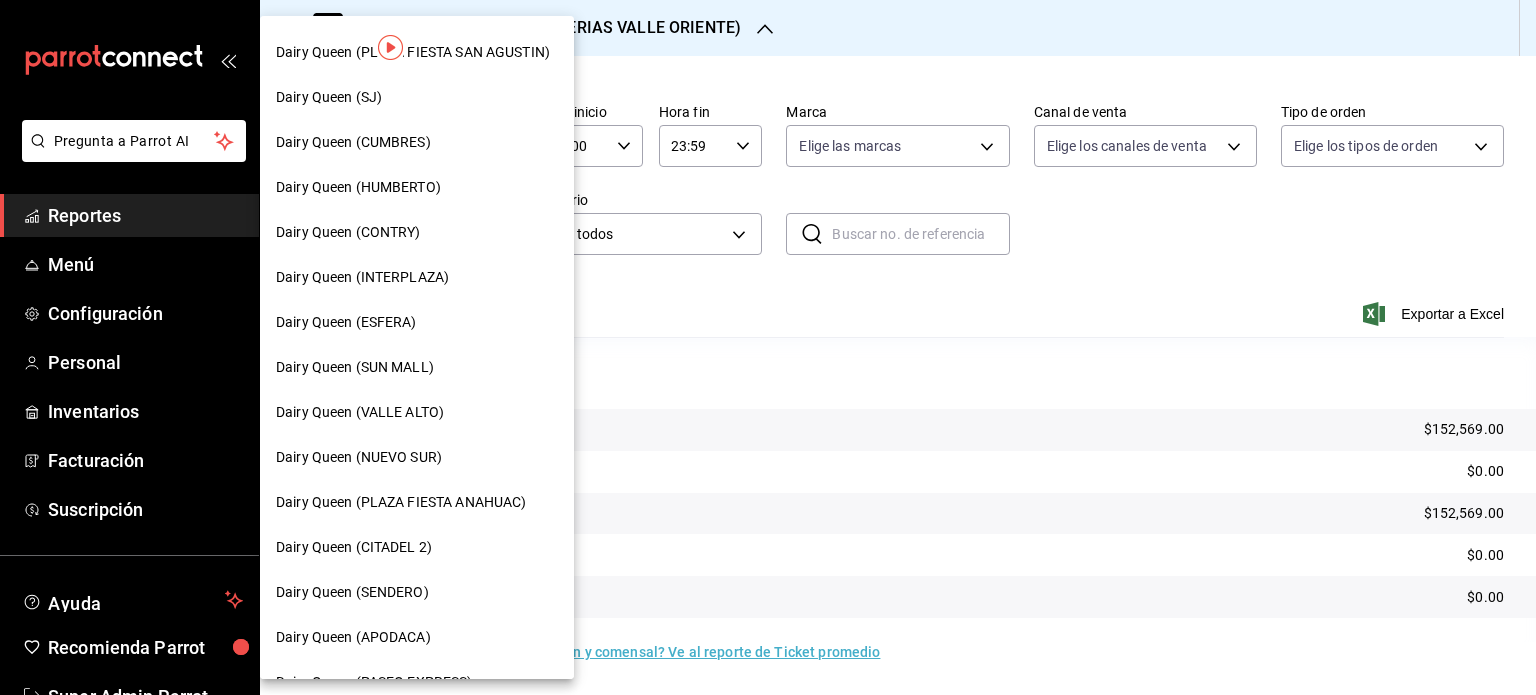 scroll, scrollTop: 0, scrollLeft: 0, axis: both 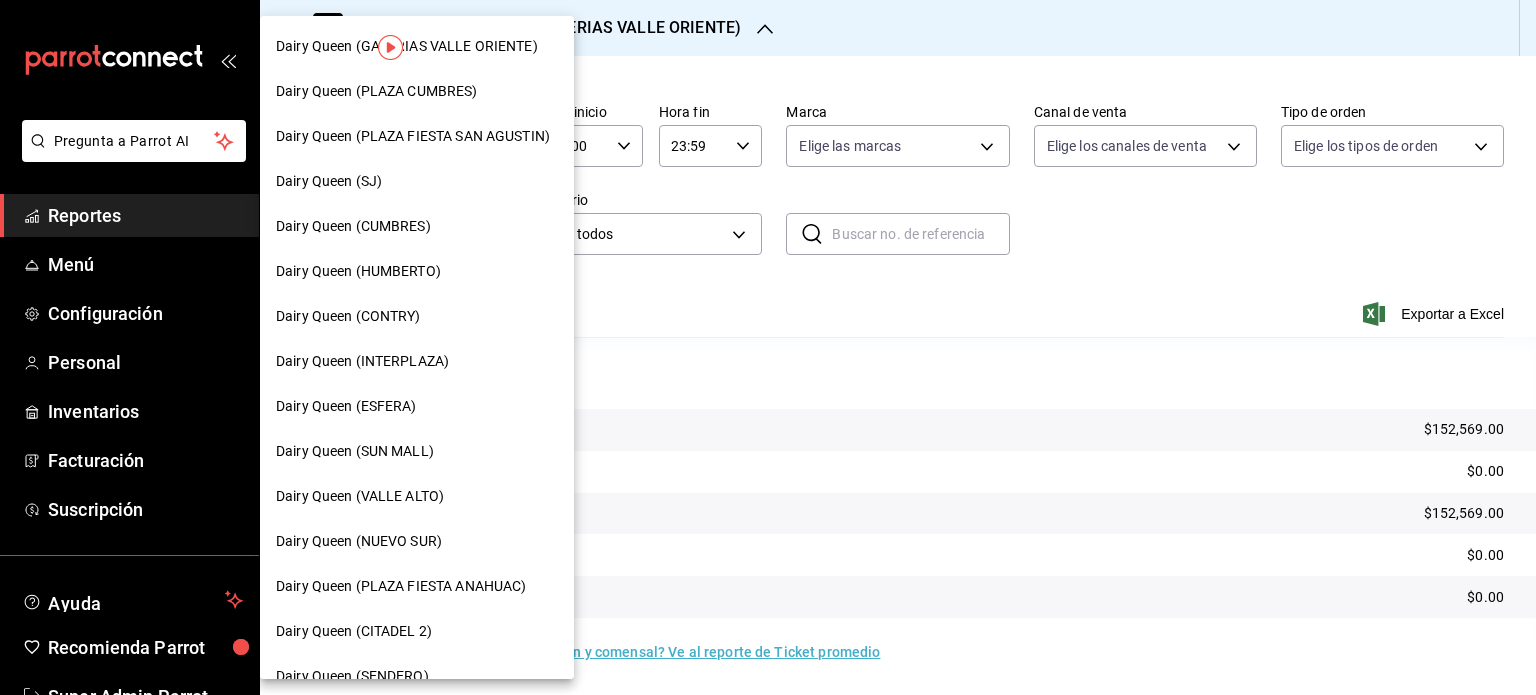 click on "Dairy Queen (PLAZA CUMBRES)" at bounding box center [377, 91] 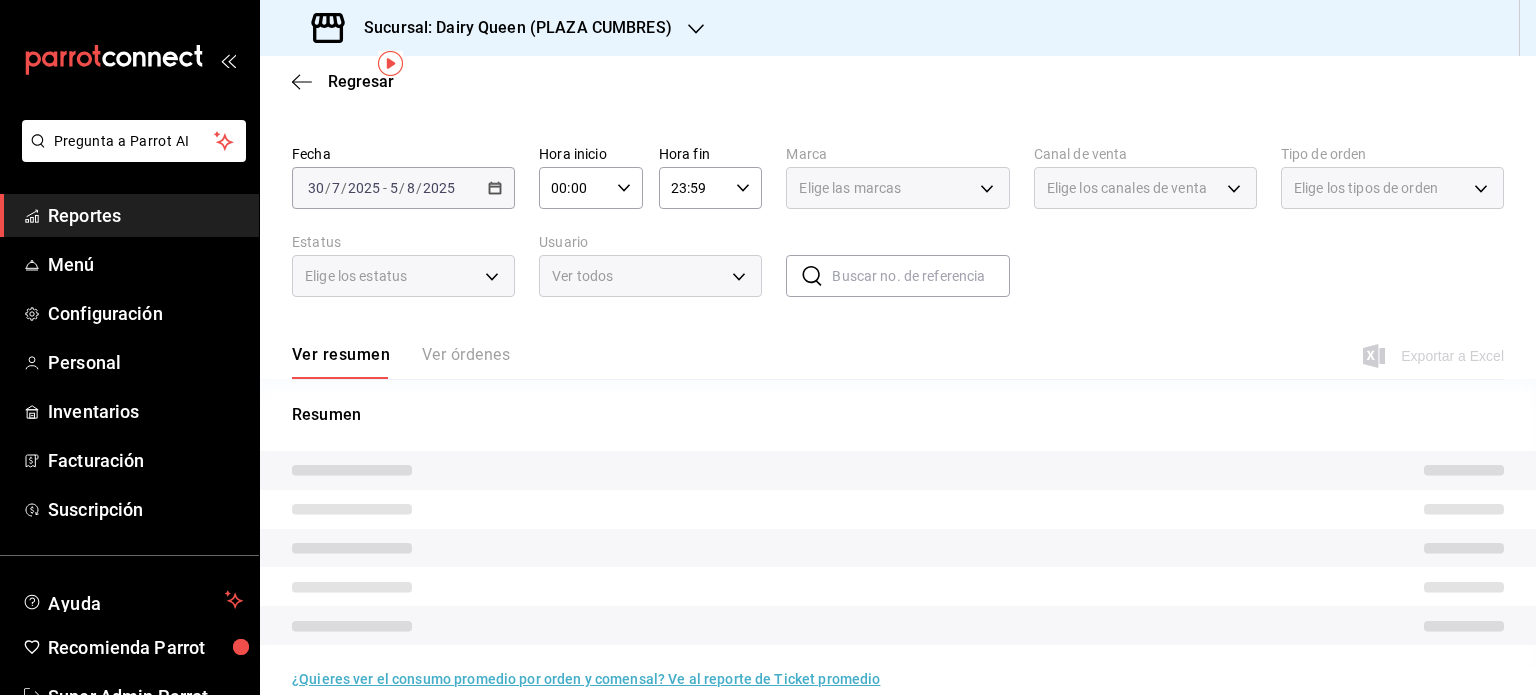 scroll, scrollTop: 75, scrollLeft: 0, axis: vertical 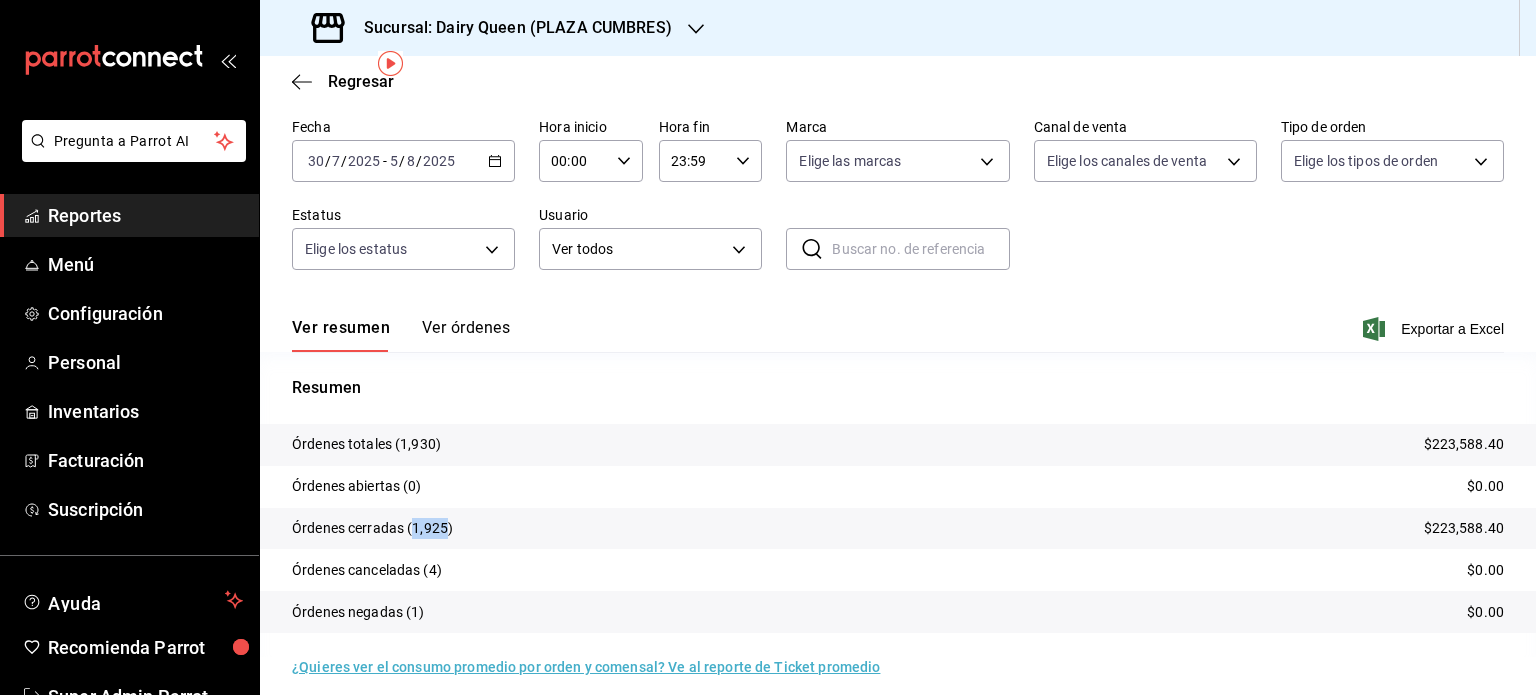 drag, startPoint x: 443, startPoint y: 525, endPoint x: 413, endPoint y: 528, distance: 30.149628 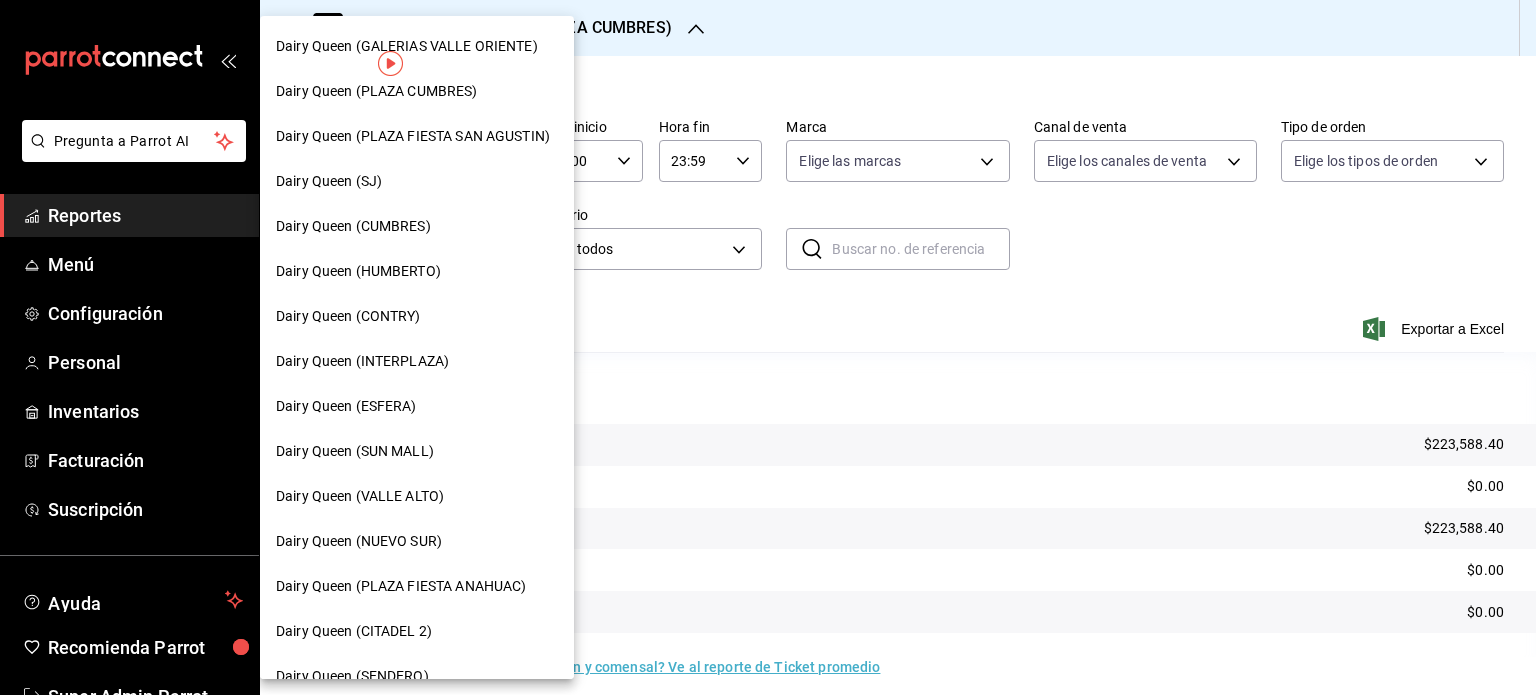 click on "Dairy Queen (PLAZA FIESTA SAN AGUSTIN)" at bounding box center [413, 136] 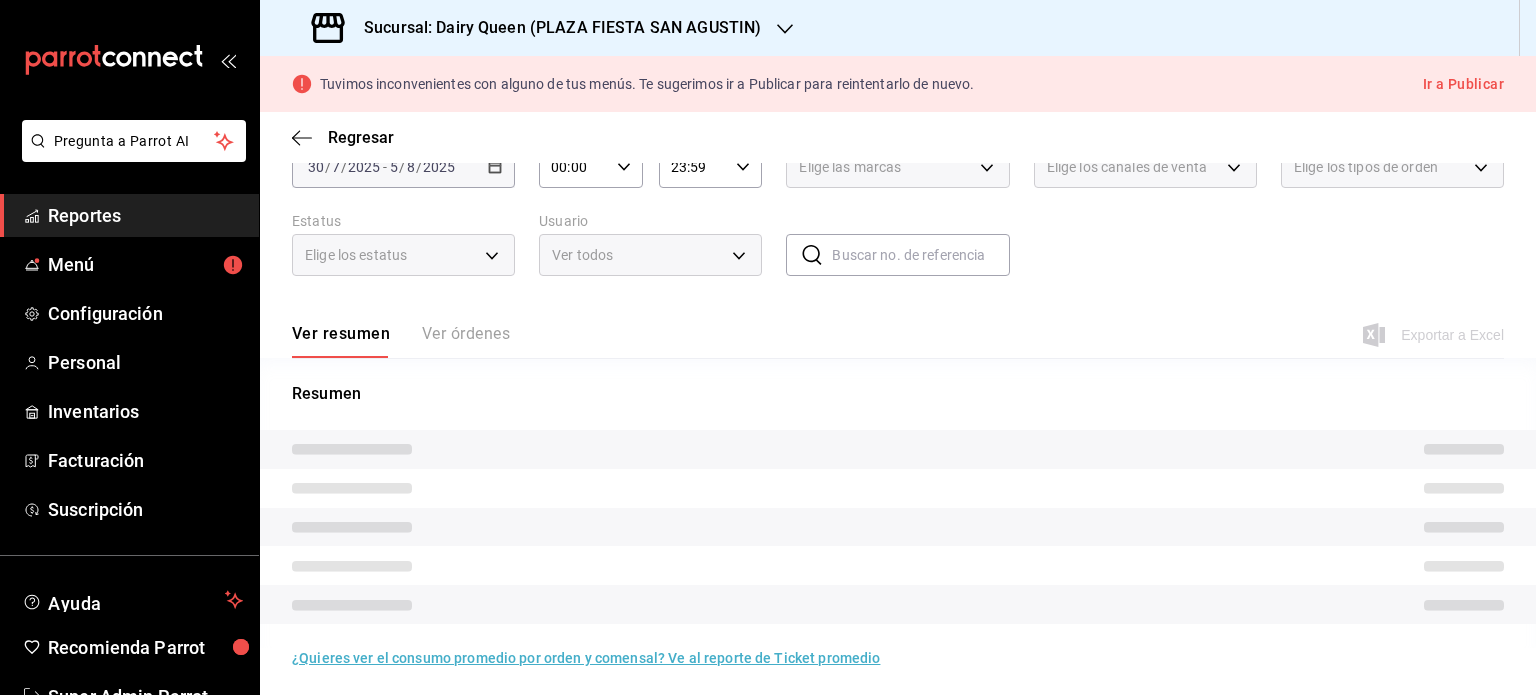 scroll, scrollTop: 131, scrollLeft: 0, axis: vertical 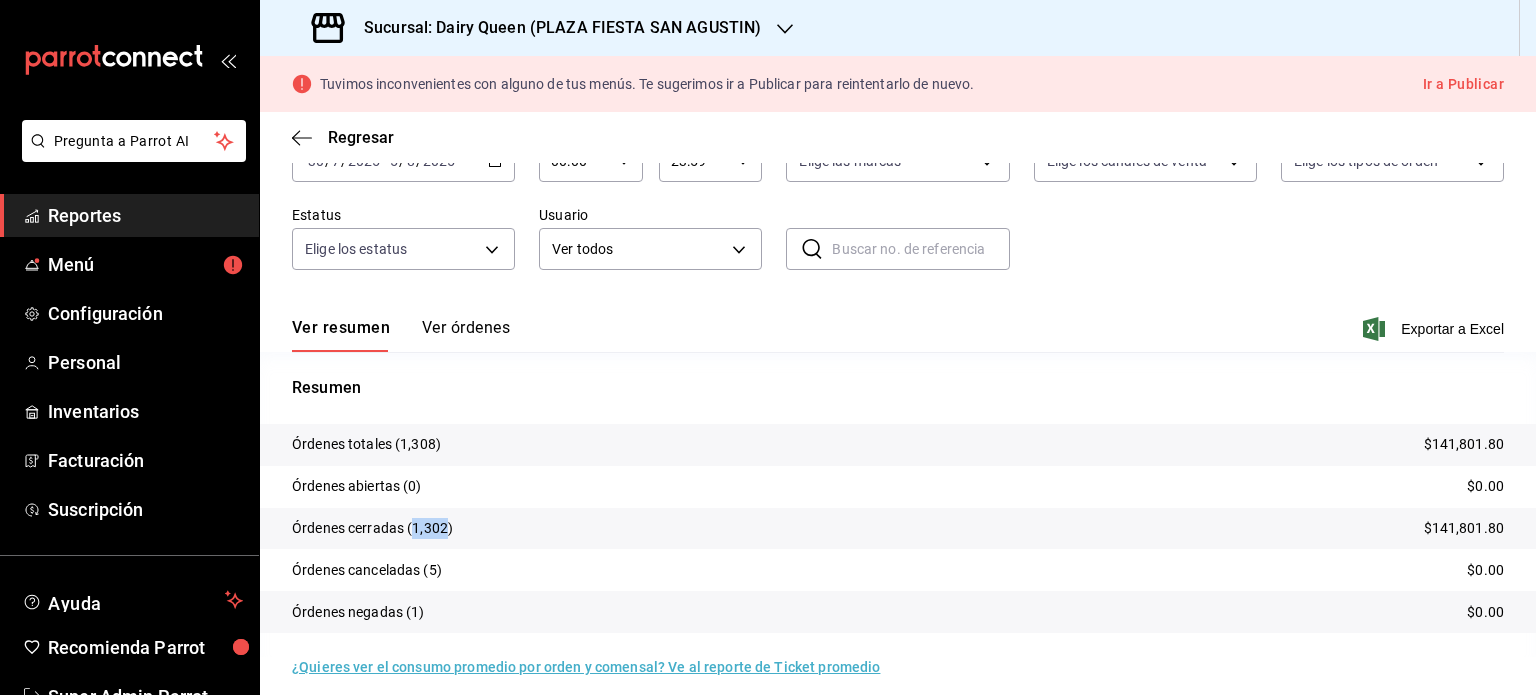 drag, startPoint x: 444, startPoint y: 526, endPoint x: 414, endPoint y: 527, distance: 30.016663 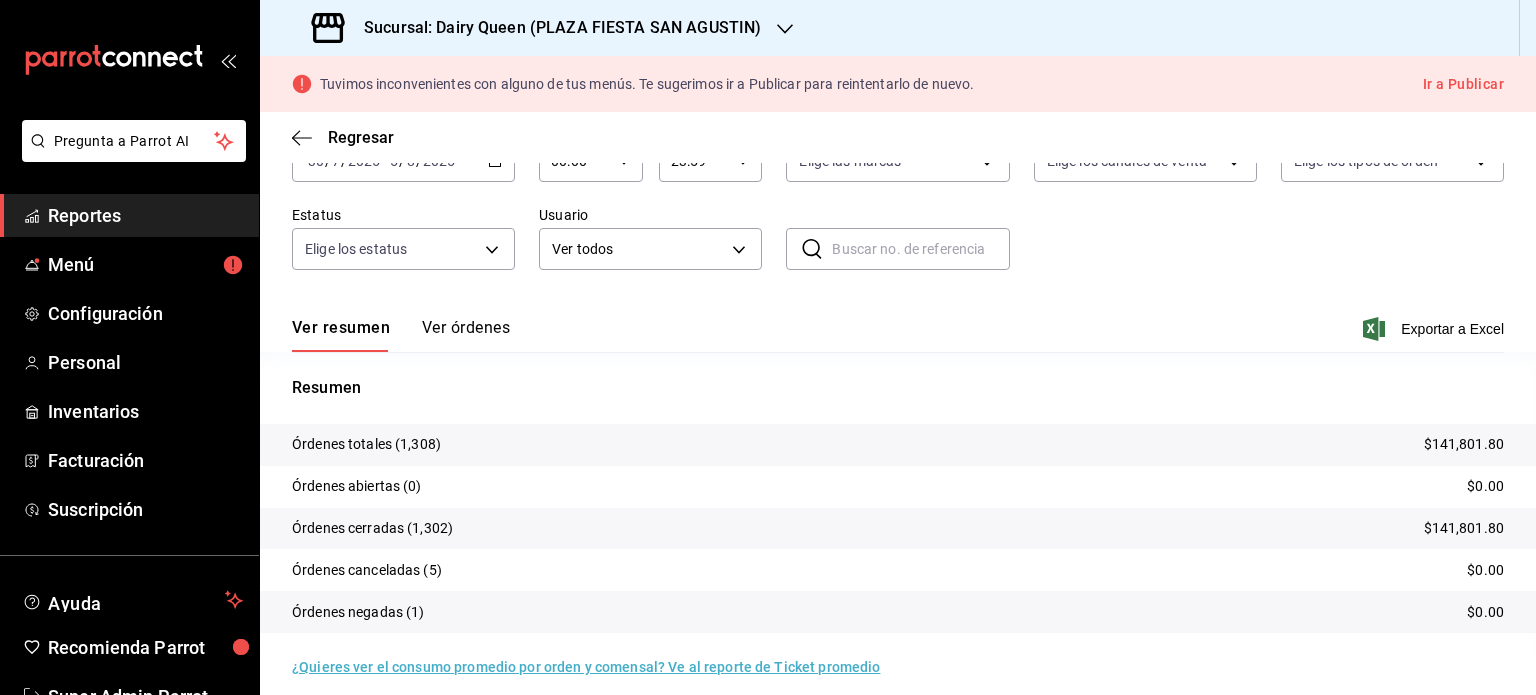 click on "Sucursal: Dairy Queen (PLAZA FIESTA SAN AGUSTIN)" at bounding box center (538, 28) 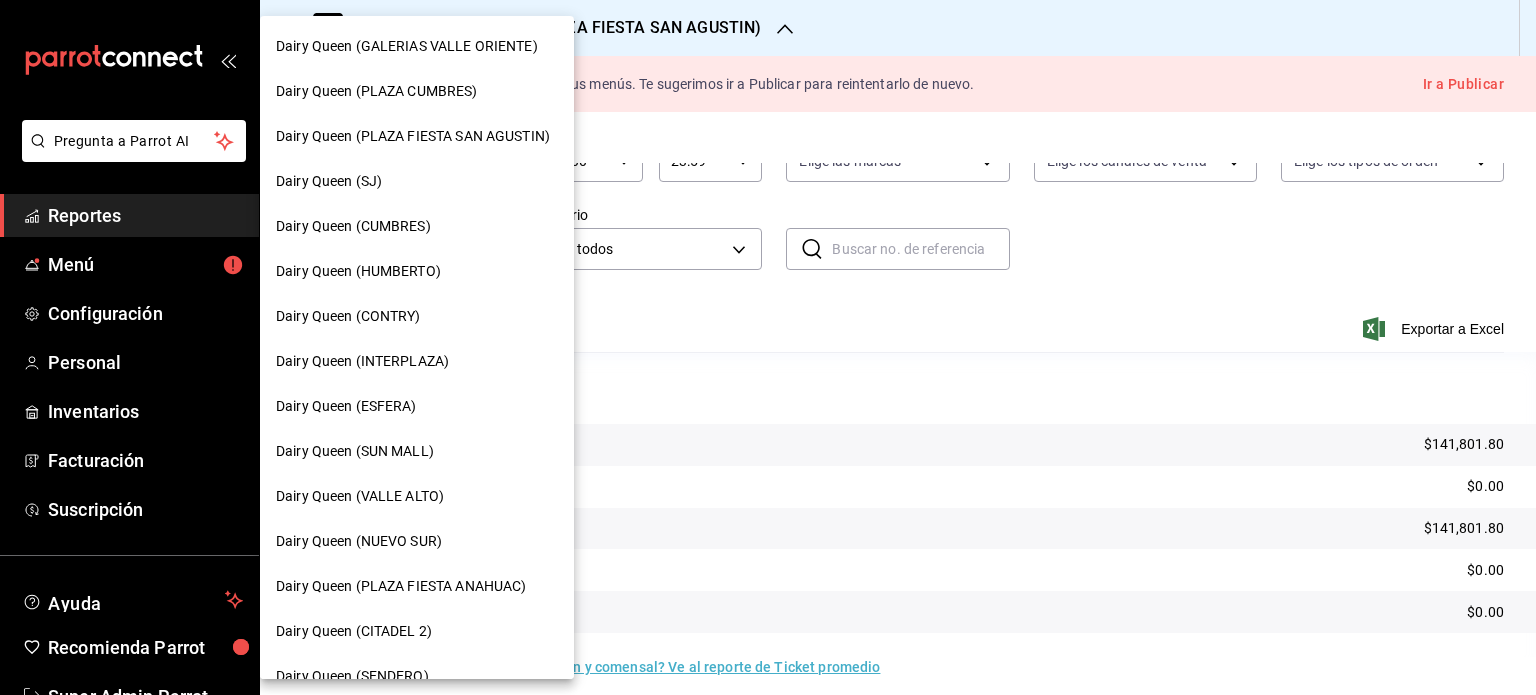 click on "Dairy Queen (SJ)" at bounding box center (417, 181) 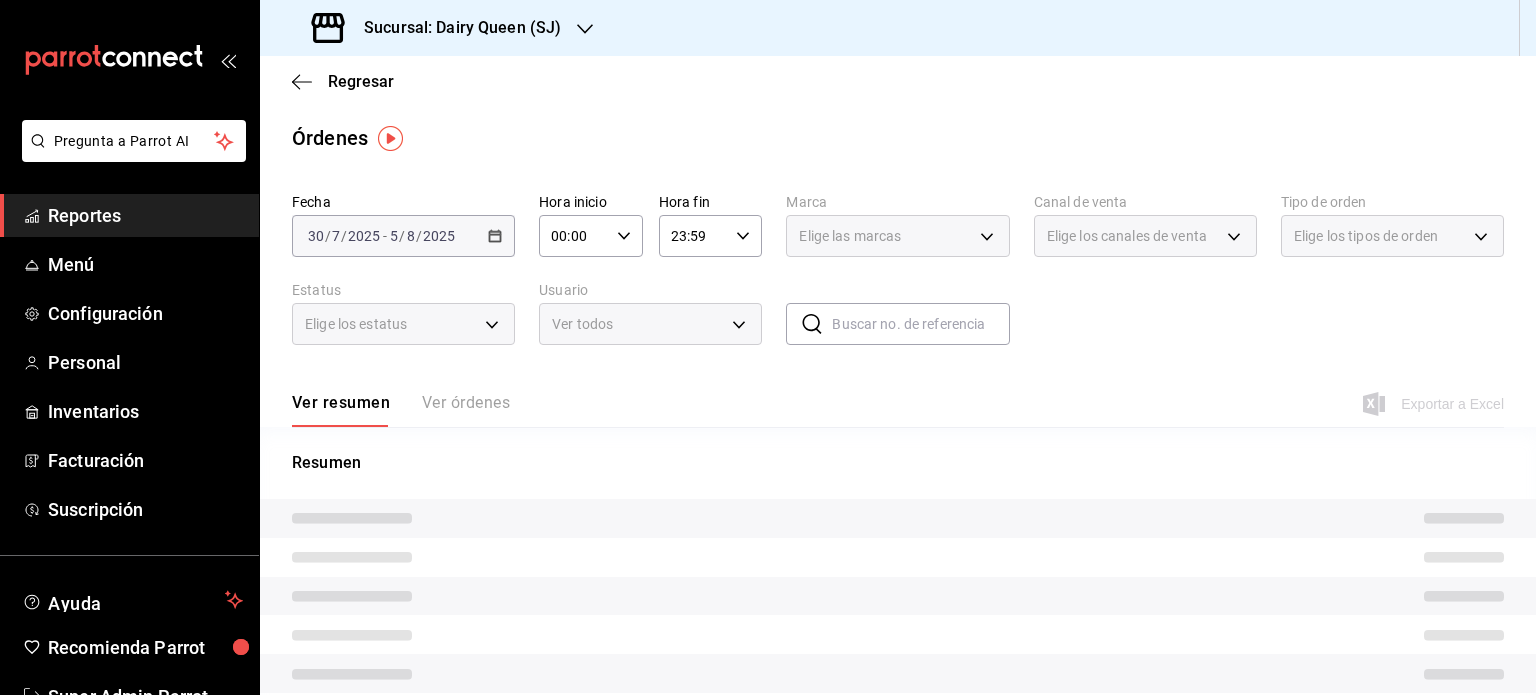 scroll, scrollTop: 75, scrollLeft: 0, axis: vertical 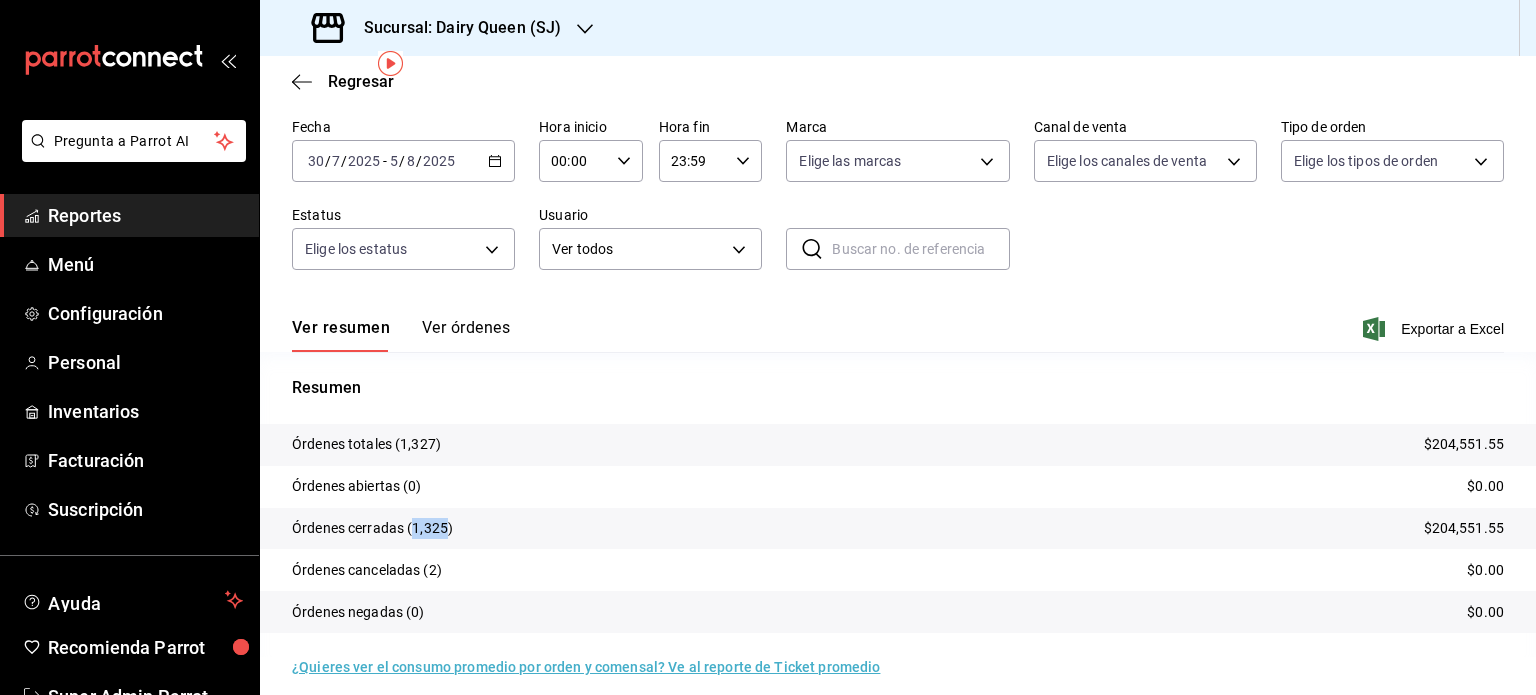 drag, startPoint x: 446, startPoint y: 529, endPoint x: 411, endPoint y: 531, distance: 35.057095 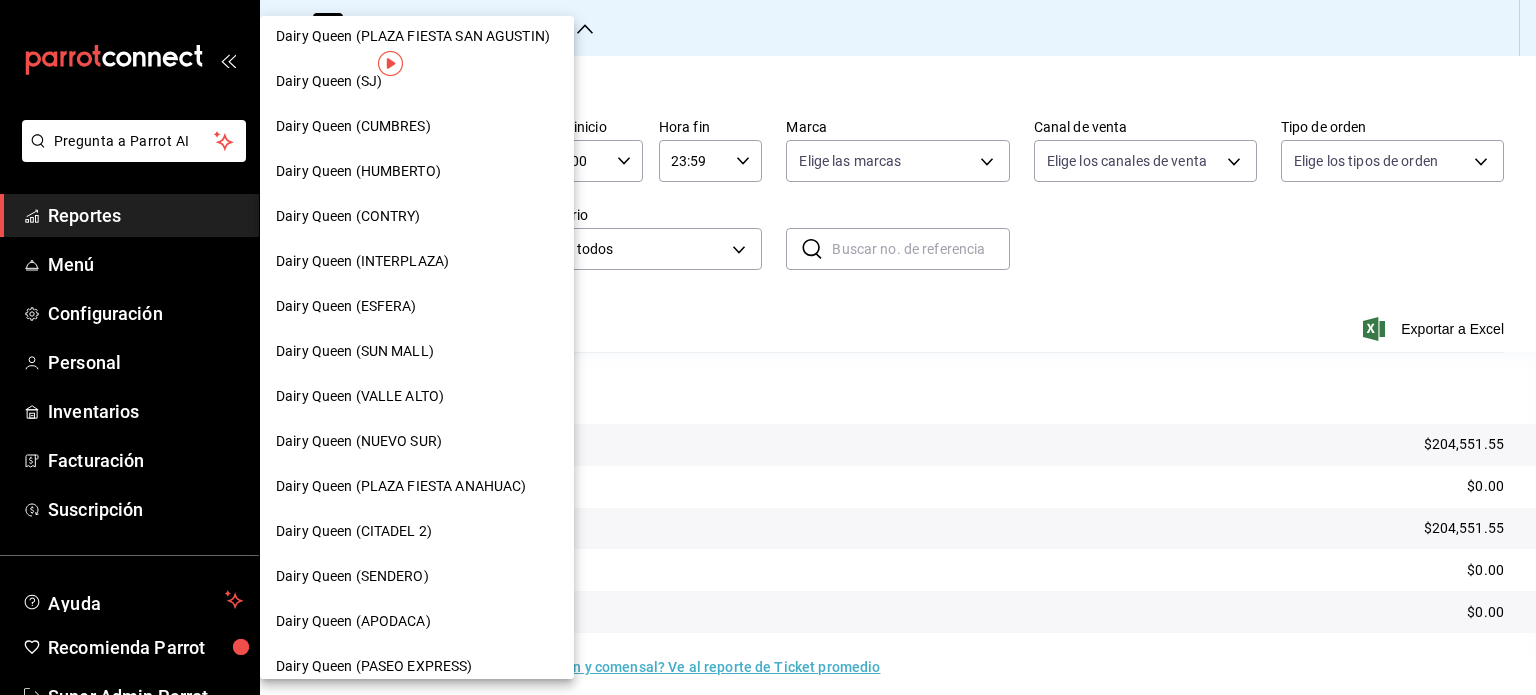 scroll, scrollTop: 0, scrollLeft: 0, axis: both 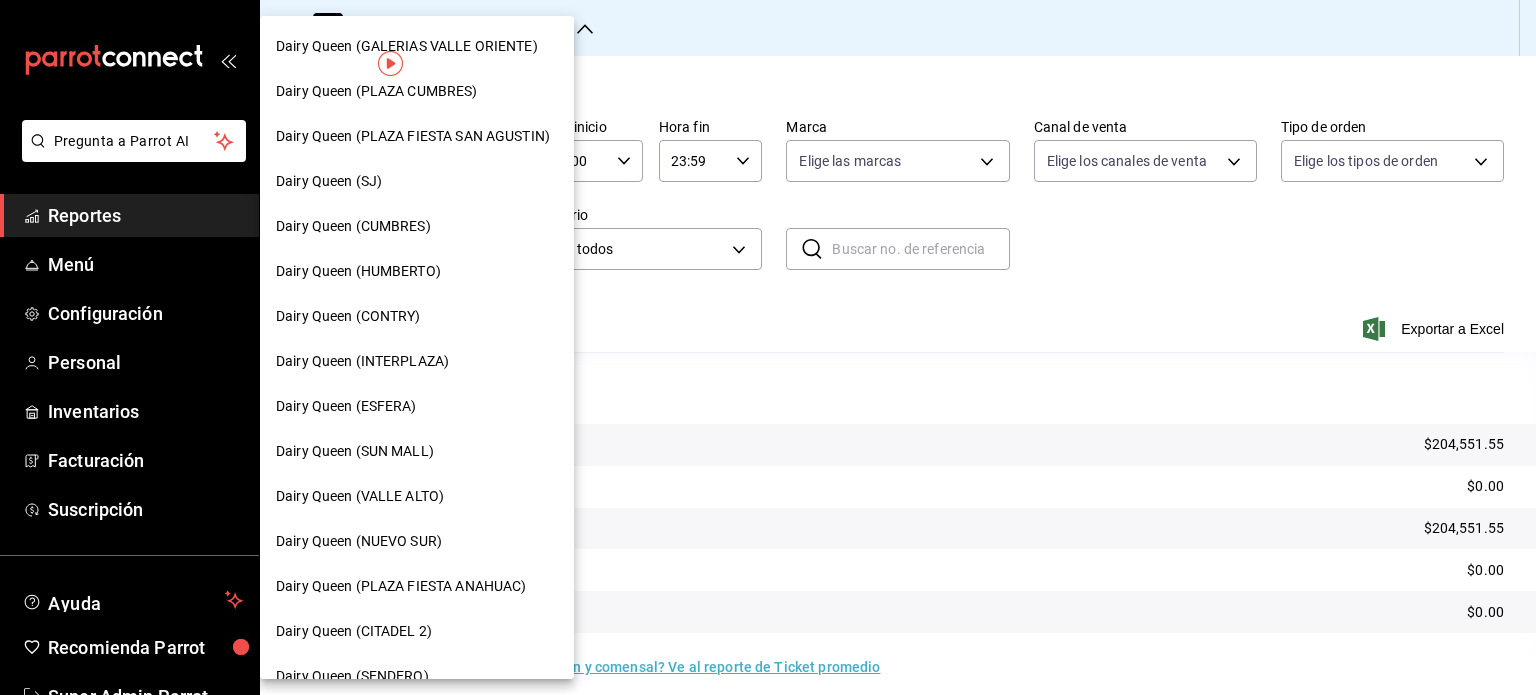 click on "Dairy Queen (CUMBRES)" at bounding box center [417, 226] 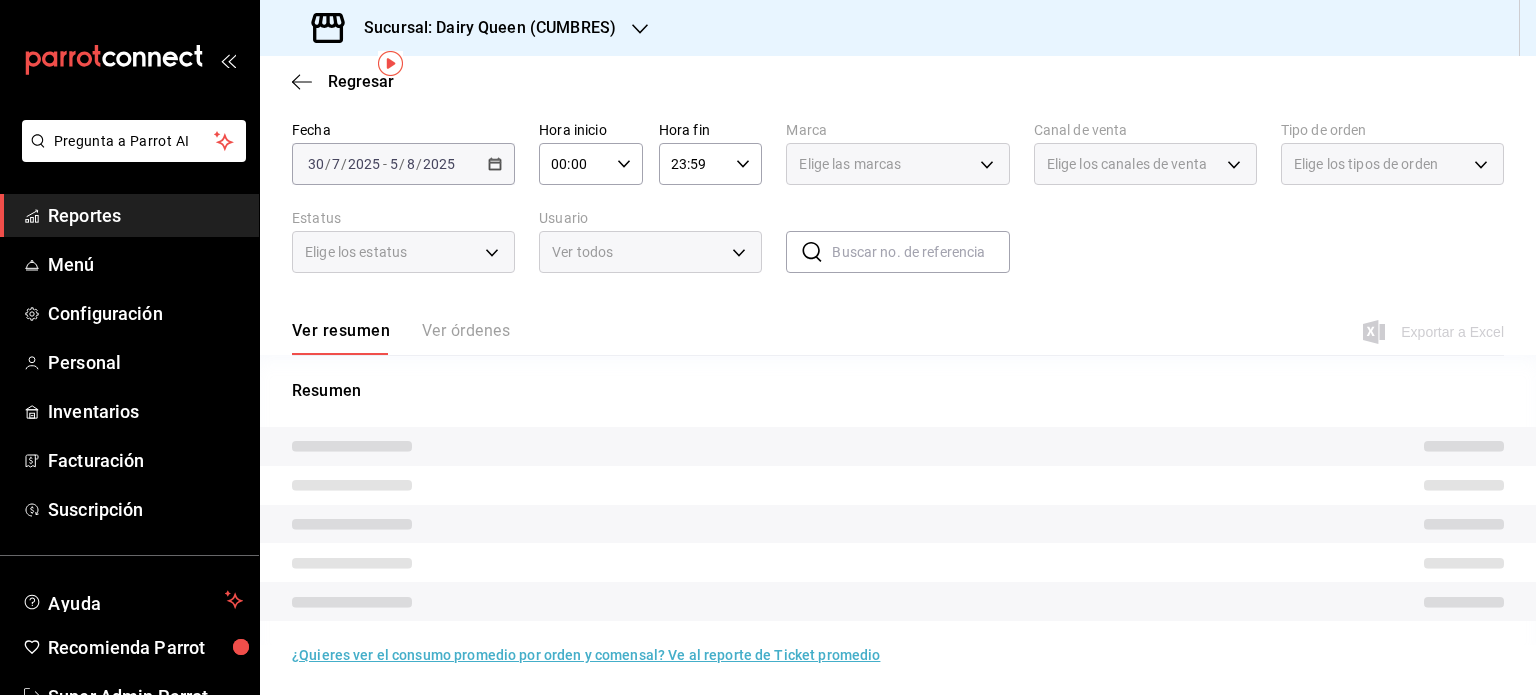 scroll, scrollTop: 75, scrollLeft: 0, axis: vertical 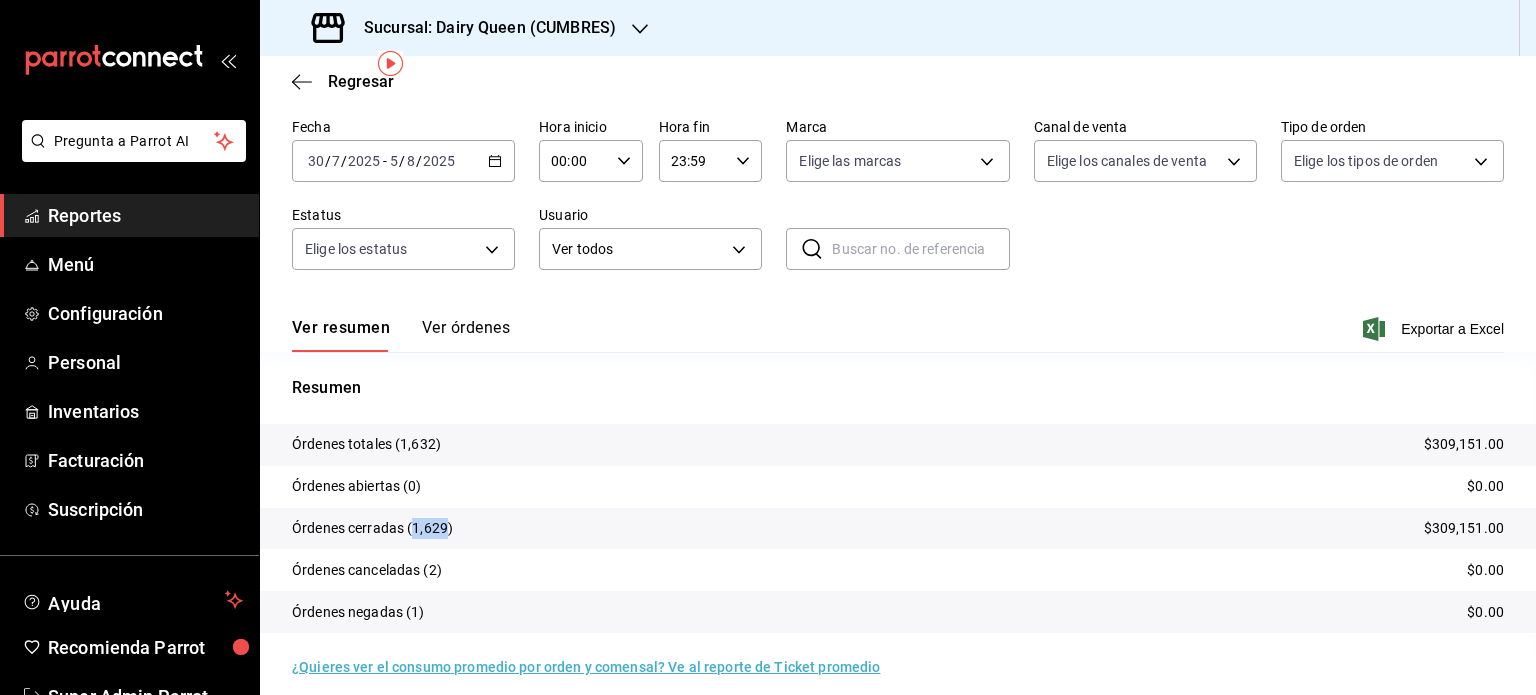drag, startPoint x: 444, startPoint y: 529, endPoint x: 418, endPoint y: 536, distance: 26.925823 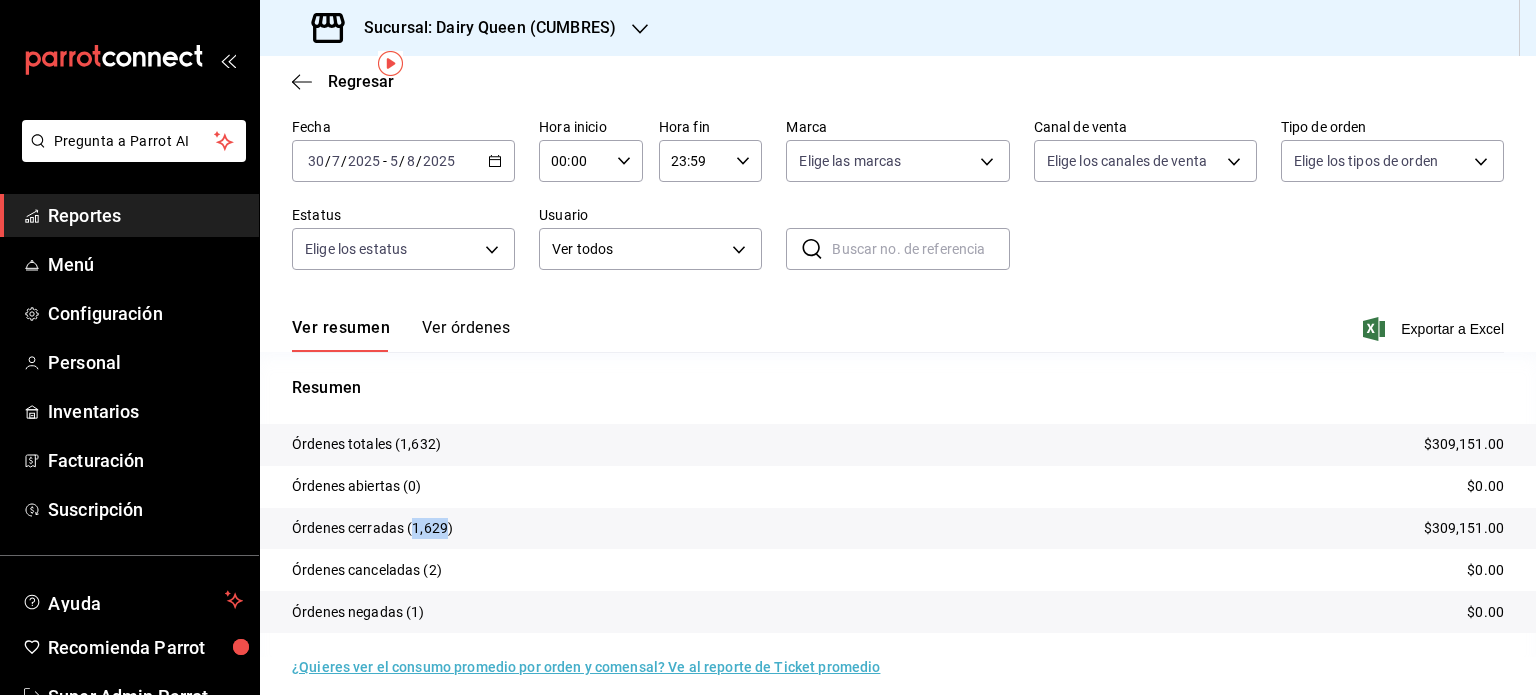 click on "Órdenes cerradas (1,629)" at bounding box center [372, 528] 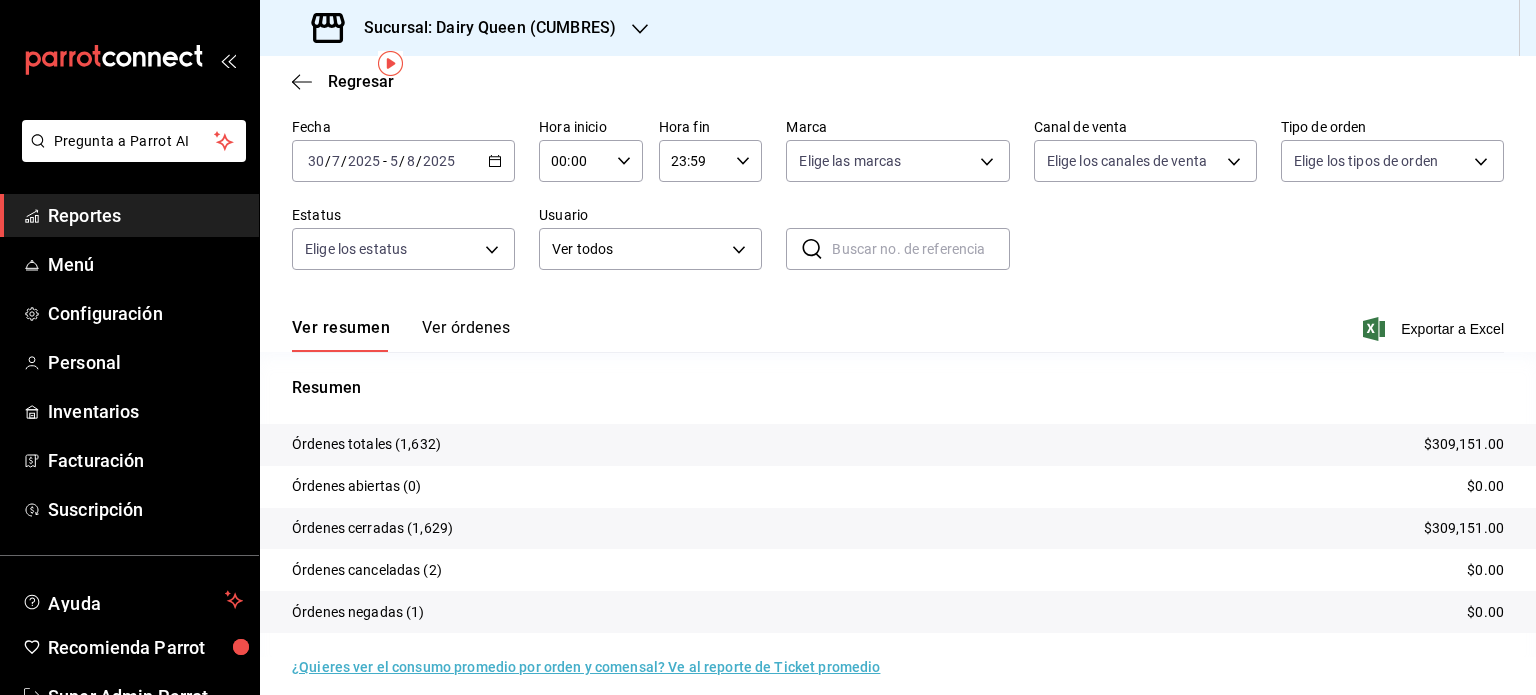 click on "Sucursal: Dairy Queen (CUMBRES)" at bounding box center (466, 28) 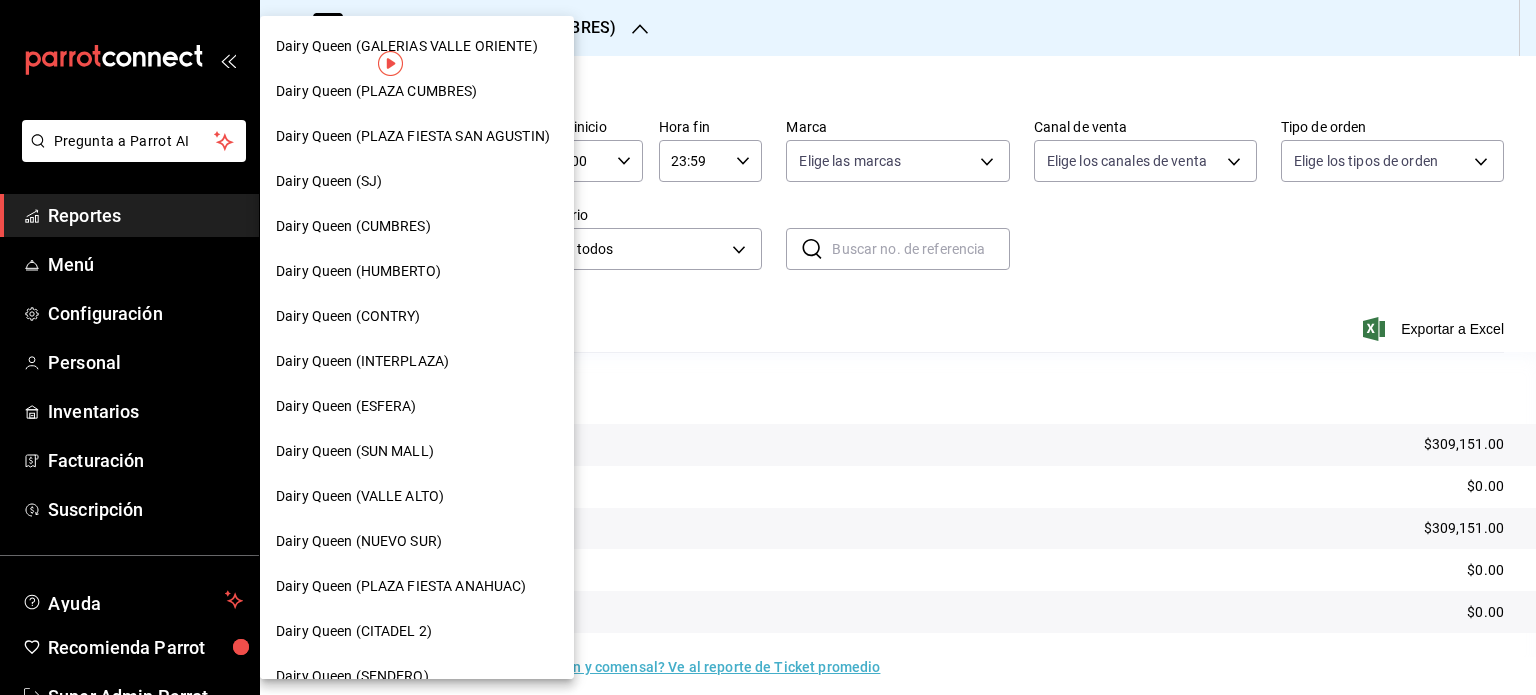 click on "Dairy Queen (PLAZA FIESTA SAN AGUSTIN)" at bounding box center (413, 136) 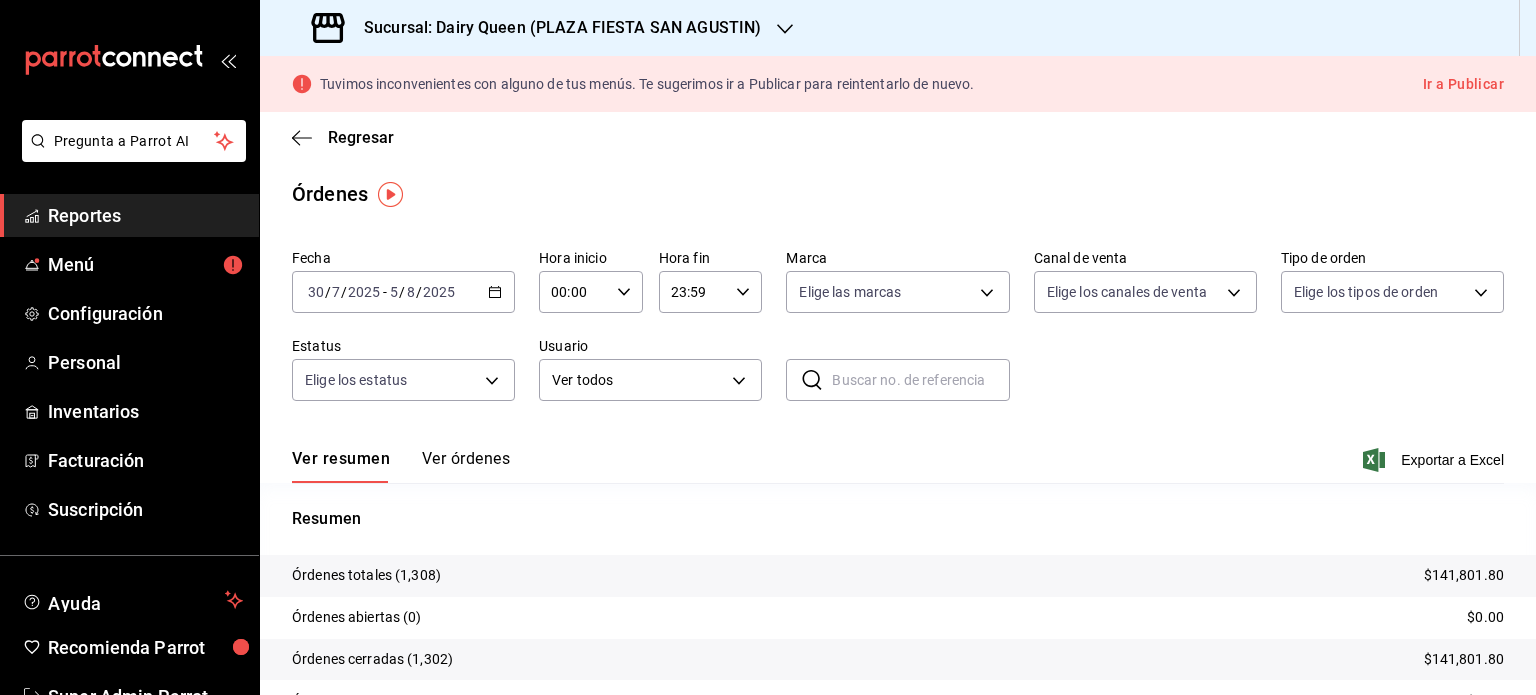 click 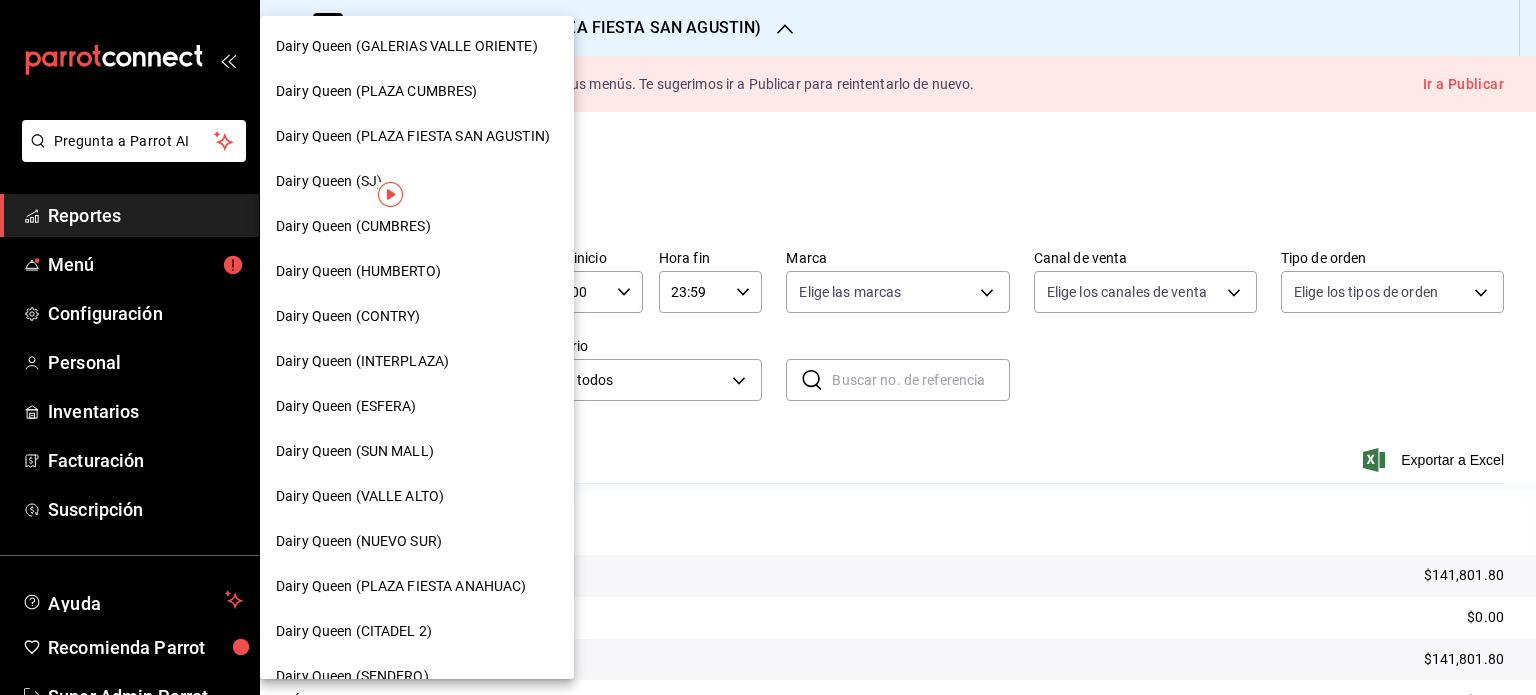 click on "Dairy Queen (HUMBERTO)" at bounding box center [417, 271] 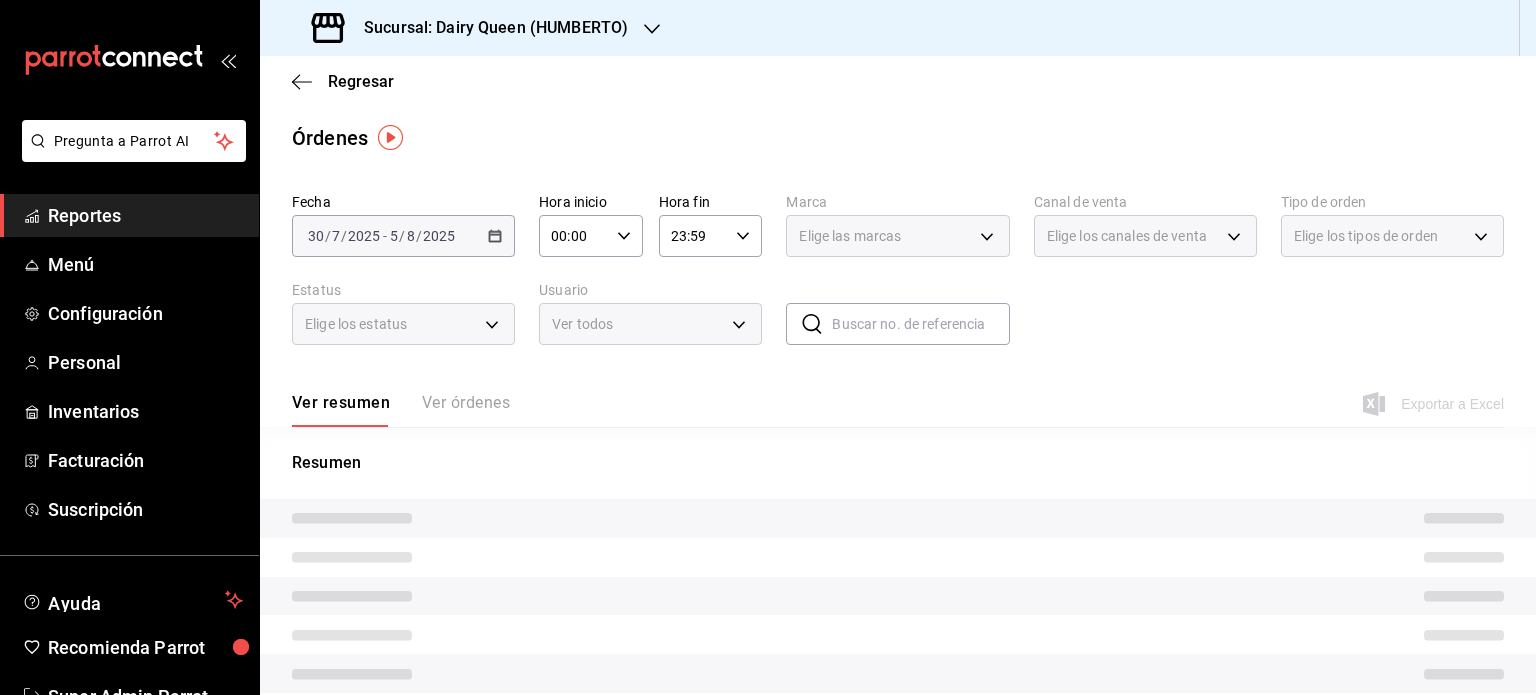 scroll, scrollTop: 75, scrollLeft: 0, axis: vertical 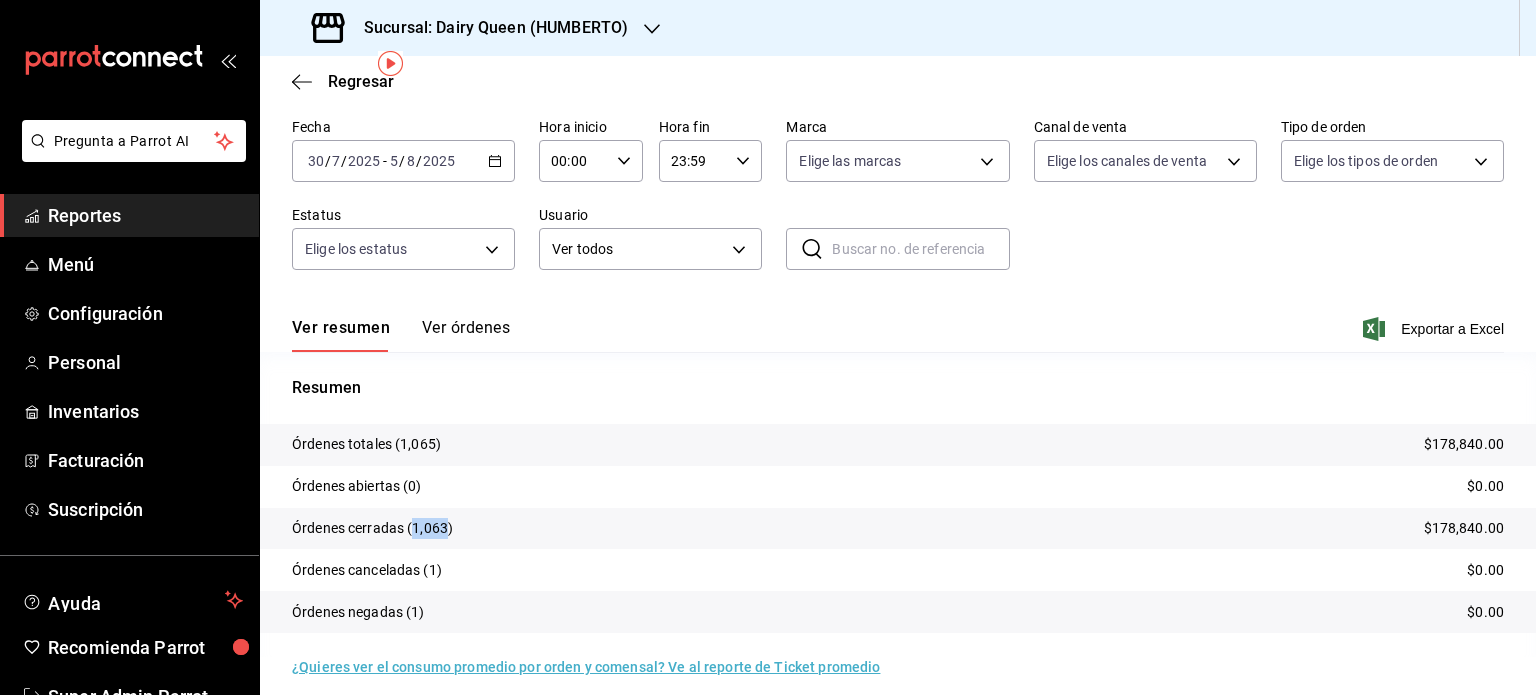 drag, startPoint x: 444, startPoint y: 527, endPoint x: 410, endPoint y: 530, distance: 34.132095 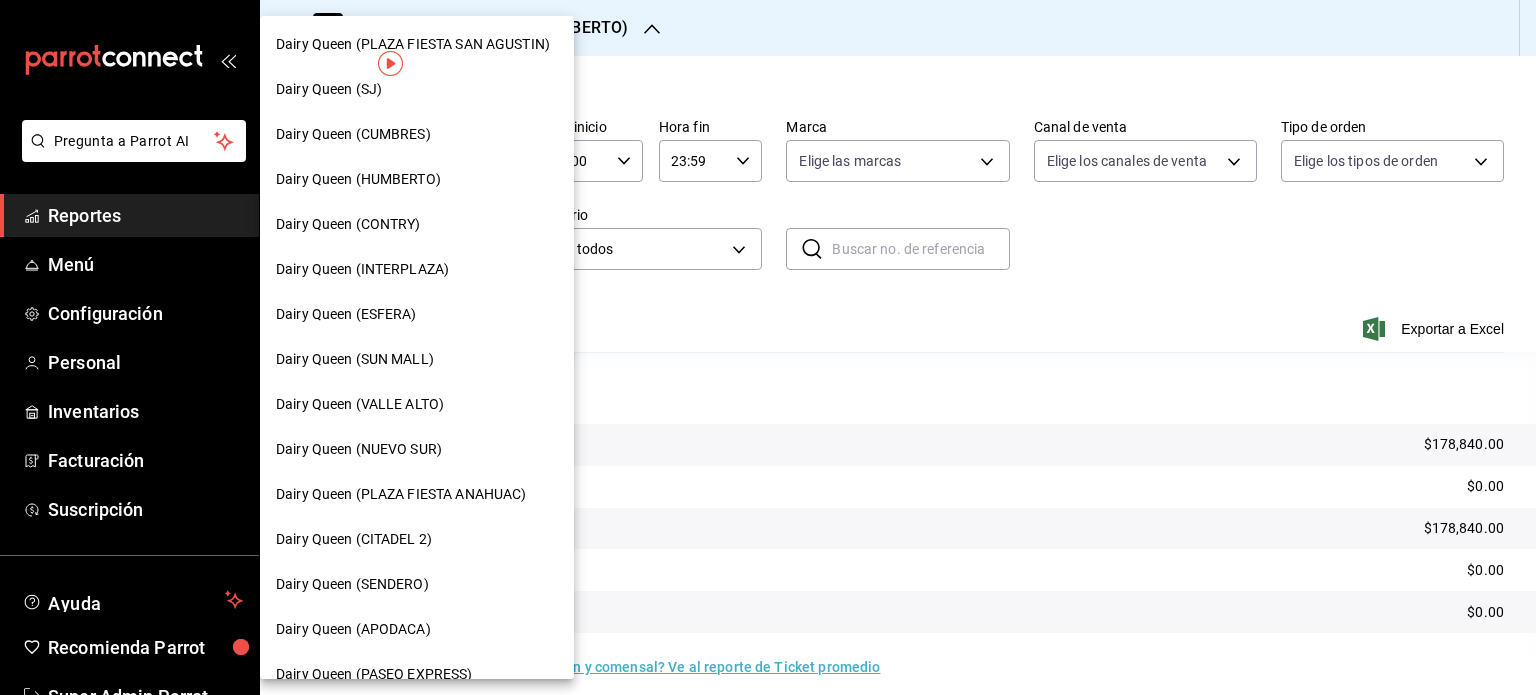 scroll, scrollTop: 0, scrollLeft: 0, axis: both 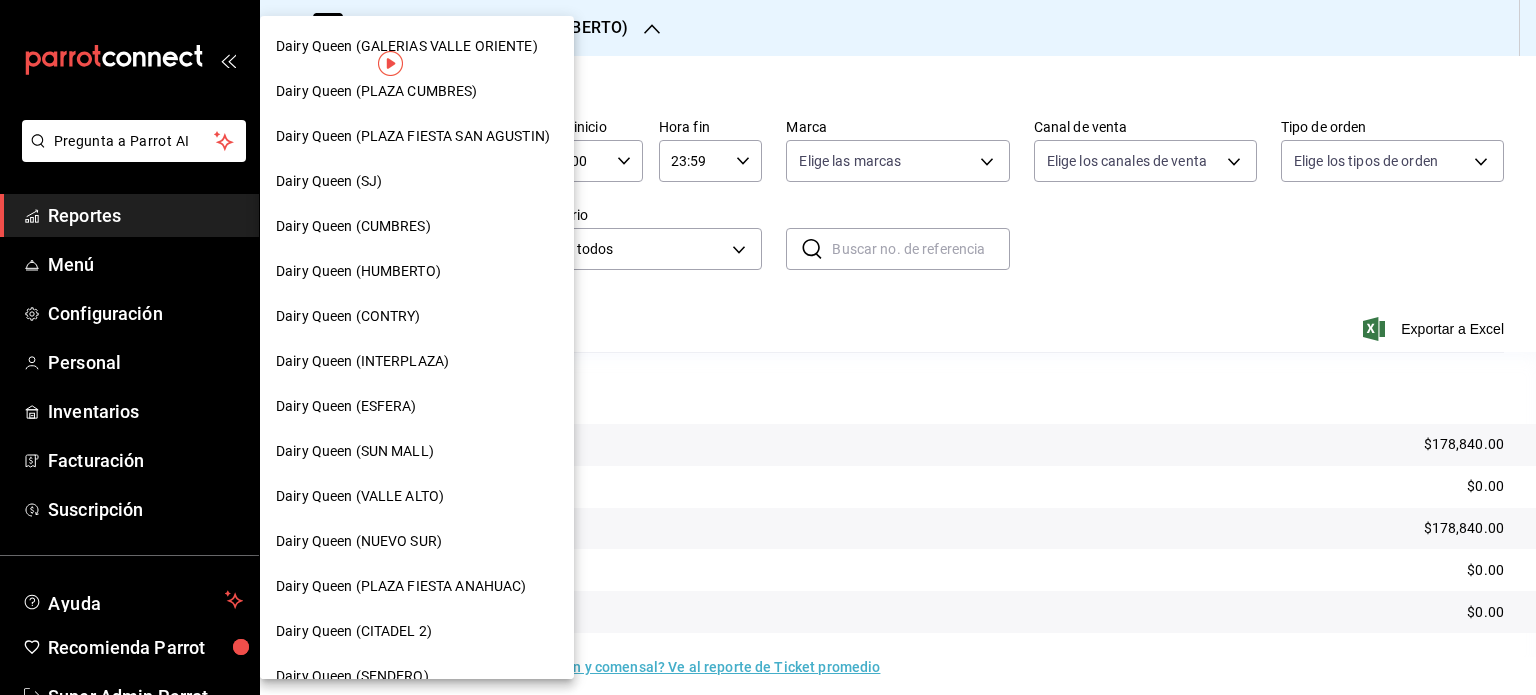 click on "Dairy Queen (CONTRY)" at bounding box center [417, 316] 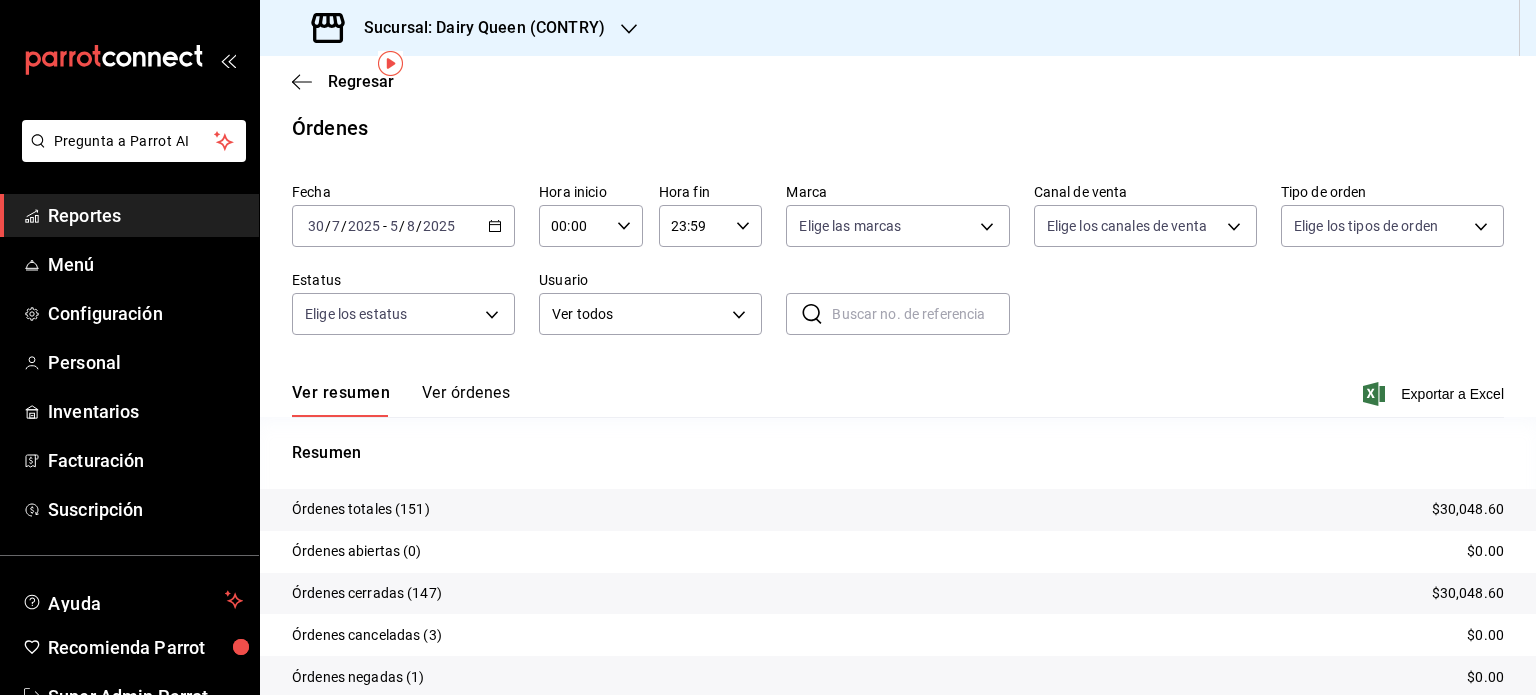 scroll, scrollTop: 75, scrollLeft: 0, axis: vertical 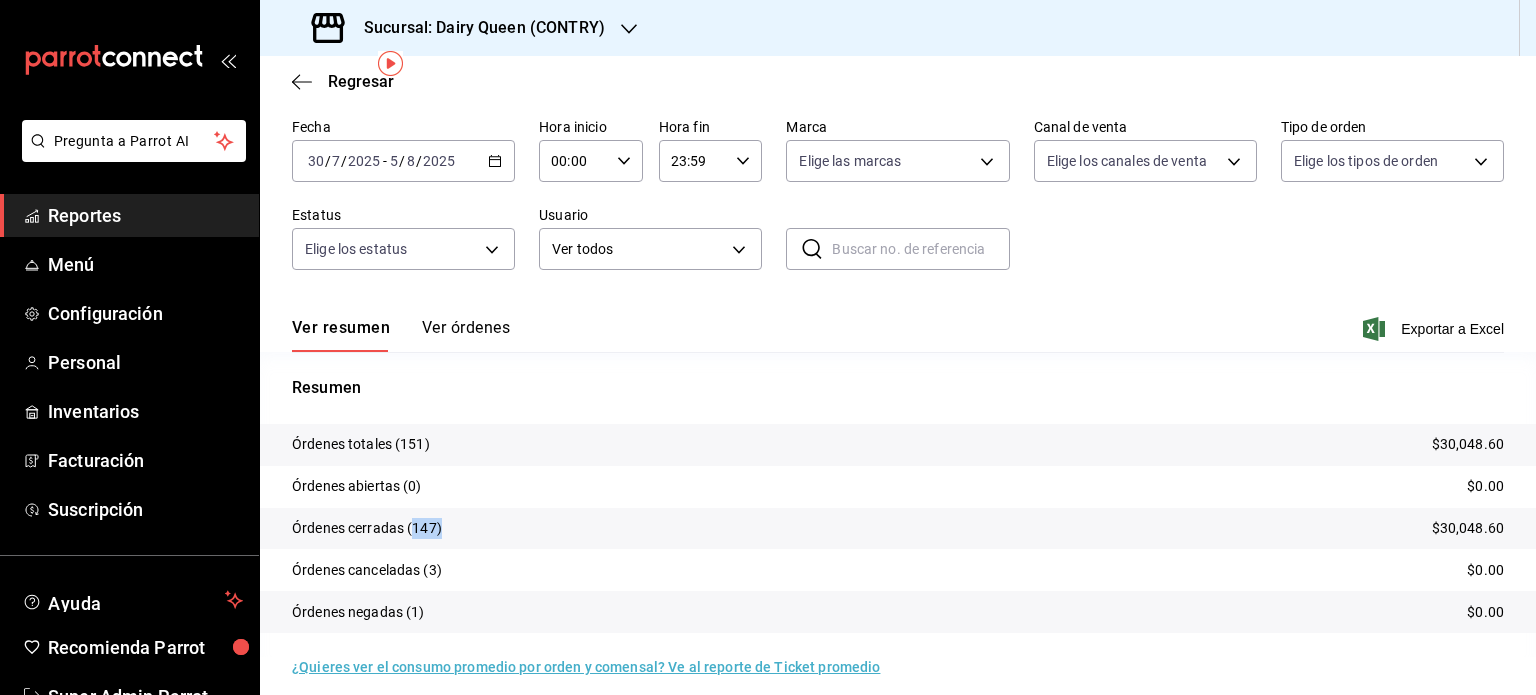 drag, startPoint x: 440, startPoint y: 525, endPoint x: 415, endPoint y: 526, distance: 25.019993 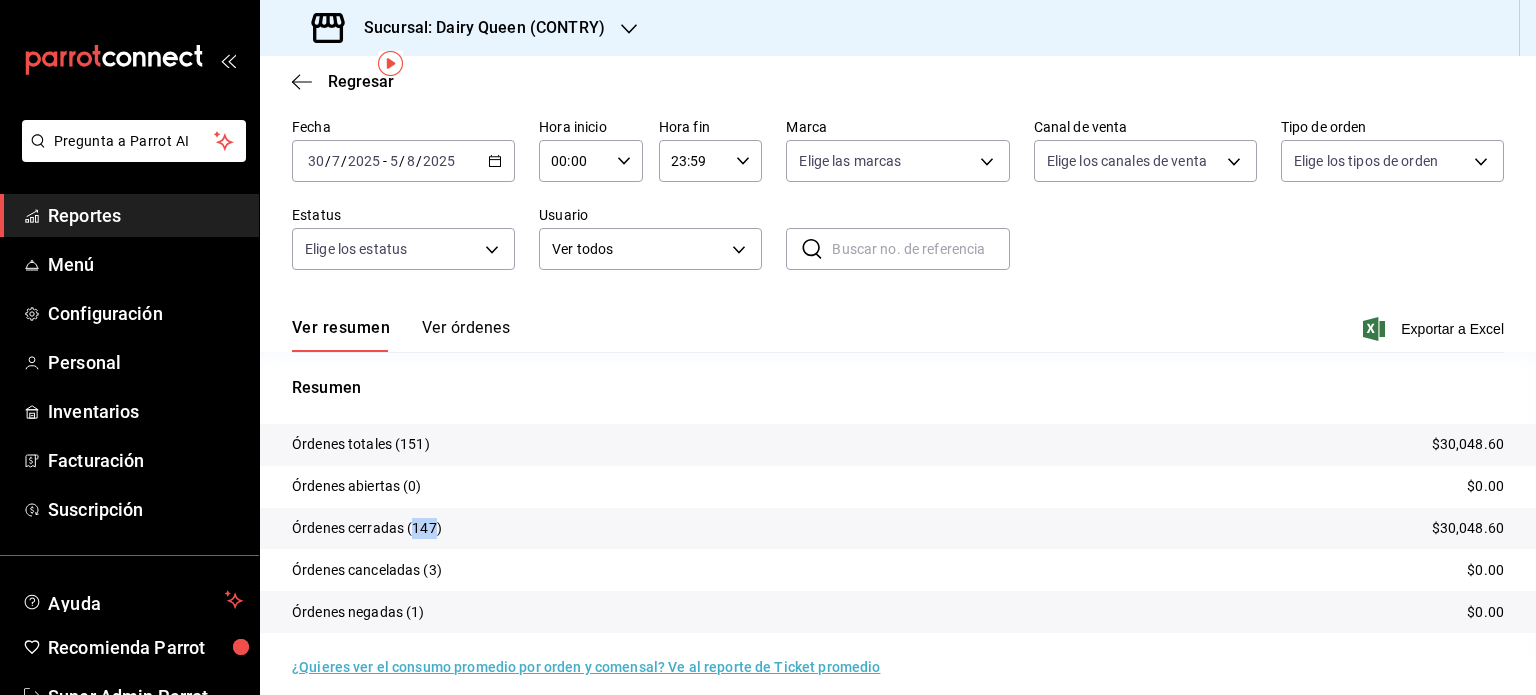 drag, startPoint x: 432, startPoint y: 521, endPoint x: 419, endPoint y: 521, distance: 13 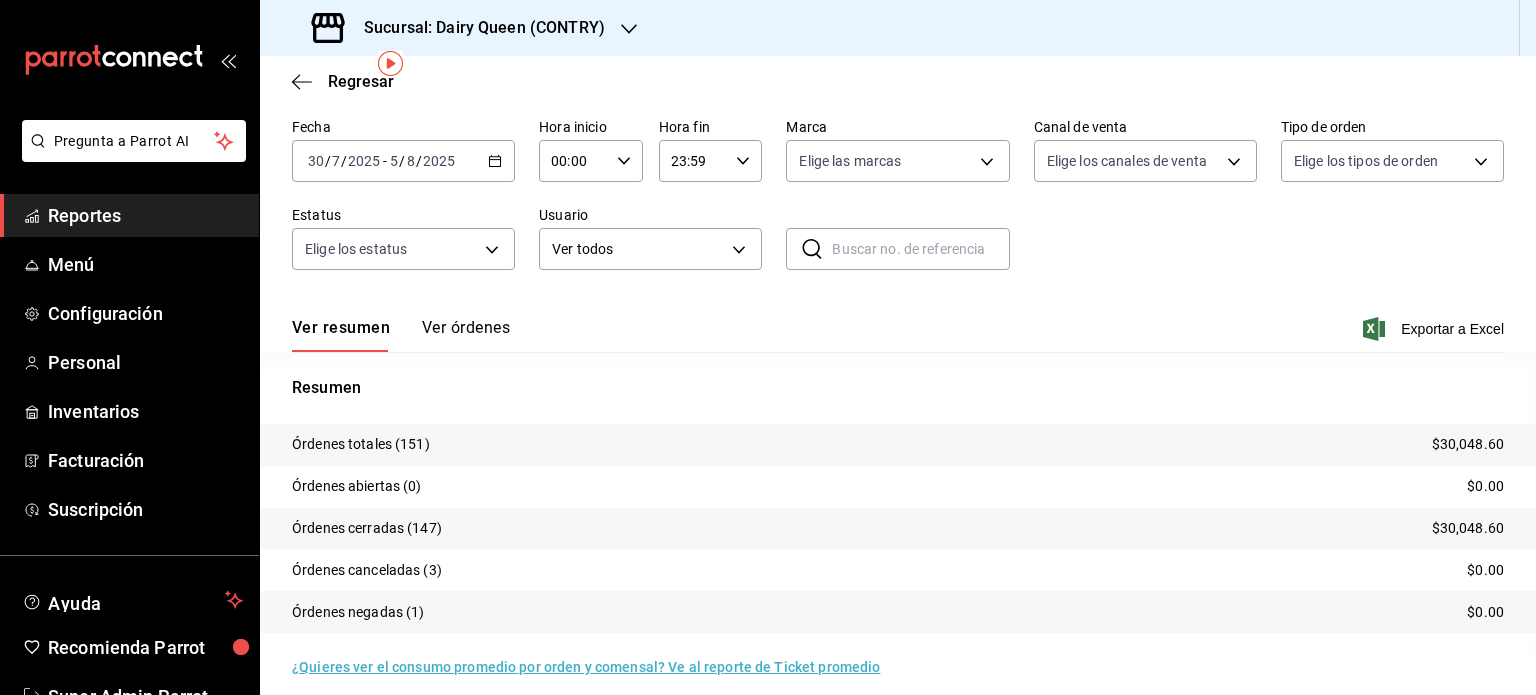 click on "Sucursal: Dairy Queen (CONTRY)" at bounding box center (460, 28) 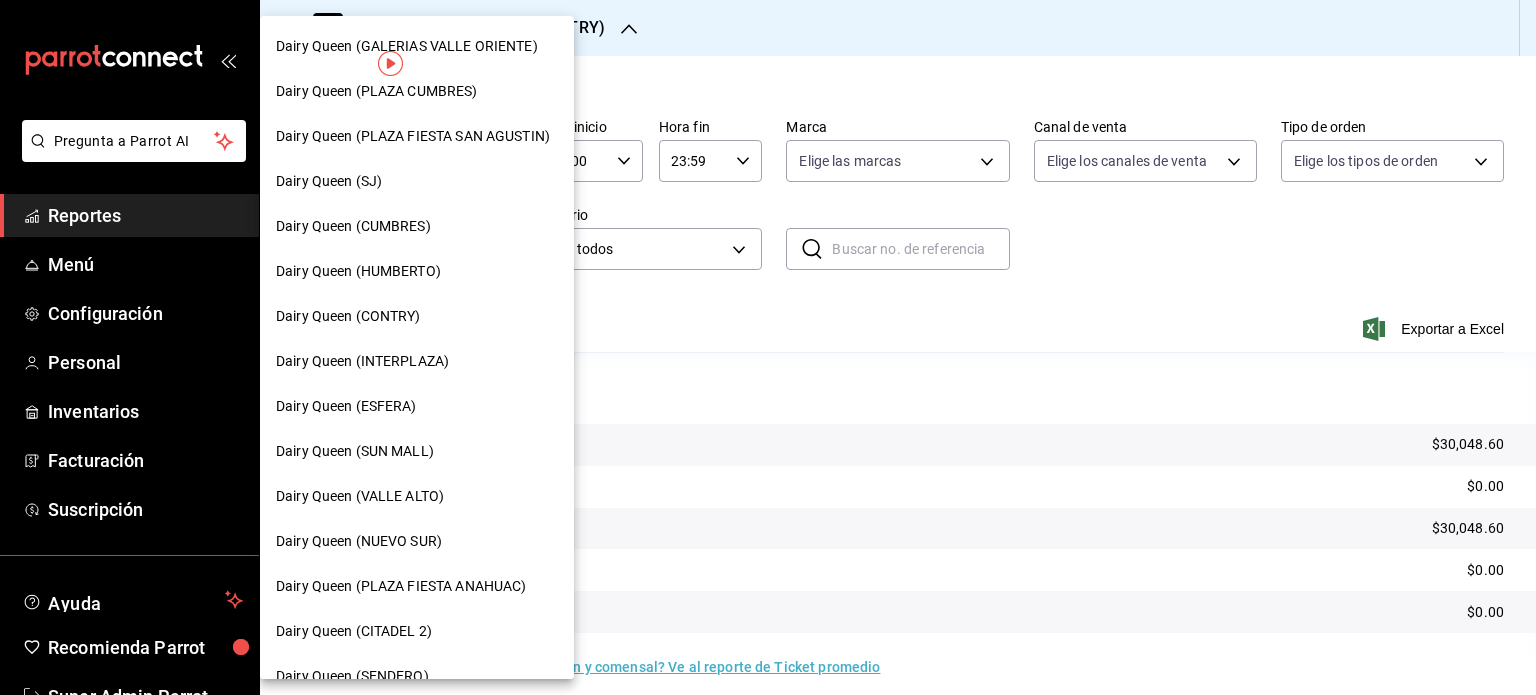 click on "Dairy Queen (INTERPLAZA)" at bounding box center [417, 361] 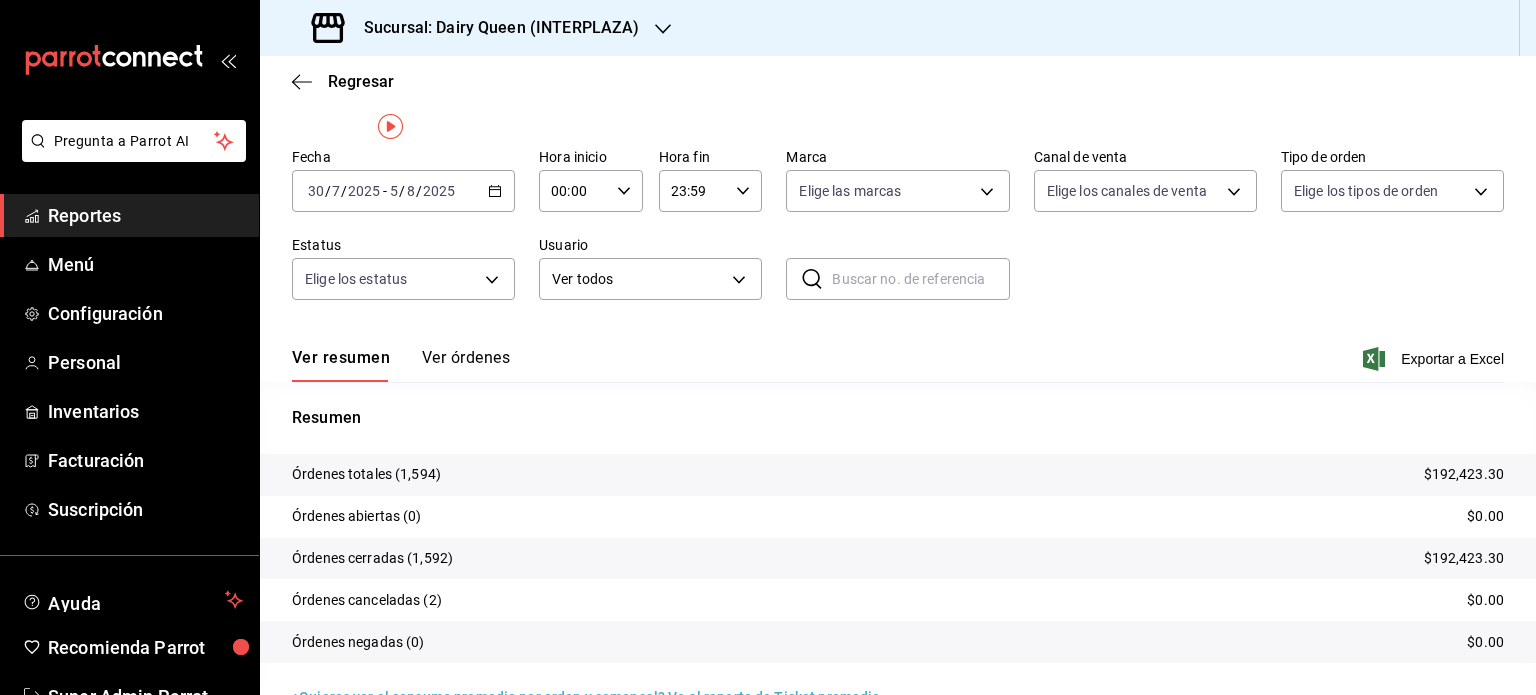 scroll, scrollTop: 90, scrollLeft: 0, axis: vertical 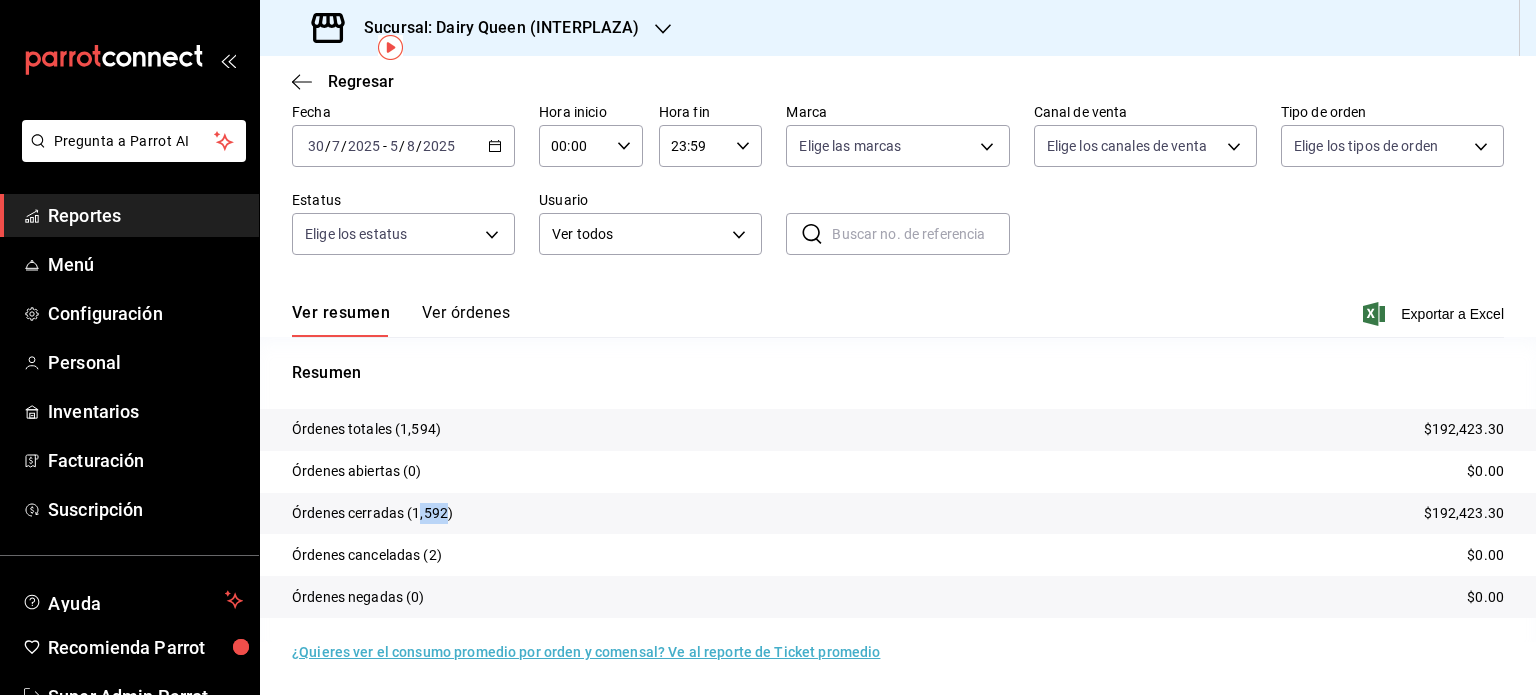 drag, startPoint x: 444, startPoint y: 515, endPoint x: 416, endPoint y: 517, distance: 28.071337 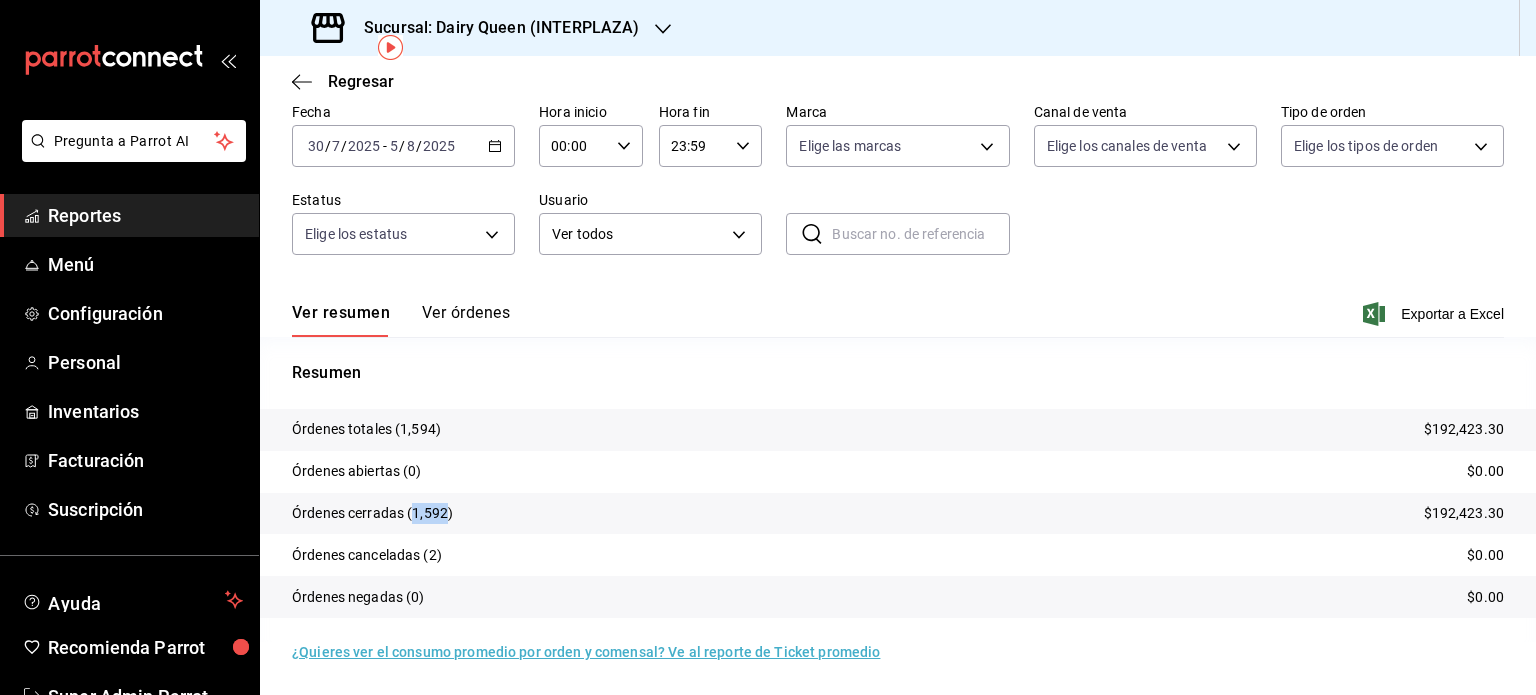 drag, startPoint x: 443, startPoint y: 515, endPoint x: 415, endPoint y: 518, distance: 28.160255 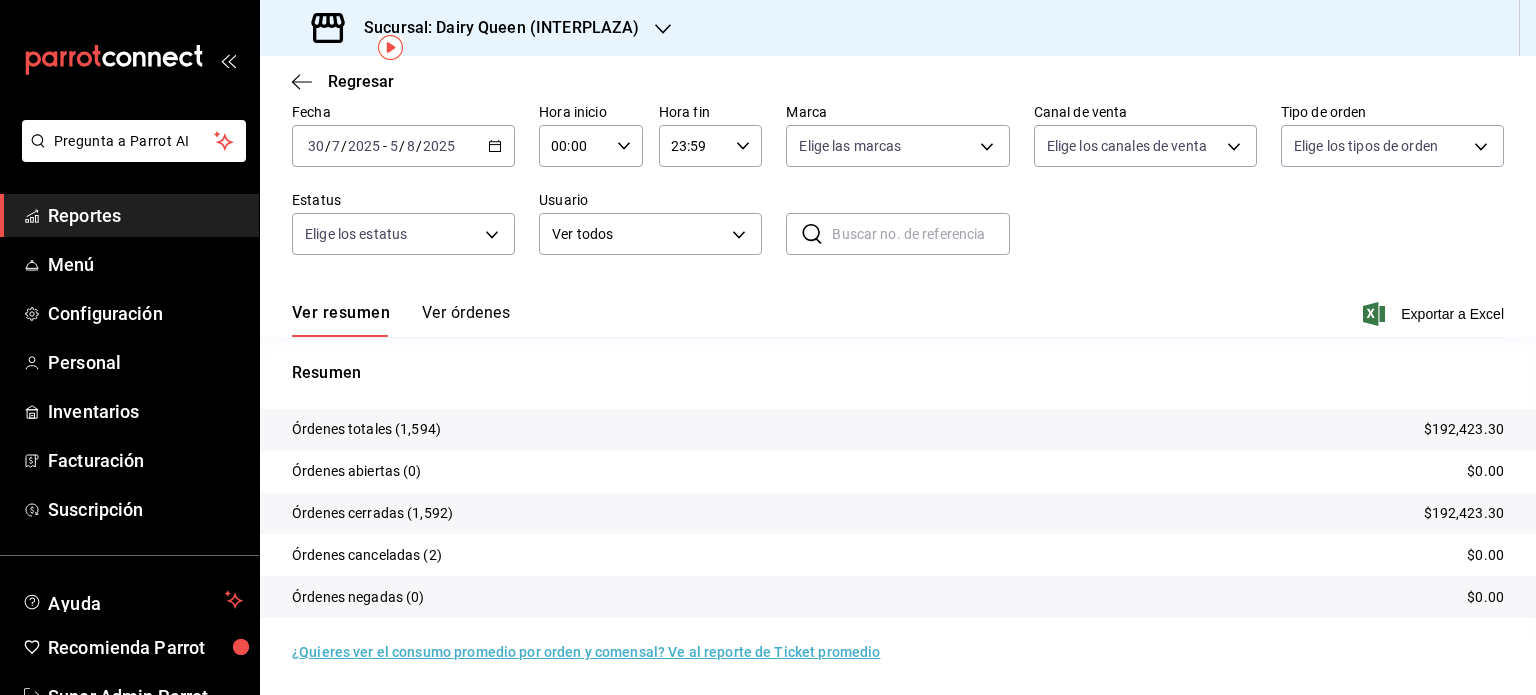click on "Sucursal: Dairy Queen (INTERPLAZA)" at bounding box center [477, 28] 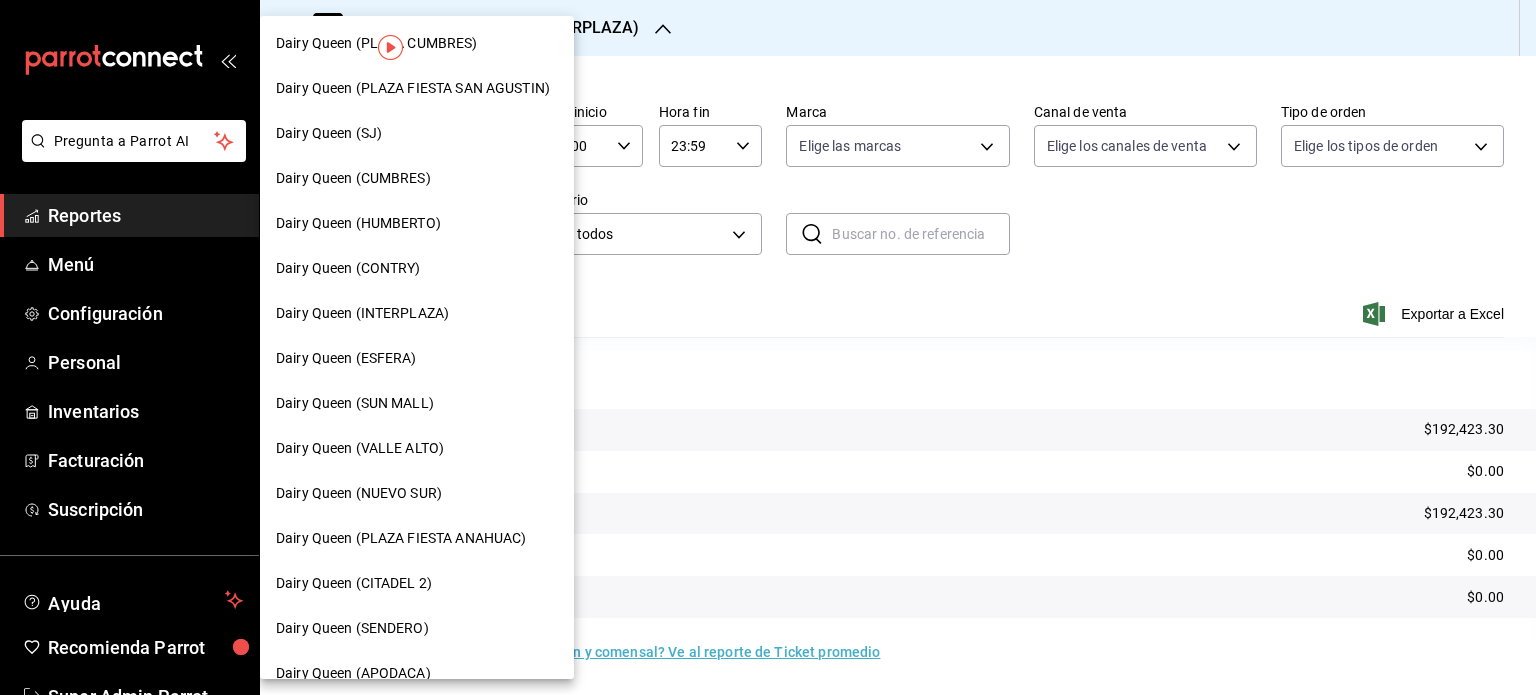 scroll, scrollTop: 0, scrollLeft: 0, axis: both 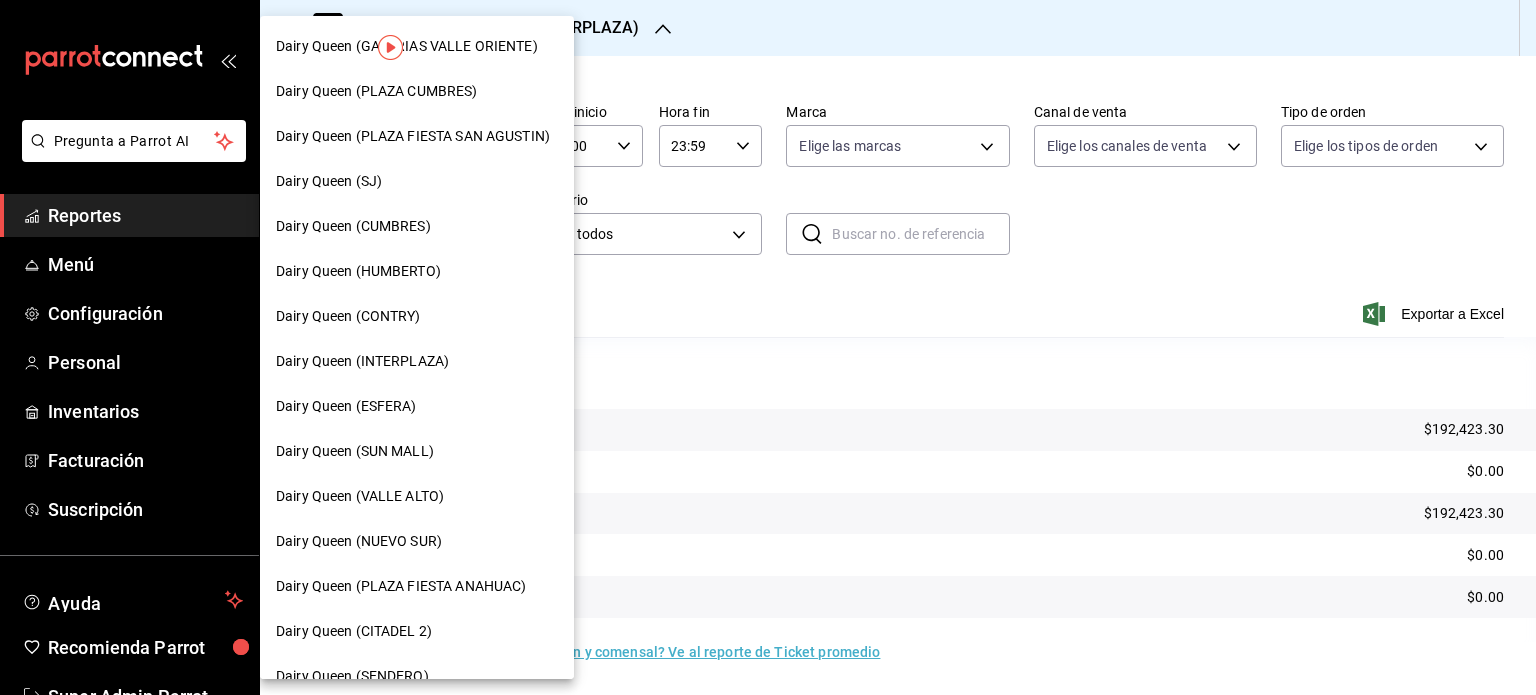 click on "Dairy Queen (ESFERA)" at bounding box center (417, 406) 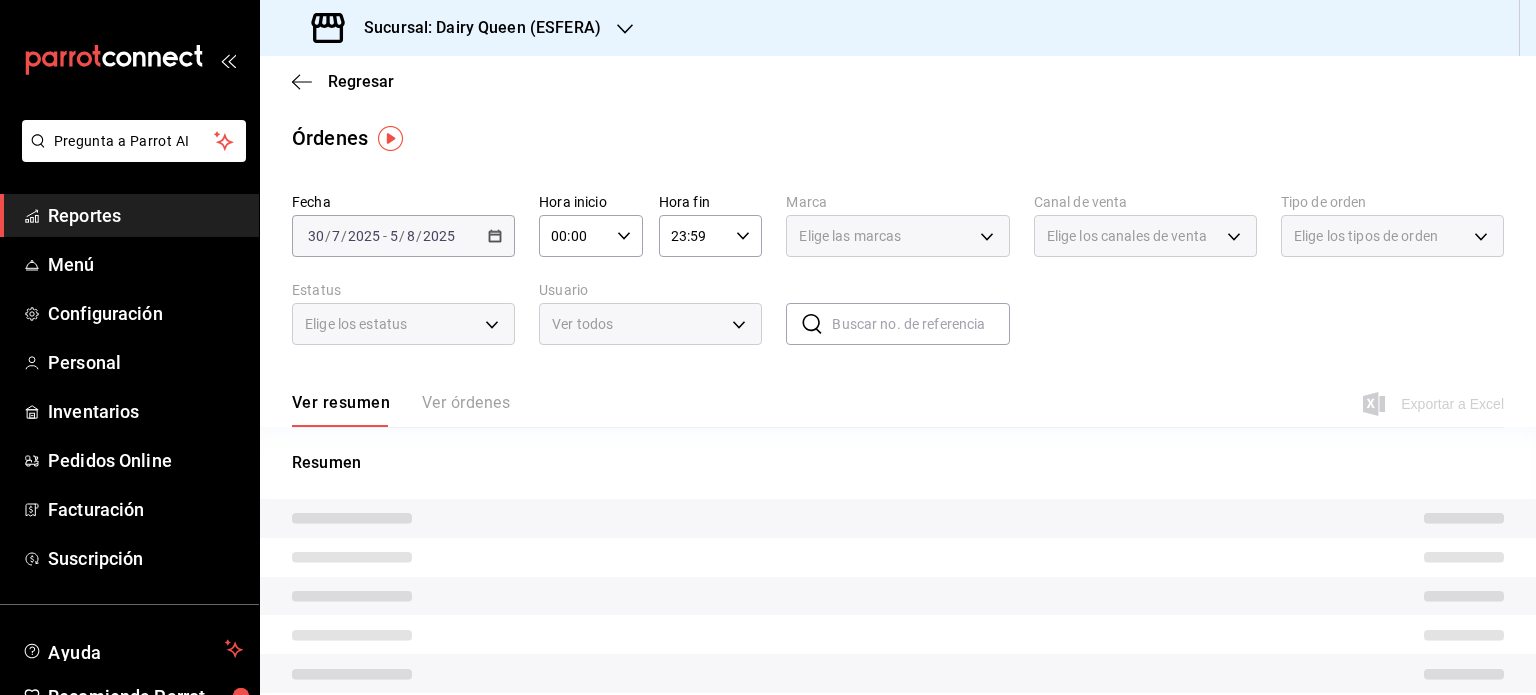 scroll, scrollTop: 75, scrollLeft: 0, axis: vertical 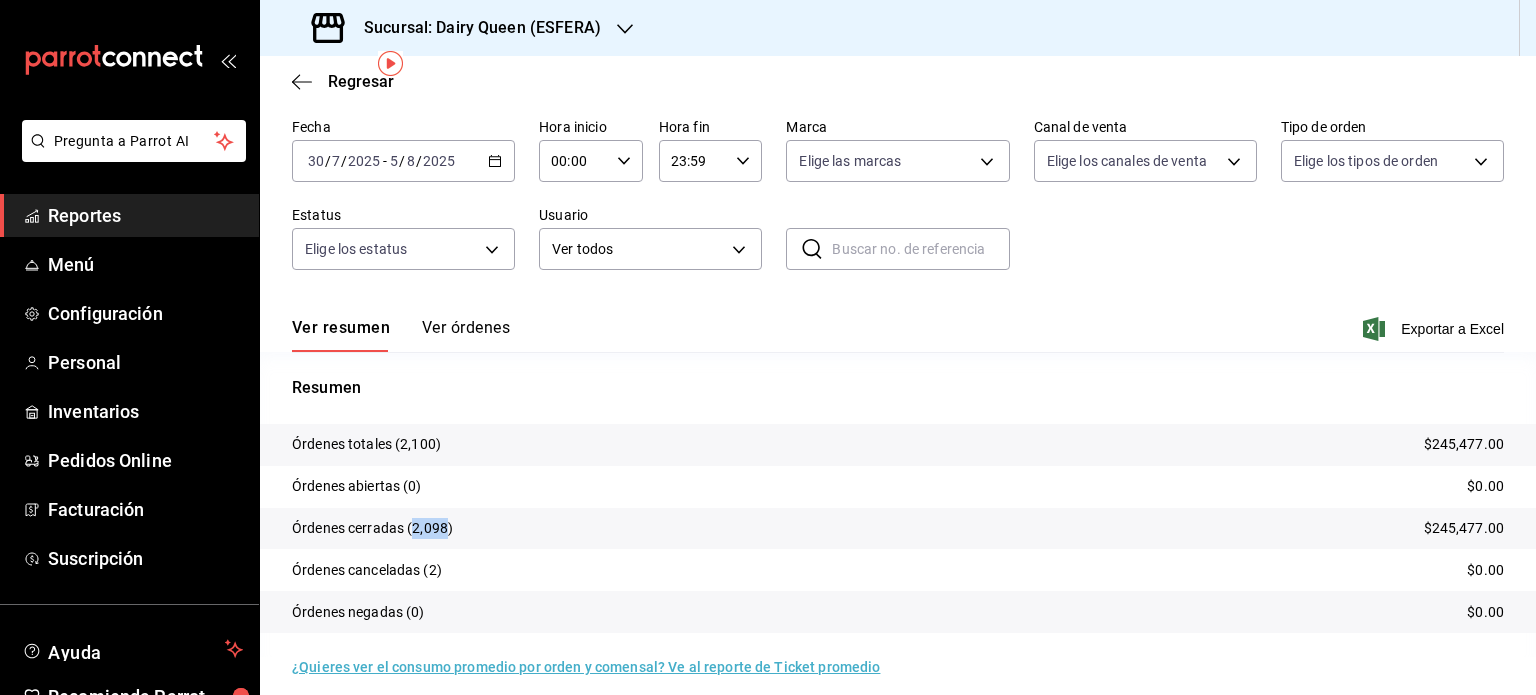 drag, startPoint x: 444, startPoint y: 526, endPoint x: 416, endPoint y: 527, distance: 28.01785 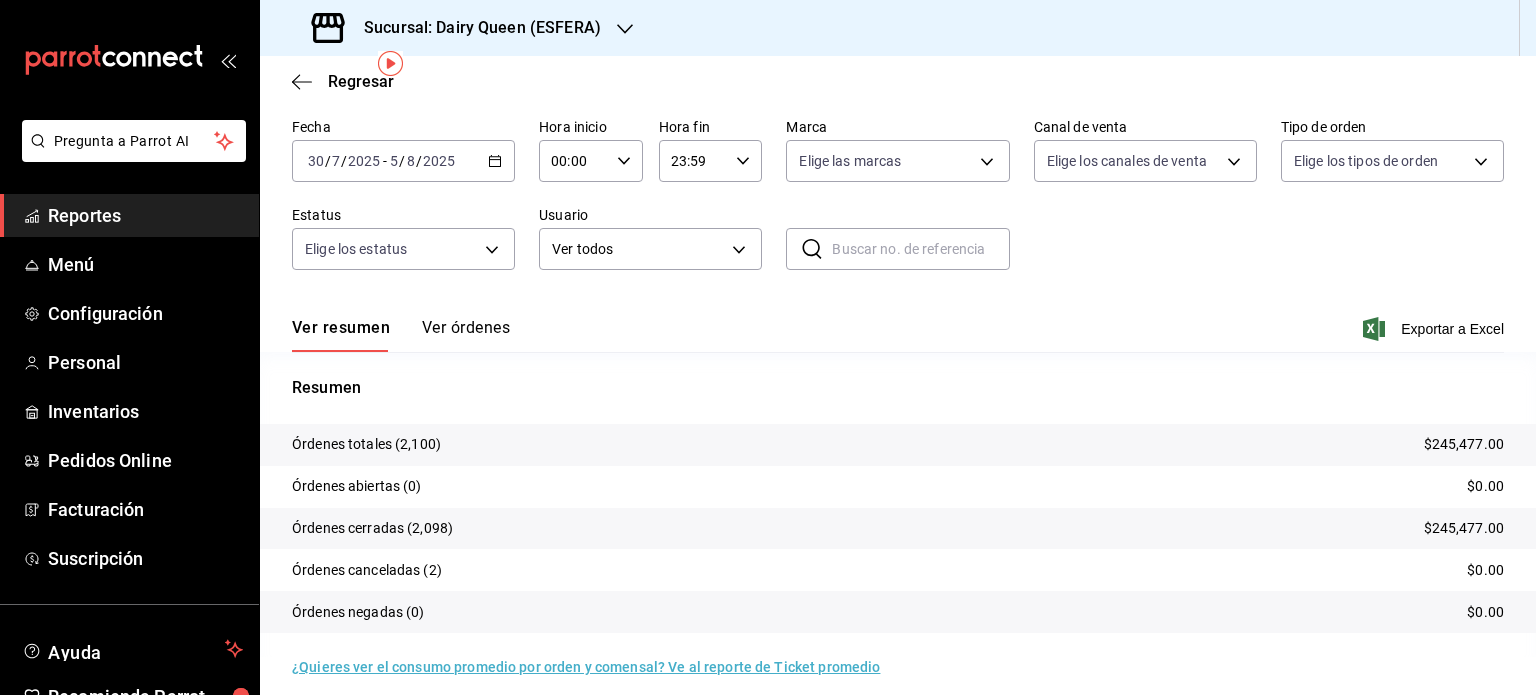 click on "Sucursal: Dairy Queen (ESFERA)" at bounding box center (458, 28) 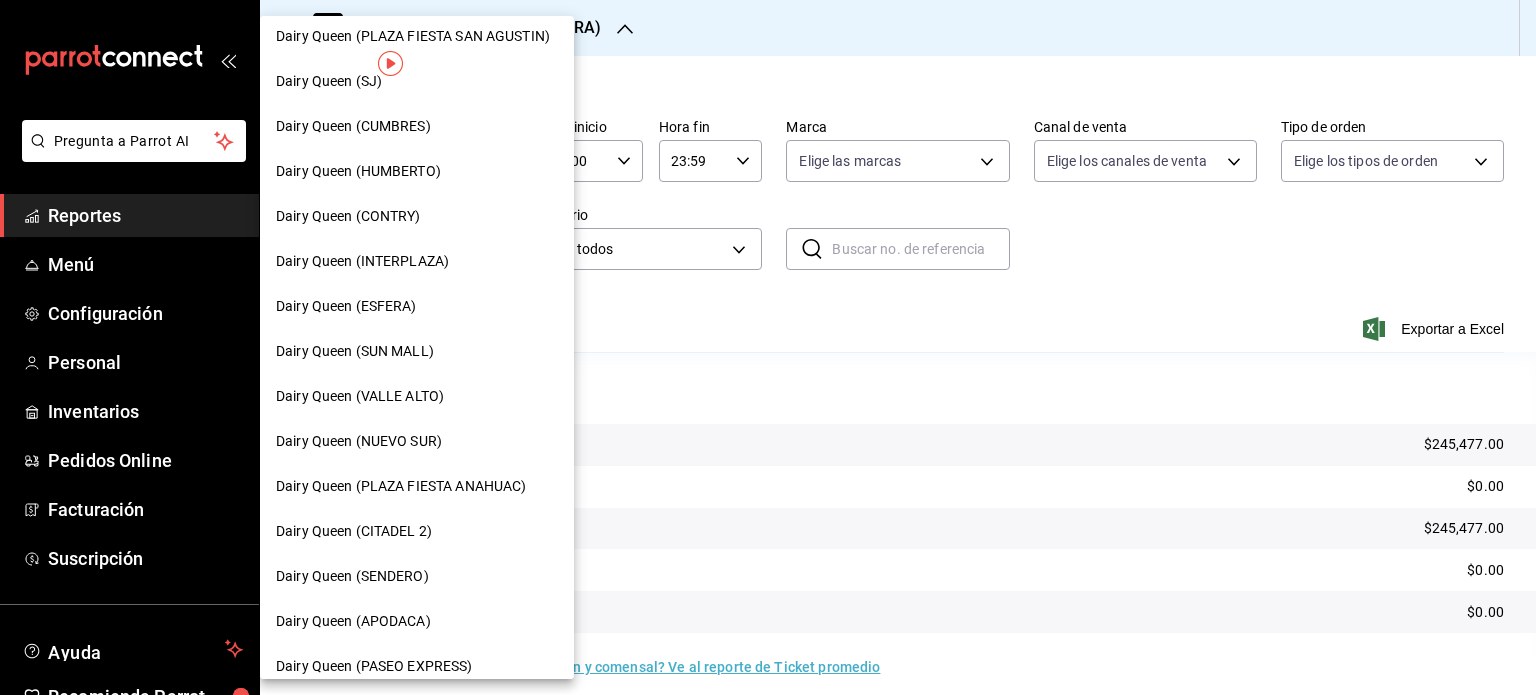 scroll, scrollTop: 200, scrollLeft: 0, axis: vertical 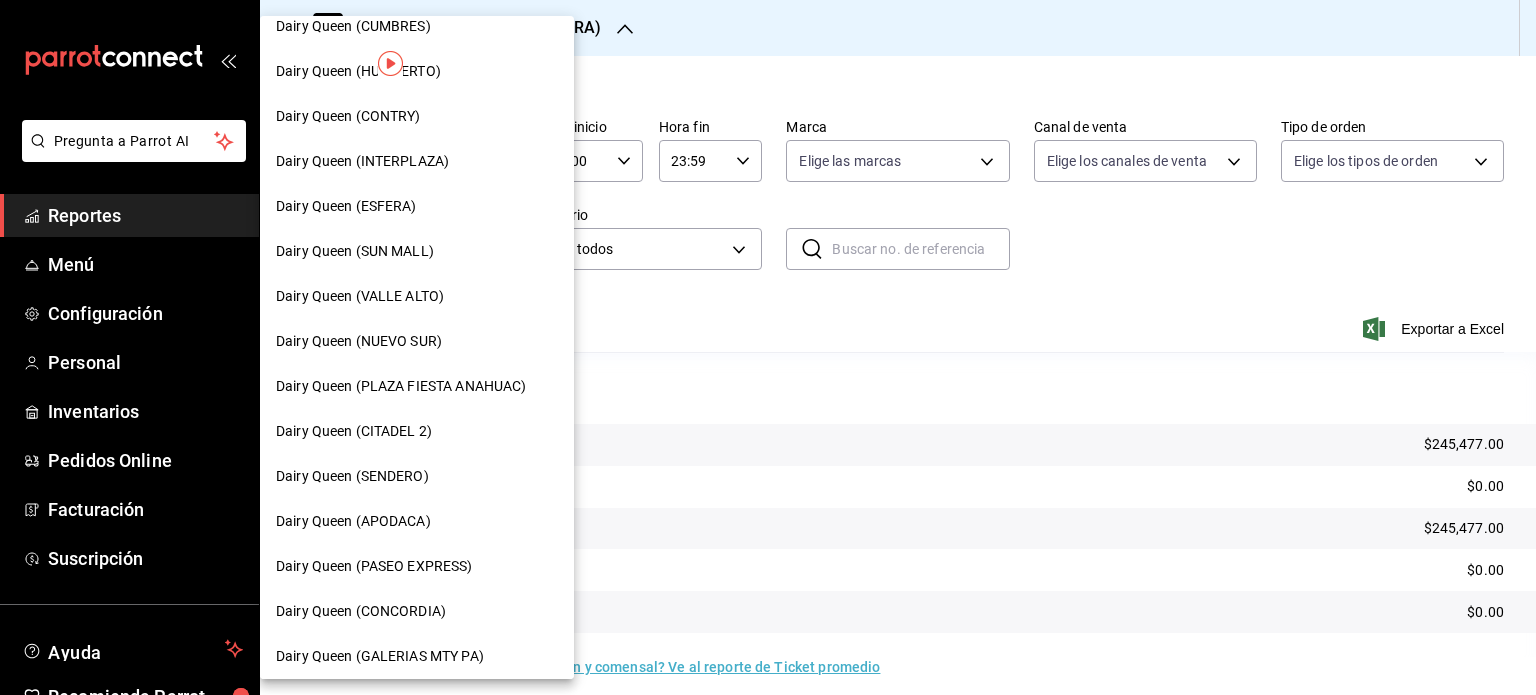 click on "Dairy Queen (SUN MALL)" at bounding box center (417, 251) 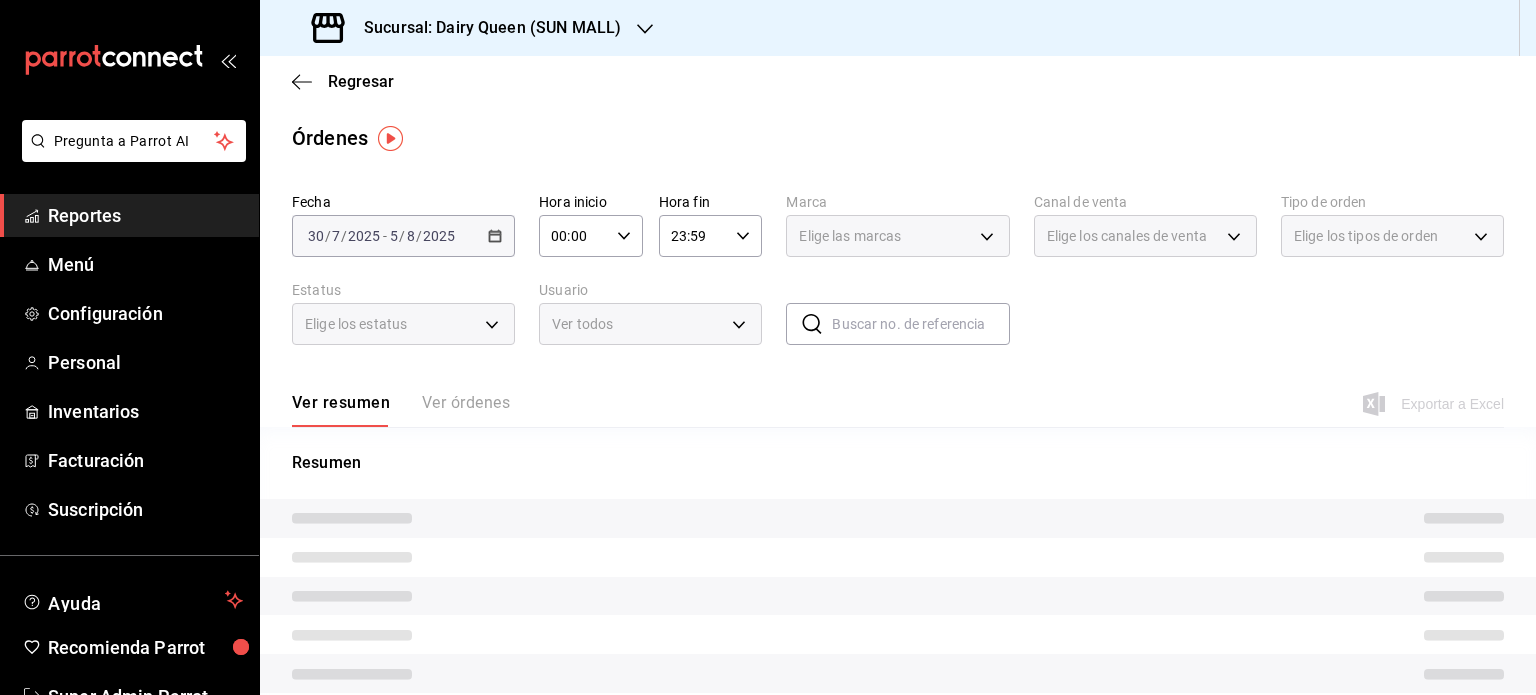 scroll, scrollTop: 75, scrollLeft: 0, axis: vertical 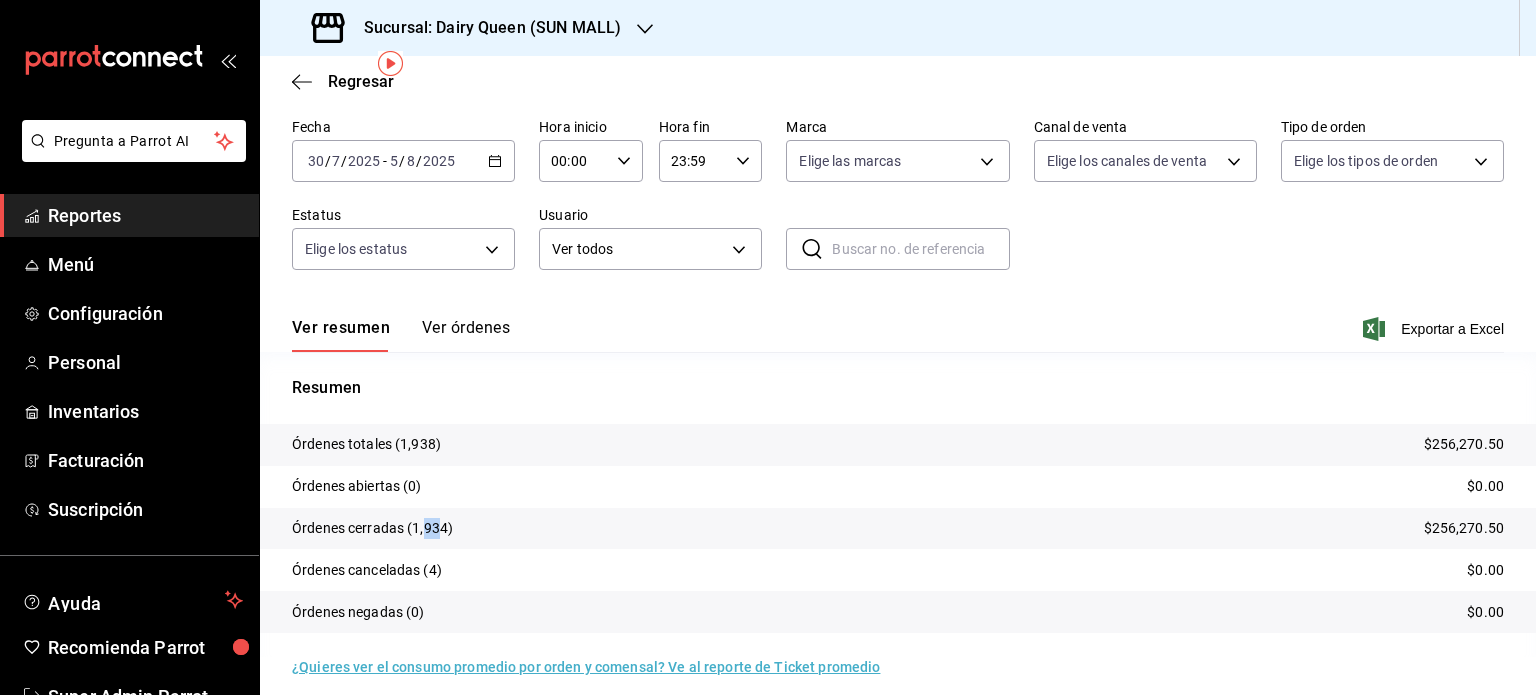 drag, startPoint x: 441, startPoint y: 523, endPoint x: 426, endPoint y: 523, distance: 15 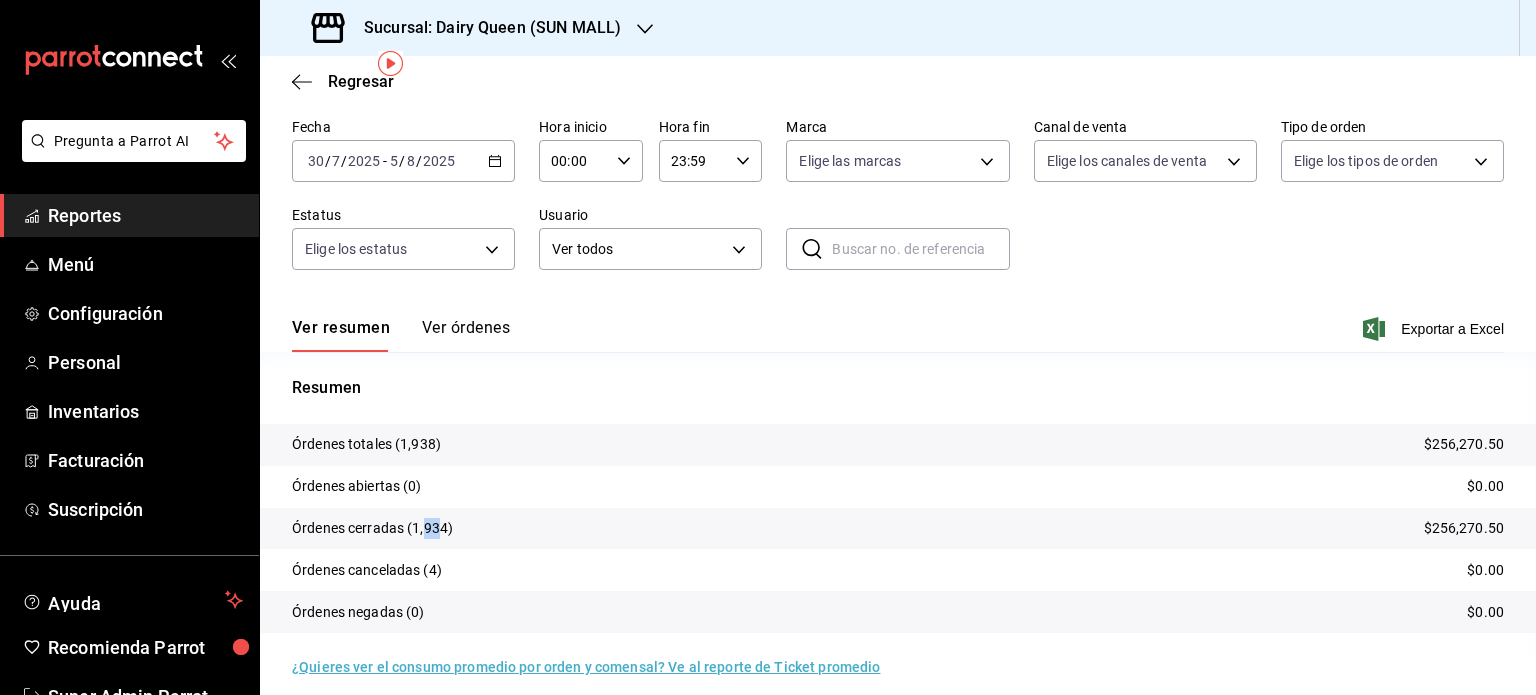 click on "Órdenes cerradas (1,934)" at bounding box center [372, 528] 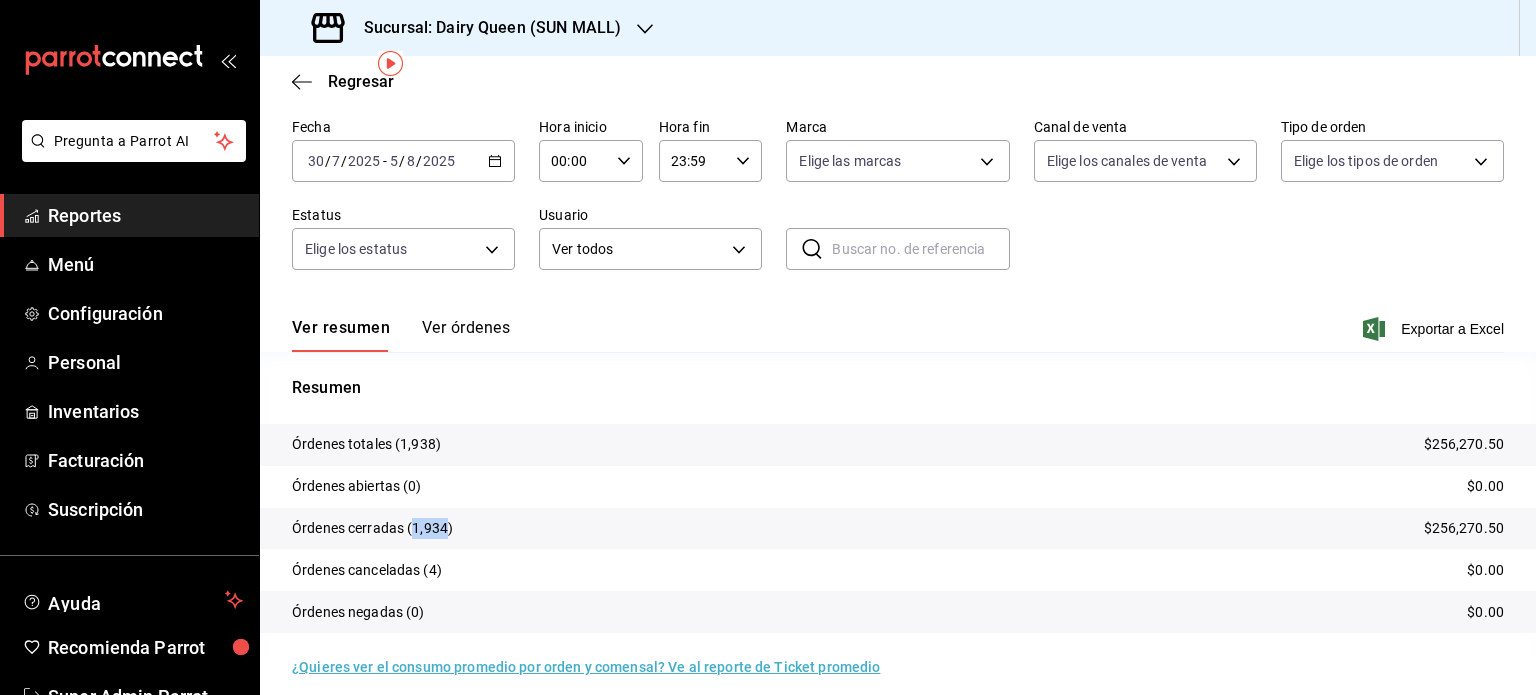 drag, startPoint x: 446, startPoint y: 523, endPoint x: 414, endPoint y: 524, distance: 32.01562 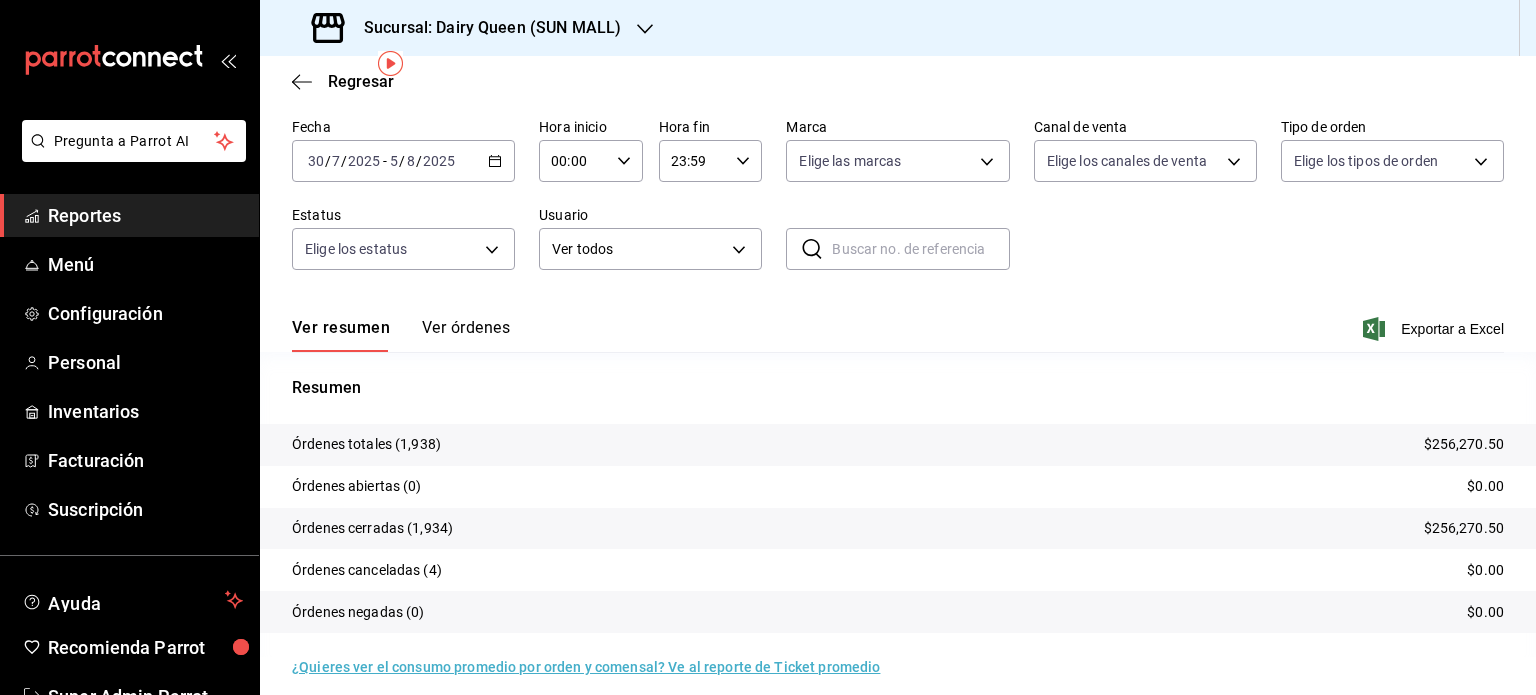 click on "Sucursal: Dairy Queen (SUN MALL)" at bounding box center [468, 28] 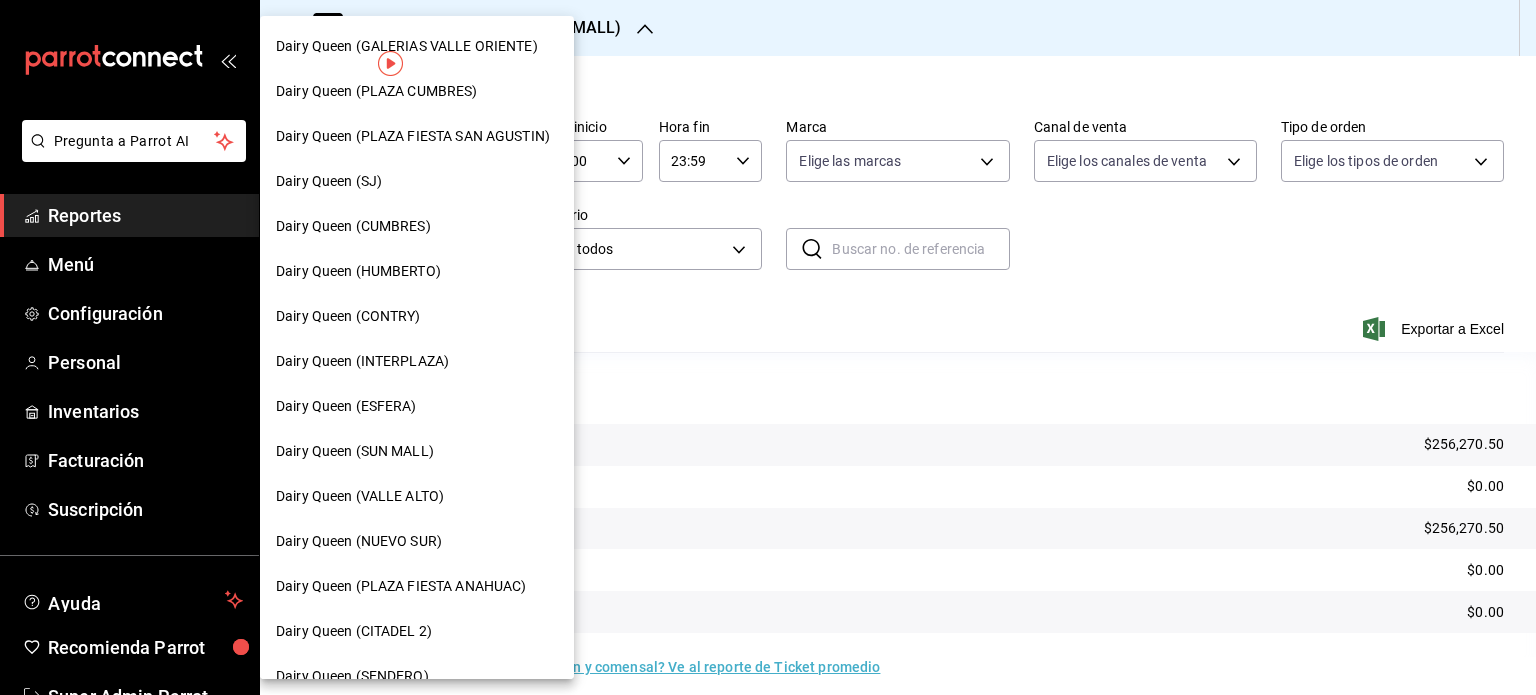 click on "Dairy Queen (VALLE ALTO)" at bounding box center (360, 496) 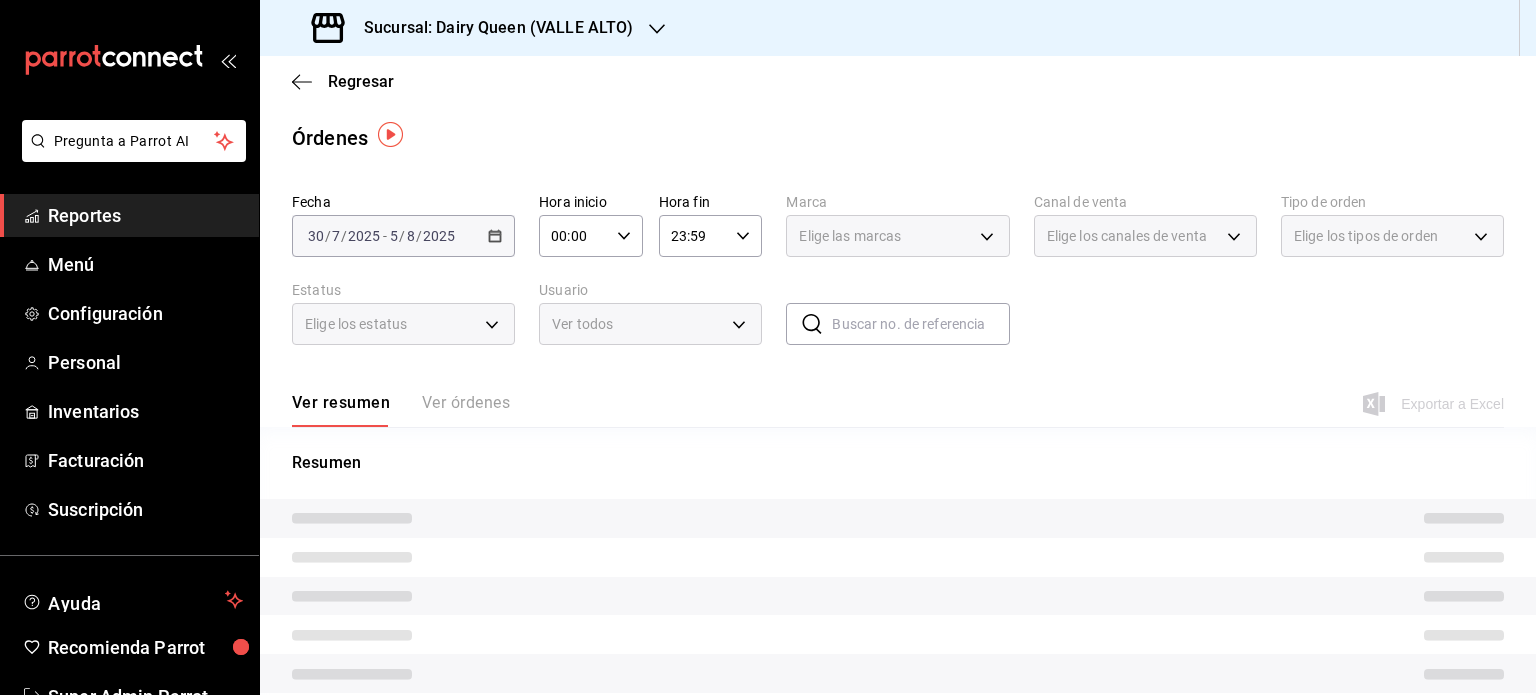 scroll, scrollTop: 75, scrollLeft: 0, axis: vertical 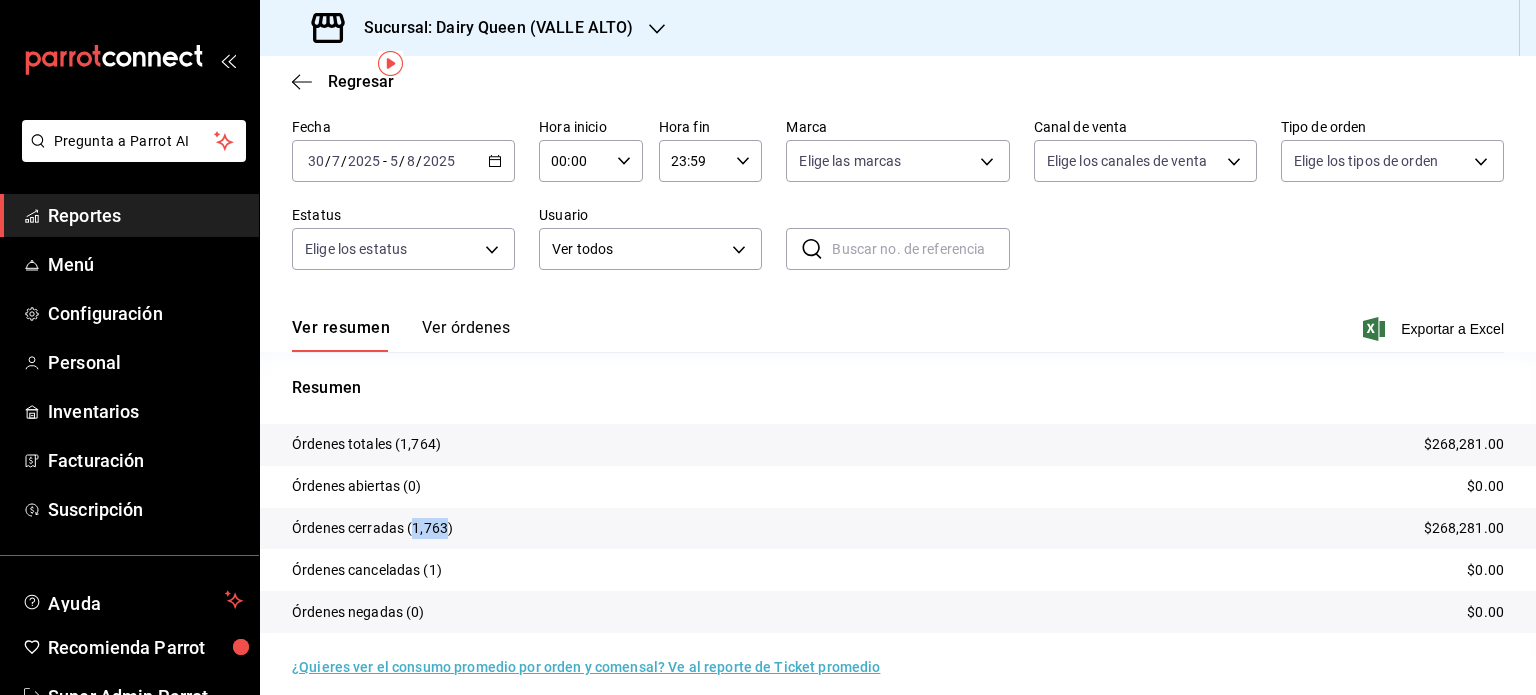 drag, startPoint x: 443, startPoint y: 527, endPoint x: 412, endPoint y: 528, distance: 31.016125 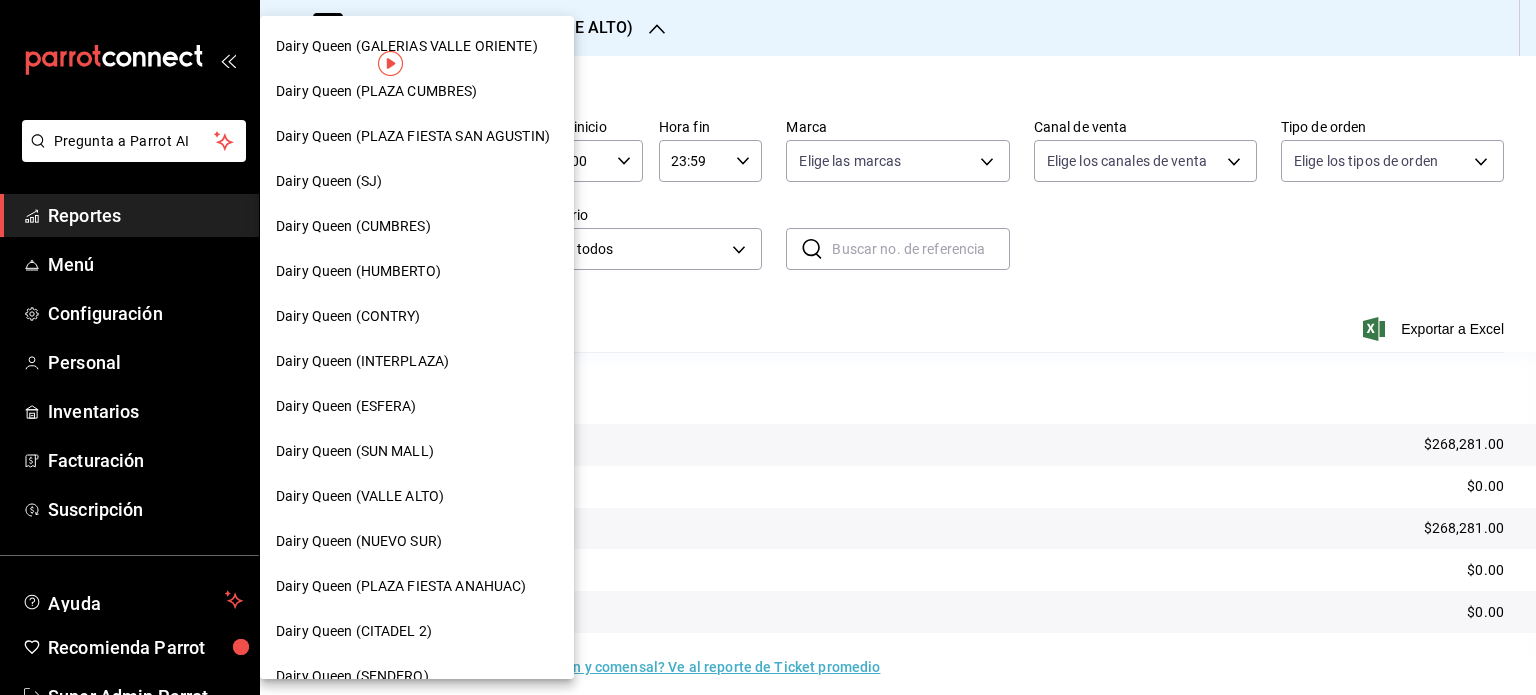 scroll, scrollTop: 100, scrollLeft: 0, axis: vertical 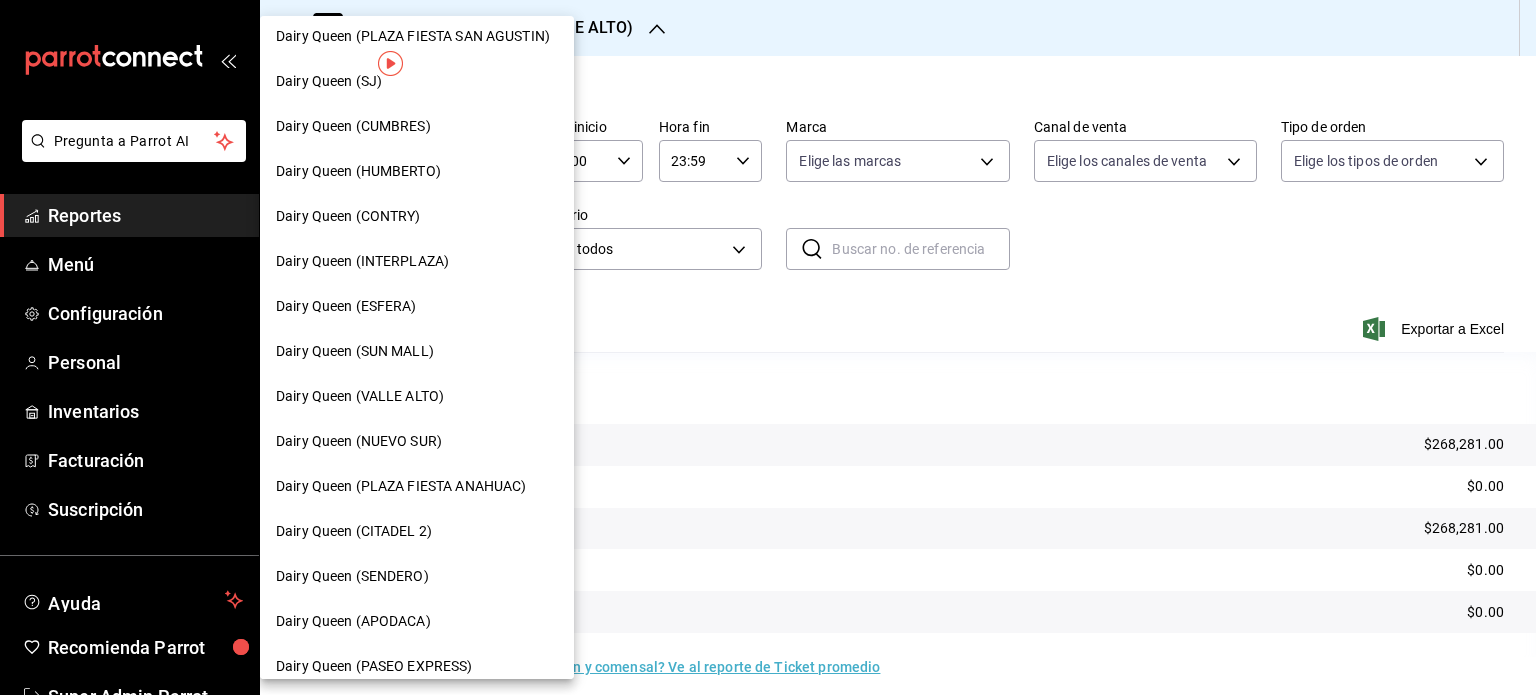 click on "Dairy Queen (NUEVO SUR)" at bounding box center (417, 441) 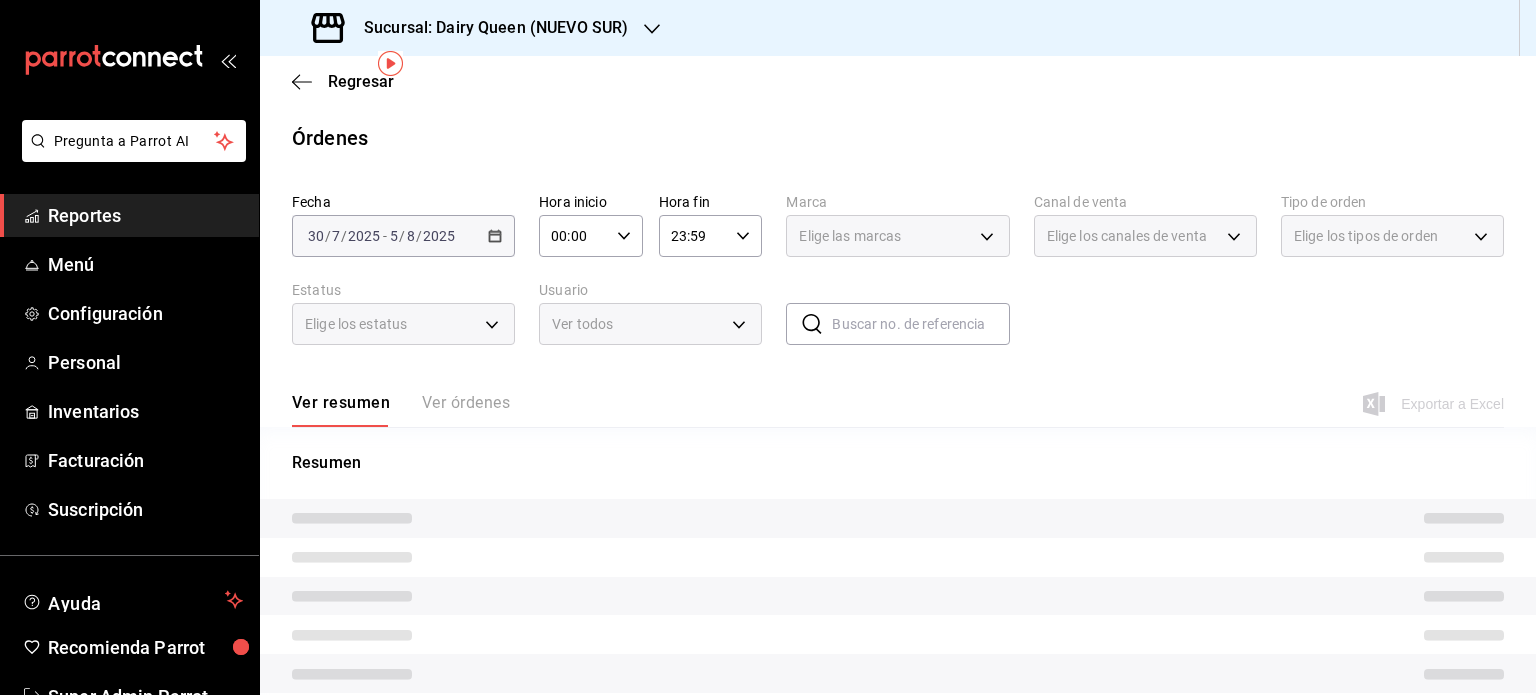 scroll, scrollTop: 75, scrollLeft: 0, axis: vertical 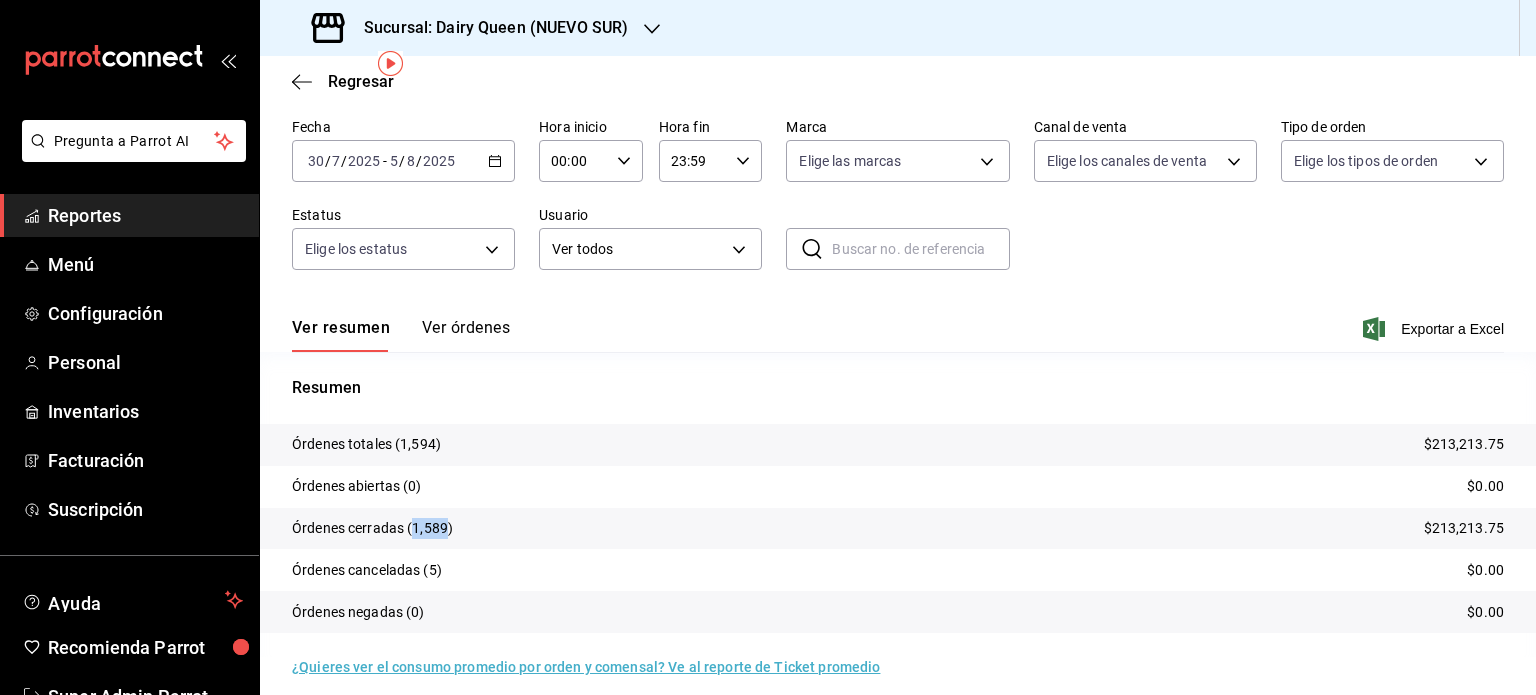 drag, startPoint x: 443, startPoint y: 527, endPoint x: 413, endPoint y: 529, distance: 30.066593 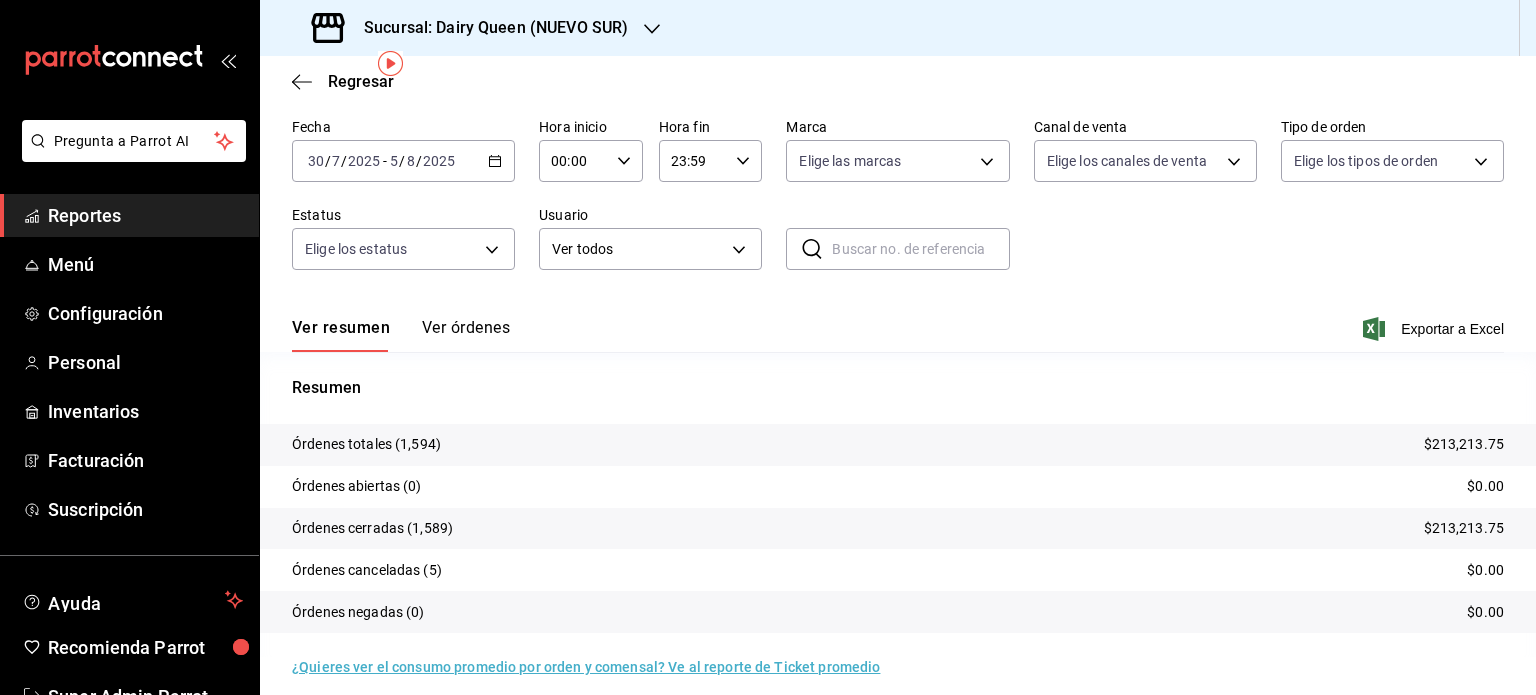 click on "Sucursal: Dairy Queen (NUEVO SUR)" at bounding box center [472, 28] 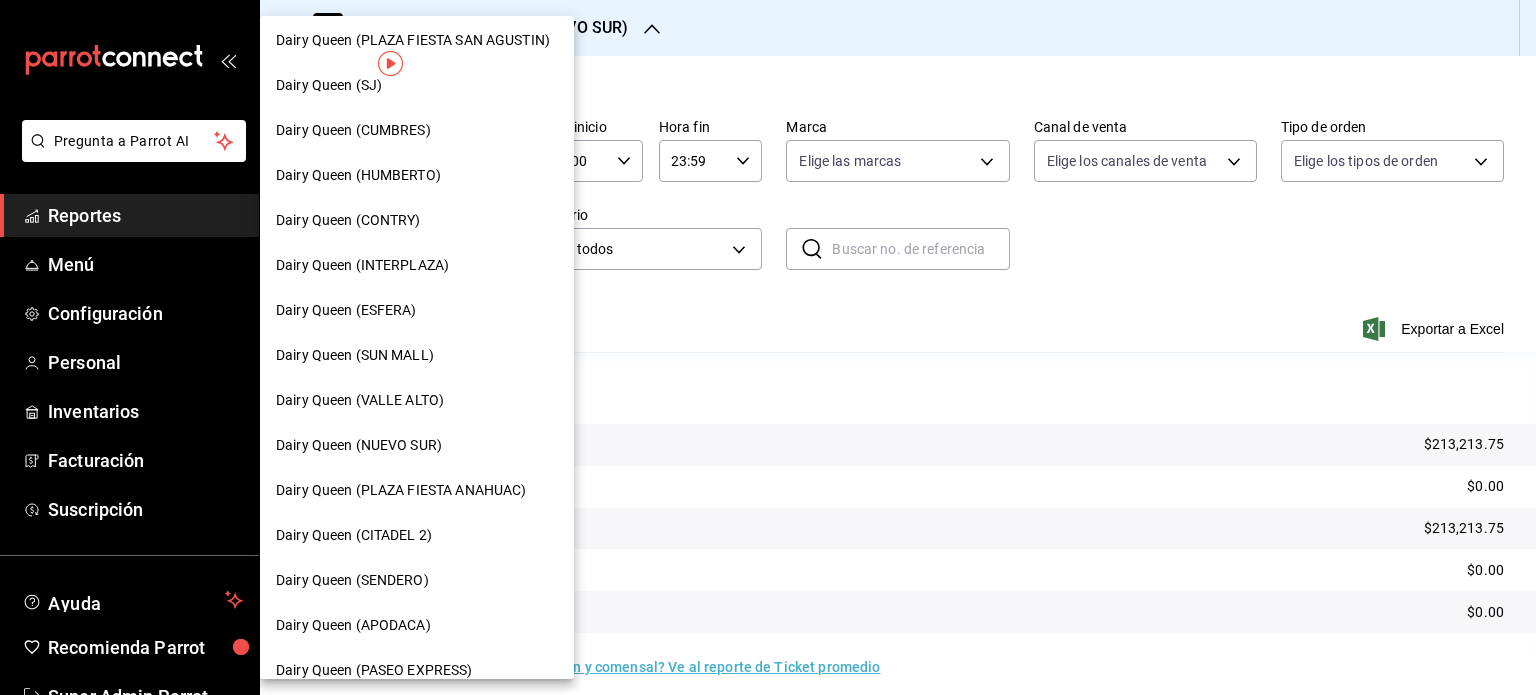 scroll, scrollTop: 100, scrollLeft: 0, axis: vertical 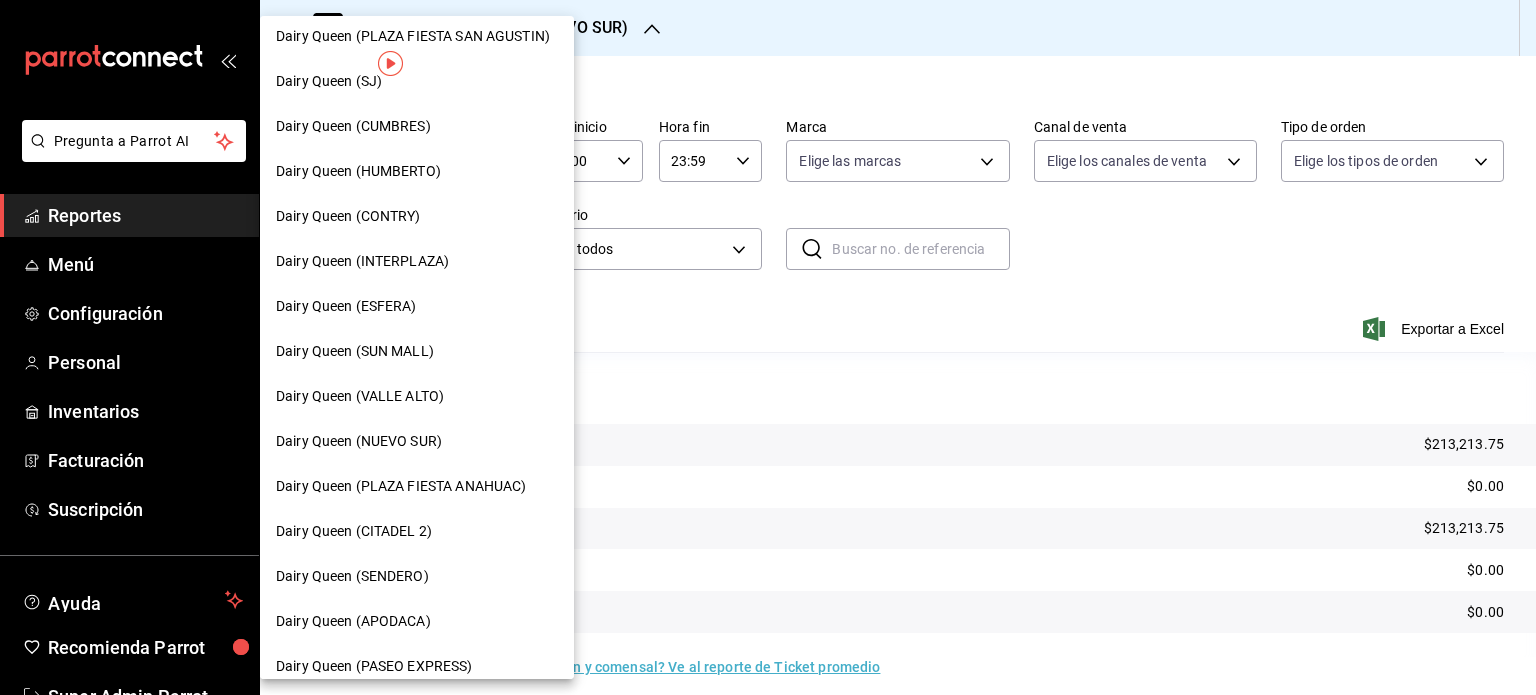 click on "Dairy Queen (PLAZA FIESTA ANAHUAC)" at bounding box center [401, 486] 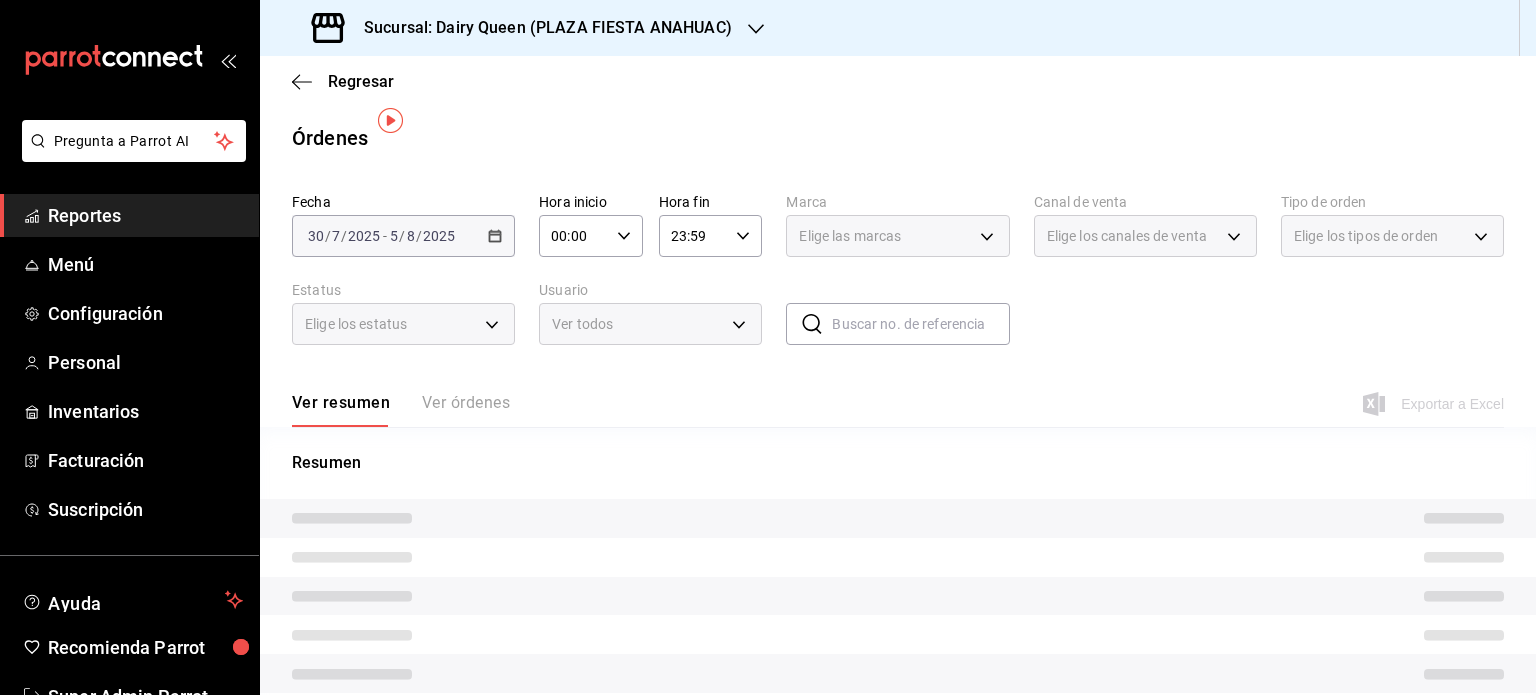 scroll, scrollTop: 75, scrollLeft: 0, axis: vertical 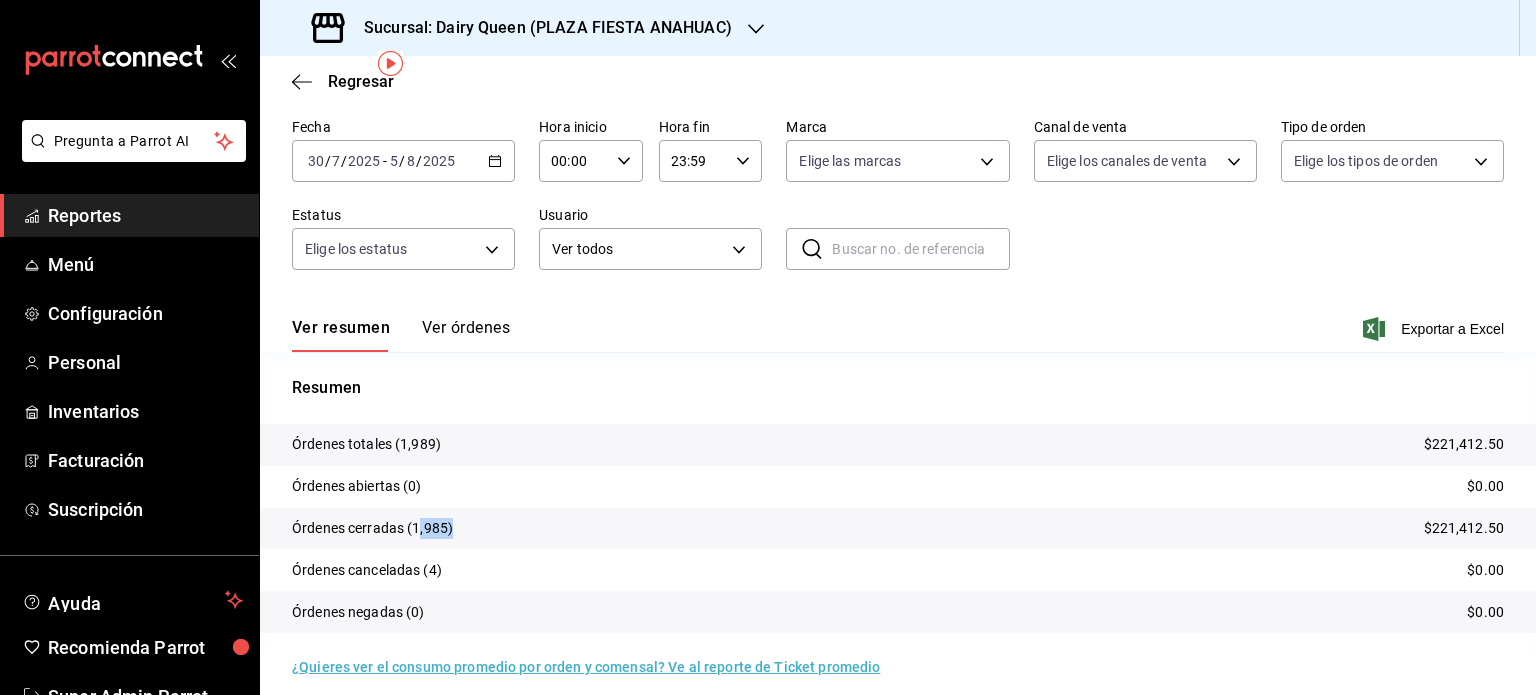 drag, startPoint x: 450, startPoint y: 535, endPoint x: 416, endPoint y: 539, distance: 34.234486 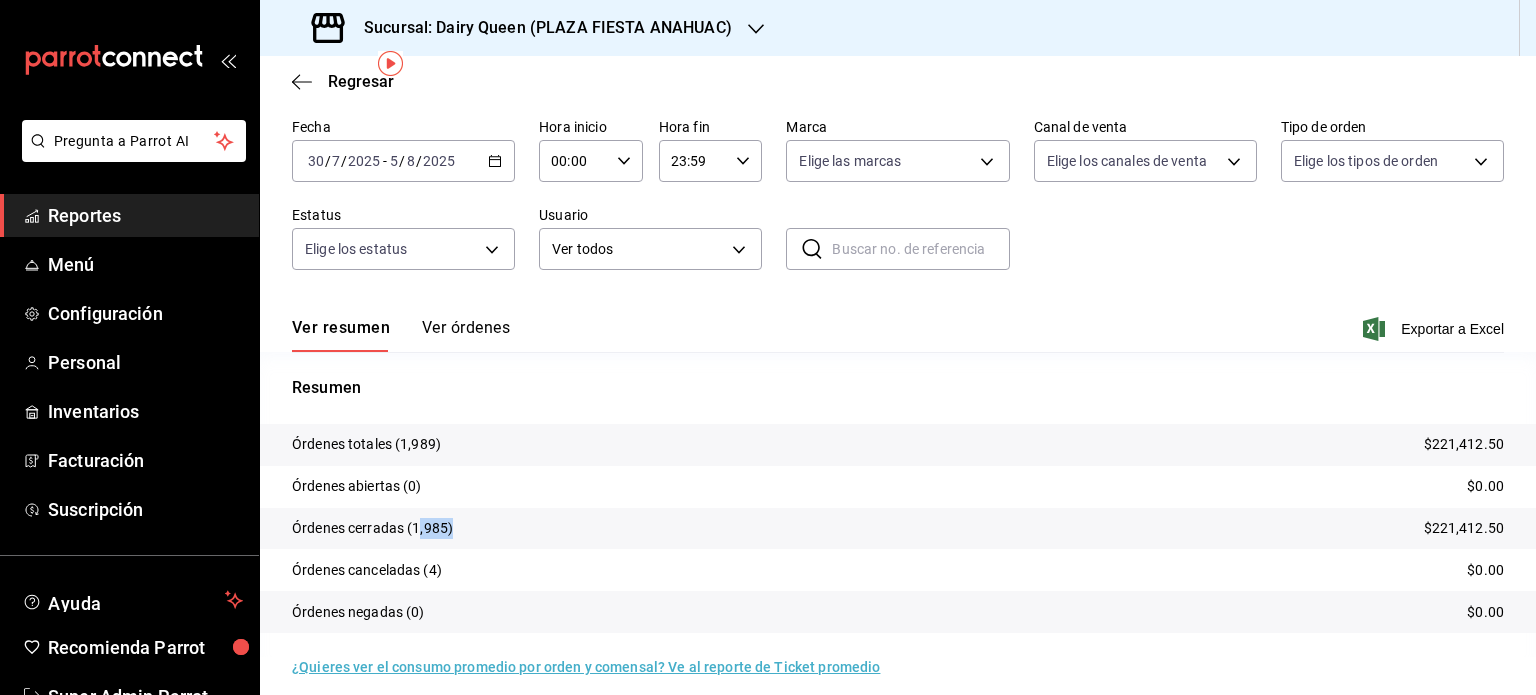click on "Órdenes cerradas (1,985) $221,412.50" at bounding box center [898, 529] 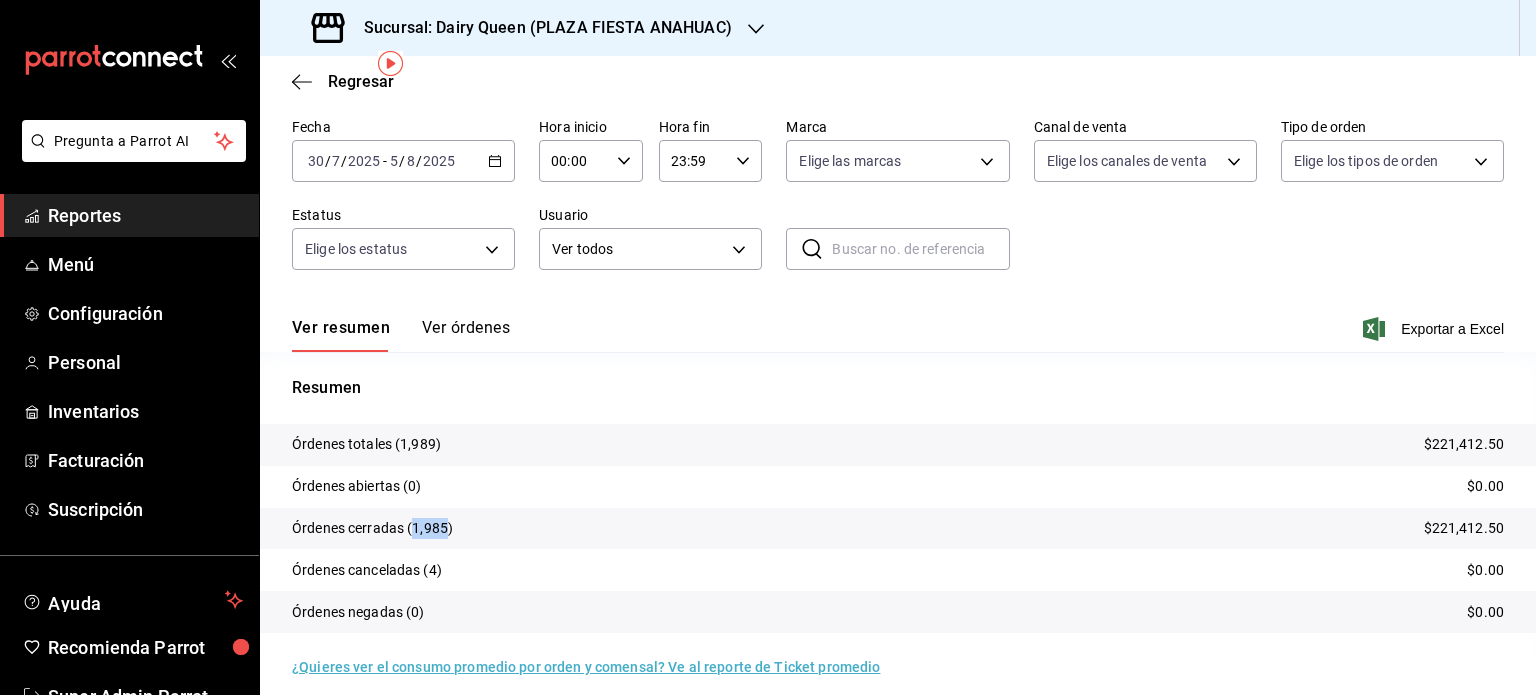 drag, startPoint x: 448, startPoint y: 532, endPoint x: 415, endPoint y: 537, distance: 33.37664 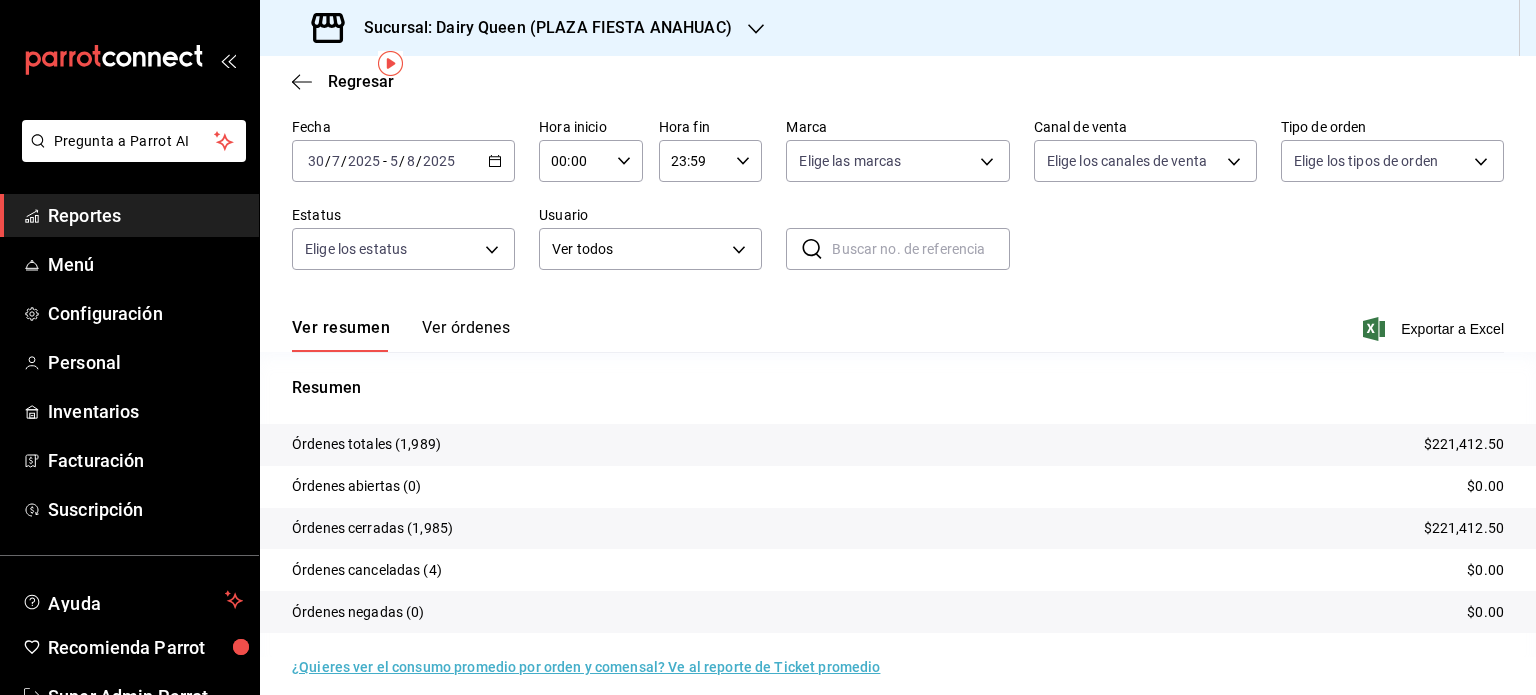 click on "Sucursal: Dairy Queen (PLAZA FIESTA ANAHUAC)" at bounding box center (898, 28) 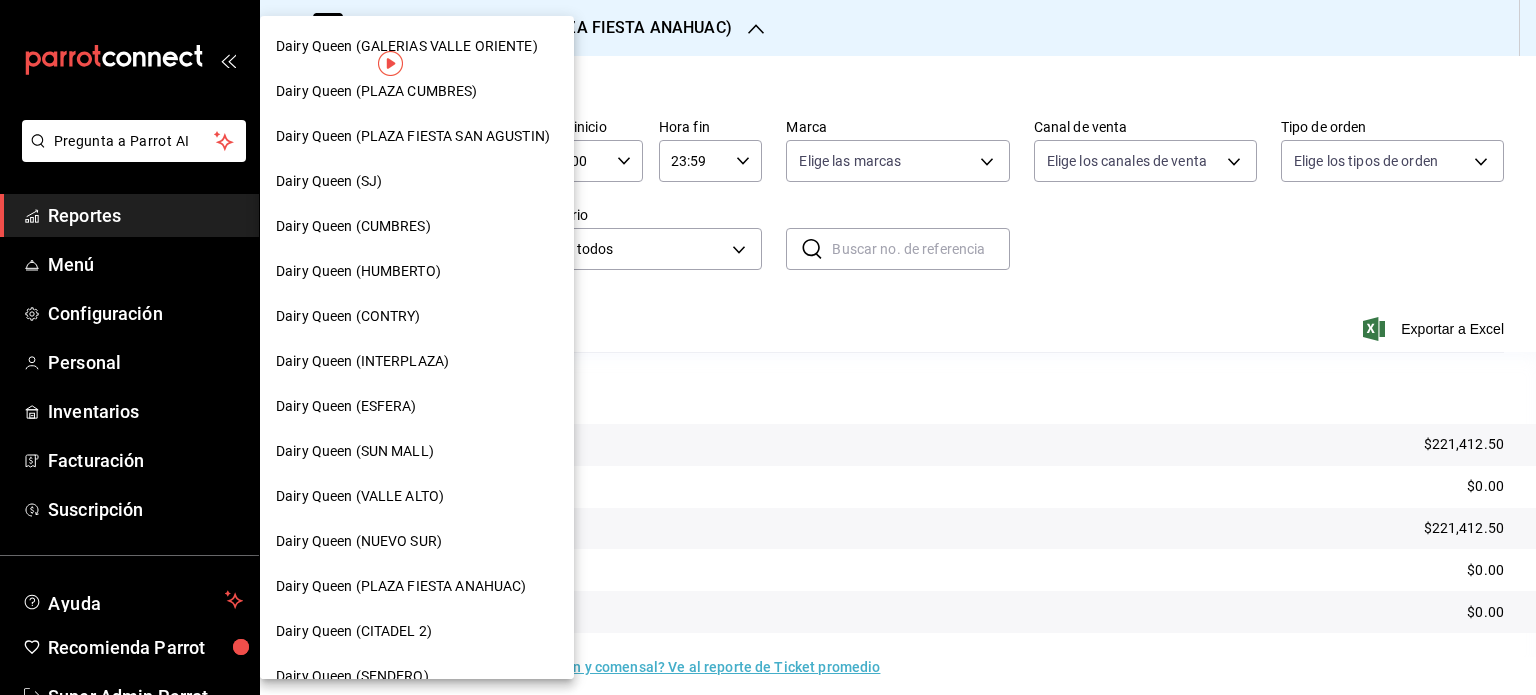 scroll, scrollTop: 100, scrollLeft: 0, axis: vertical 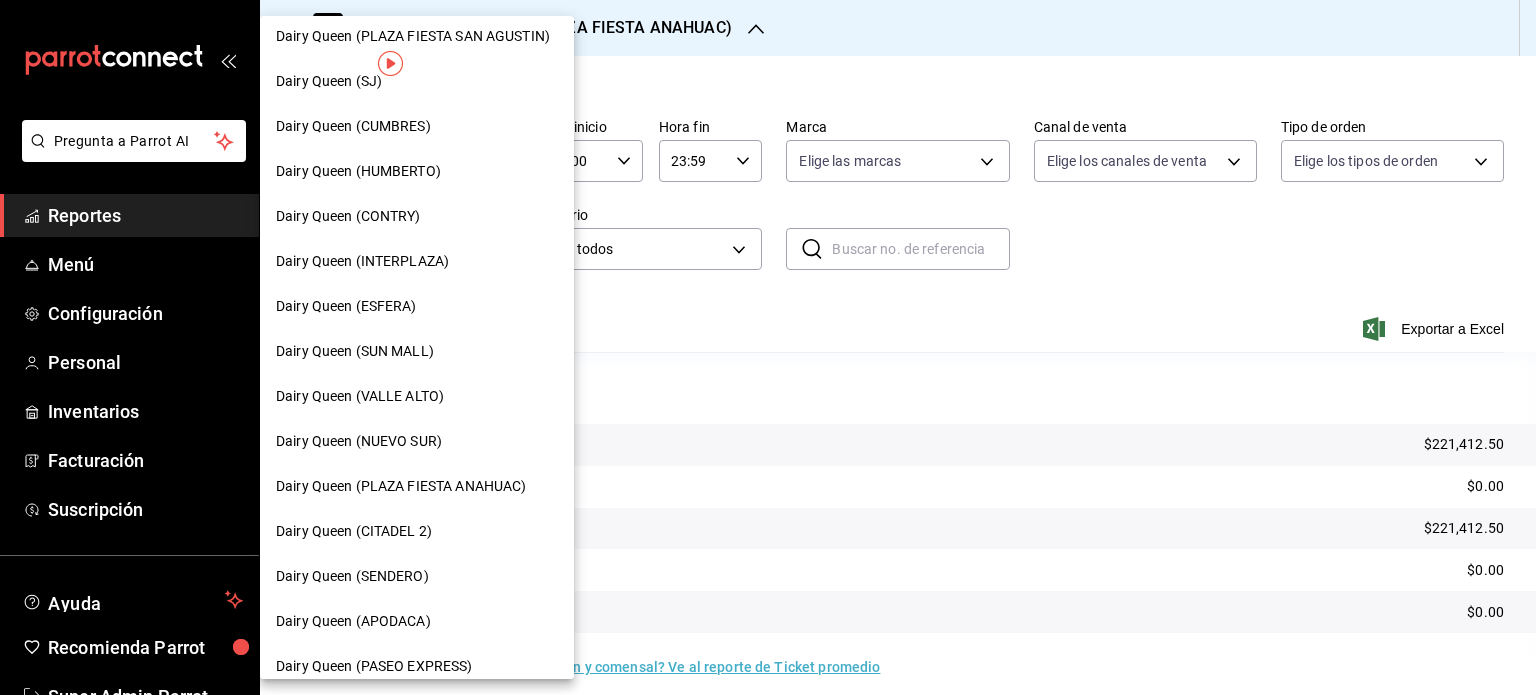 click on "Dairy Queen (CITADEL 2)" at bounding box center (417, 531) 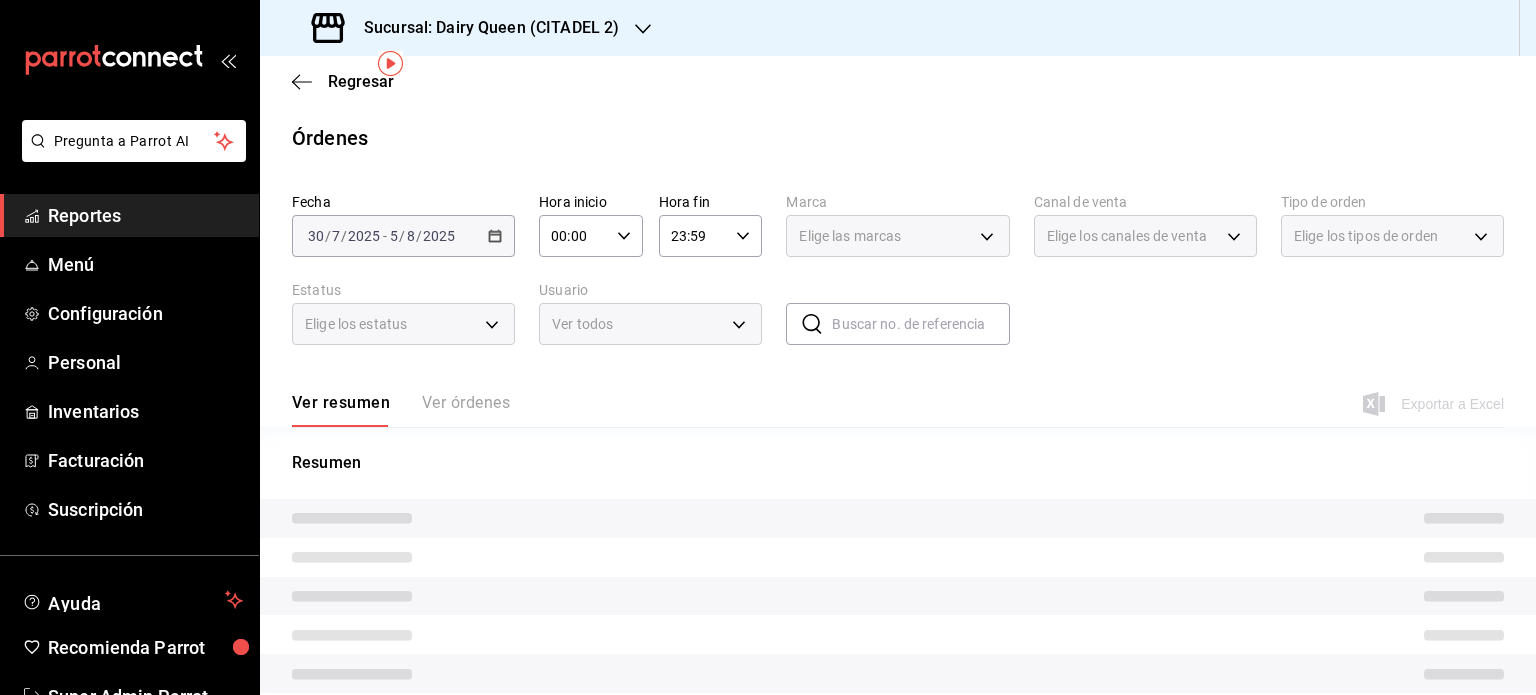 scroll, scrollTop: 75, scrollLeft: 0, axis: vertical 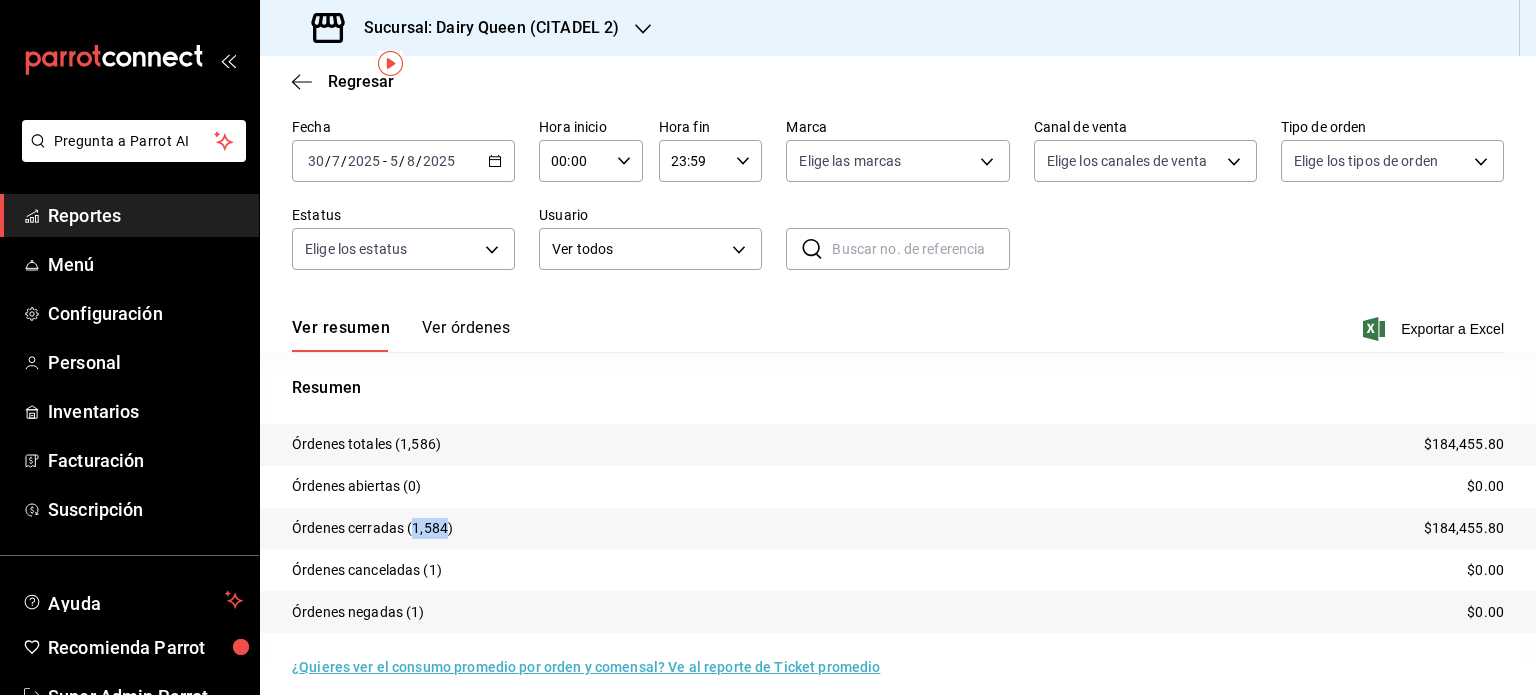 drag, startPoint x: 444, startPoint y: 524, endPoint x: 416, endPoint y: 528, distance: 28.284271 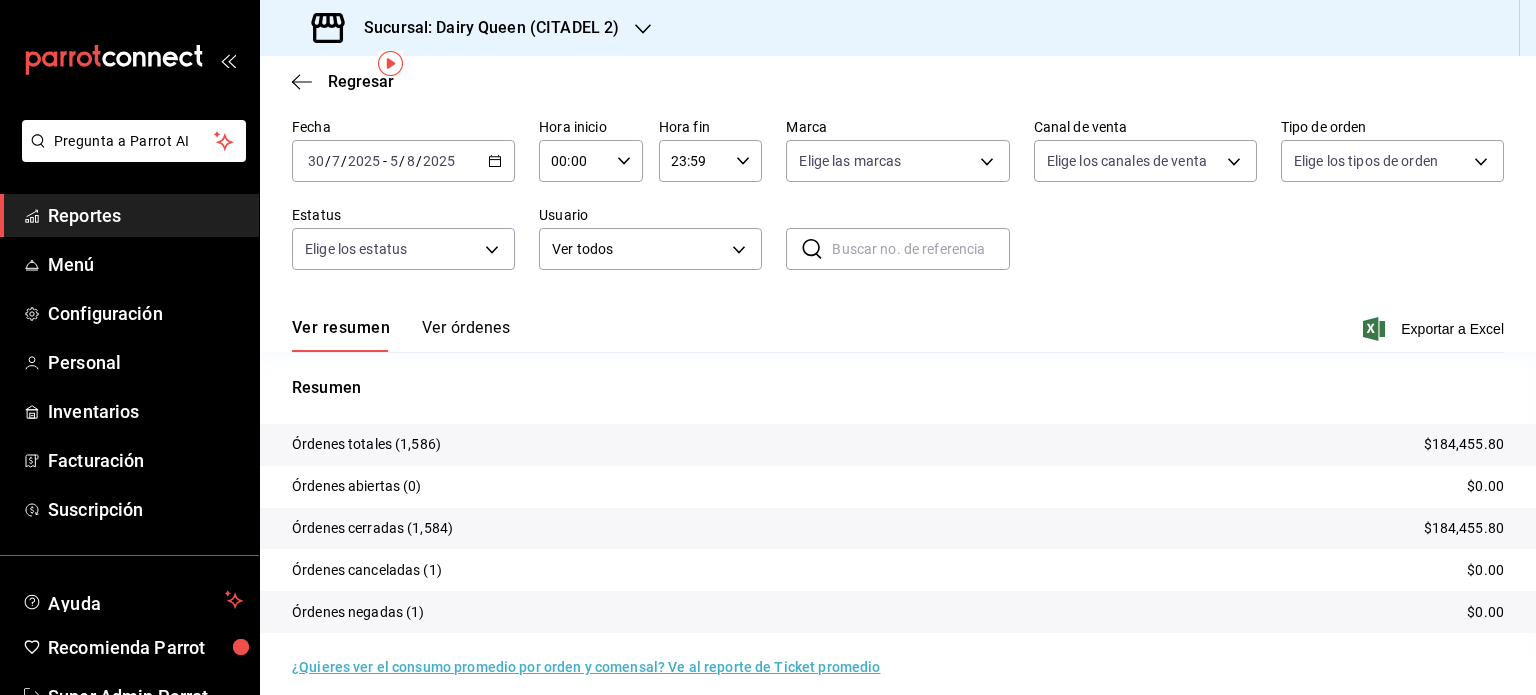 click on "Sucursal: Dairy Queen (CITADEL 2)" at bounding box center [467, 28] 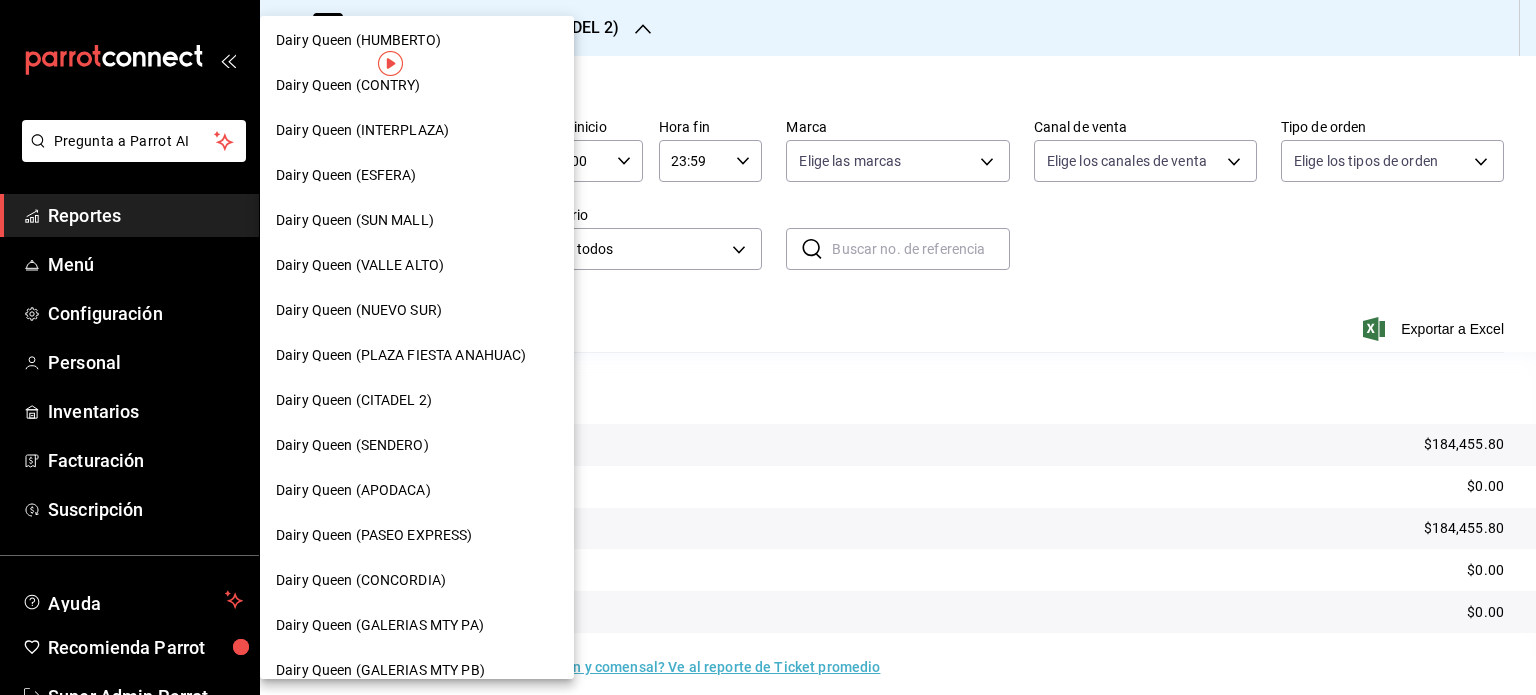 scroll, scrollTop: 376, scrollLeft: 0, axis: vertical 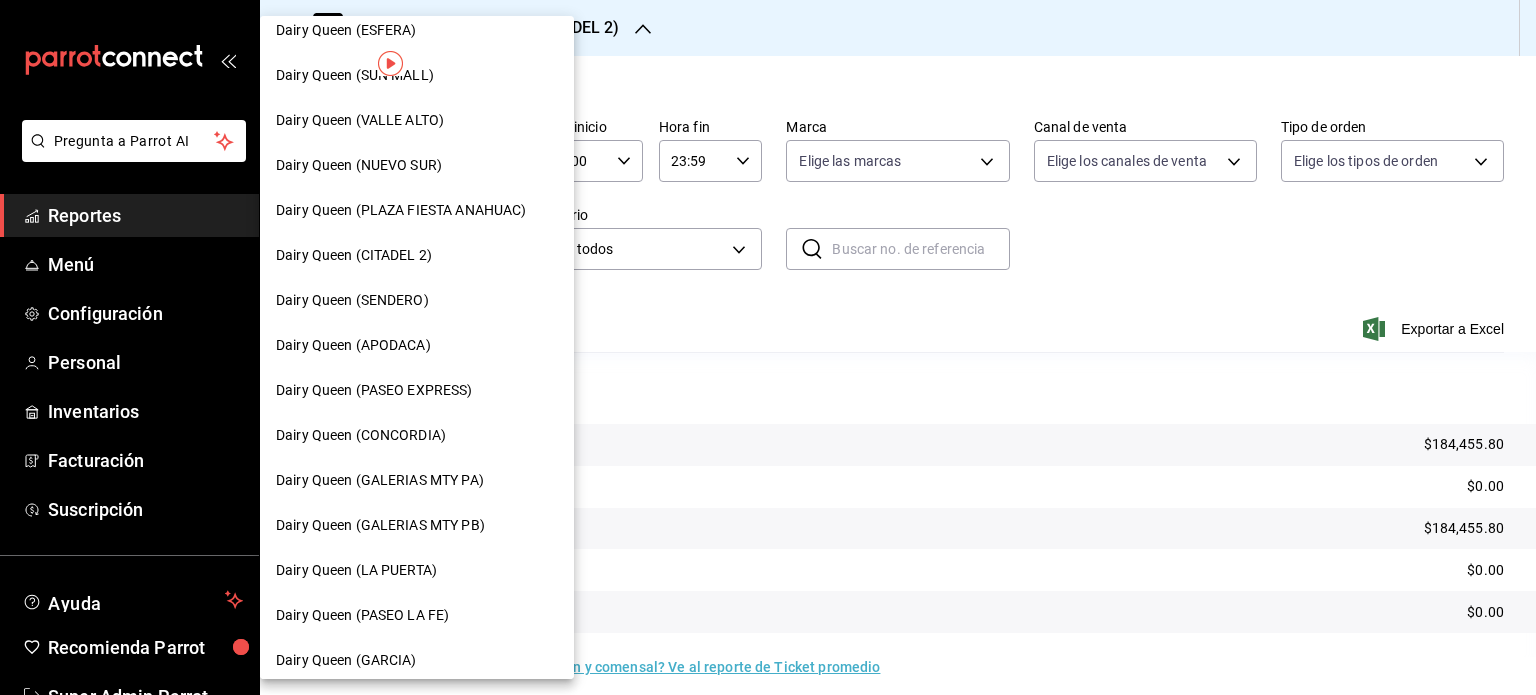 click on "Dairy Queen (SENDERO)" at bounding box center [352, 300] 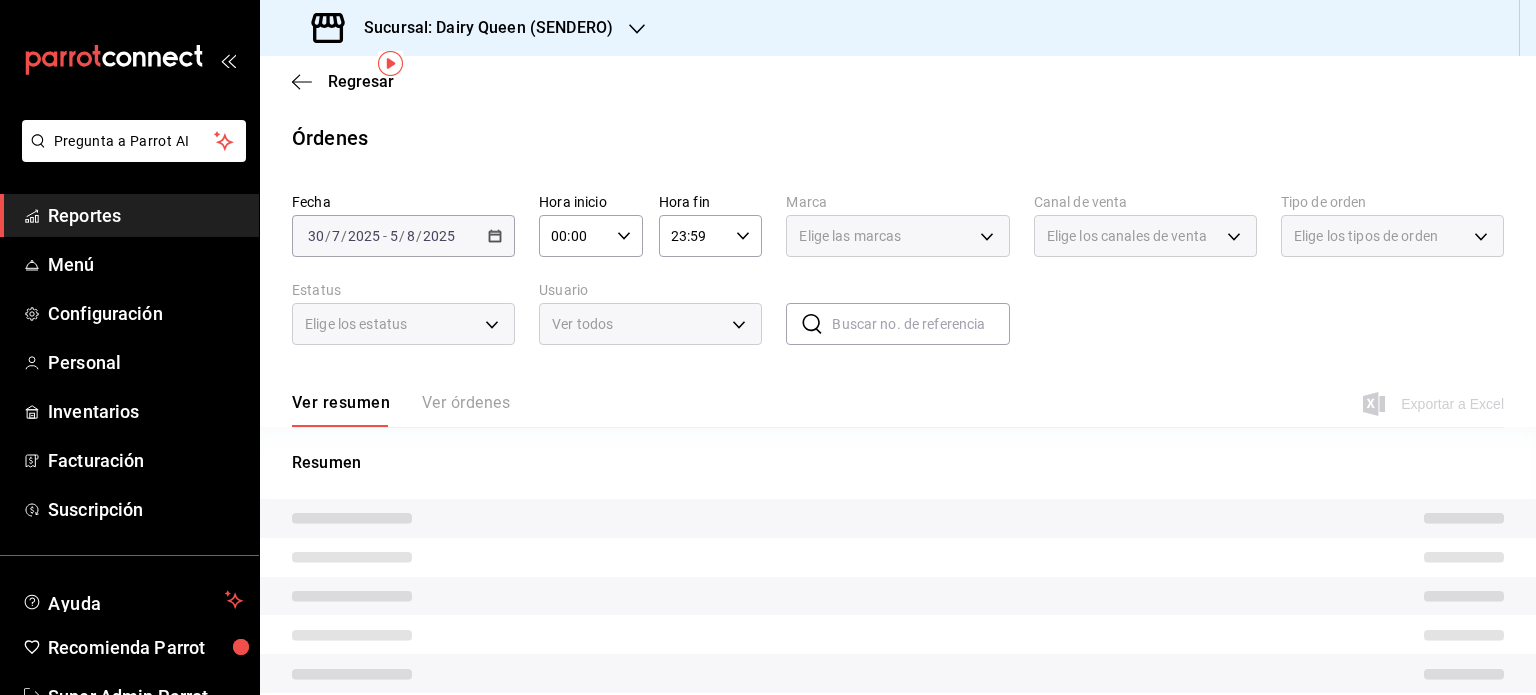 scroll, scrollTop: 75, scrollLeft: 0, axis: vertical 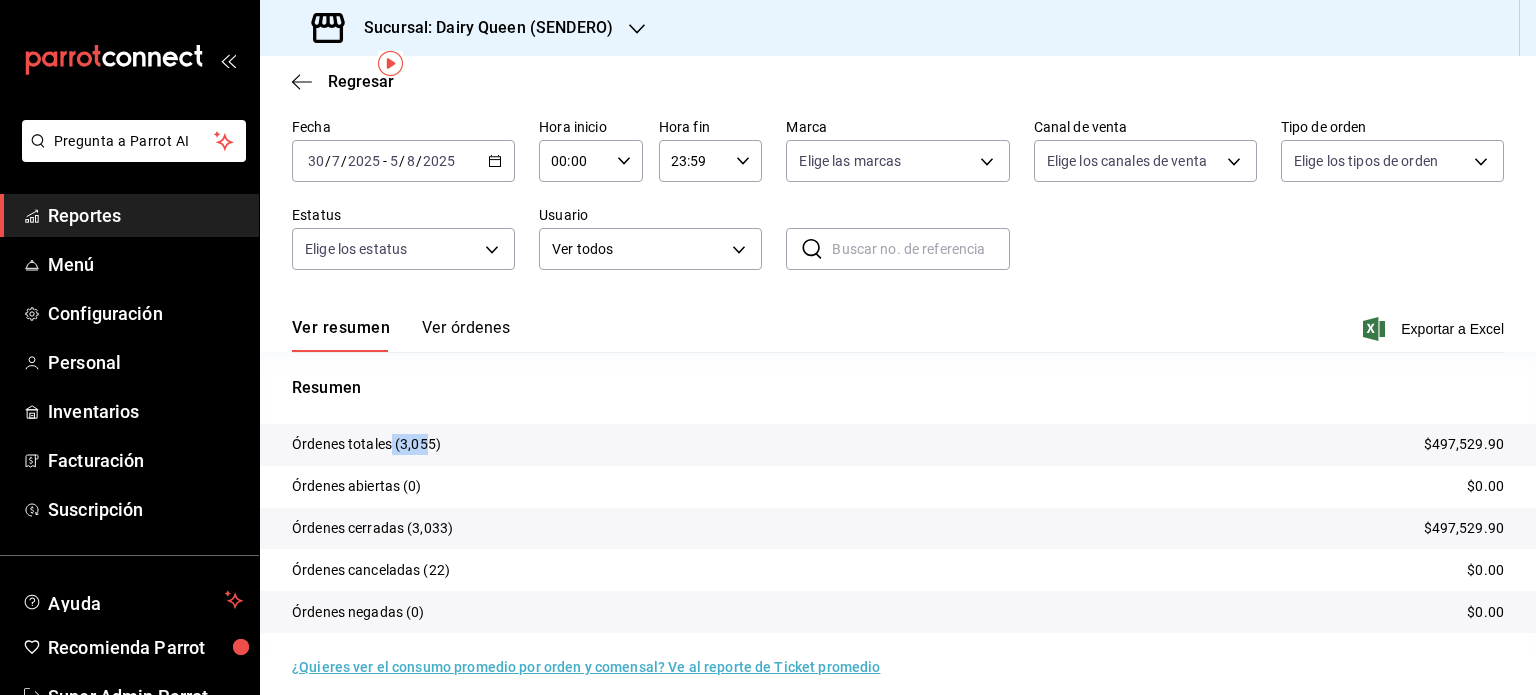 drag, startPoint x: 426, startPoint y: 443, endPoint x: 396, endPoint y: 445, distance: 30.066593 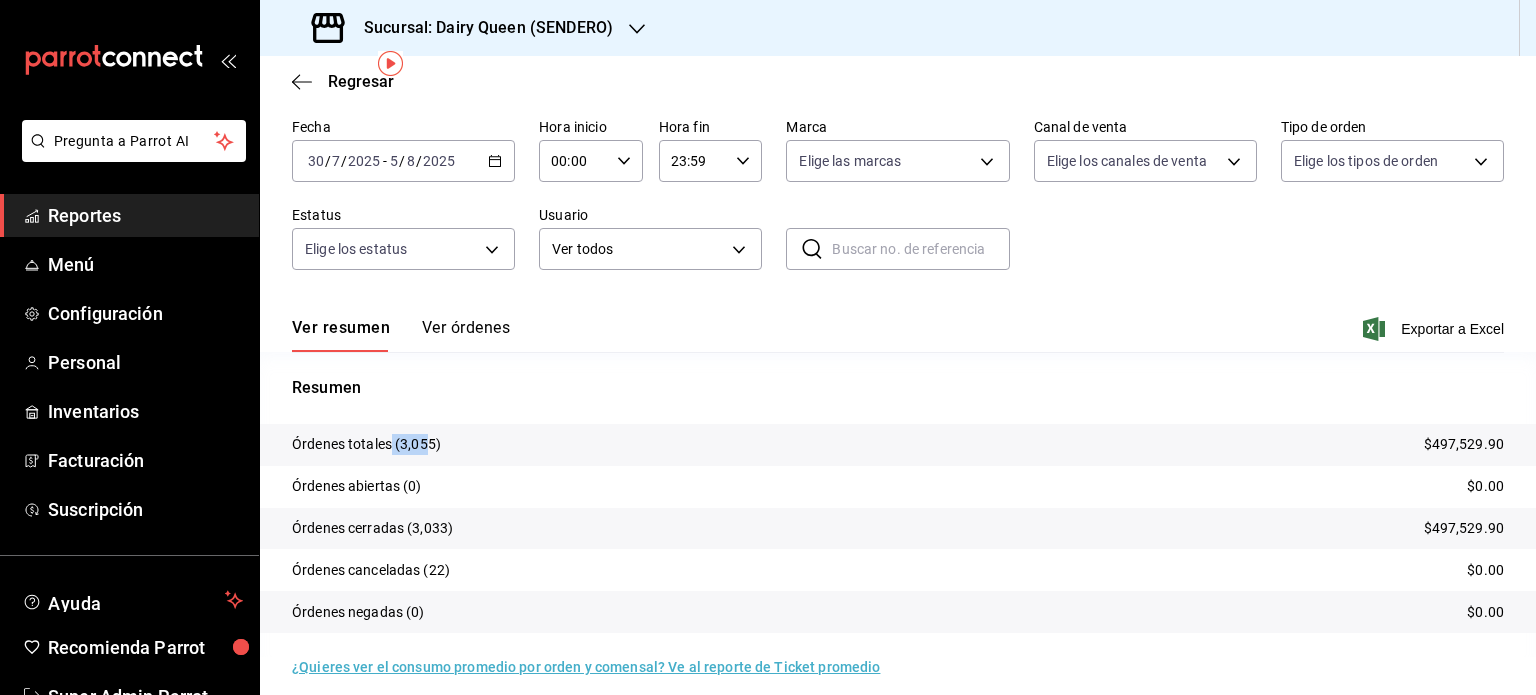 click on "Órdenes totales (3,055)" at bounding box center (366, 444) 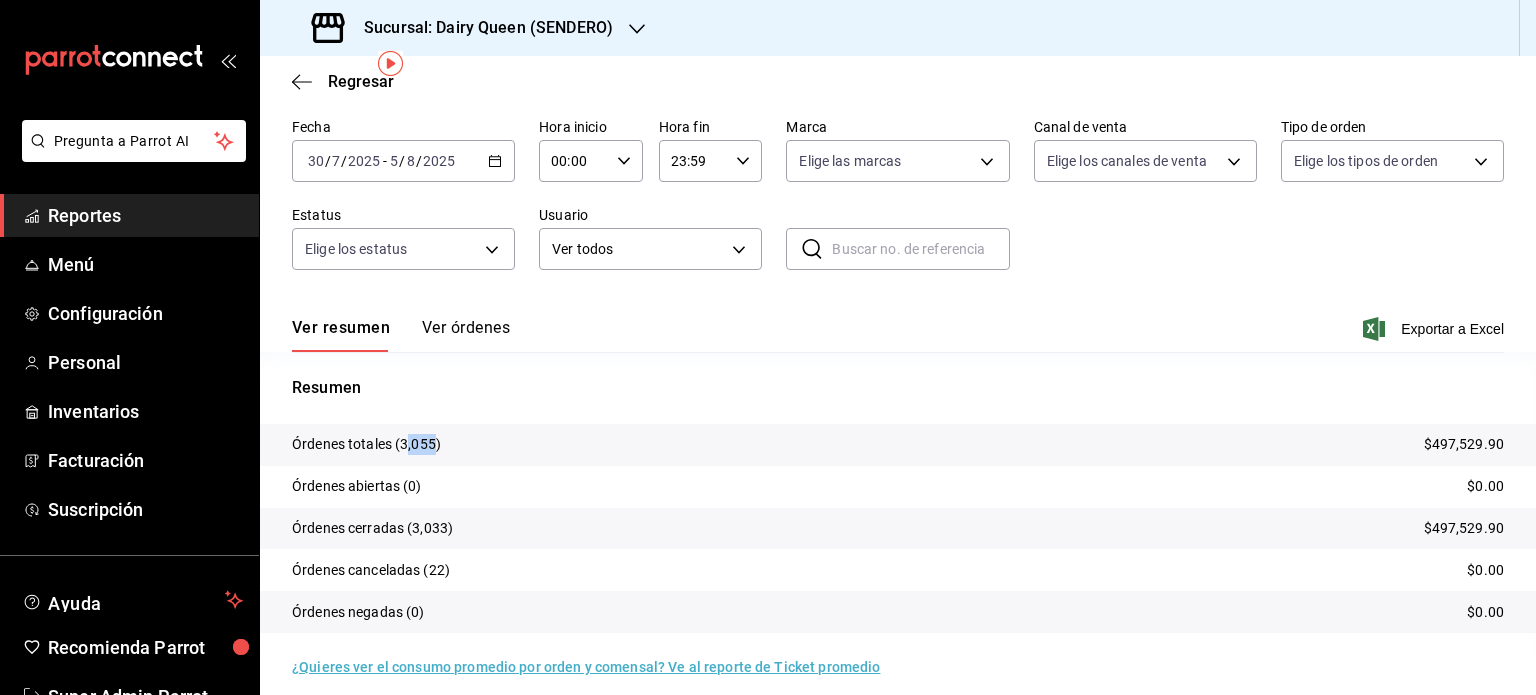 drag, startPoint x: 435, startPoint y: 446, endPoint x: 416, endPoint y: 448, distance: 19.104973 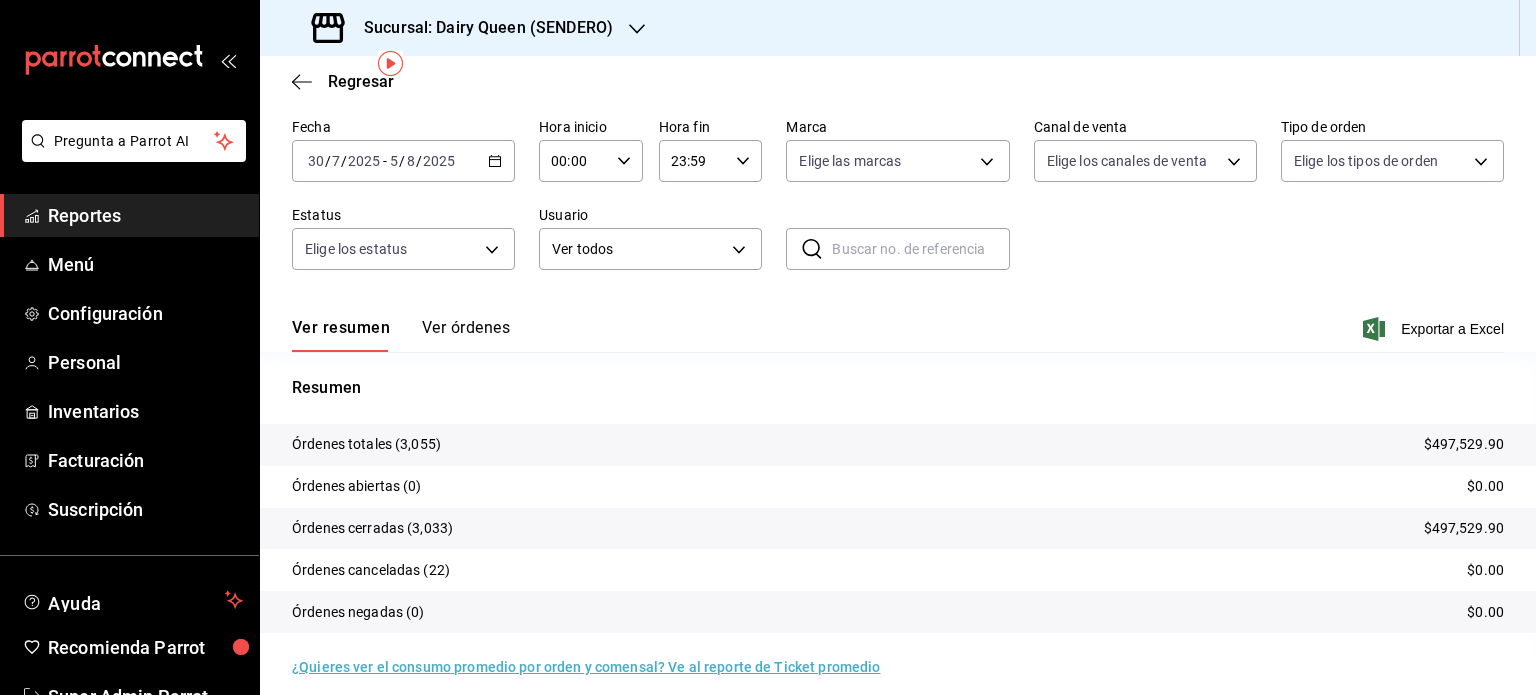 click on "Órdenes totales (3,055)" at bounding box center (366, 444) 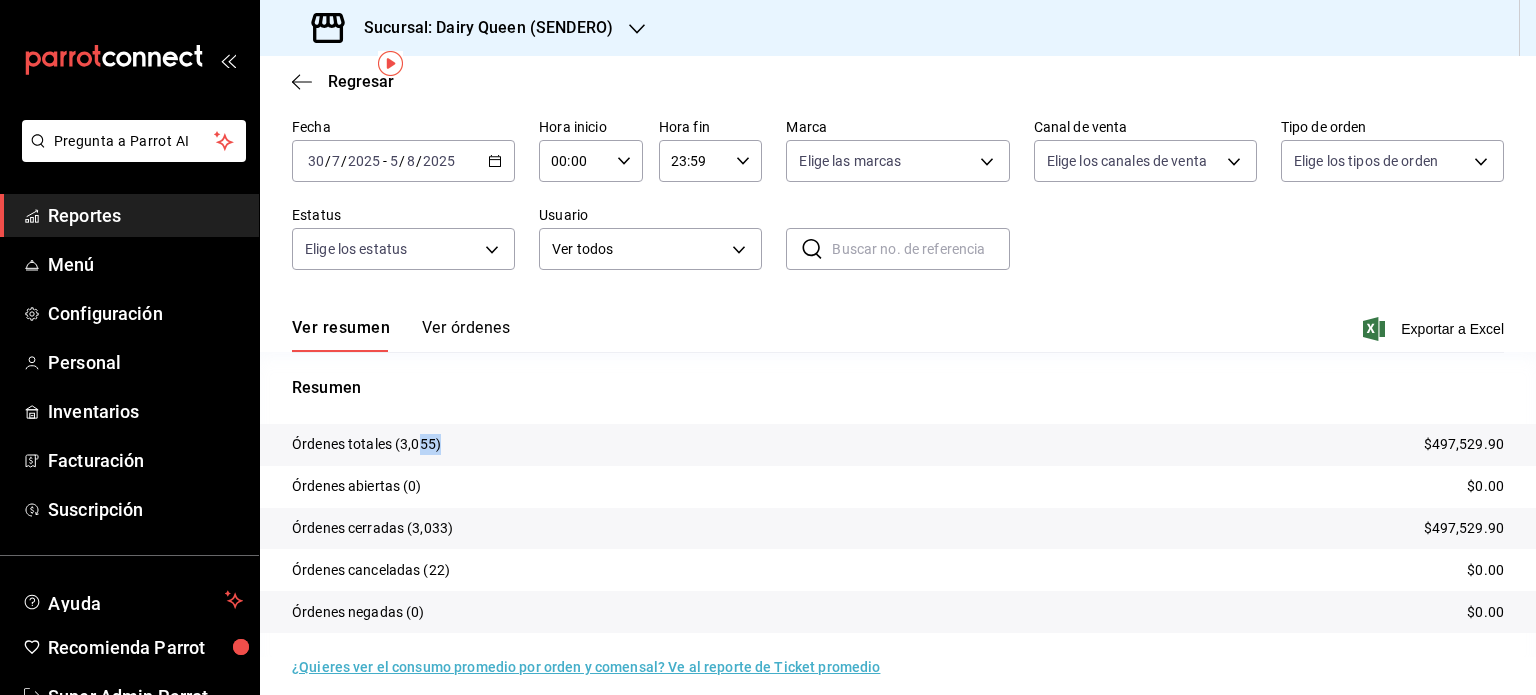 drag, startPoint x: 438, startPoint y: 445, endPoint x: 416, endPoint y: 447, distance: 22.090721 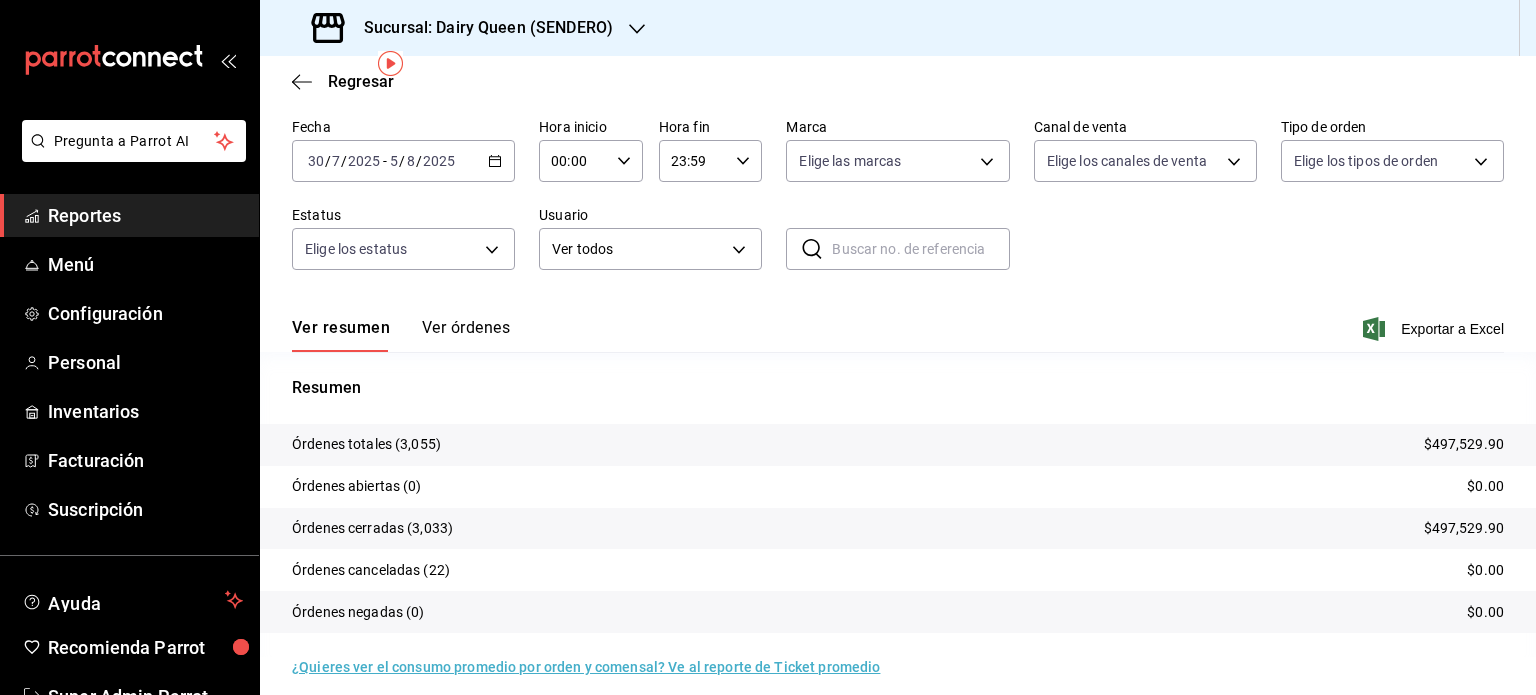 click on "Órdenes totales (3,055)" at bounding box center [366, 444] 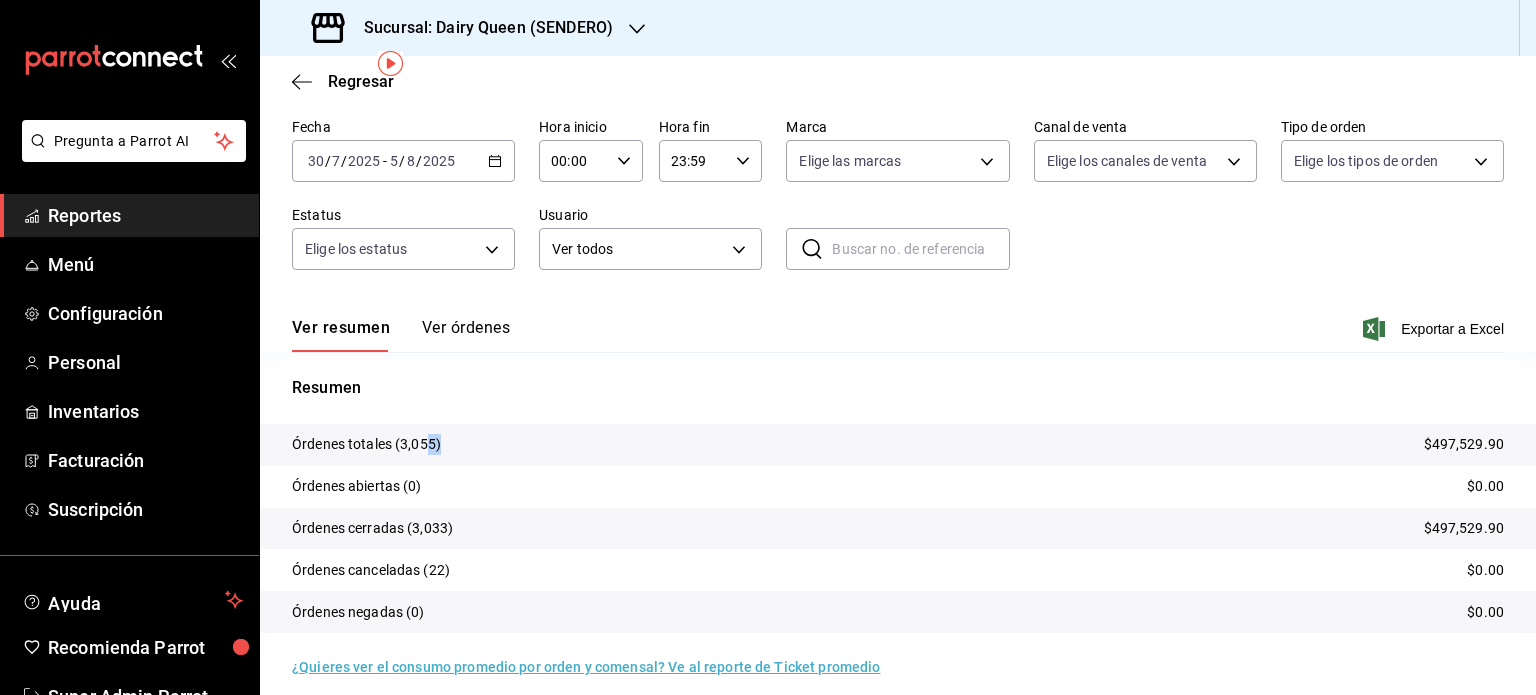 drag, startPoint x: 438, startPoint y: 445, endPoint x: 424, endPoint y: 446, distance: 14.035668 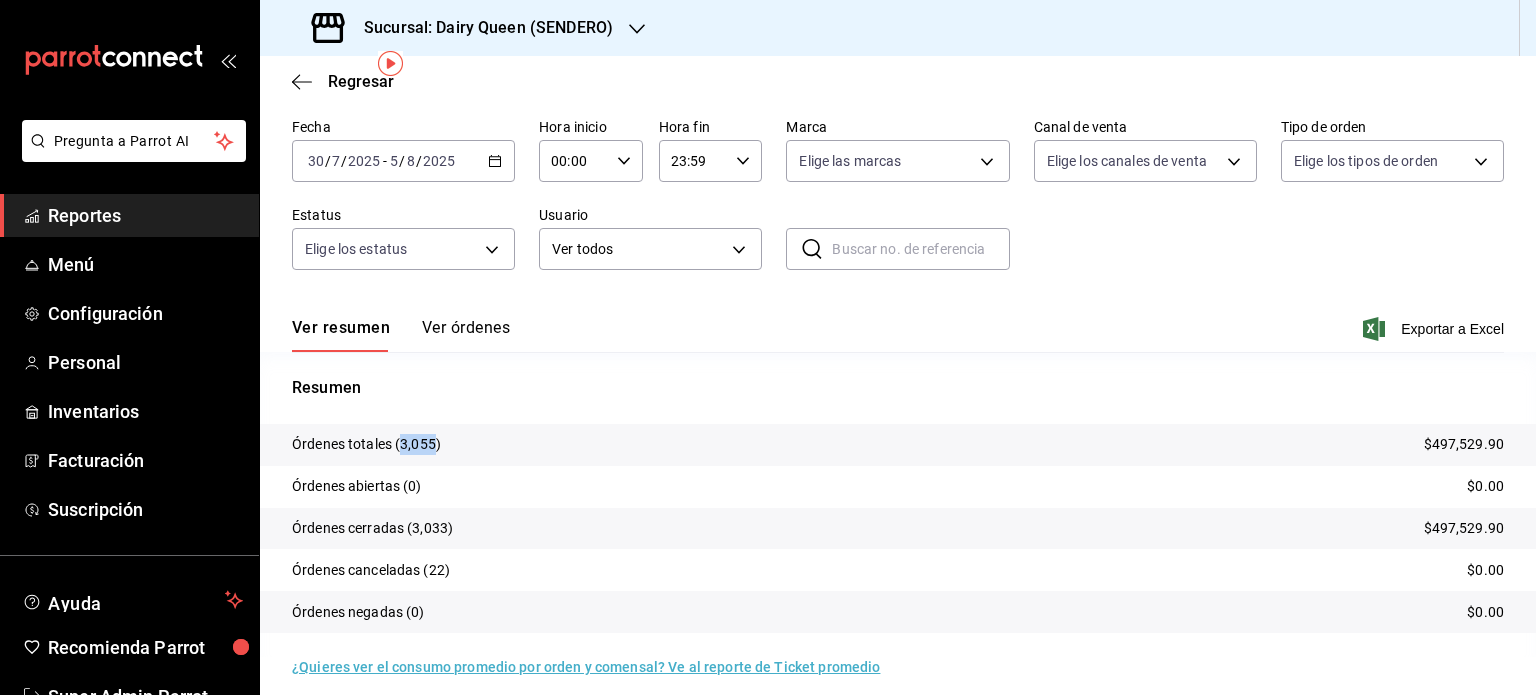 drag, startPoint x: 430, startPoint y: 446, endPoint x: 413, endPoint y: 447, distance: 17.029387 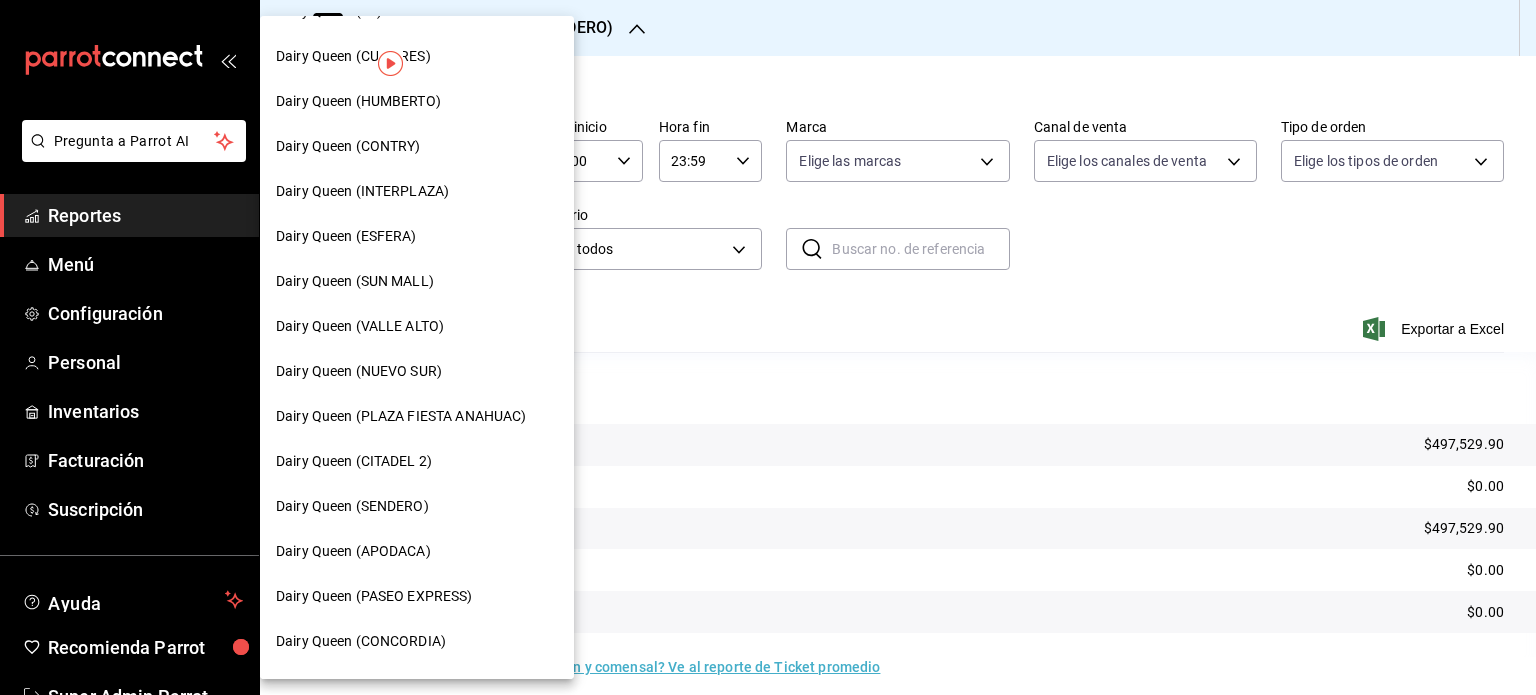 scroll, scrollTop: 200, scrollLeft: 0, axis: vertical 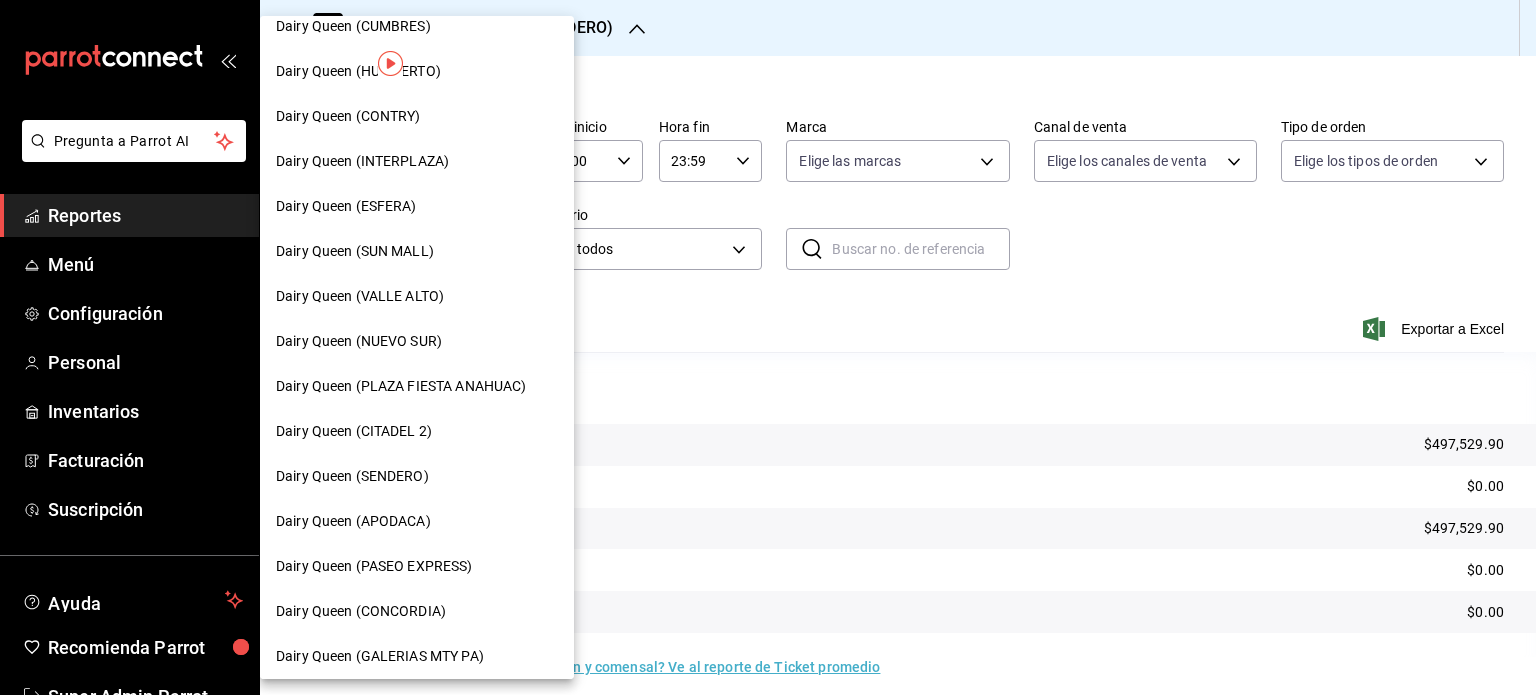 click on "Dairy Queen (APODACA)" at bounding box center (417, 521) 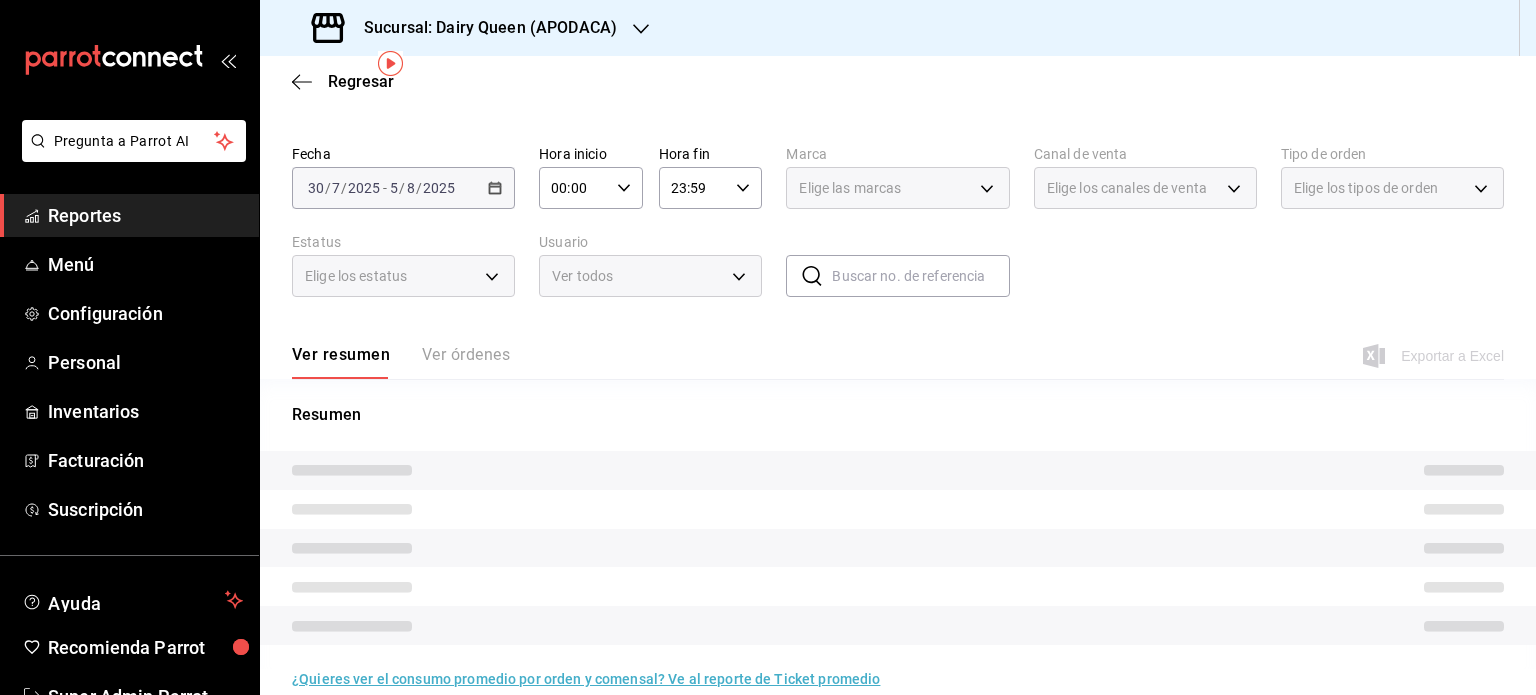 scroll, scrollTop: 75, scrollLeft: 0, axis: vertical 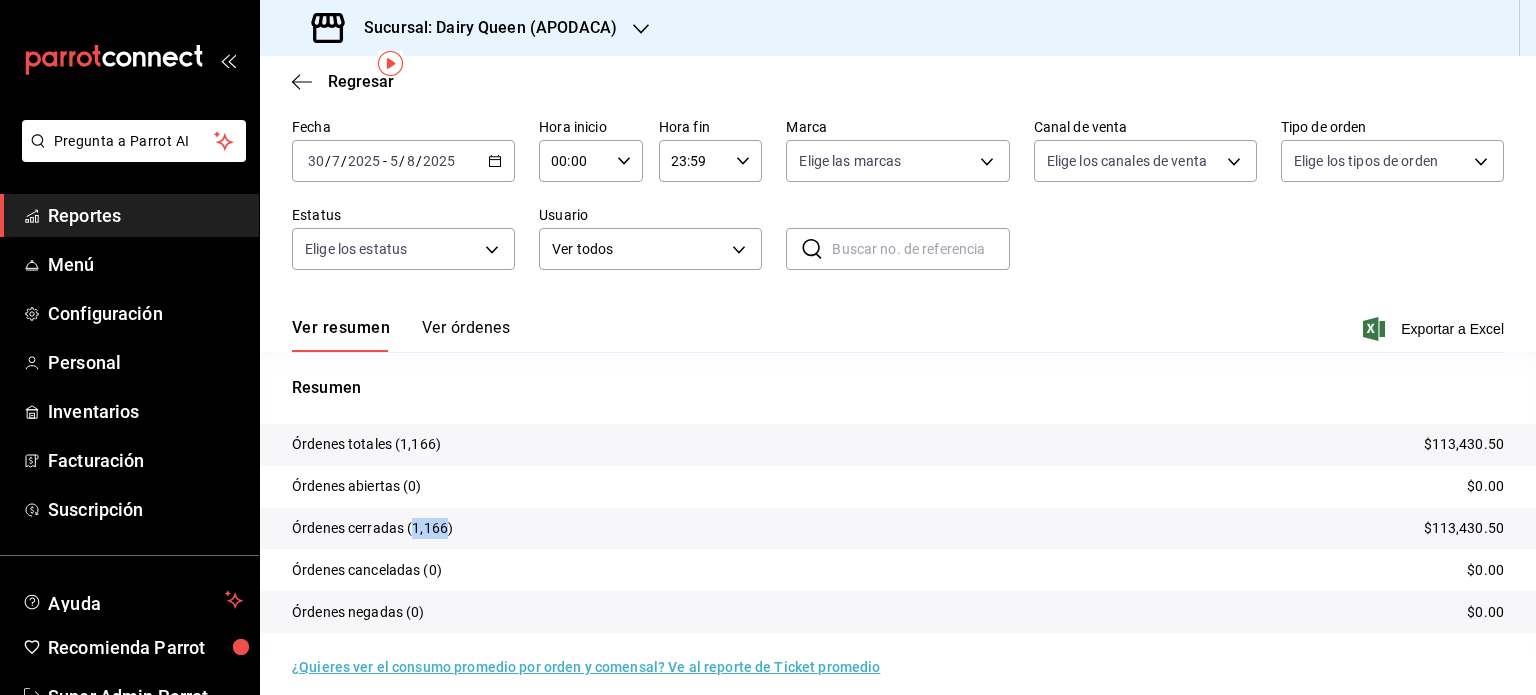 drag, startPoint x: 444, startPoint y: 526, endPoint x: 412, endPoint y: 526, distance: 32 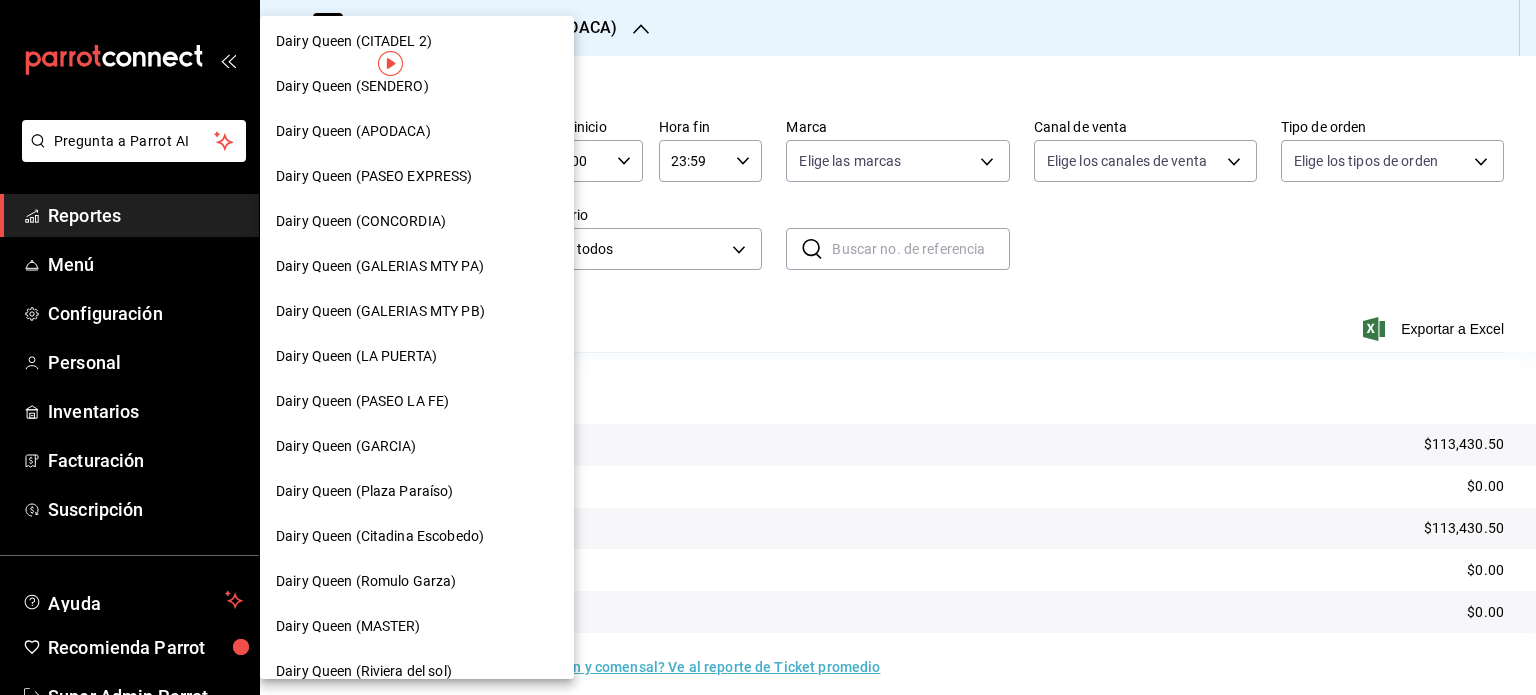 scroll, scrollTop: 600, scrollLeft: 0, axis: vertical 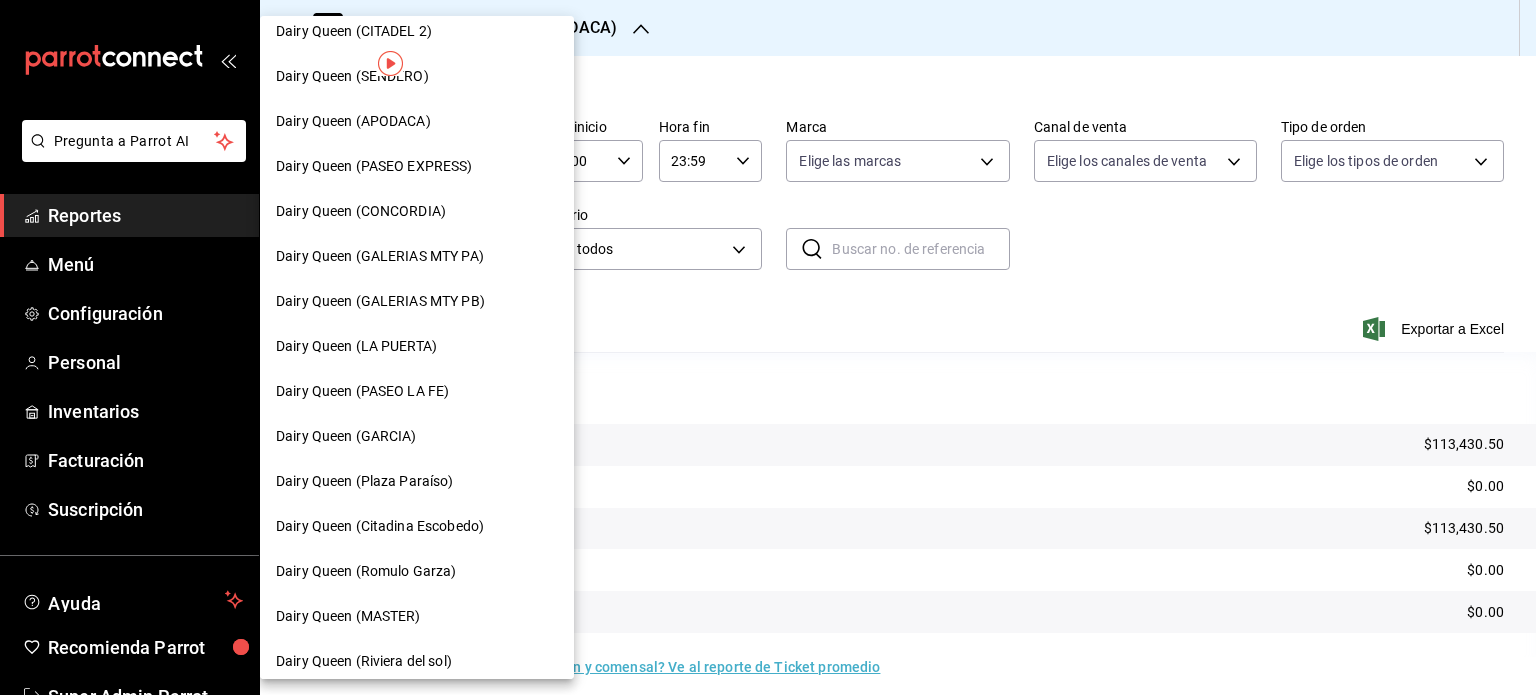click on "Dairy Queen (PASEO EXPRESS)" at bounding box center [374, 166] 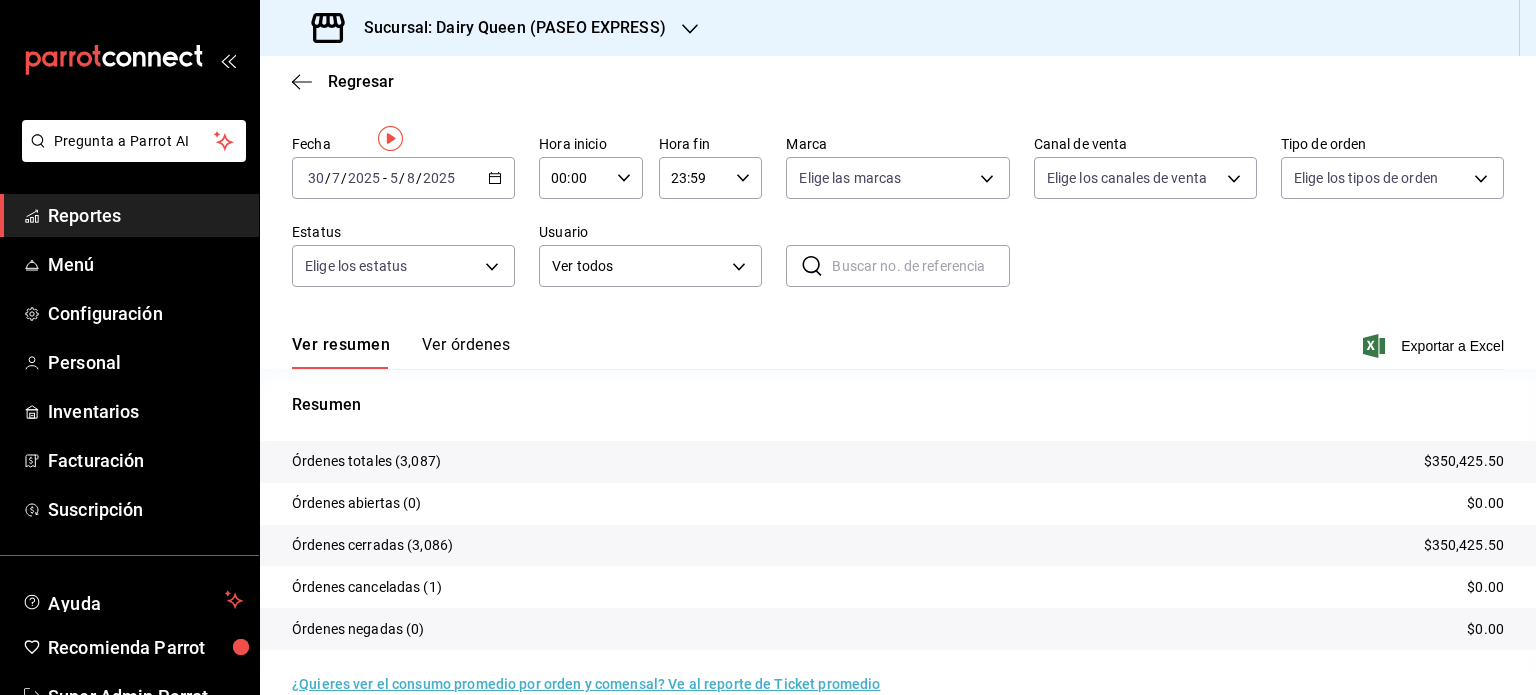 scroll, scrollTop: 90, scrollLeft: 0, axis: vertical 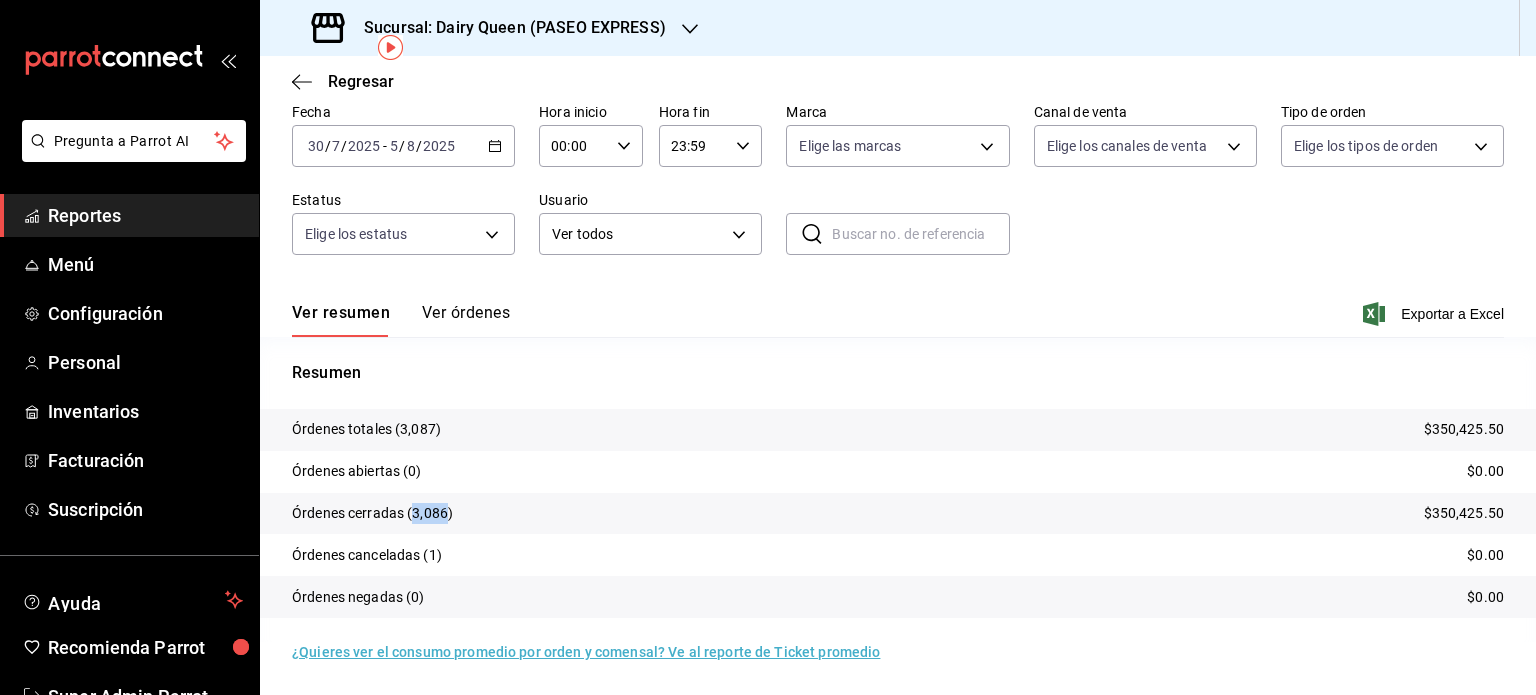 drag, startPoint x: 446, startPoint y: 514, endPoint x: 412, endPoint y: 516, distance: 34.058773 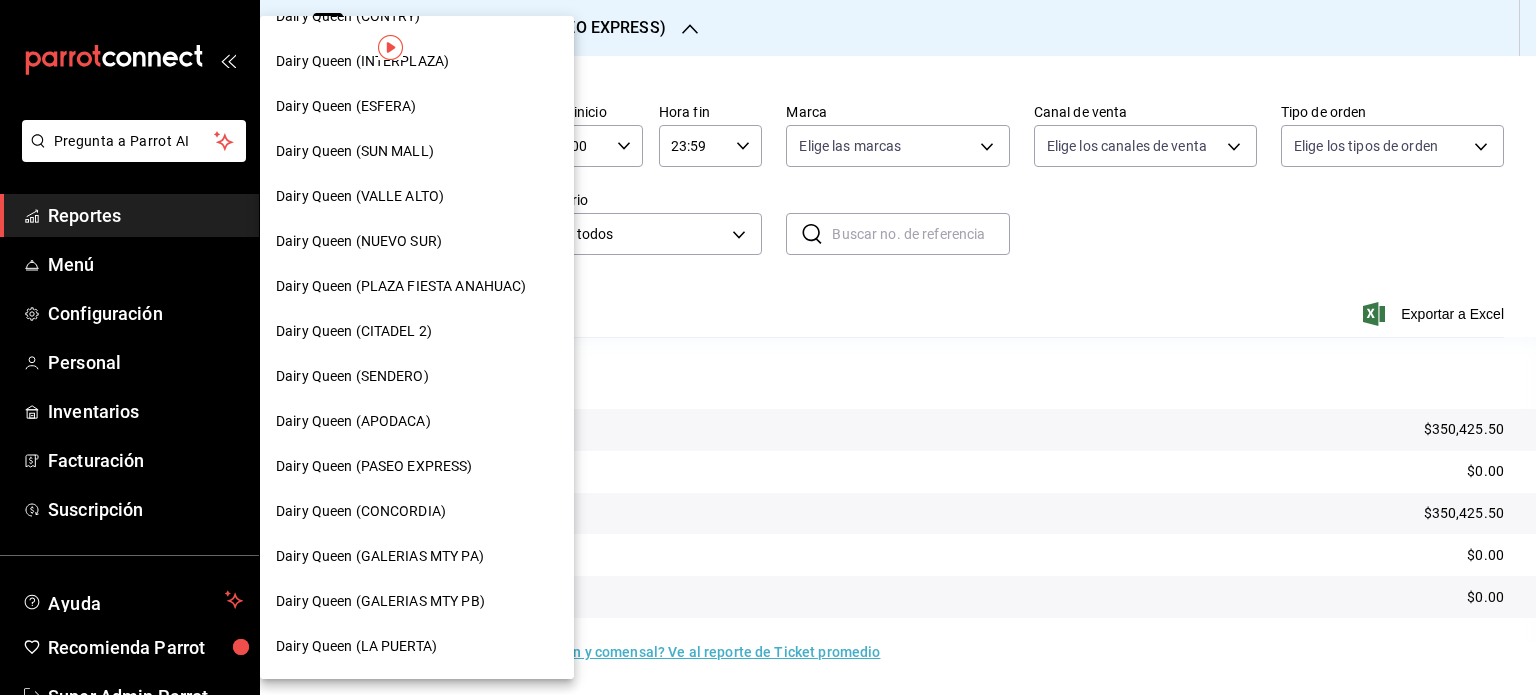 scroll, scrollTop: 400, scrollLeft: 0, axis: vertical 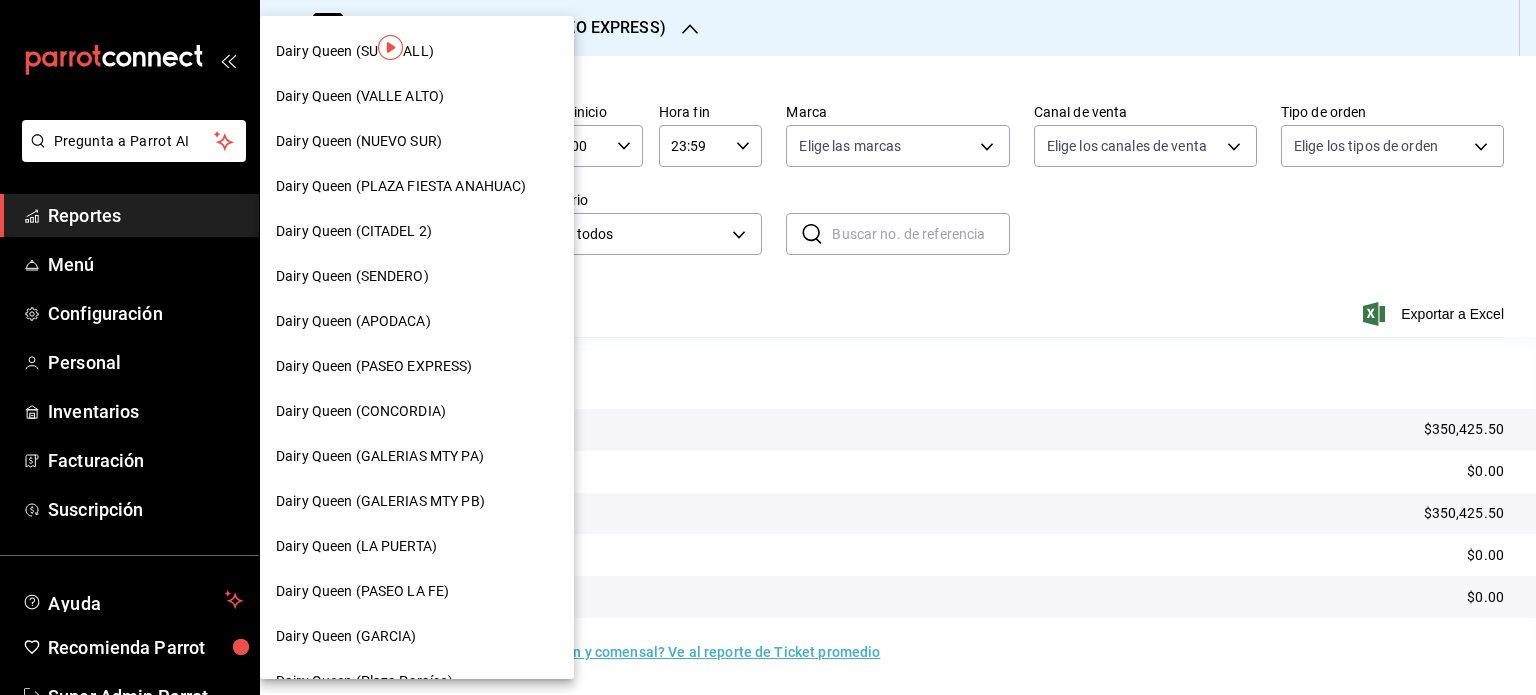 click on "Dairy Queen (CONCORDIA)" at bounding box center (417, 411) 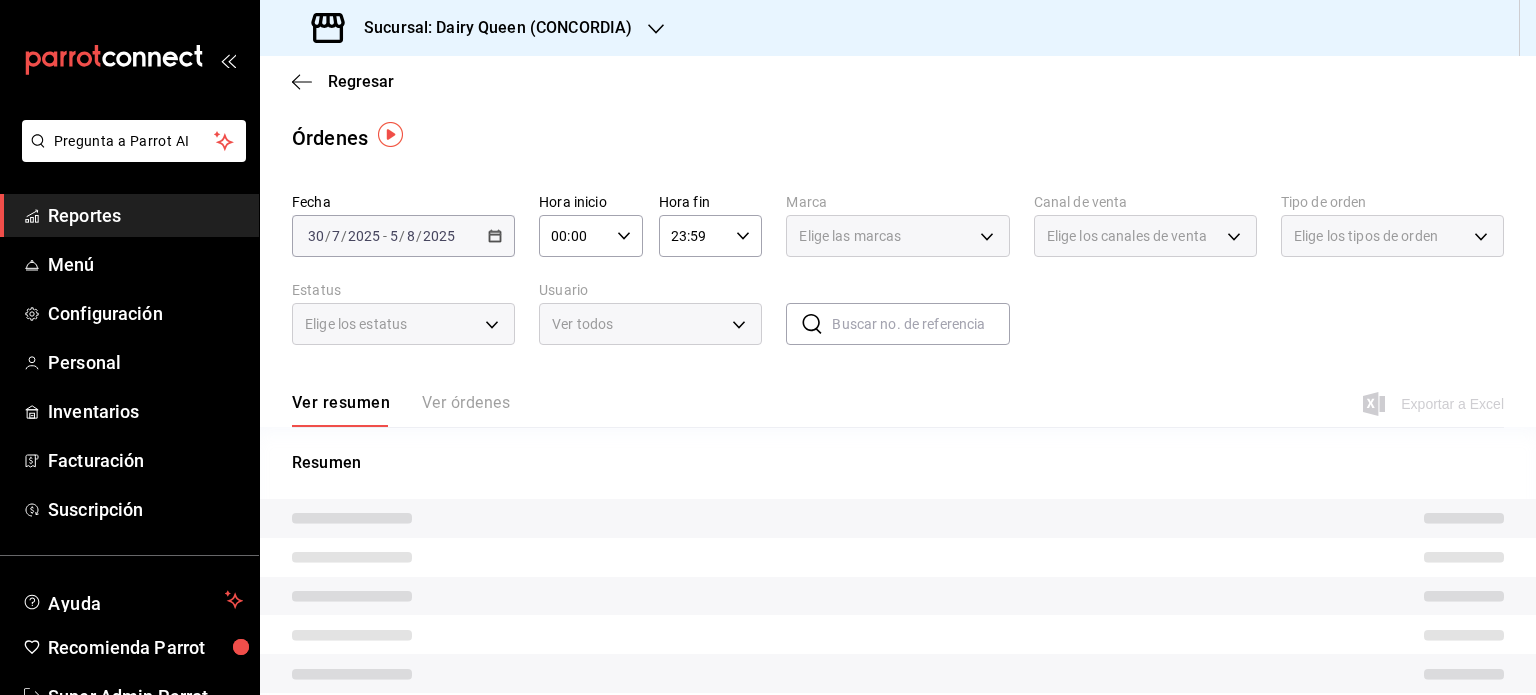 scroll, scrollTop: 75, scrollLeft: 0, axis: vertical 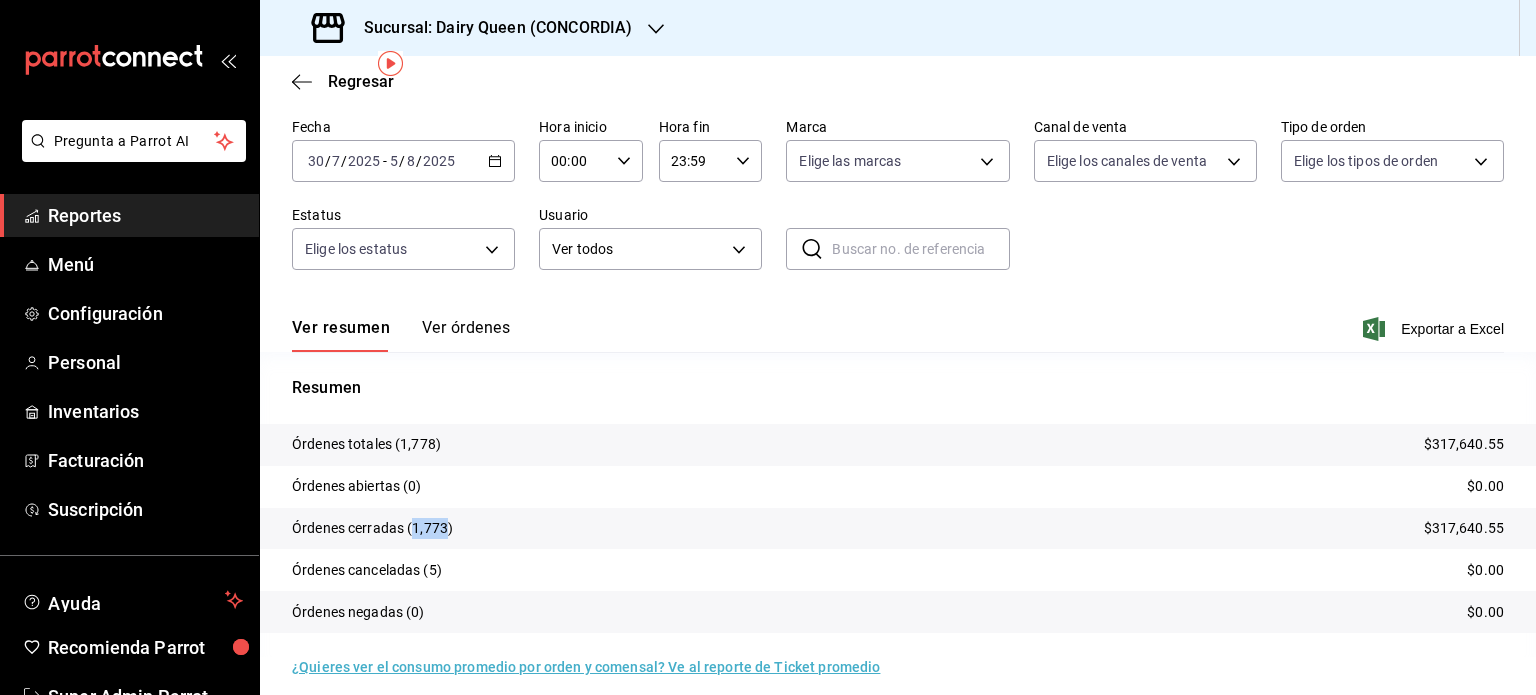 drag, startPoint x: 447, startPoint y: 529, endPoint x: 414, endPoint y: 533, distance: 33.24154 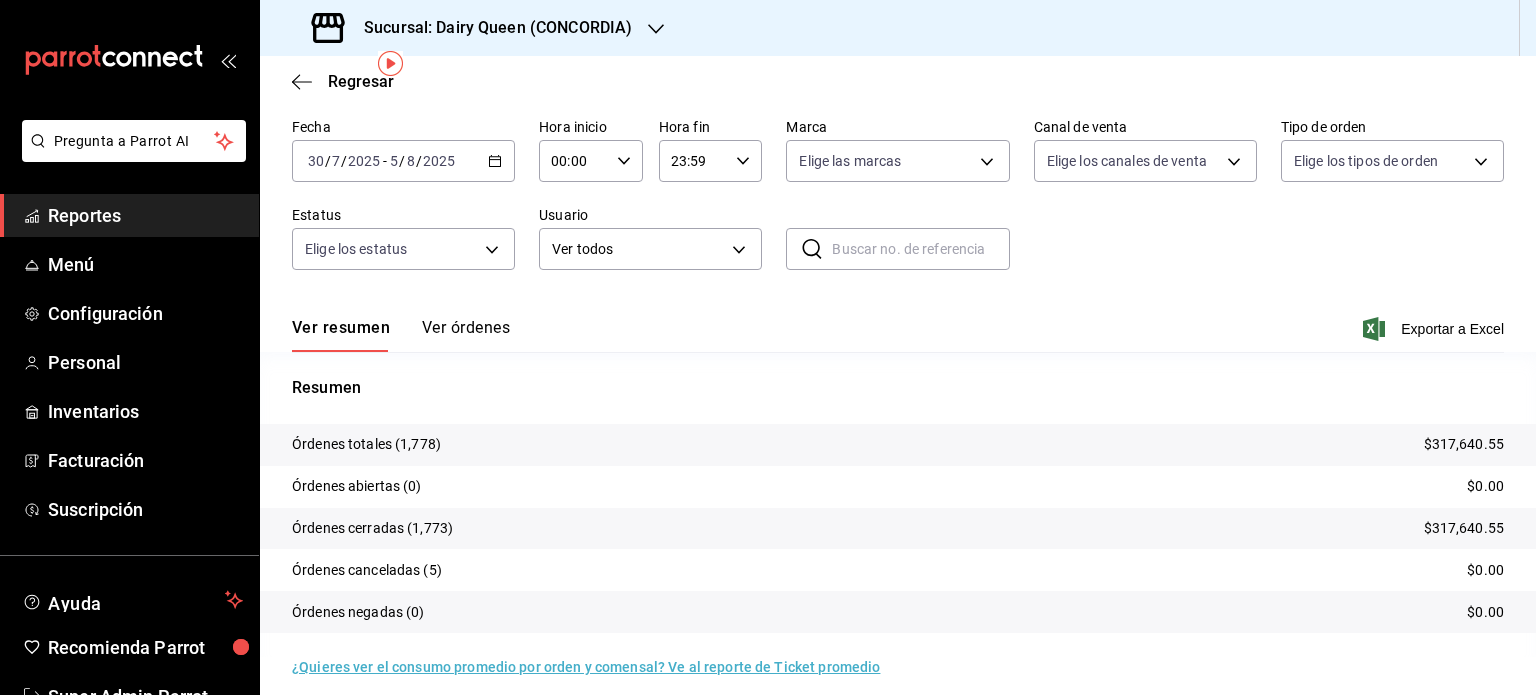 click on "Sucursal: Dairy Queen (CONCORDIA)" at bounding box center (474, 28) 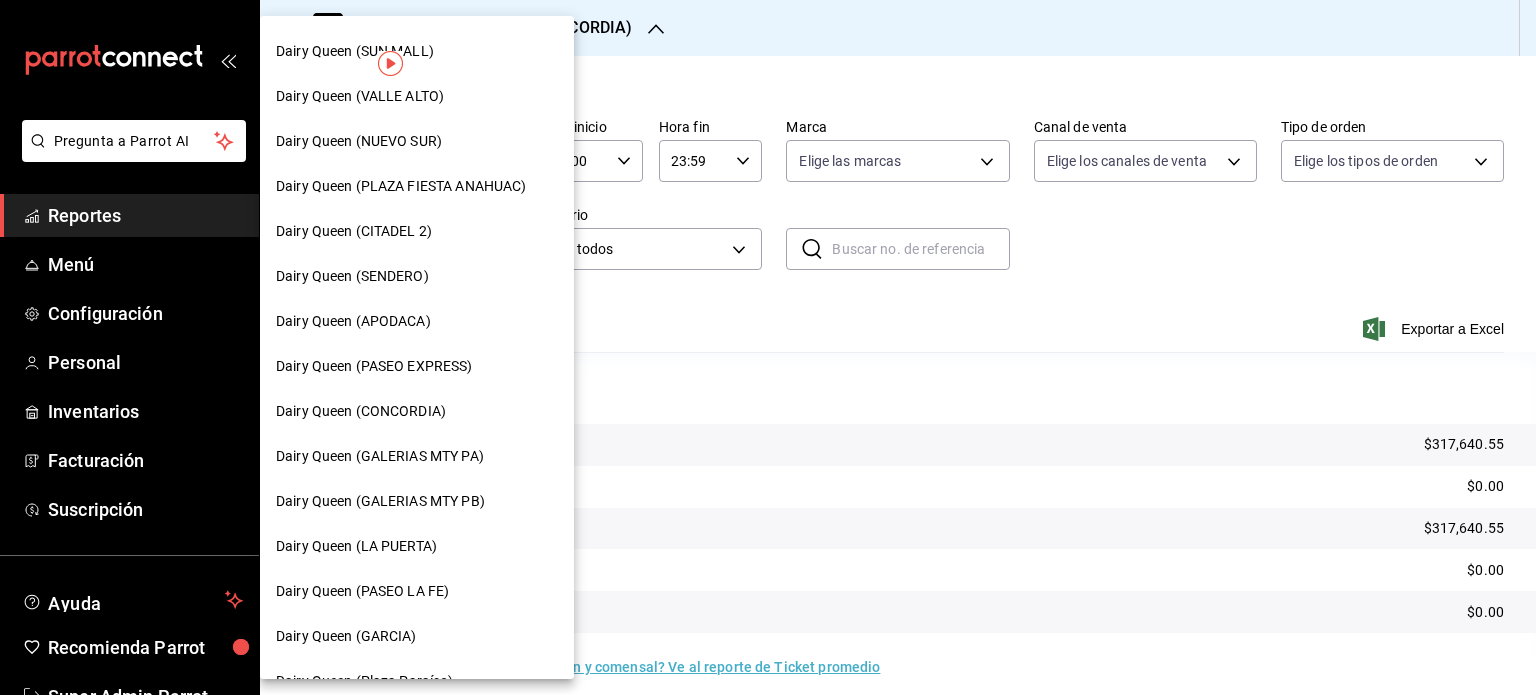 scroll, scrollTop: 500, scrollLeft: 0, axis: vertical 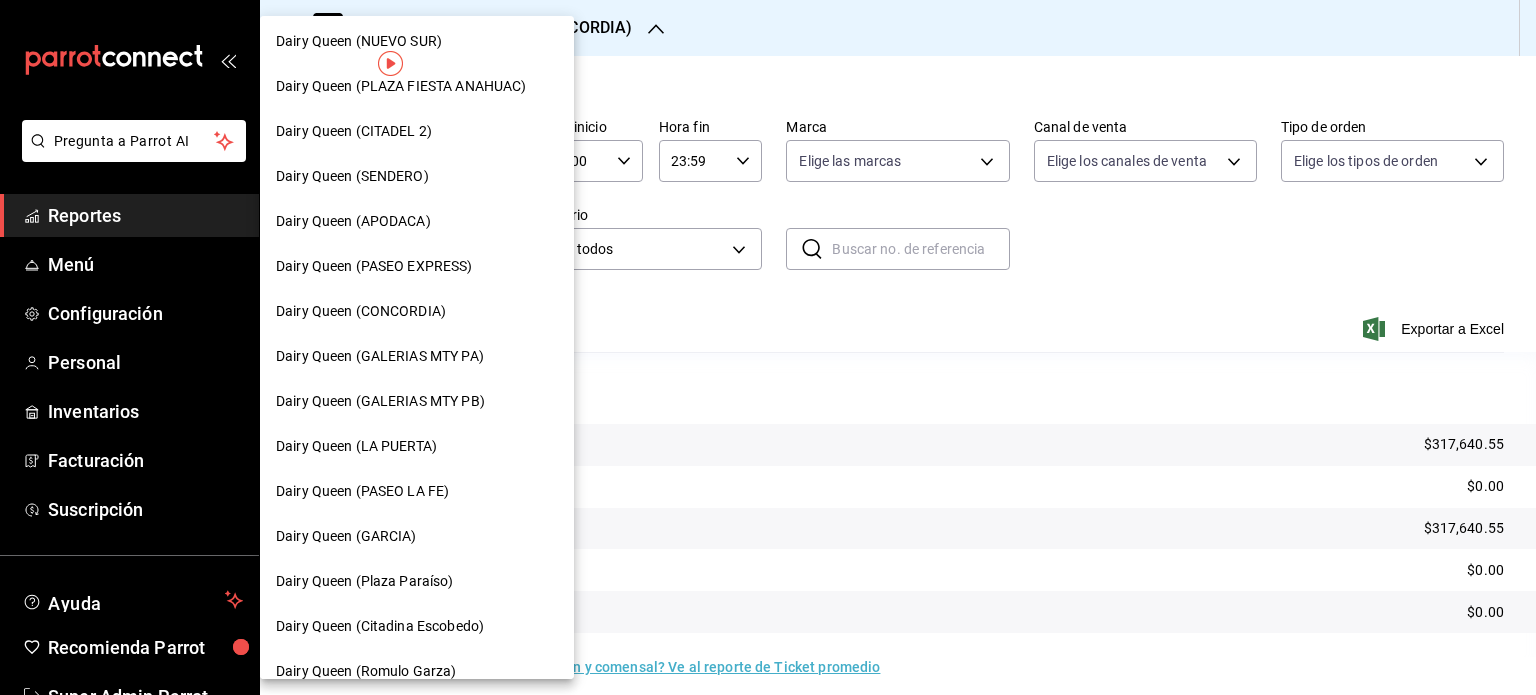 click on "Dairy Queen (GALERIAS MTY PA)" at bounding box center [380, 356] 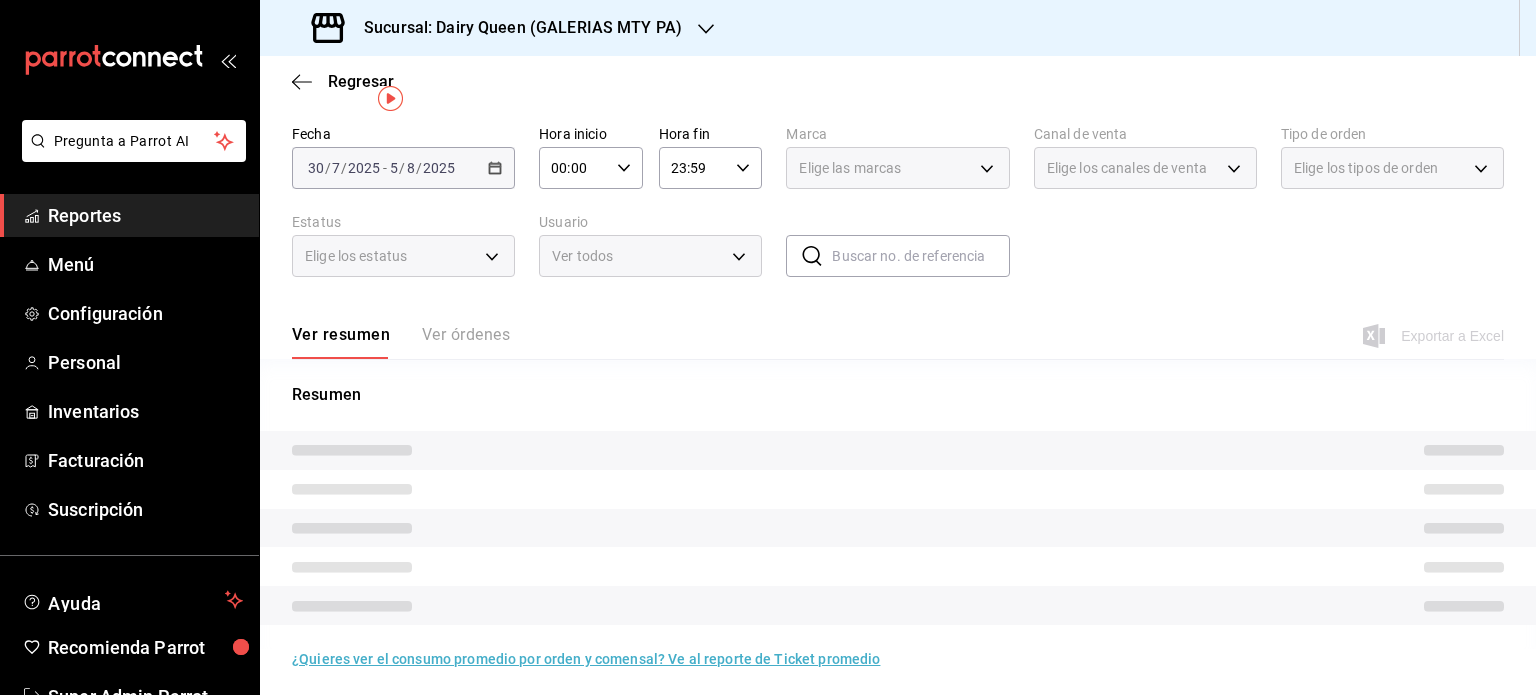 scroll, scrollTop: 75, scrollLeft: 0, axis: vertical 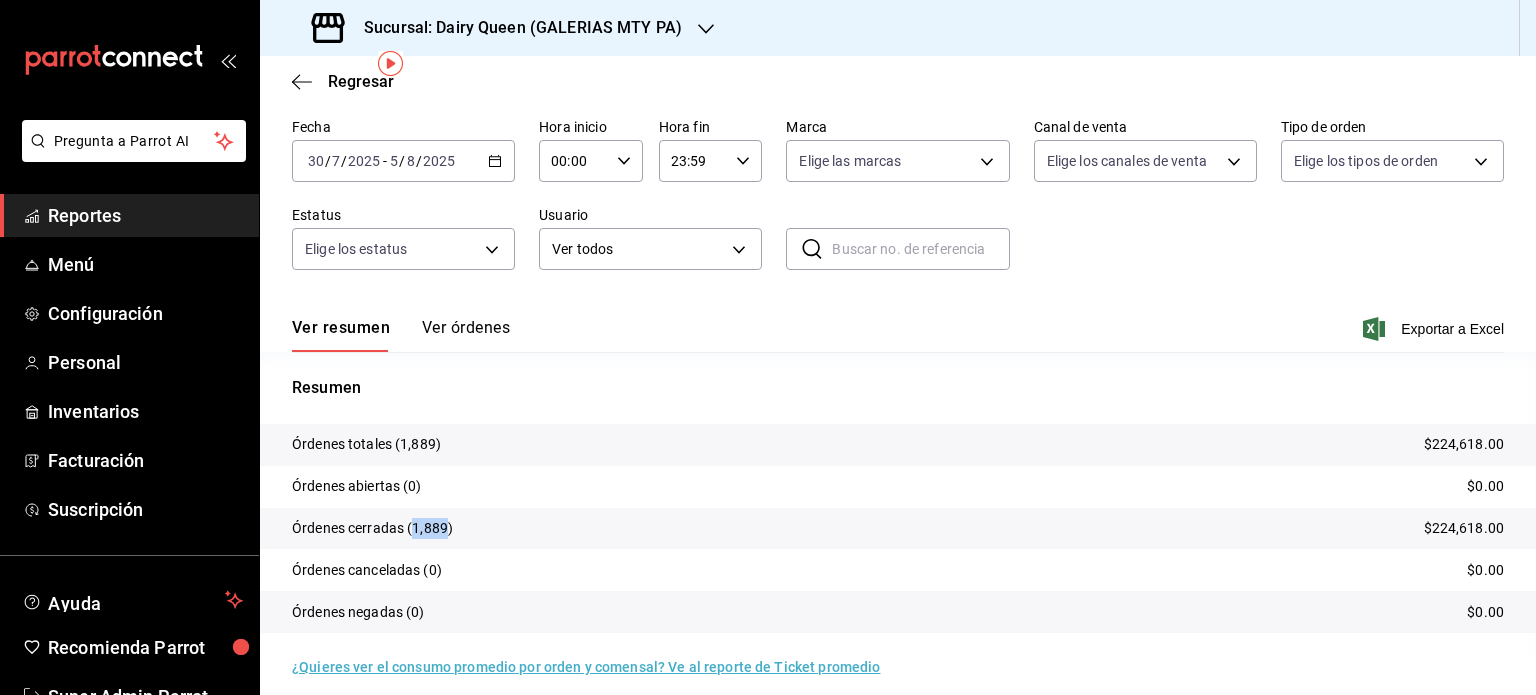 drag, startPoint x: 443, startPoint y: 526, endPoint x: 416, endPoint y: 528, distance: 27.073973 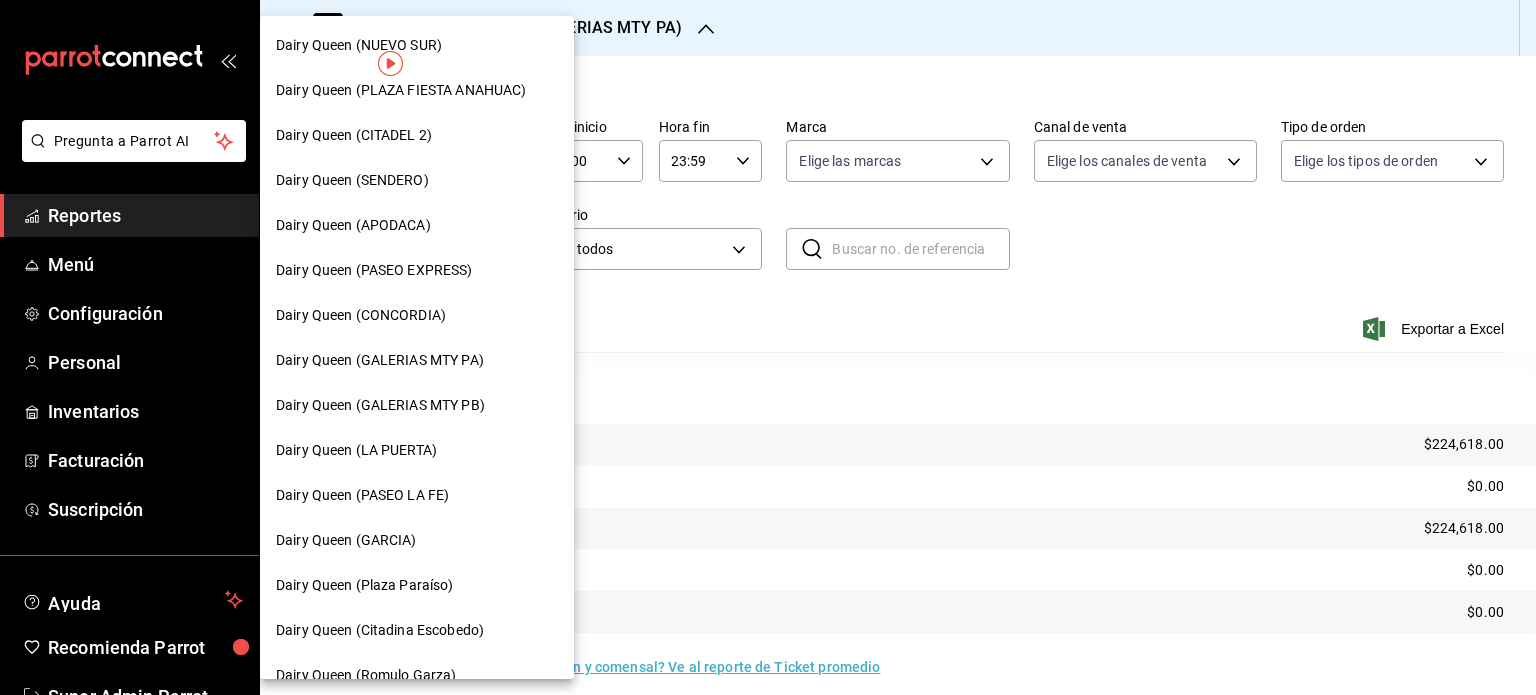 scroll, scrollTop: 500, scrollLeft: 0, axis: vertical 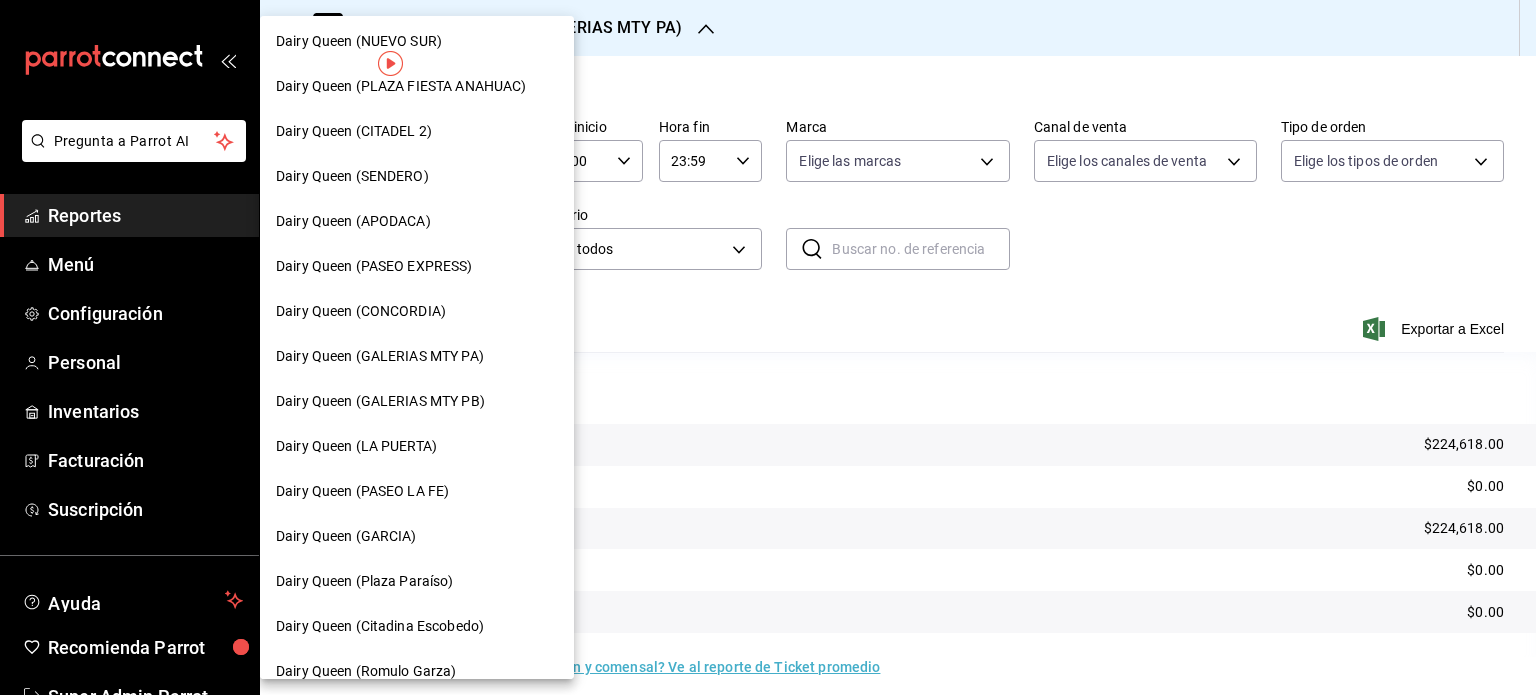 click on "Dairy Queen (GALERIAS MTY PB)" at bounding box center [380, 401] 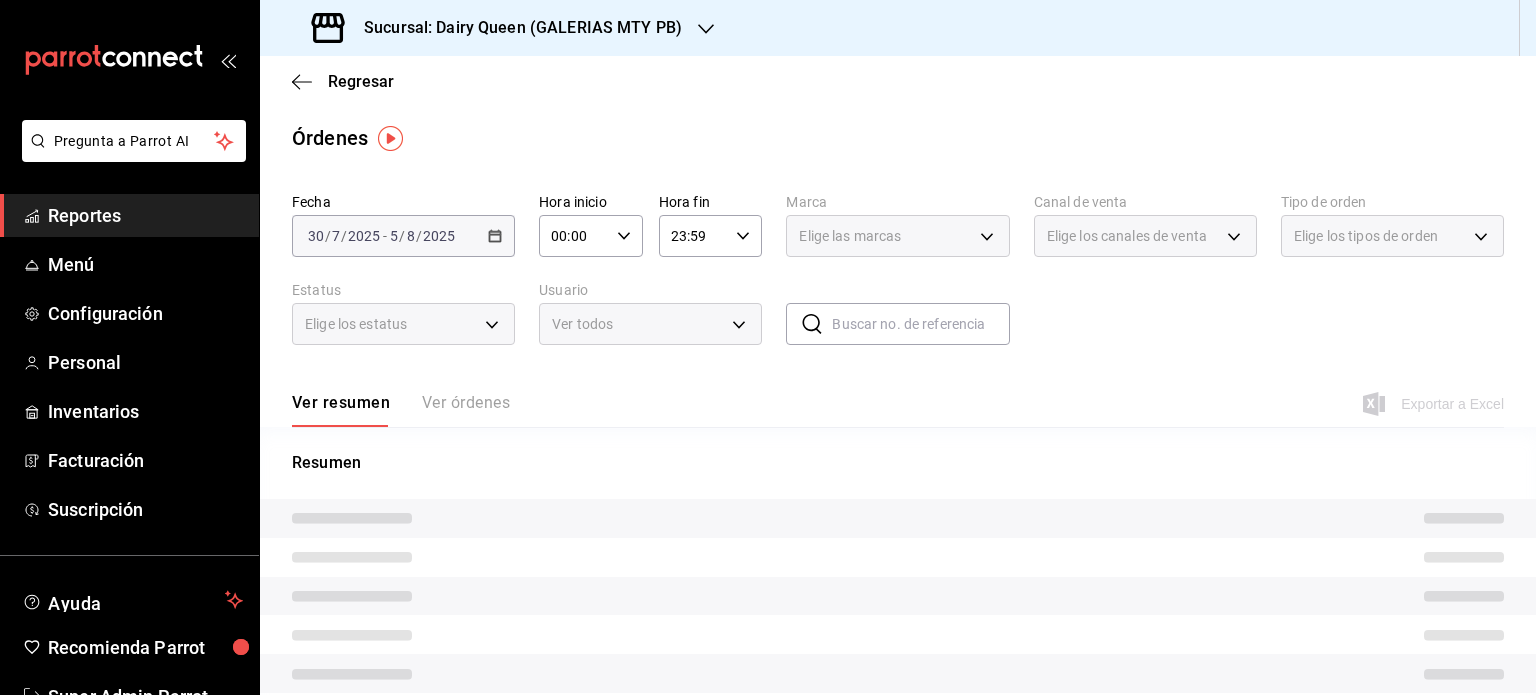 scroll, scrollTop: 75, scrollLeft: 0, axis: vertical 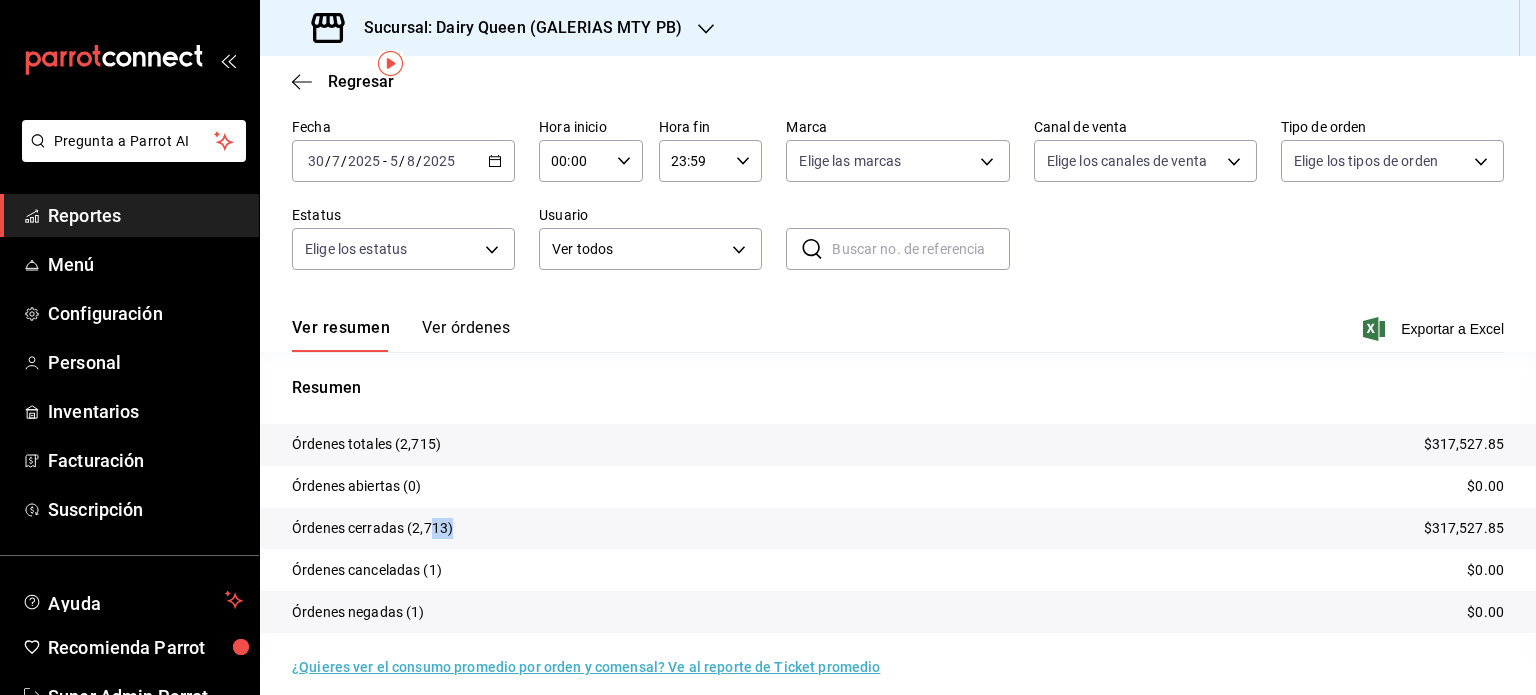 drag, startPoint x: 451, startPoint y: 527, endPoint x: 428, endPoint y: 527, distance: 23 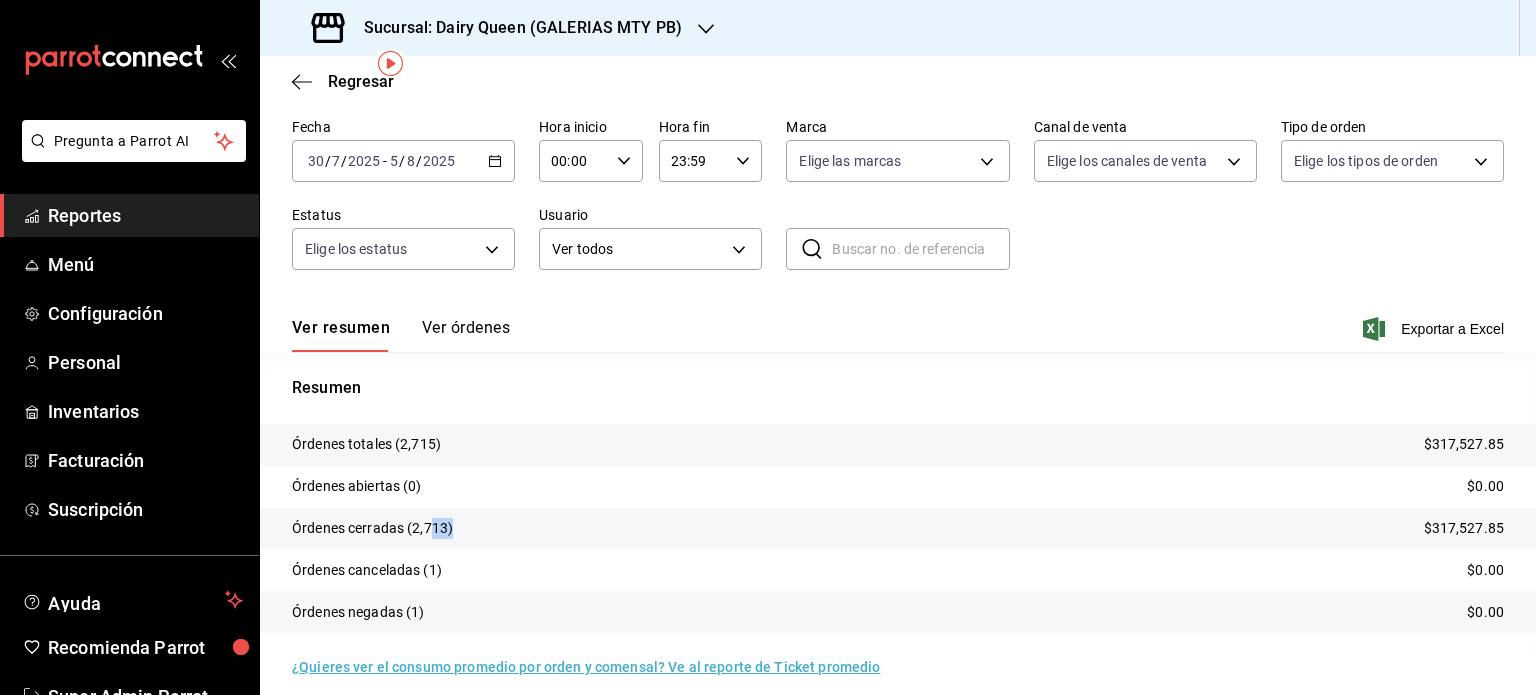 click on "Órdenes cerradas (2,713)" at bounding box center [372, 528] 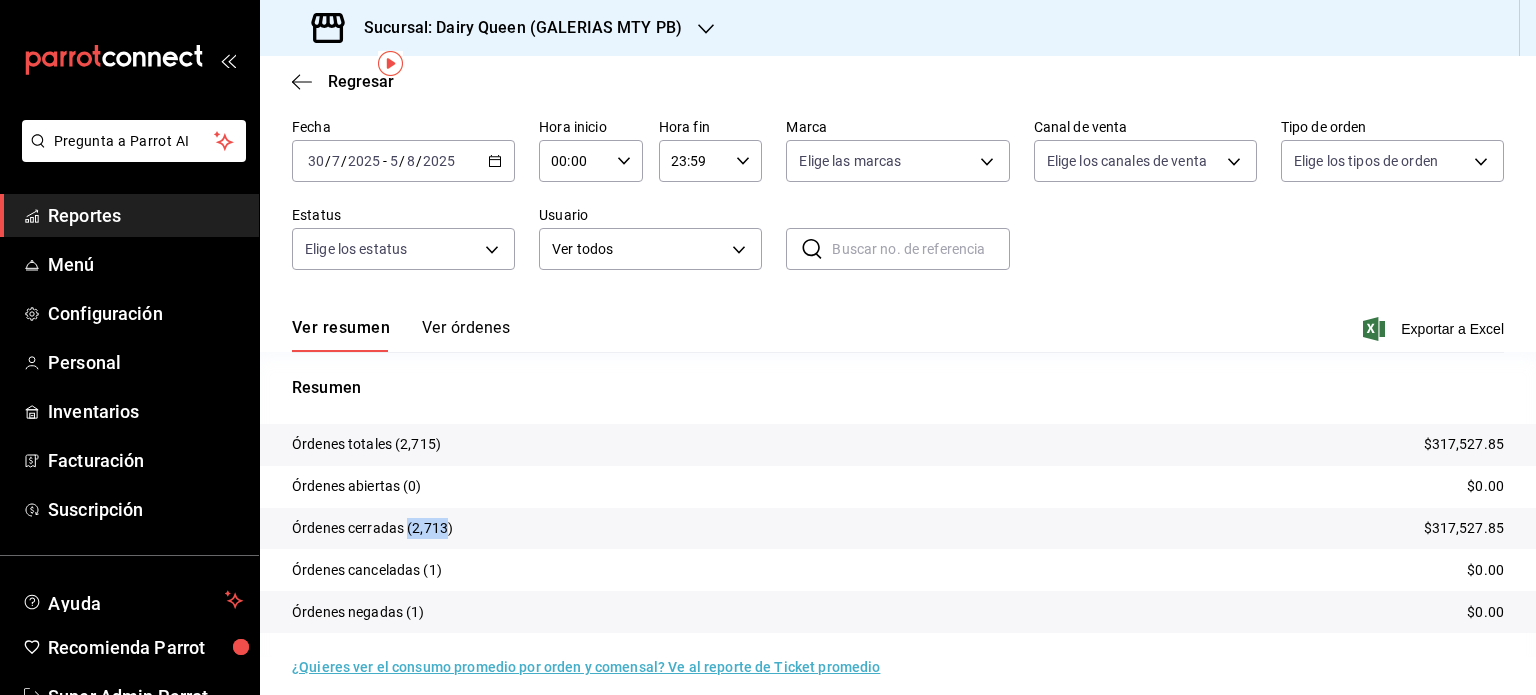 drag, startPoint x: 445, startPoint y: 524, endPoint x: 407, endPoint y: 520, distance: 38.209946 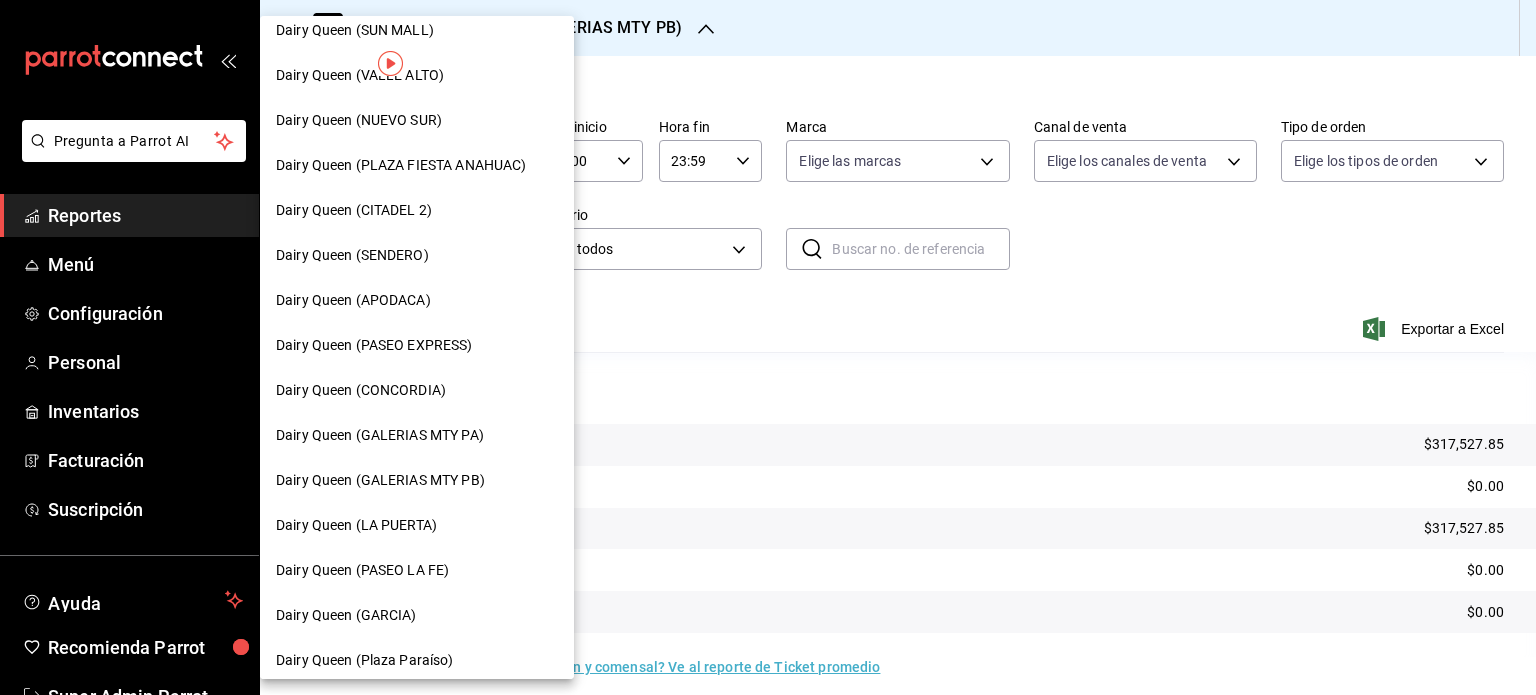 scroll, scrollTop: 500, scrollLeft: 0, axis: vertical 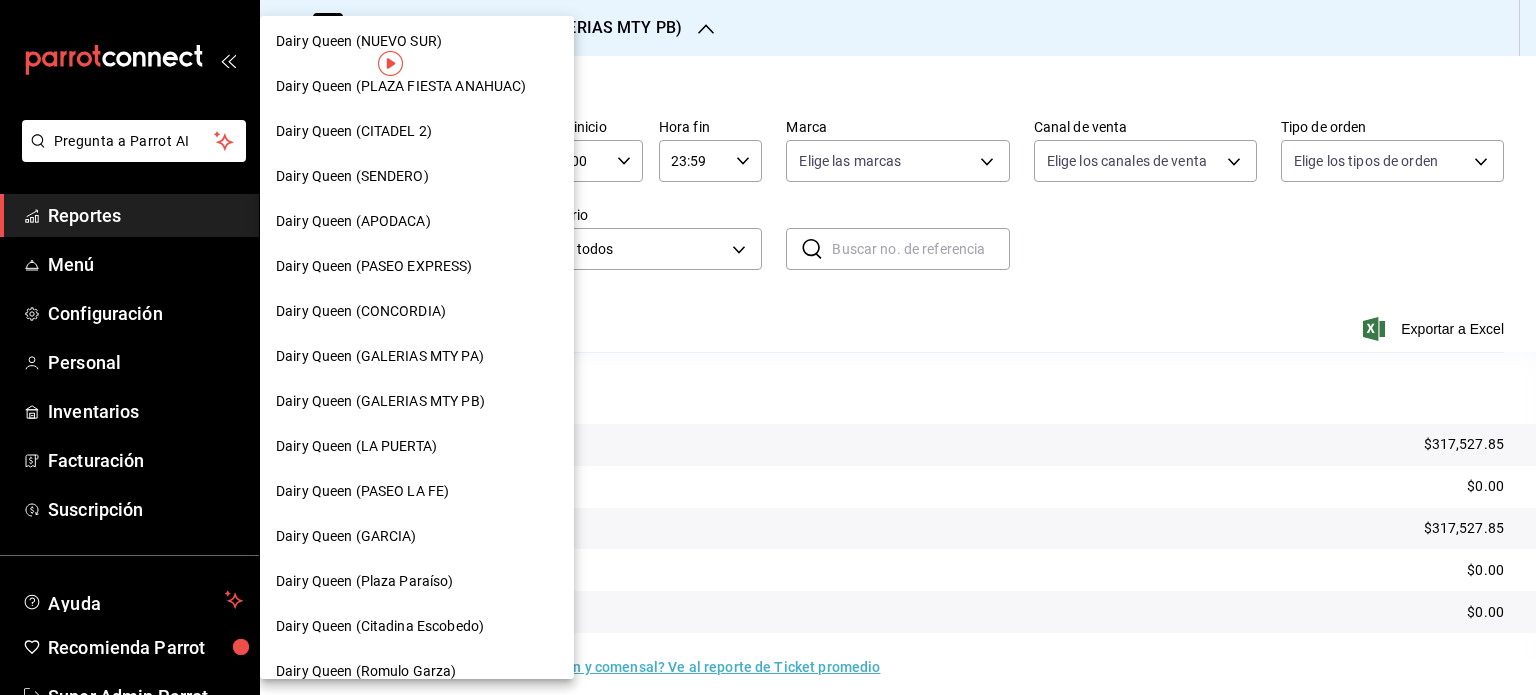click on "Dairy Queen (LA PUERTA)" at bounding box center [417, 446] 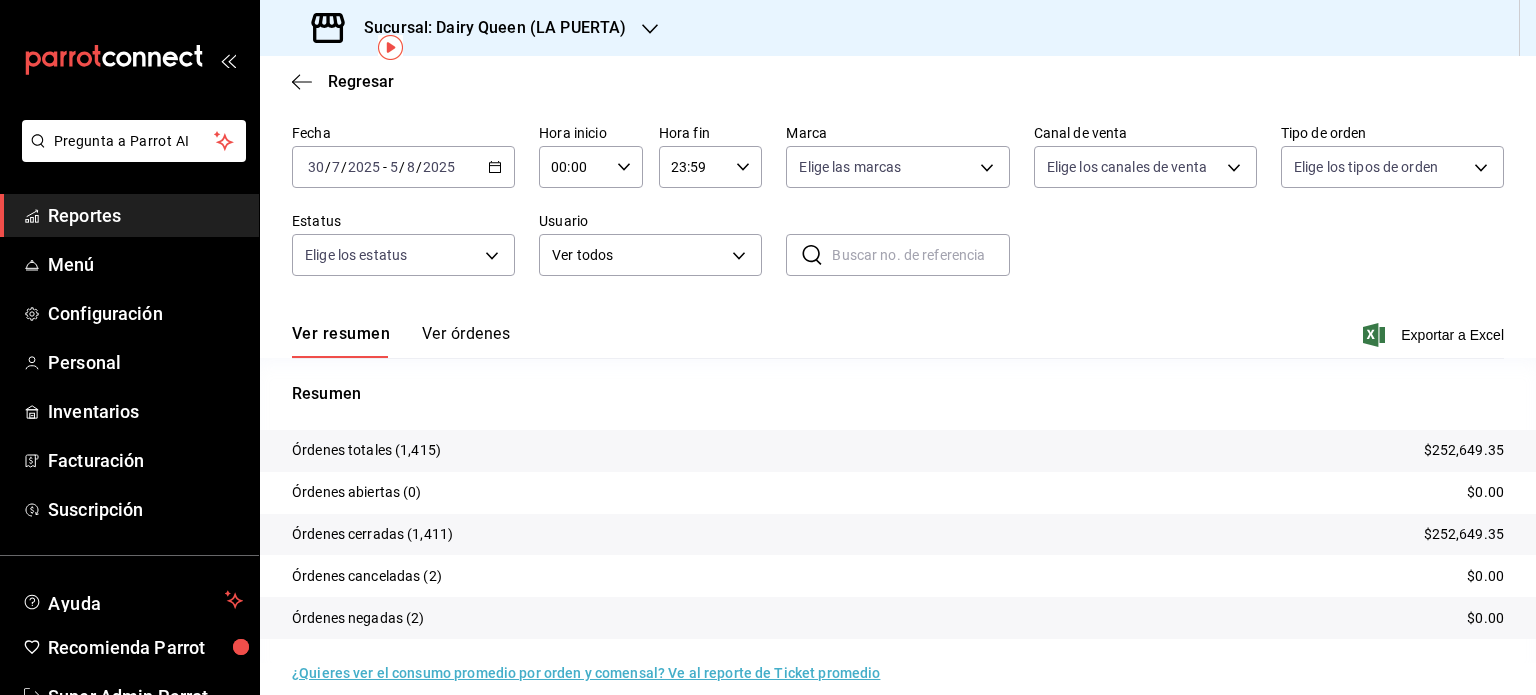 scroll, scrollTop: 90, scrollLeft: 0, axis: vertical 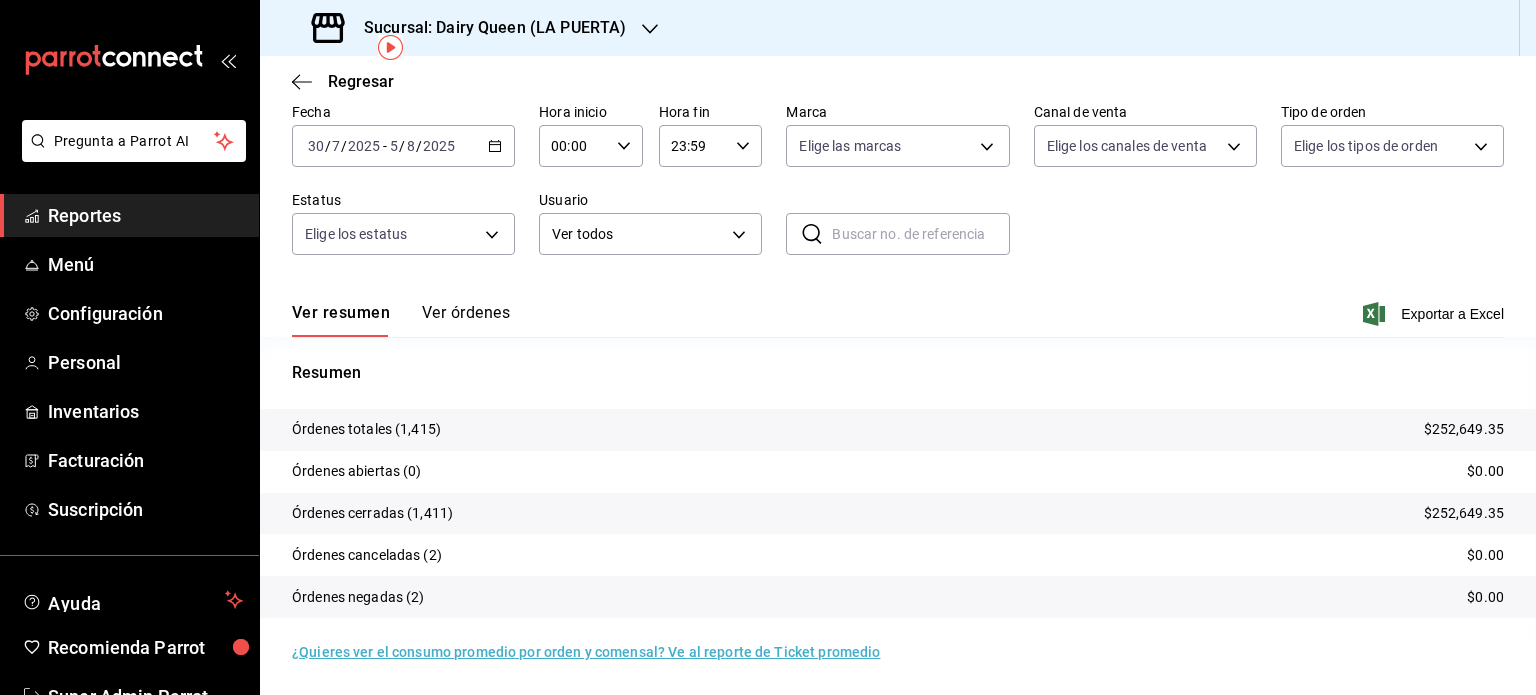 click on "Órdenes cerradas (1,411)" at bounding box center [372, 513] 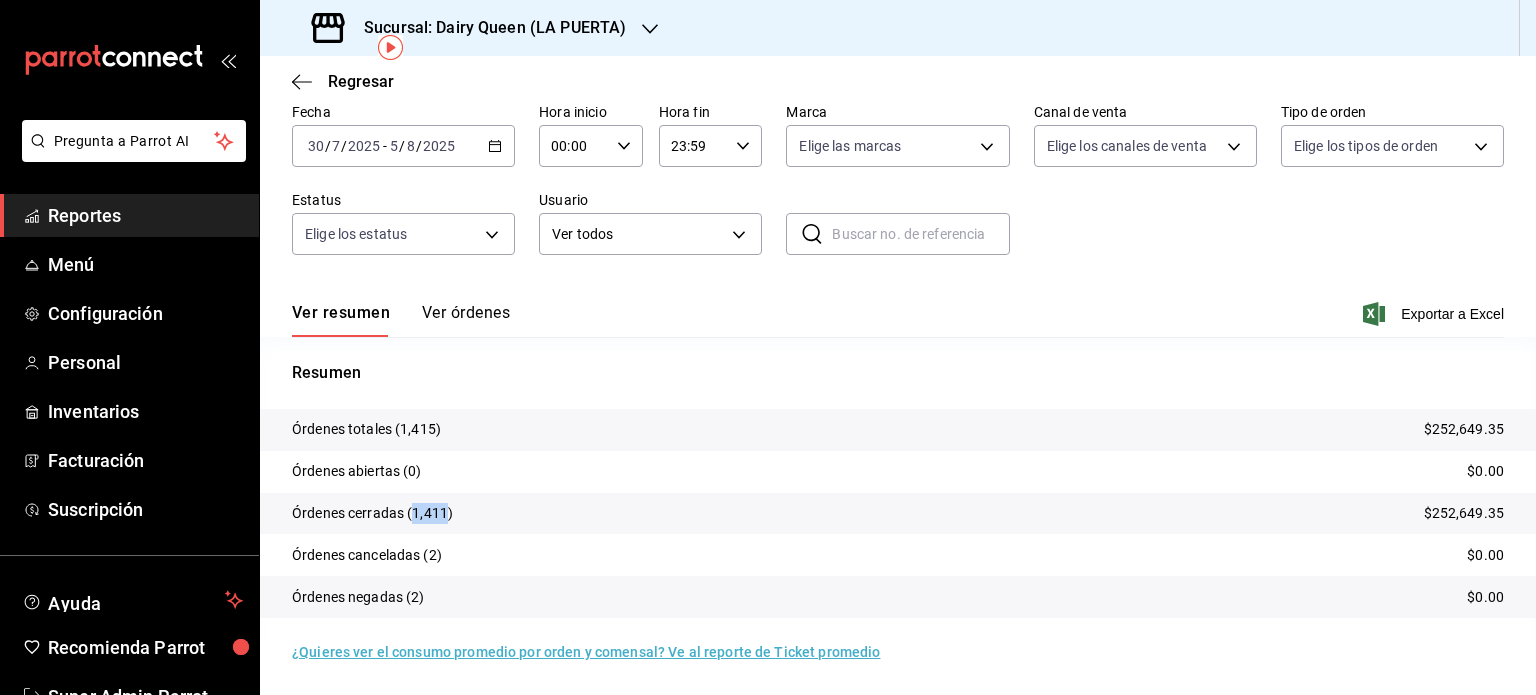 drag, startPoint x: 443, startPoint y: 508, endPoint x: 416, endPoint y: 507, distance: 27.018513 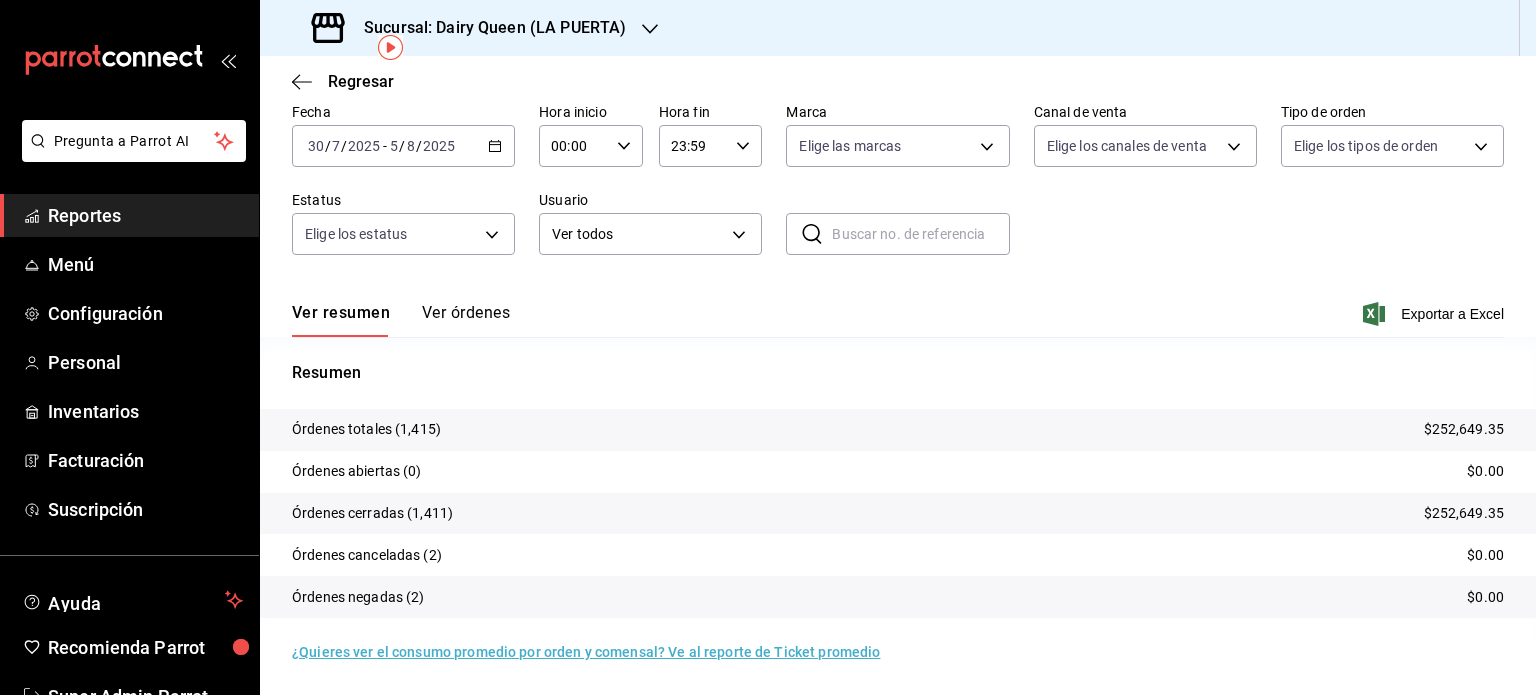 click at bounding box center [650, 28] 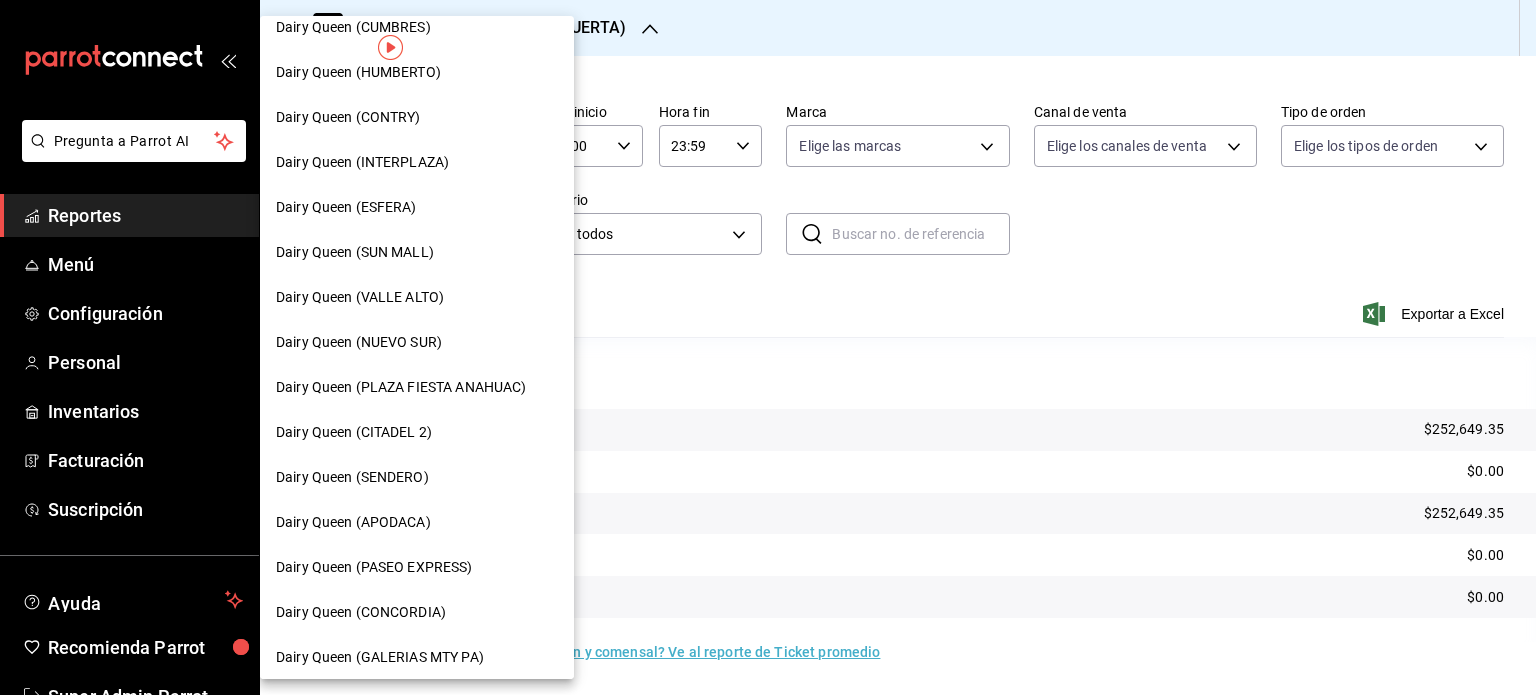 scroll, scrollTop: 700, scrollLeft: 0, axis: vertical 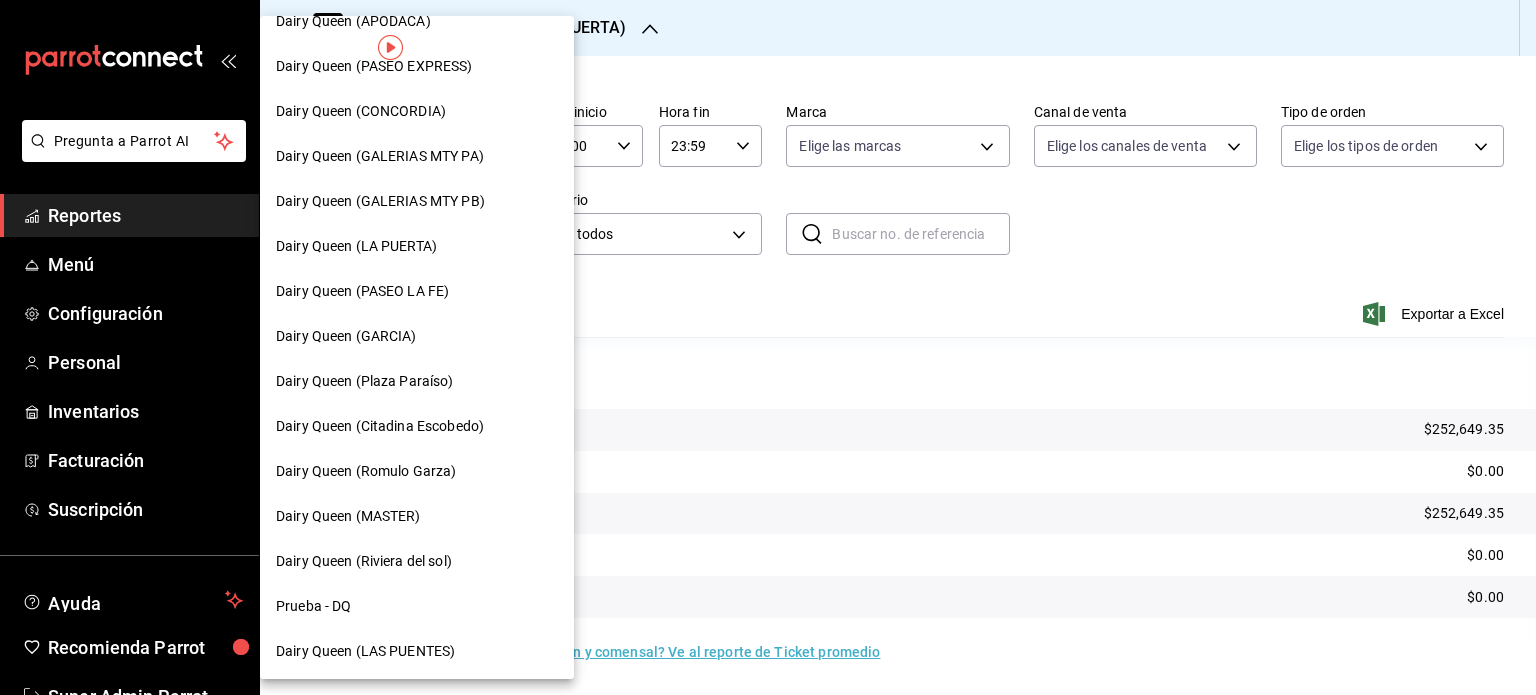 click on "Dairy Queen (GARCIA)" at bounding box center (417, 336) 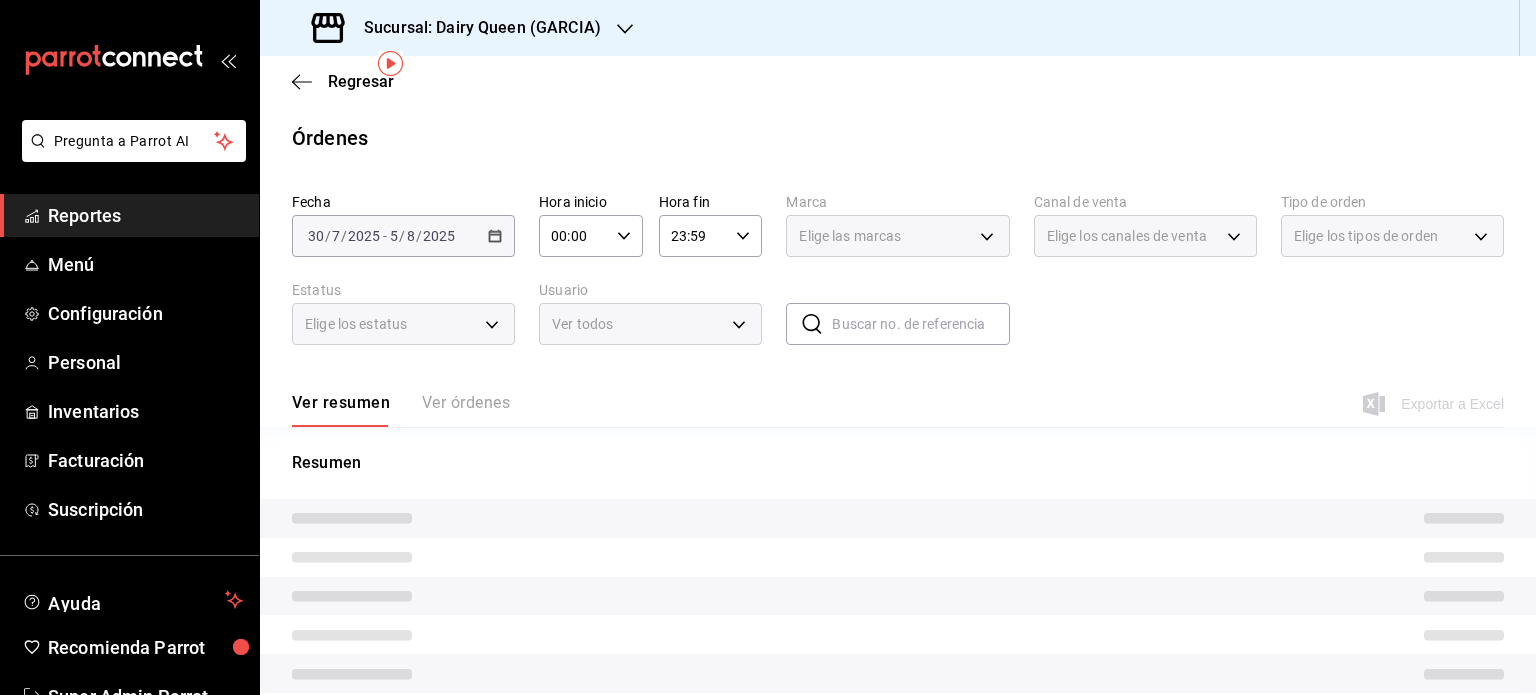 scroll, scrollTop: 75, scrollLeft: 0, axis: vertical 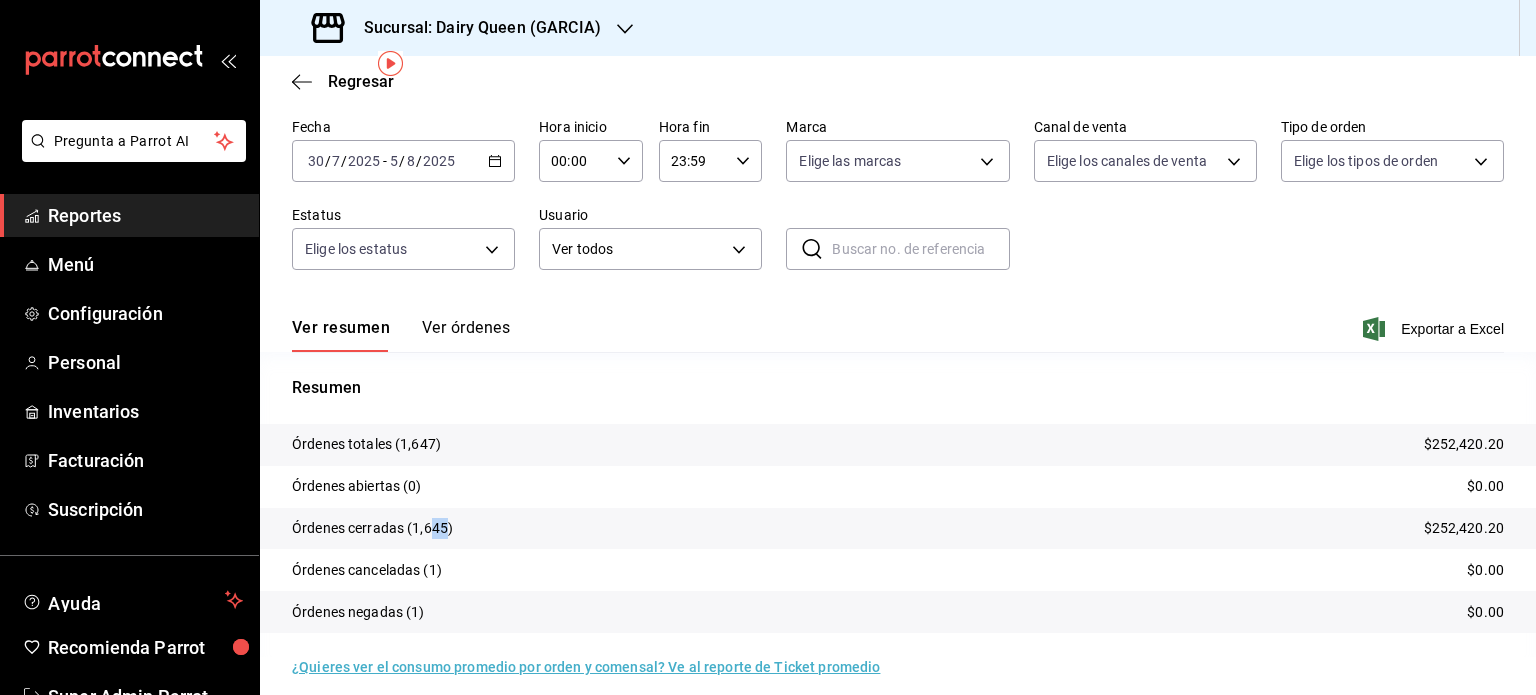 drag, startPoint x: 446, startPoint y: 529, endPoint x: 410, endPoint y: 528, distance: 36.013885 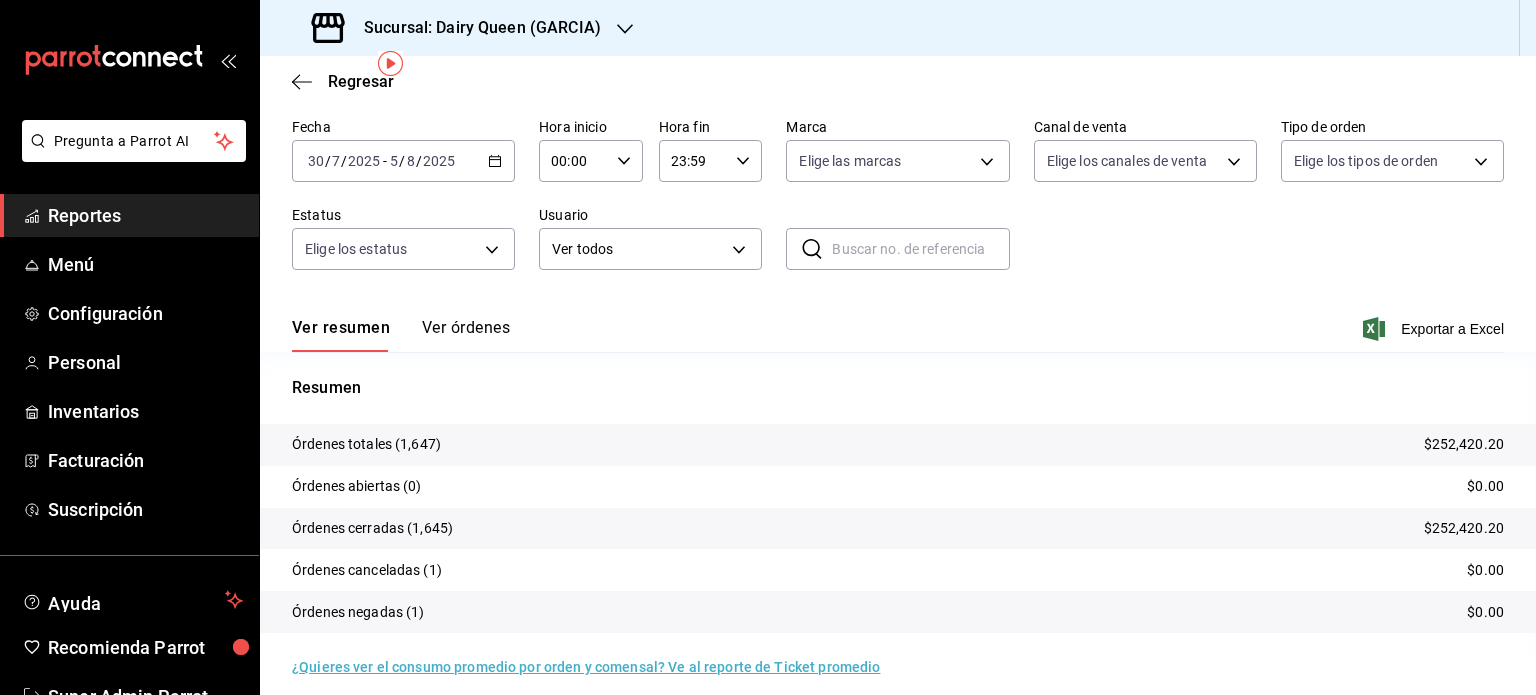 click at bounding box center [625, 28] 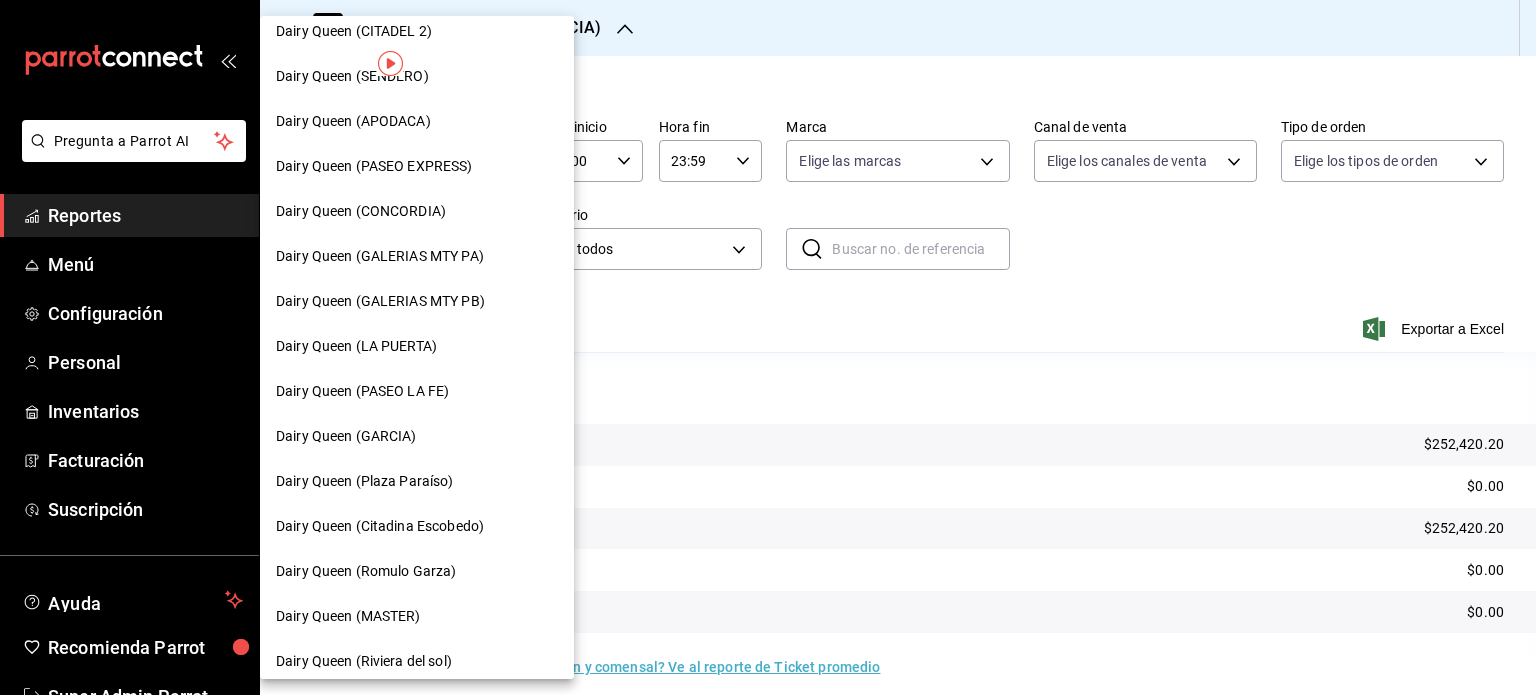 scroll, scrollTop: 700, scrollLeft: 0, axis: vertical 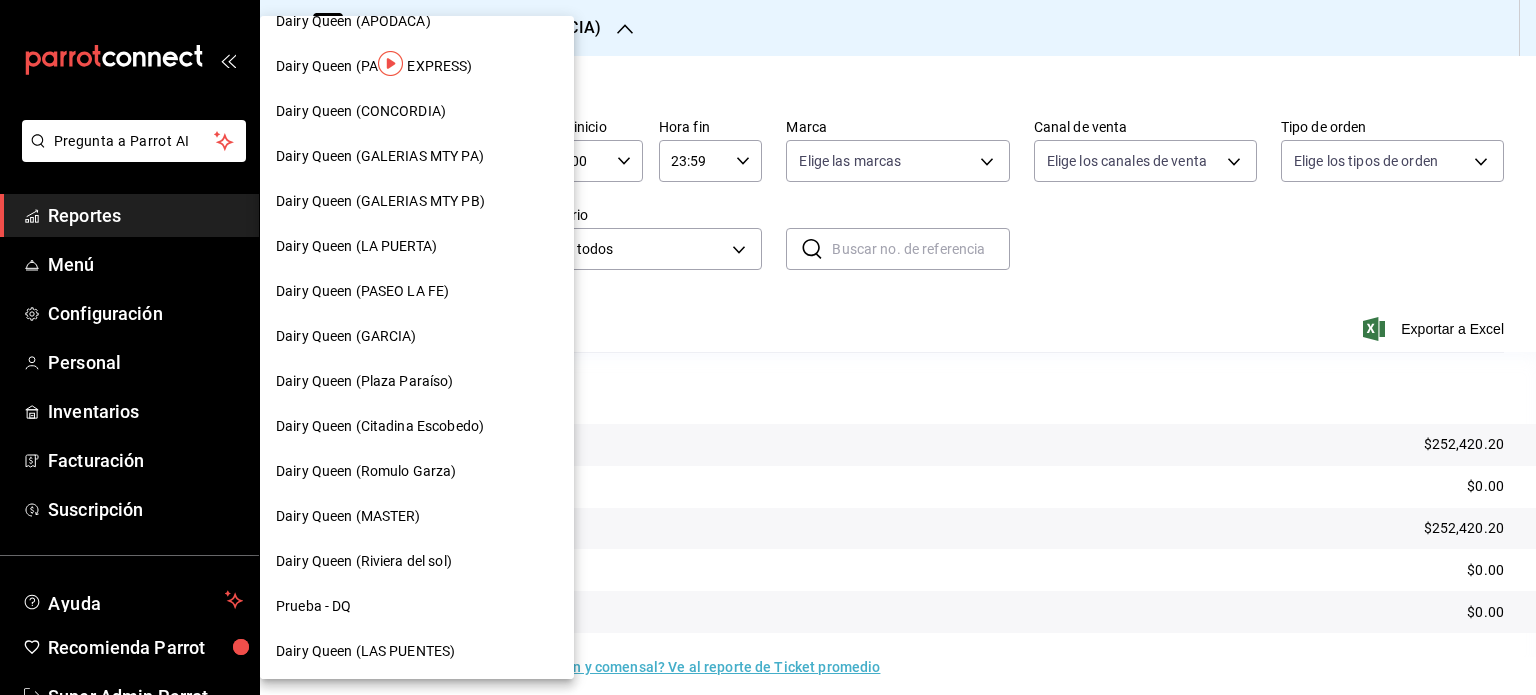 click on "Dairy Queen (Plaza Paraíso)" at bounding box center (417, 381) 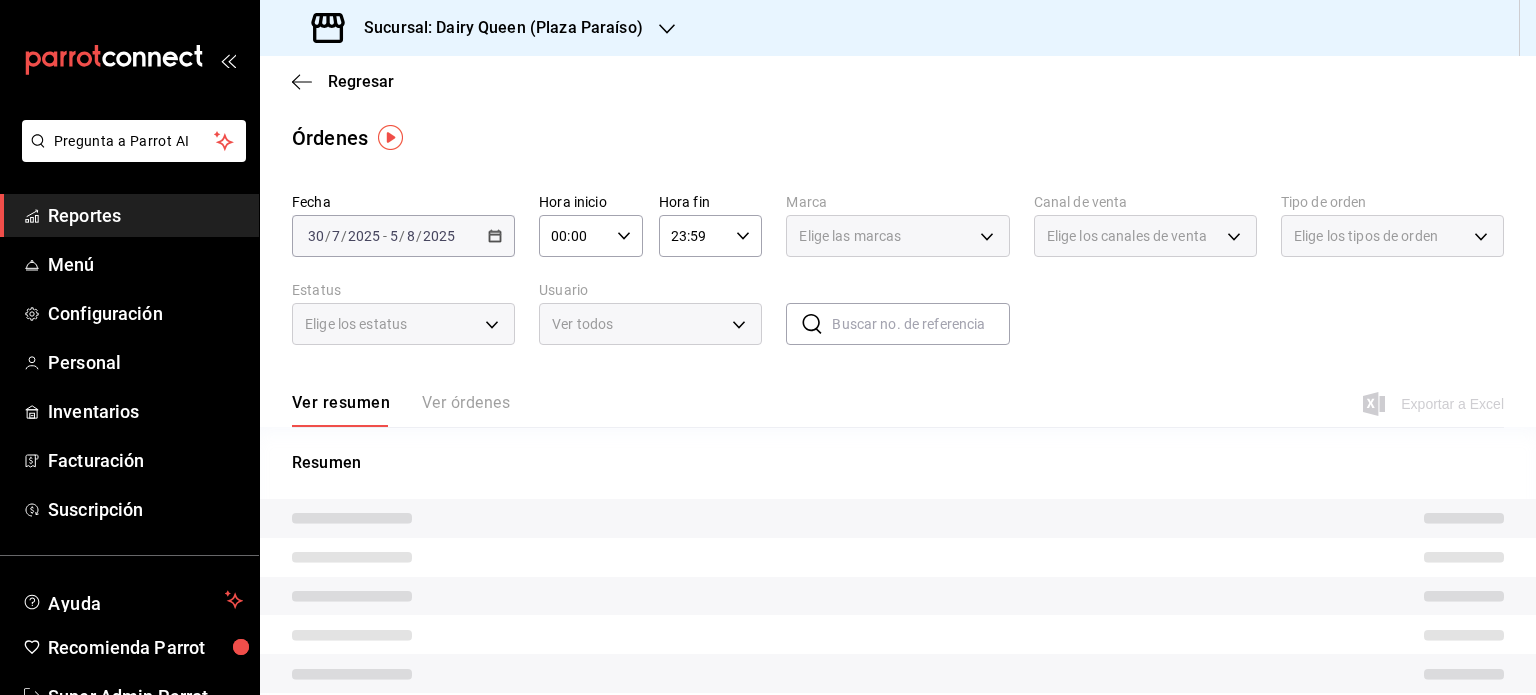 scroll, scrollTop: 75, scrollLeft: 0, axis: vertical 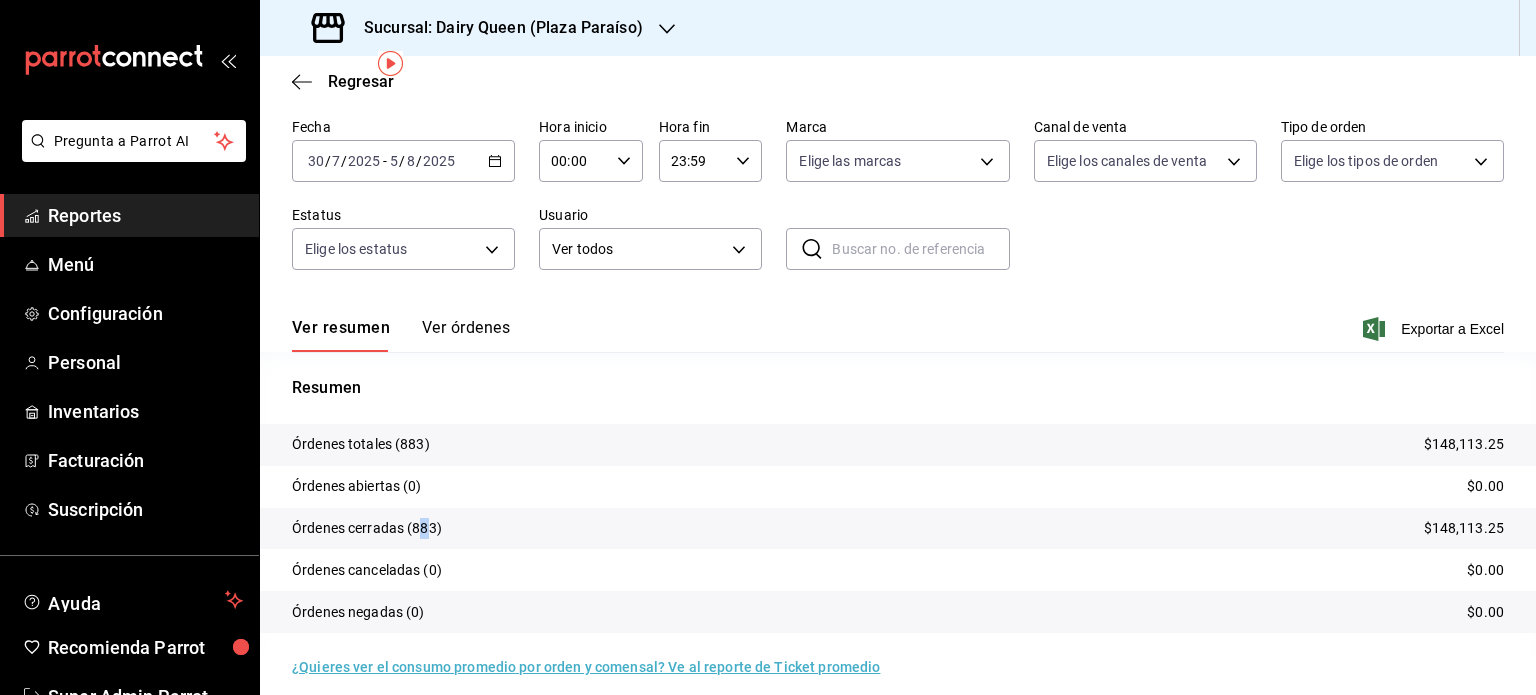 click on "Órdenes cerradas (883)" at bounding box center (367, 528) 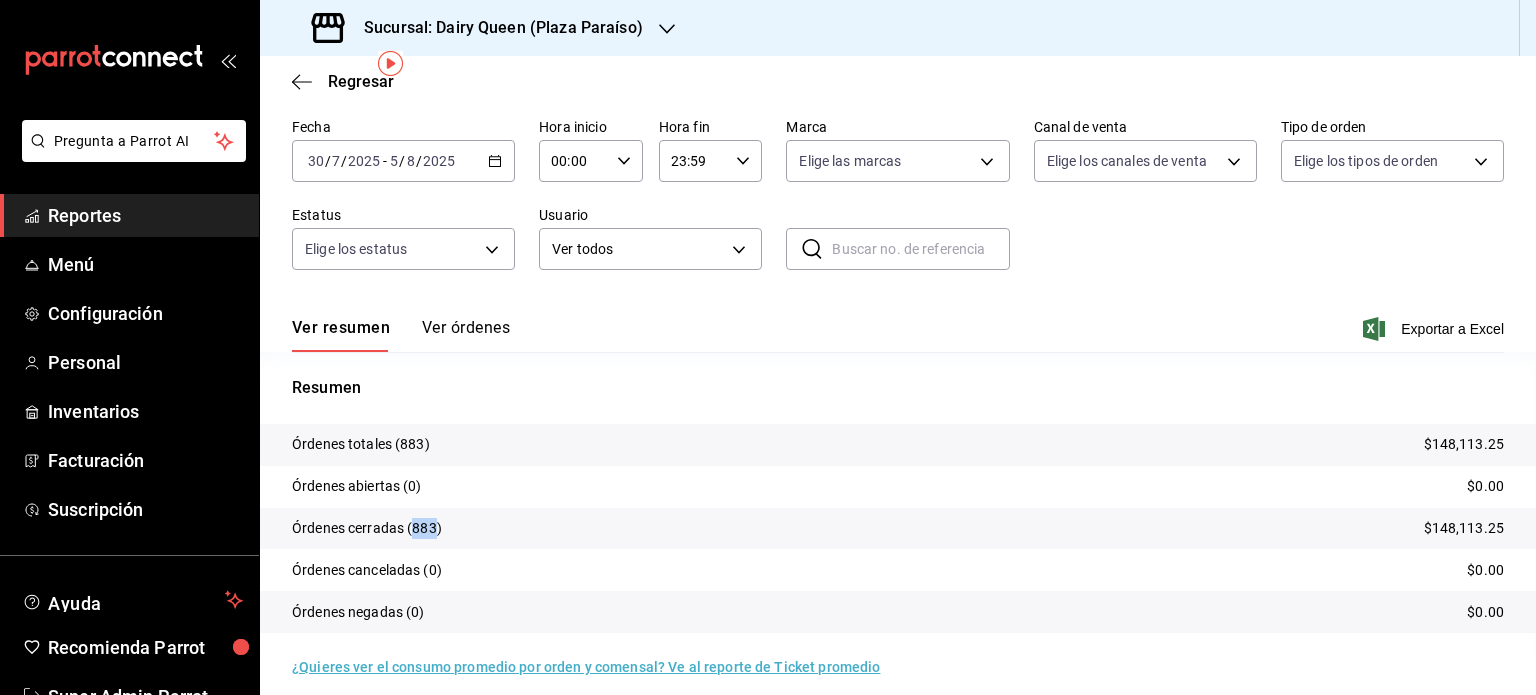 drag, startPoint x: 435, startPoint y: 527, endPoint x: 416, endPoint y: 529, distance: 19.104973 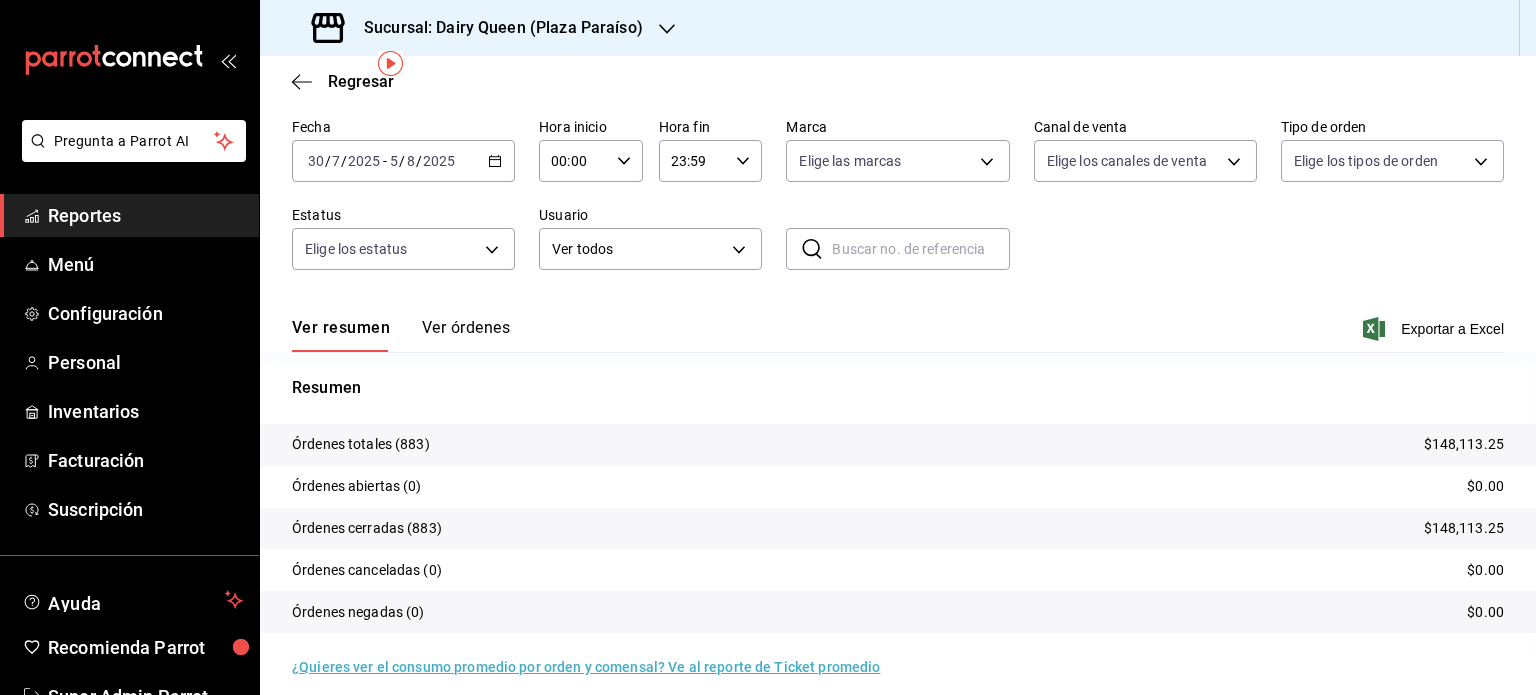 click on "Sucursal: Dairy Queen (Plaza Paraíso)" at bounding box center [479, 28] 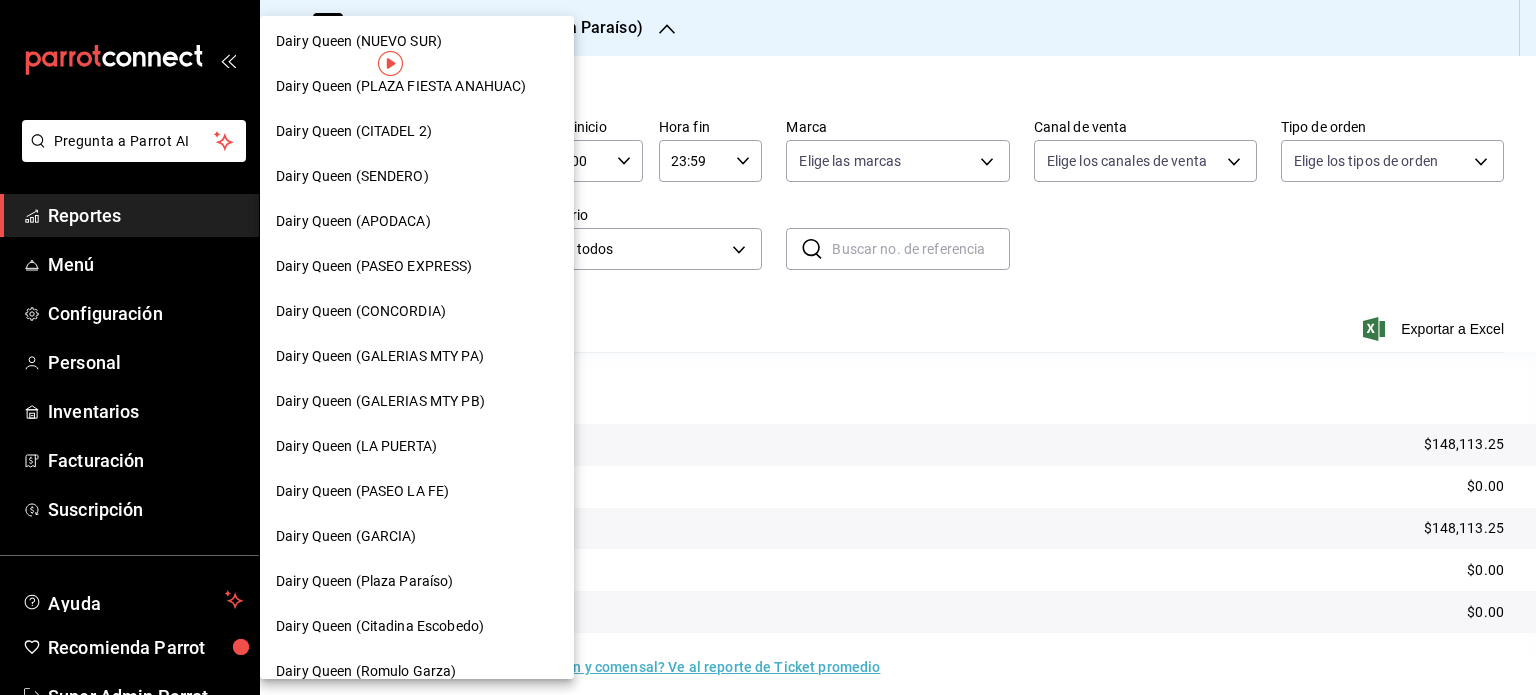 scroll, scrollTop: 600, scrollLeft: 0, axis: vertical 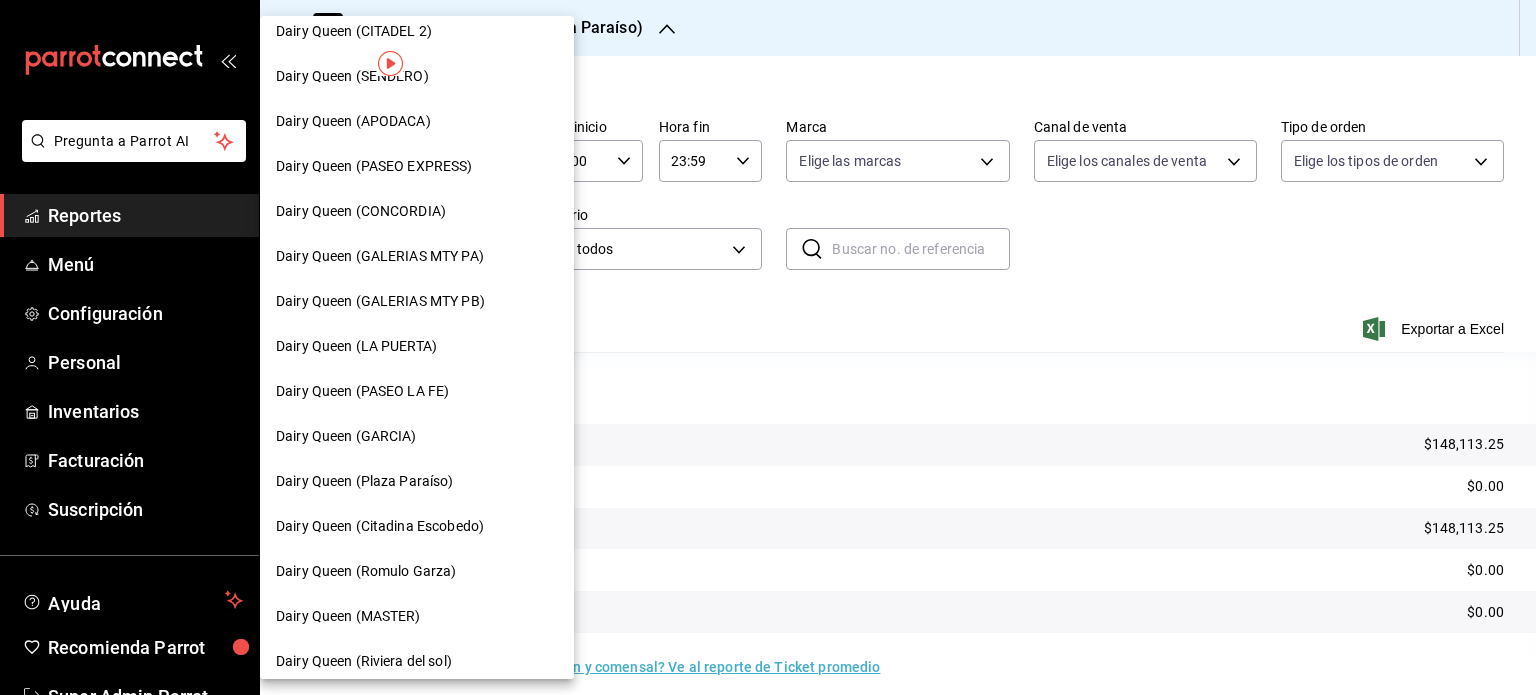 click on "Dairy Queen (Citadina Escobedo)" at bounding box center (380, 526) 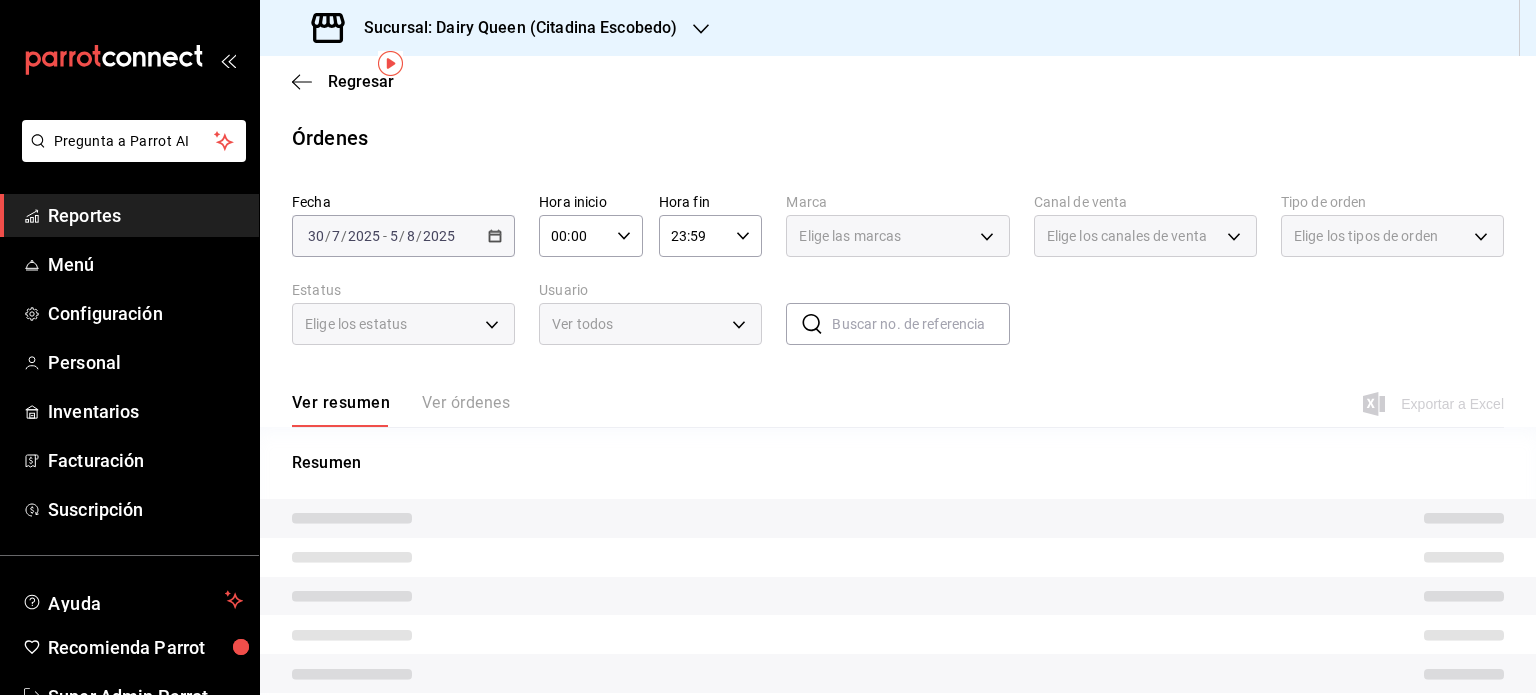 scroll, scrollTop: 75, scrollLeft: 0, axis: vertical 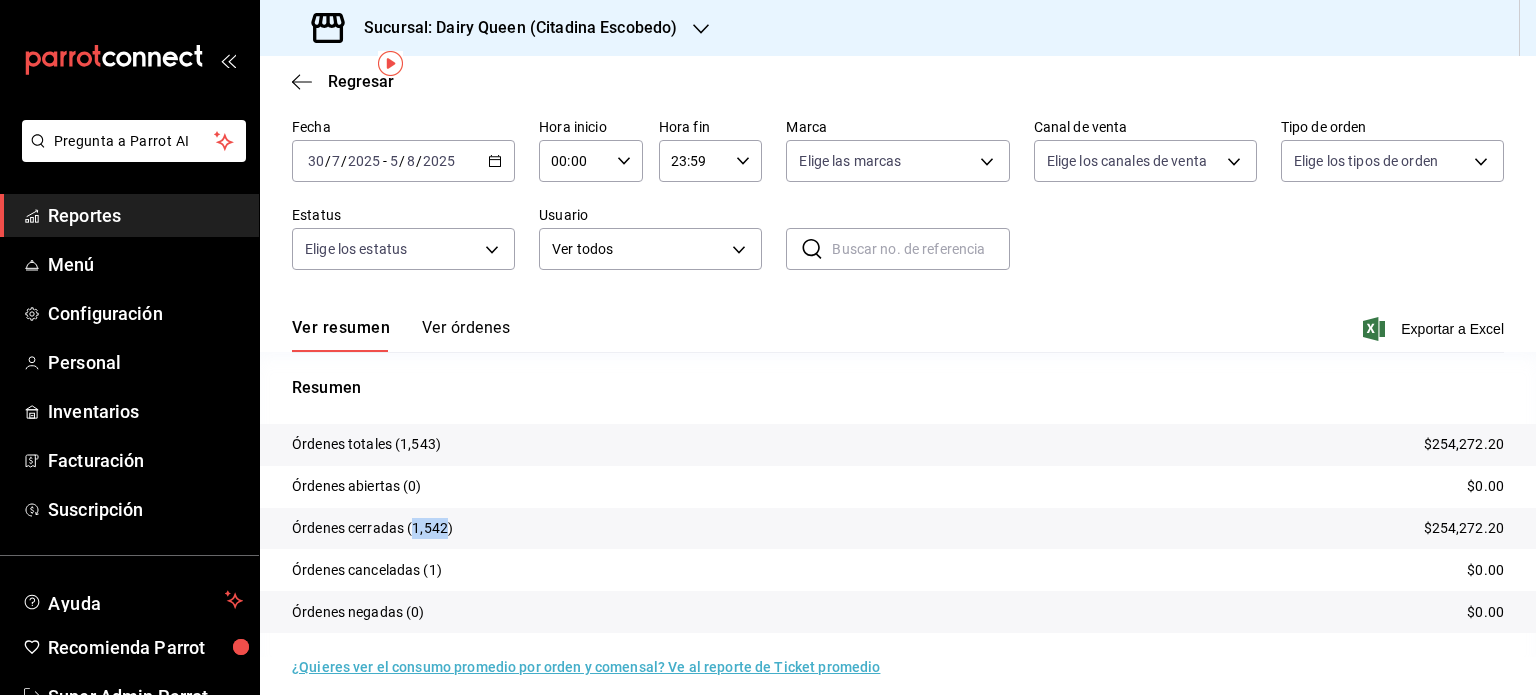 drag, startPoint x: 445, startPoint y: 523, endPoint x: 412, endPoint y: 519, distance: 33.24154 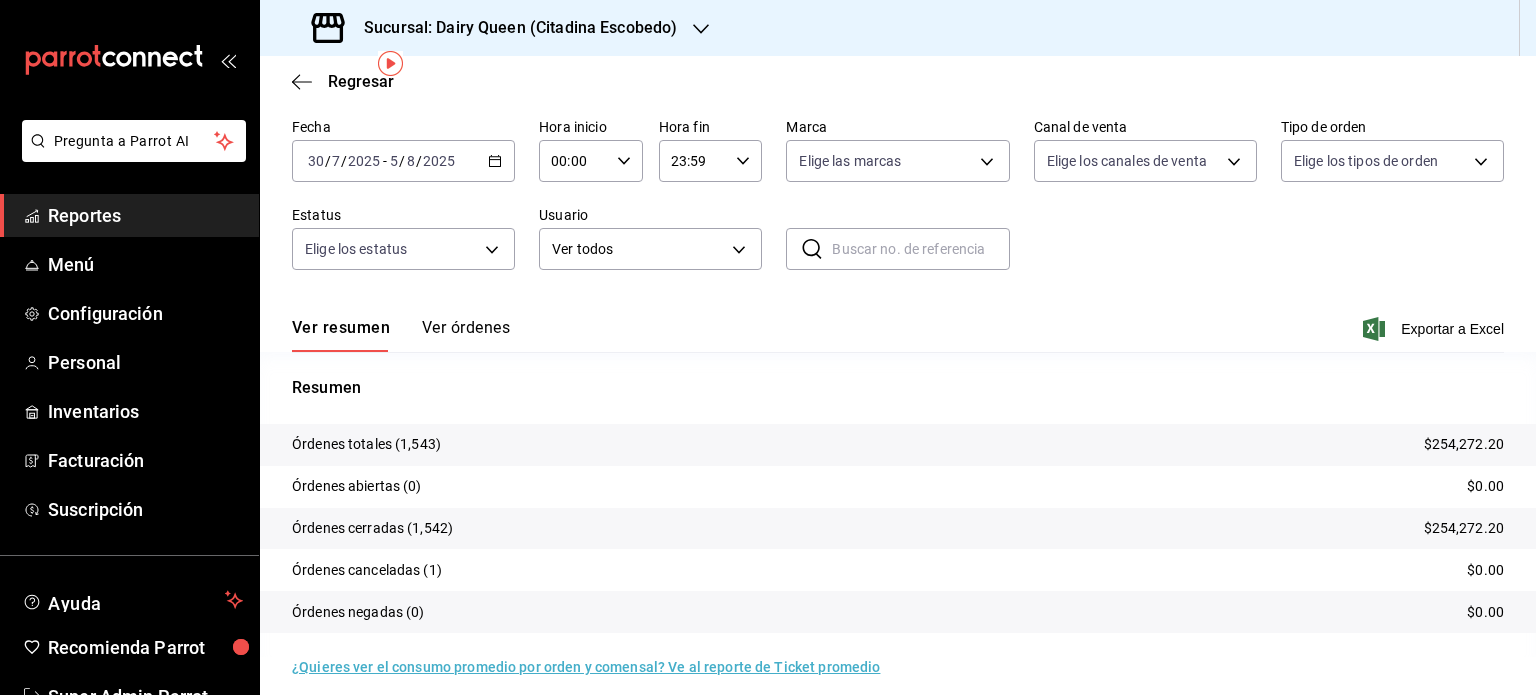 click on "Sucursal: Dairy Queen (Citadina Escobedo)" at bounding box center [512, 28] 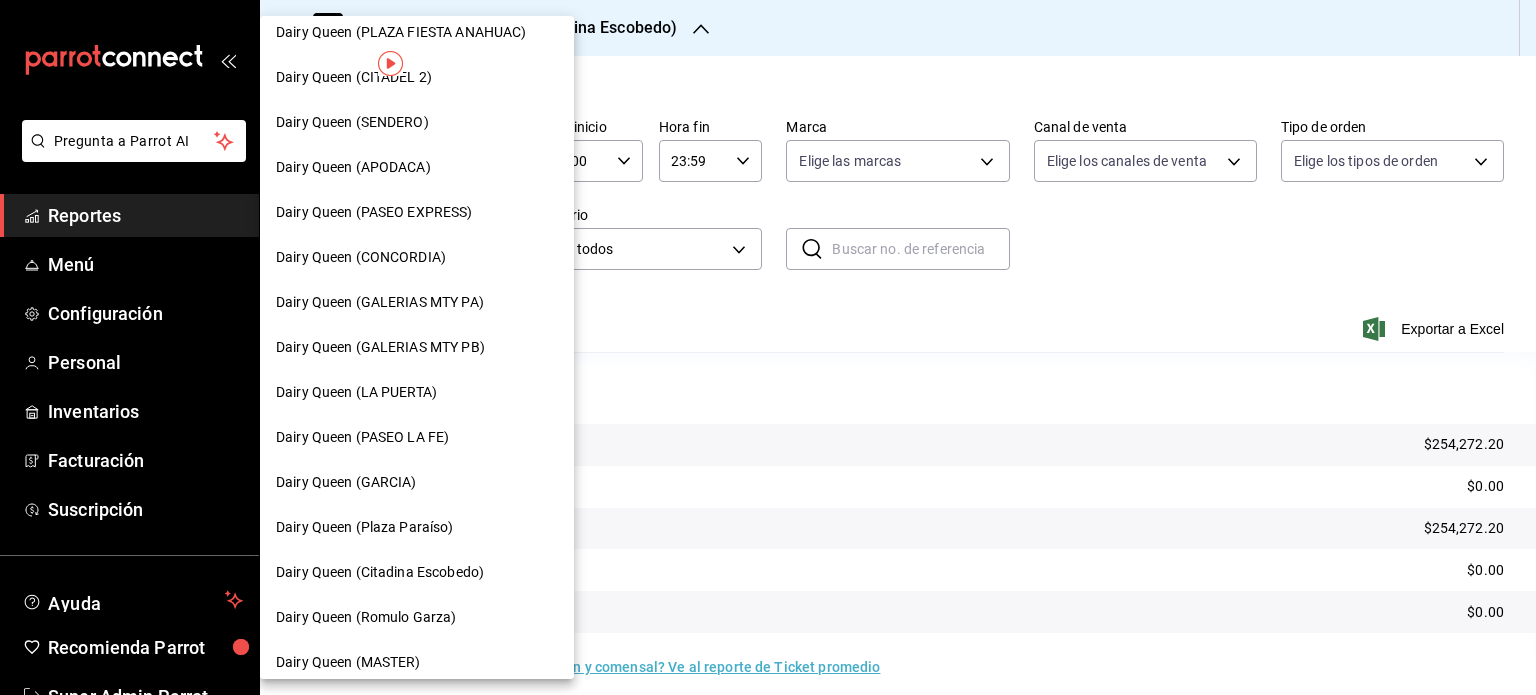 scroll, scrollTop: 600, scrollLeft: 0, axis: vertical 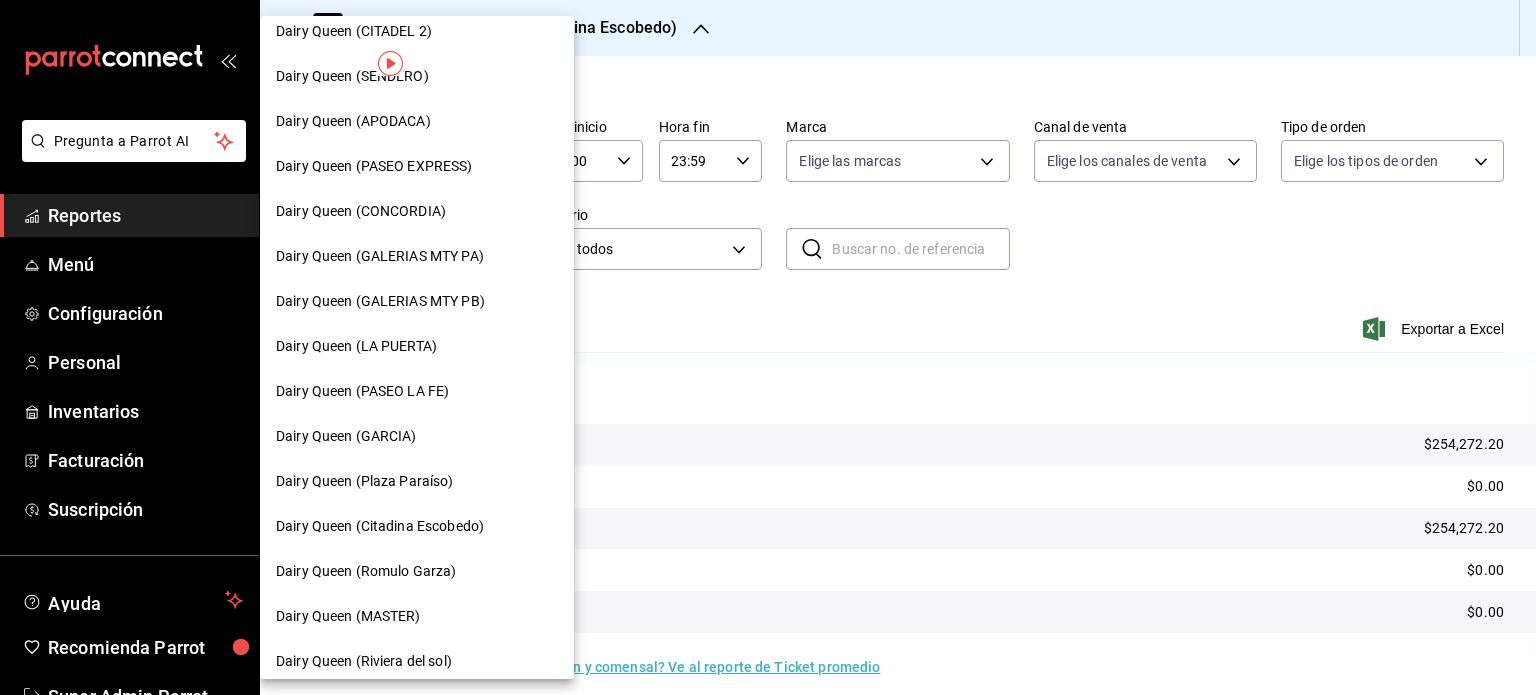 click on "Dairy Queen (Romulo Garza)" at bounding box center [366, 571] 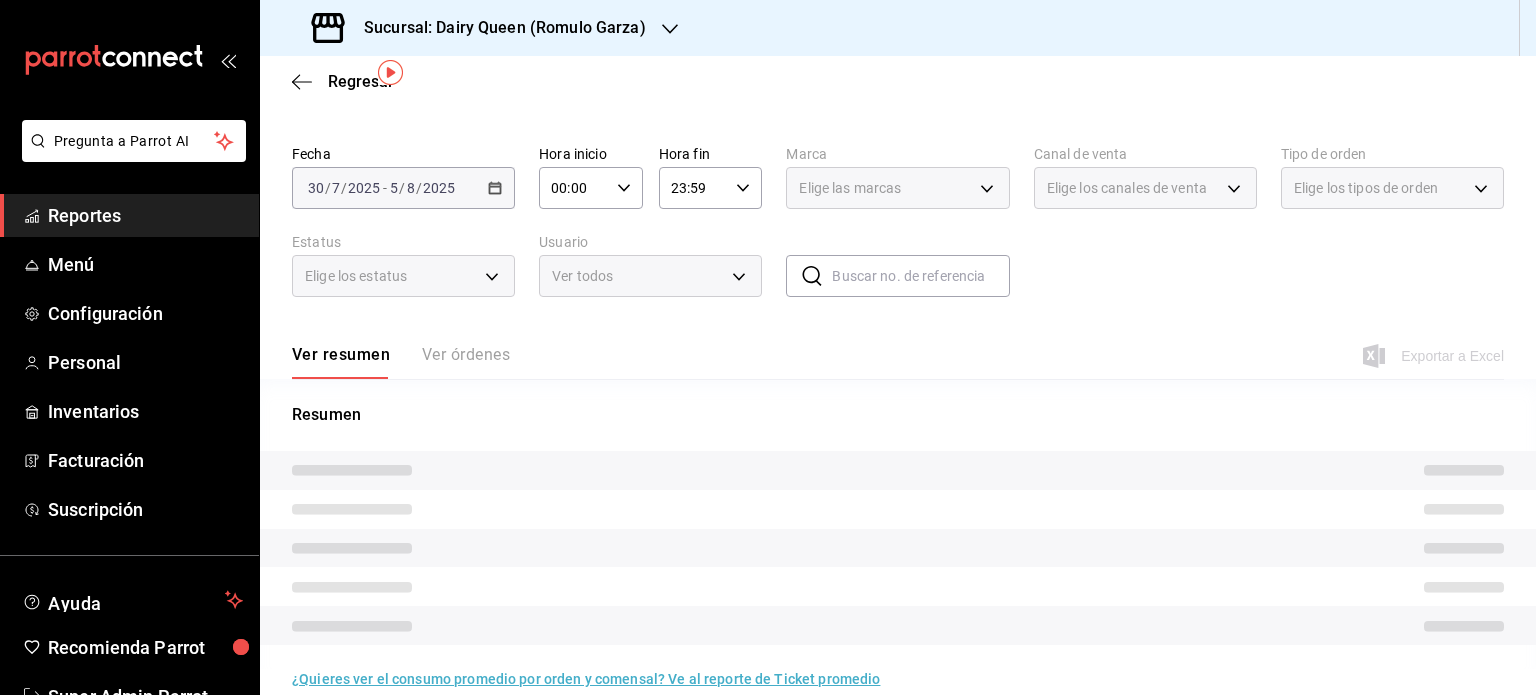 scroll, scrollTop: 75, scrollLeft: 0, axis: vertical 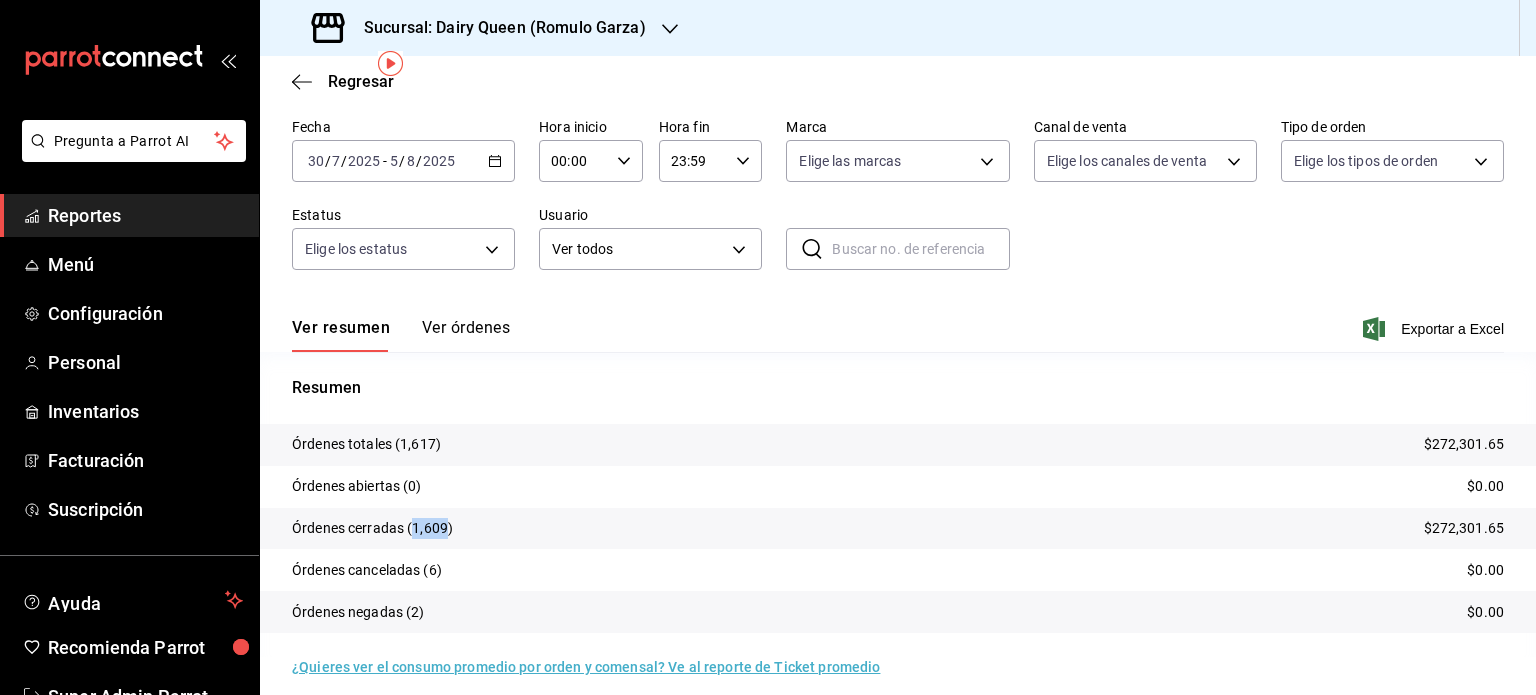 drag, startPoint x: 444, startPoint y: 533, endPoint x: 412, endPoint y: 536, distance: 32.140316 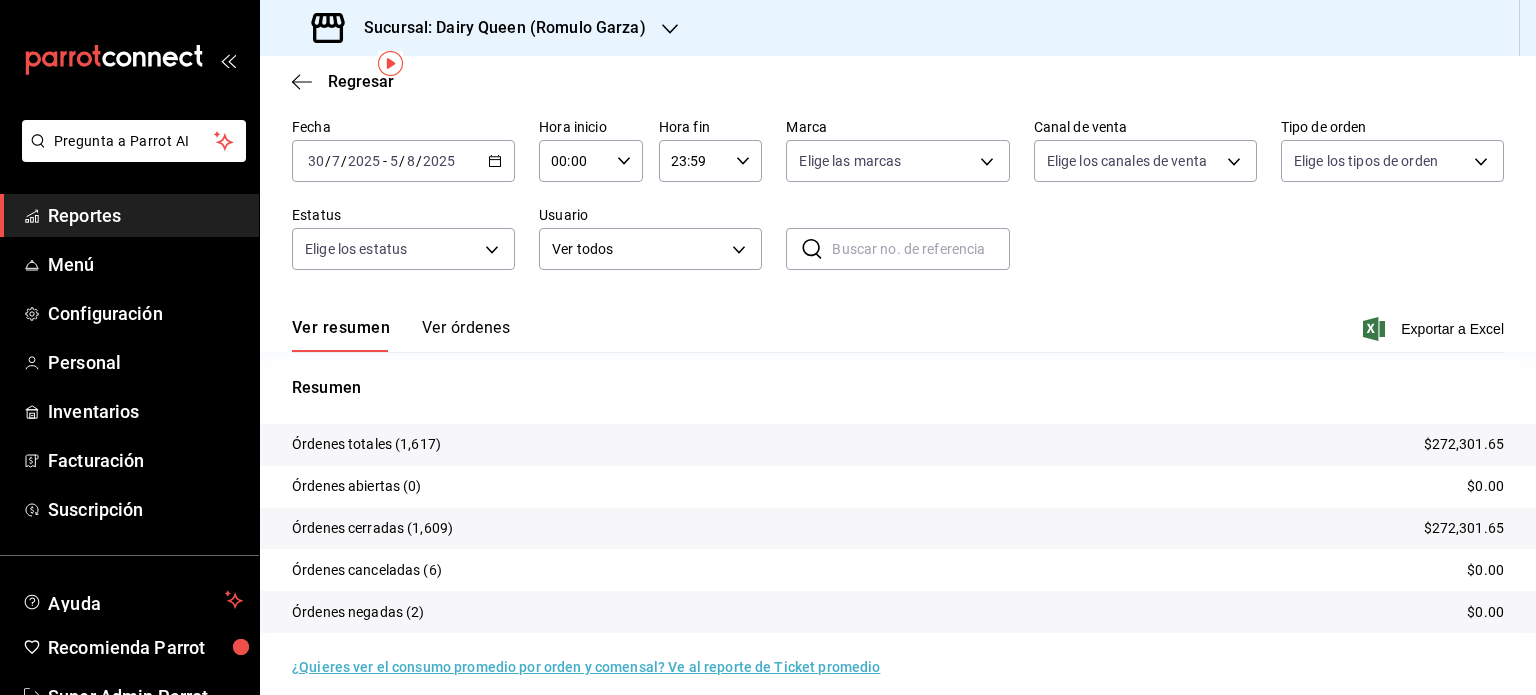 click on "Sucursal: Dairy Queen (Romulo Garza)" at bounding box center (481, 28) 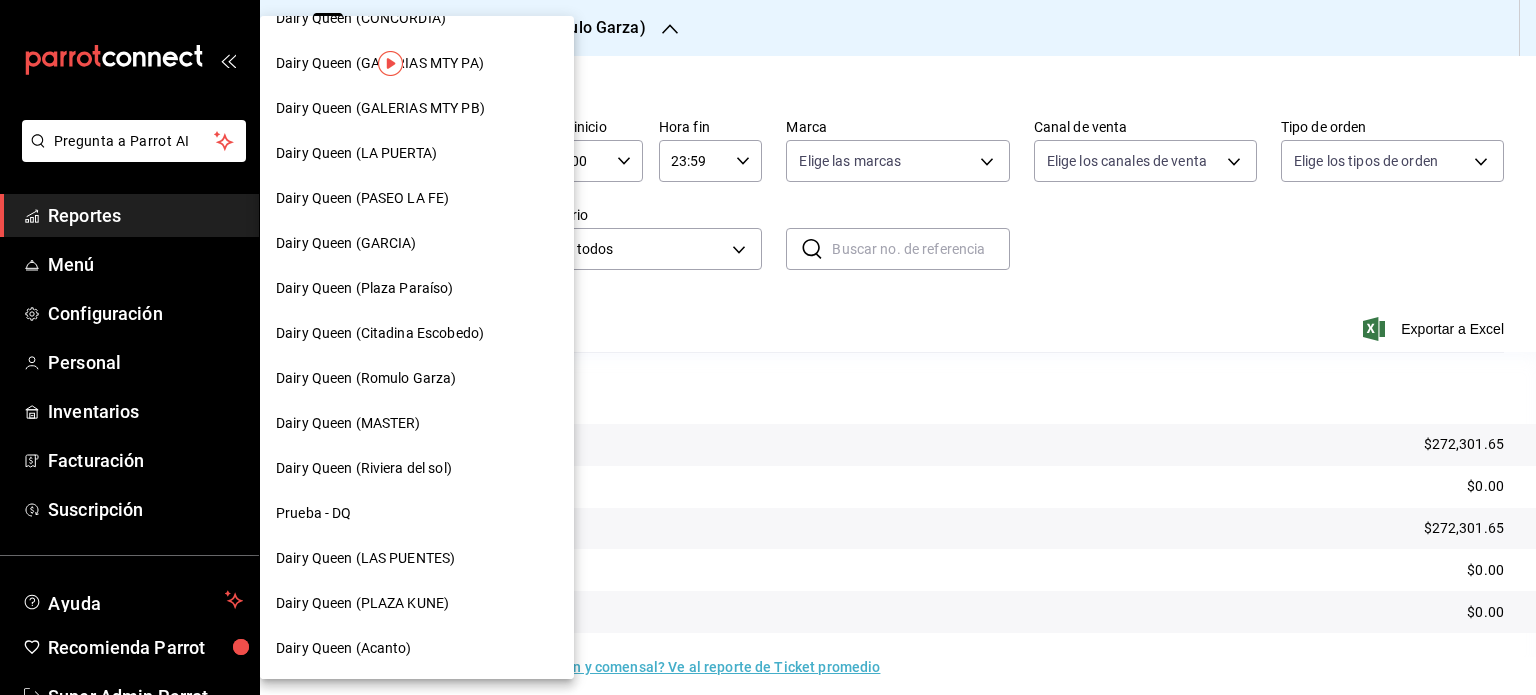 scroll, scrollTop: 800, scrollLeft: 0, axis: vertical 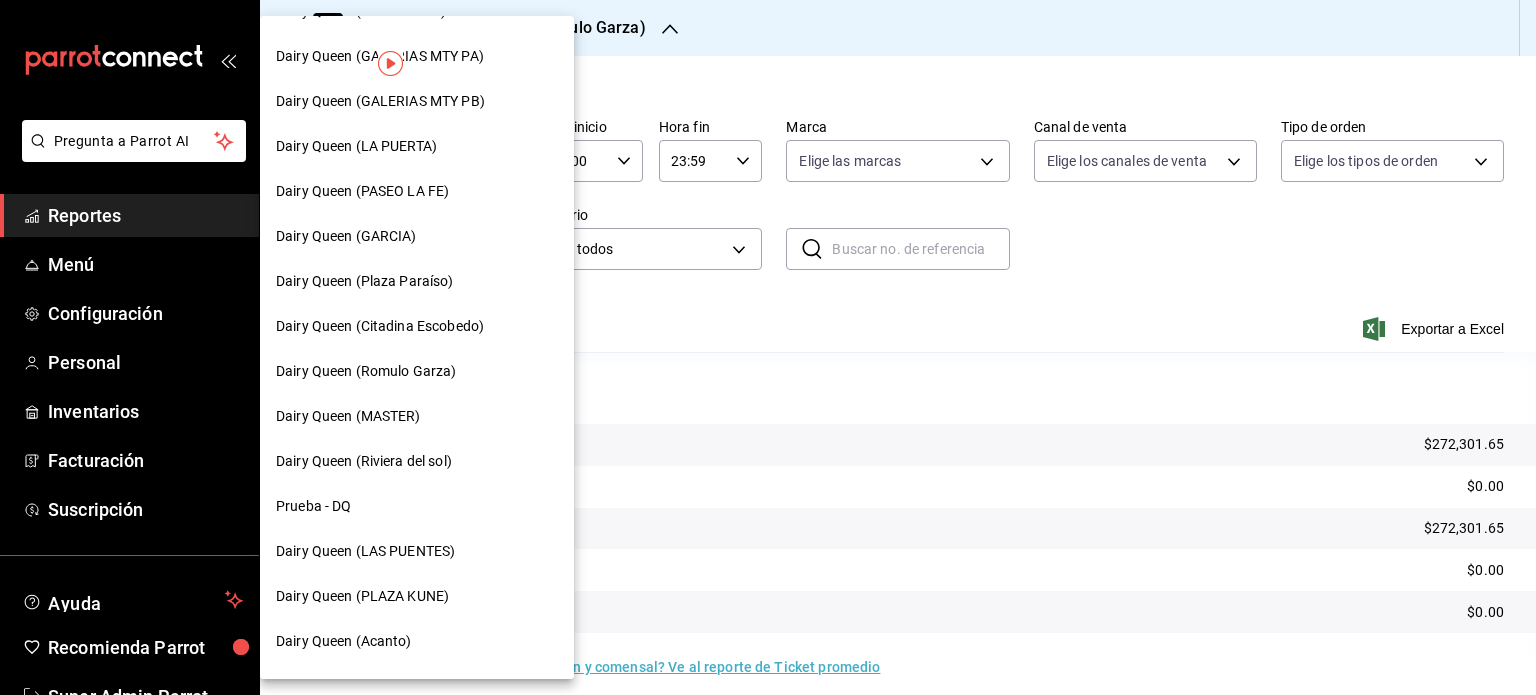 click on "Dairy Queen (Riviera del sol)" at bounding box center (417, 461) 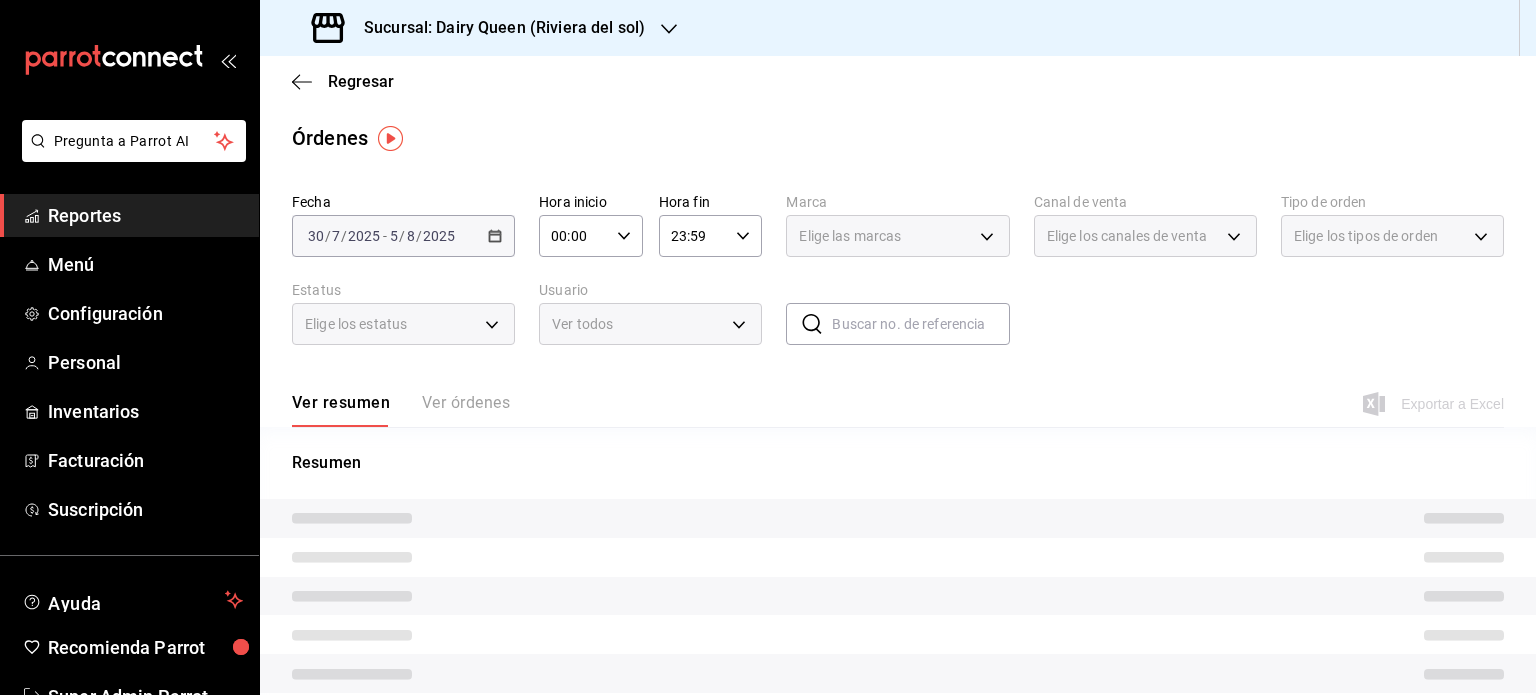 scroll, scrollTop: 0, scrollLeft: 0, axis: both 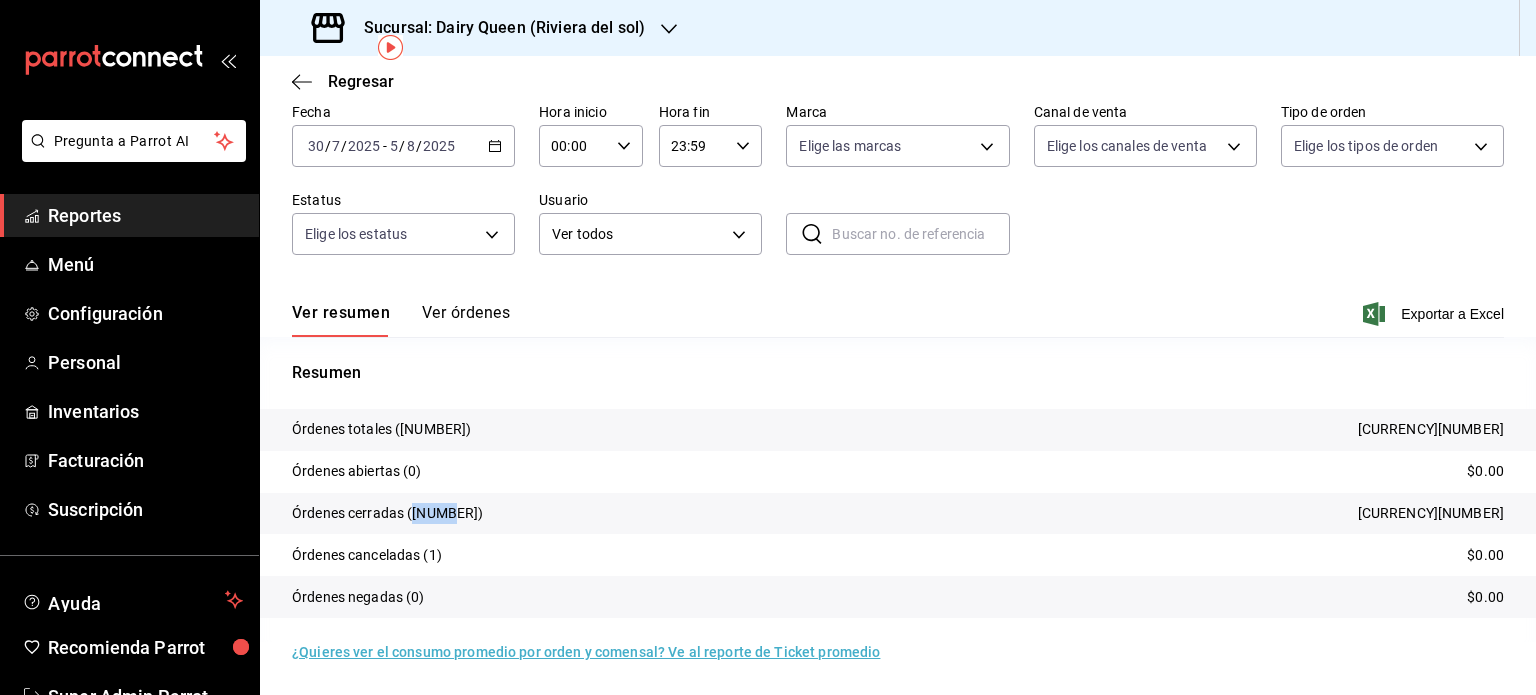 drag, startPoint x: 445, startPoint y: 512, endPoint x: 411, endPoint y: 514, distance: 34.058773 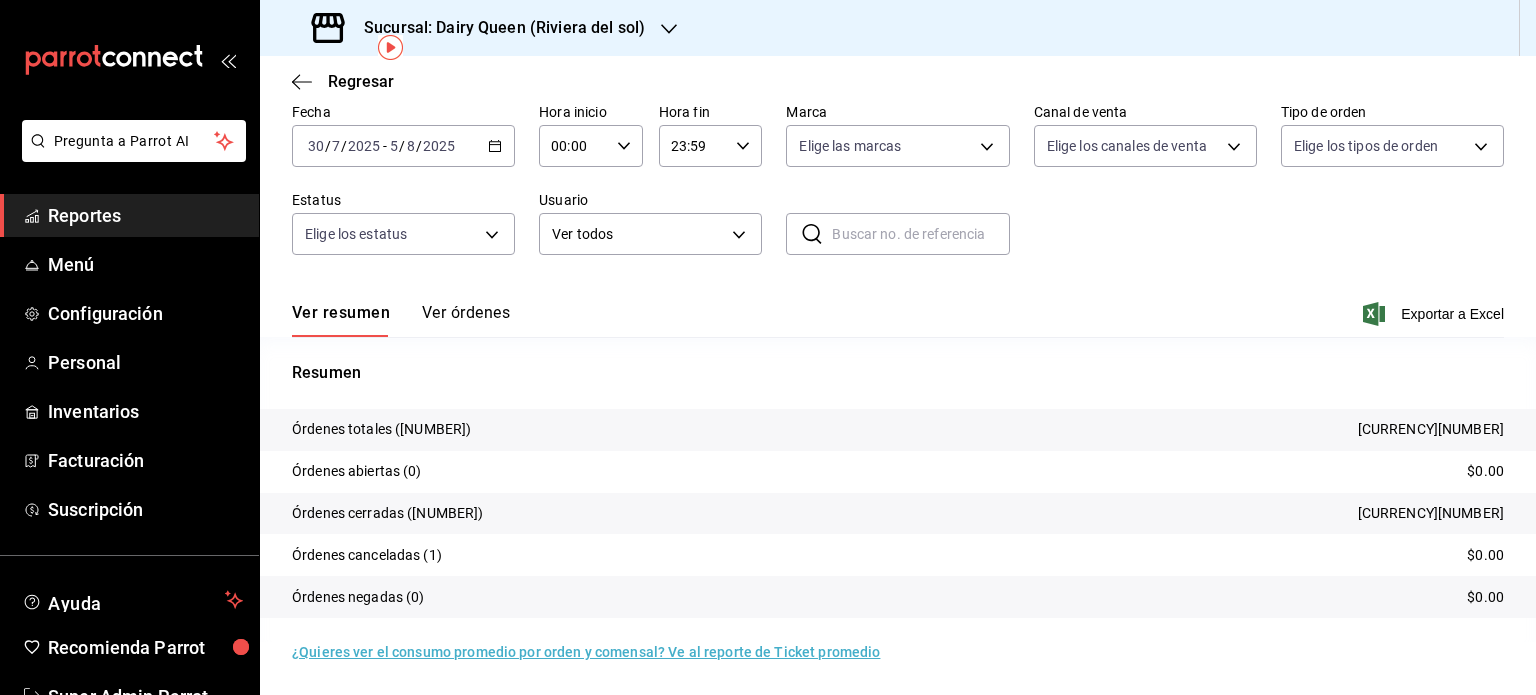 click on "Sucursal: Dairy Queen (Riviera del sol)" at bounding box center [496, 28] 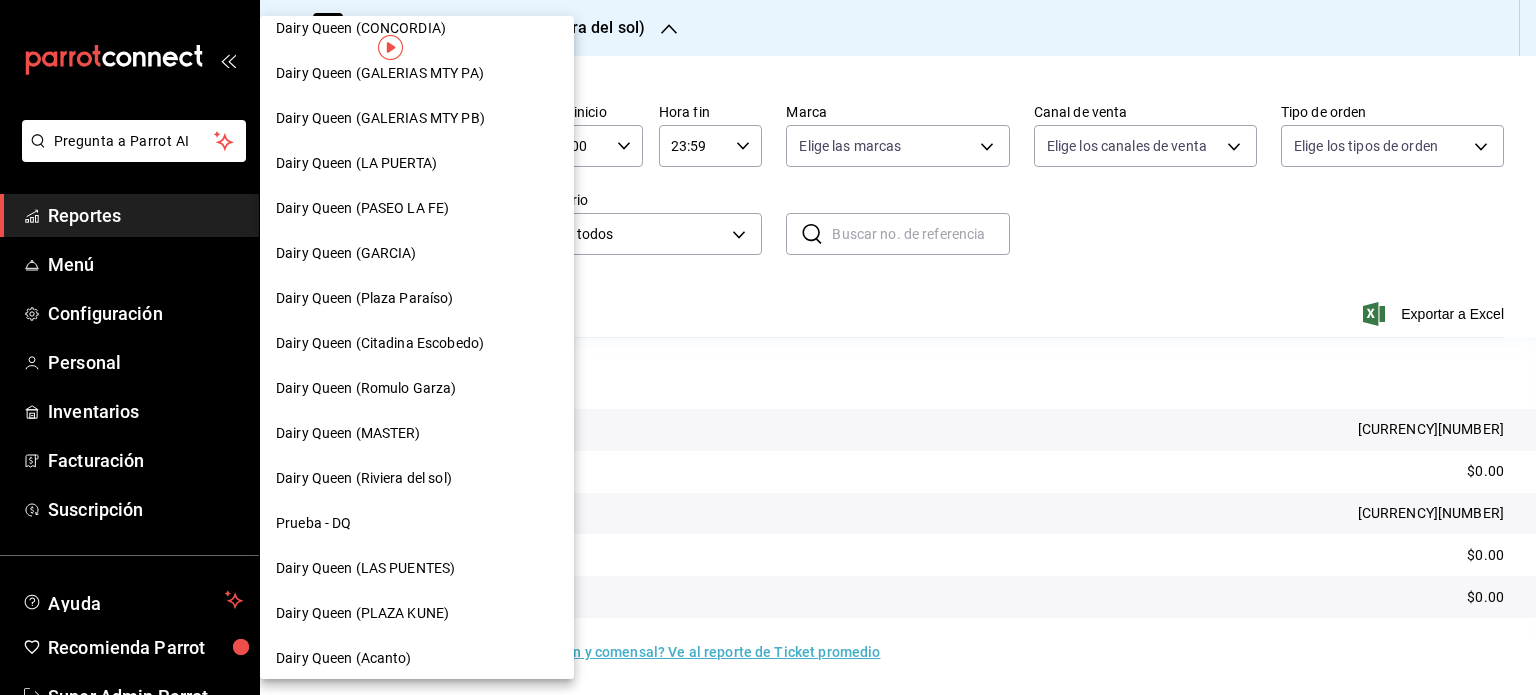 scroll, scrollTop: 837, scrollLeft: 0, axis: vertical 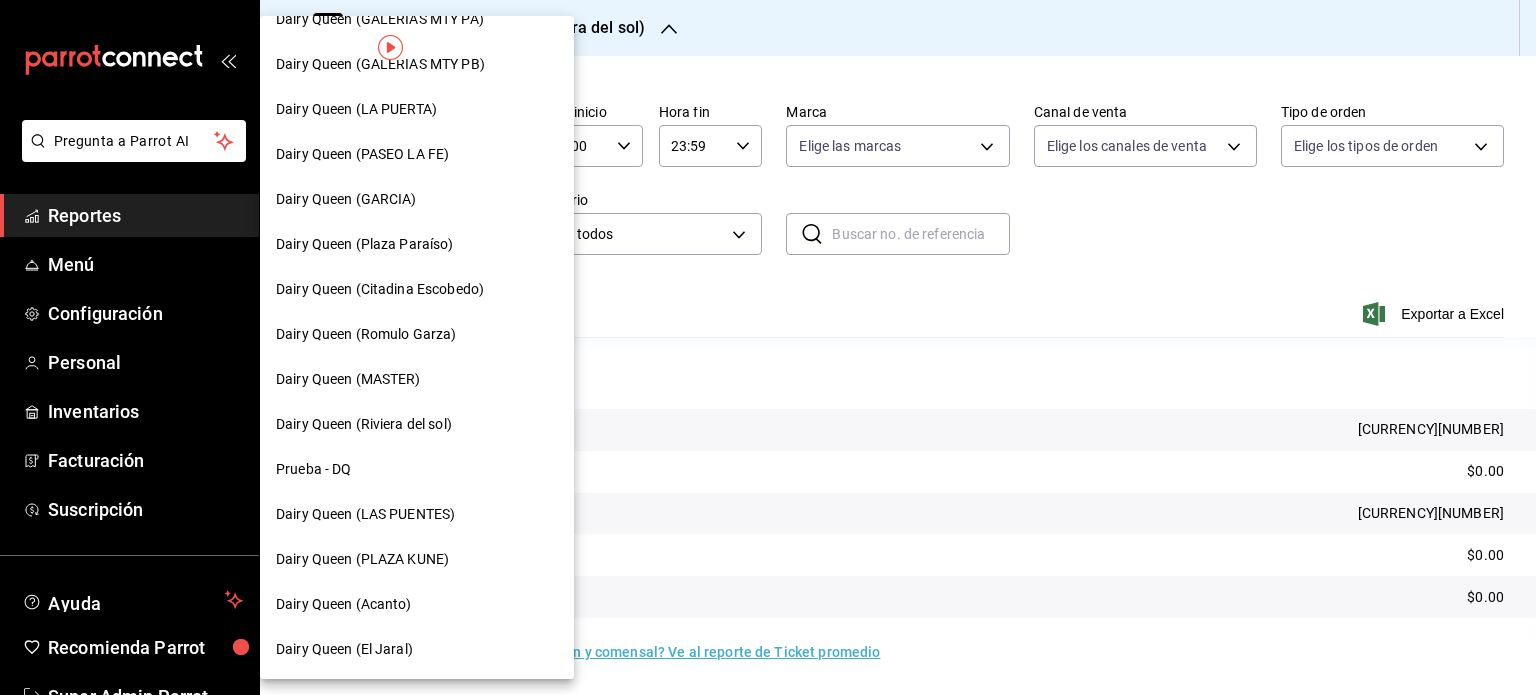 click on "Dairy Queen (LAS PUENTES)" at bounding box center (365, 514) 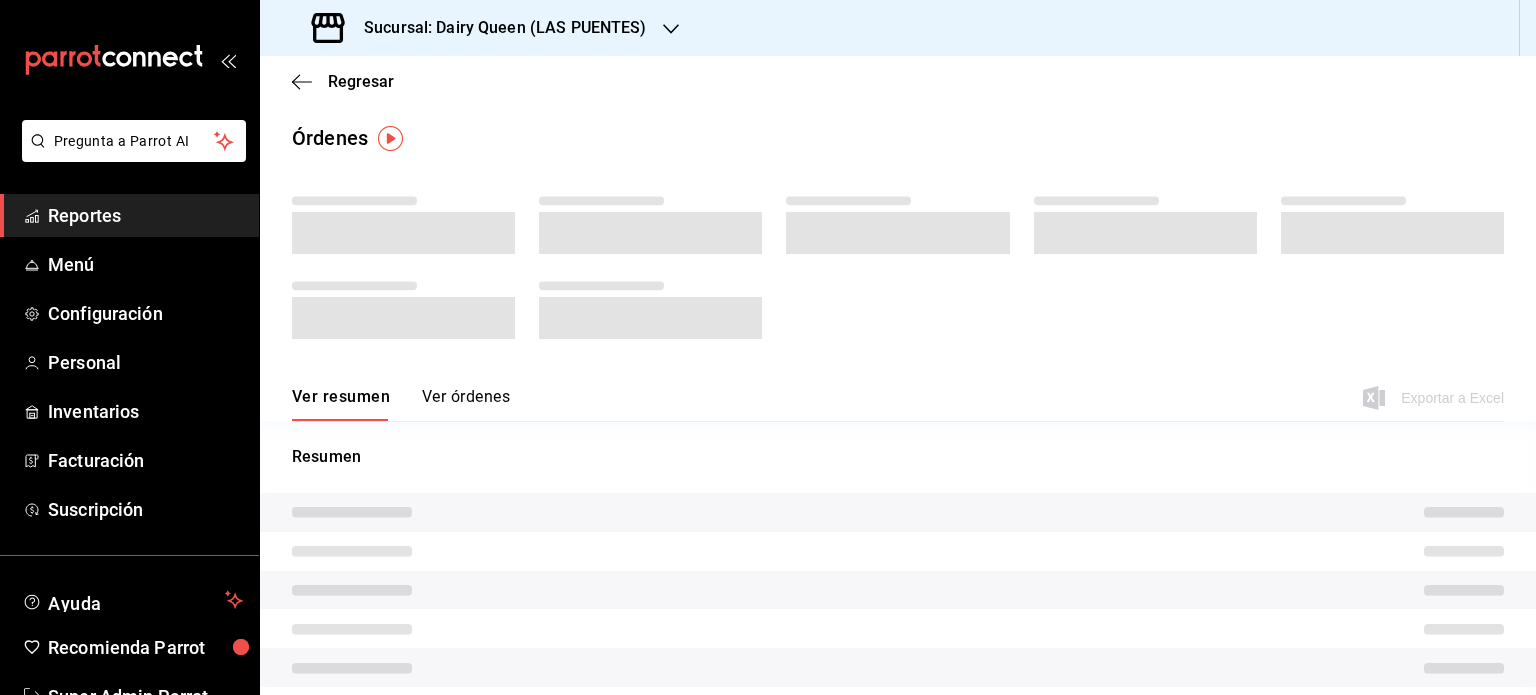 click at bounding box center [671, 28] 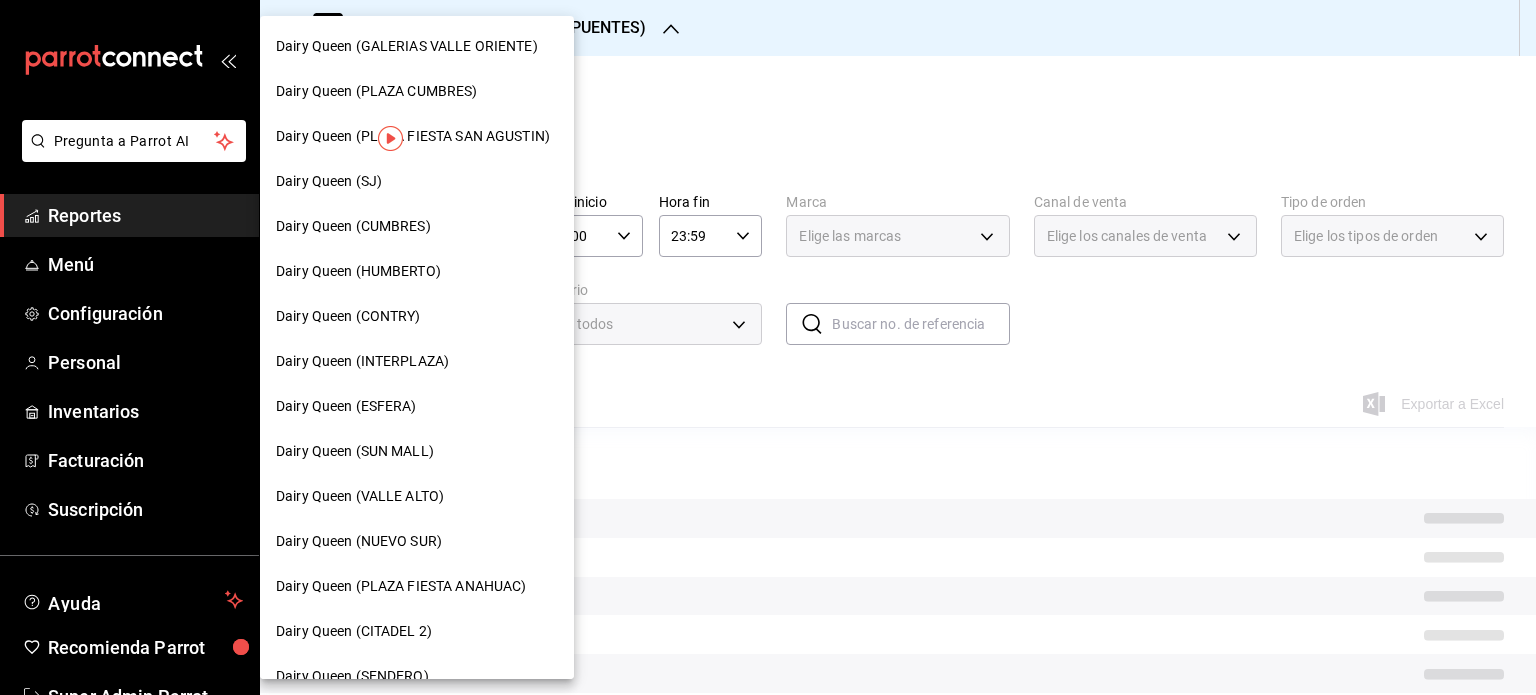 click at bounding box center [768, 347] 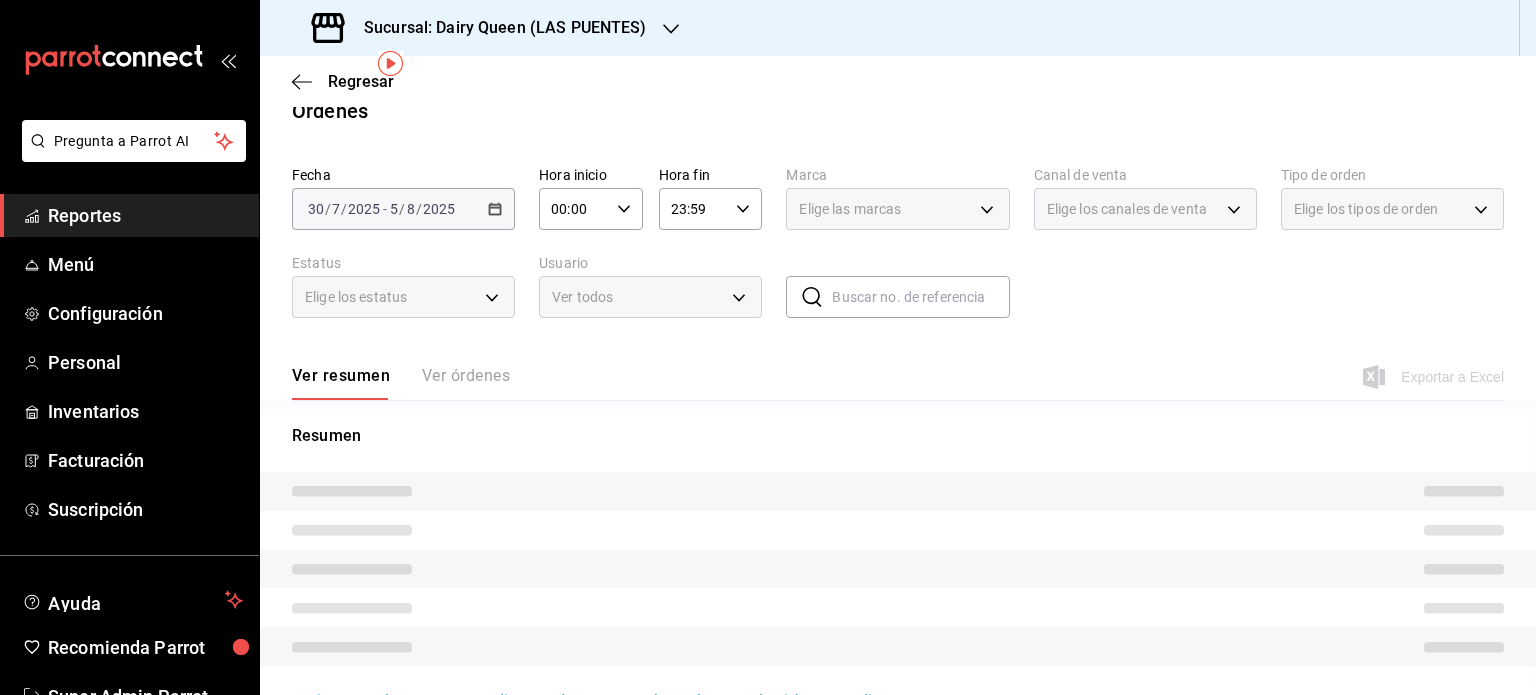 scroll, scrollTop: 75, scrollLeft: 0, axis: vertical 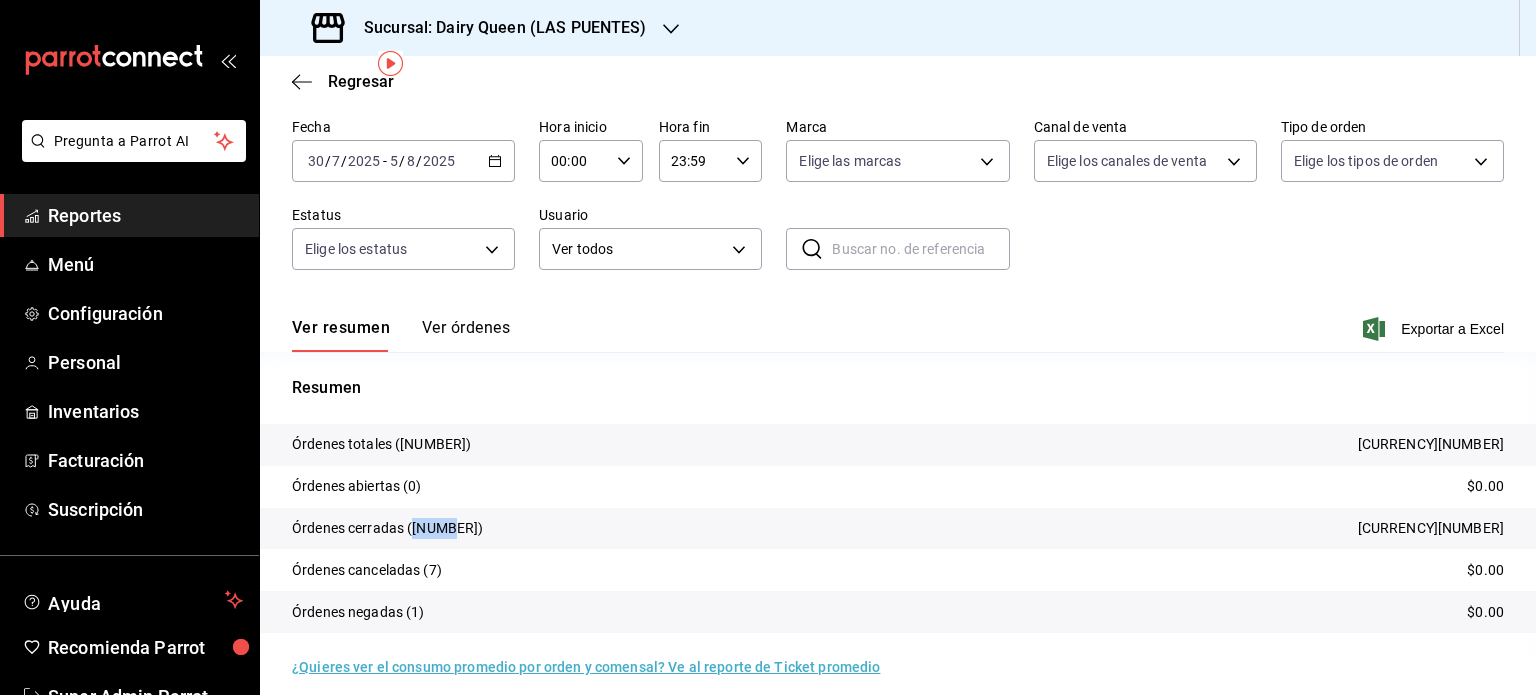 drag, startPoint x: 445, startPoint y: 523, endPoint x: 412, endPoint y: 527, distance: 33.24154 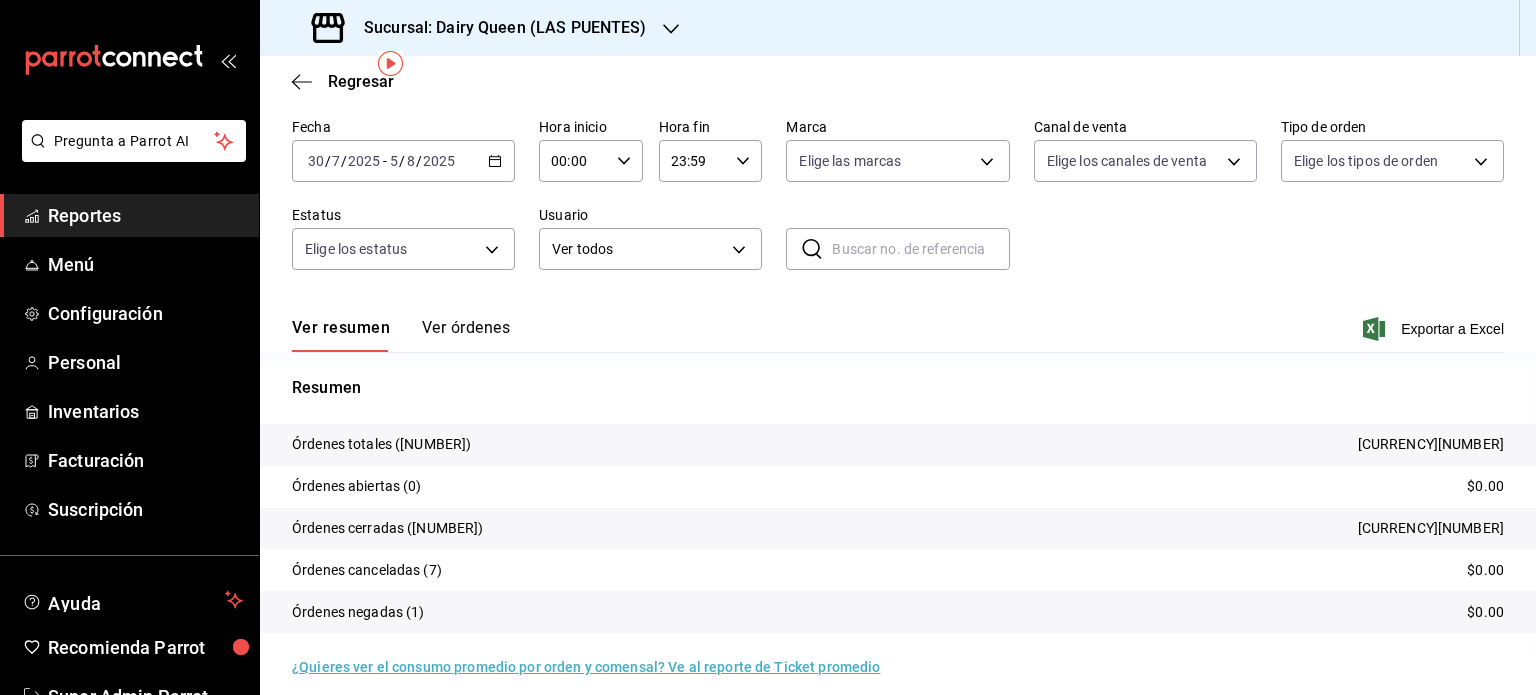 click on "Sucursal: Dairy Queen (LAS PUENTES)" at bounding box center (481, 28) 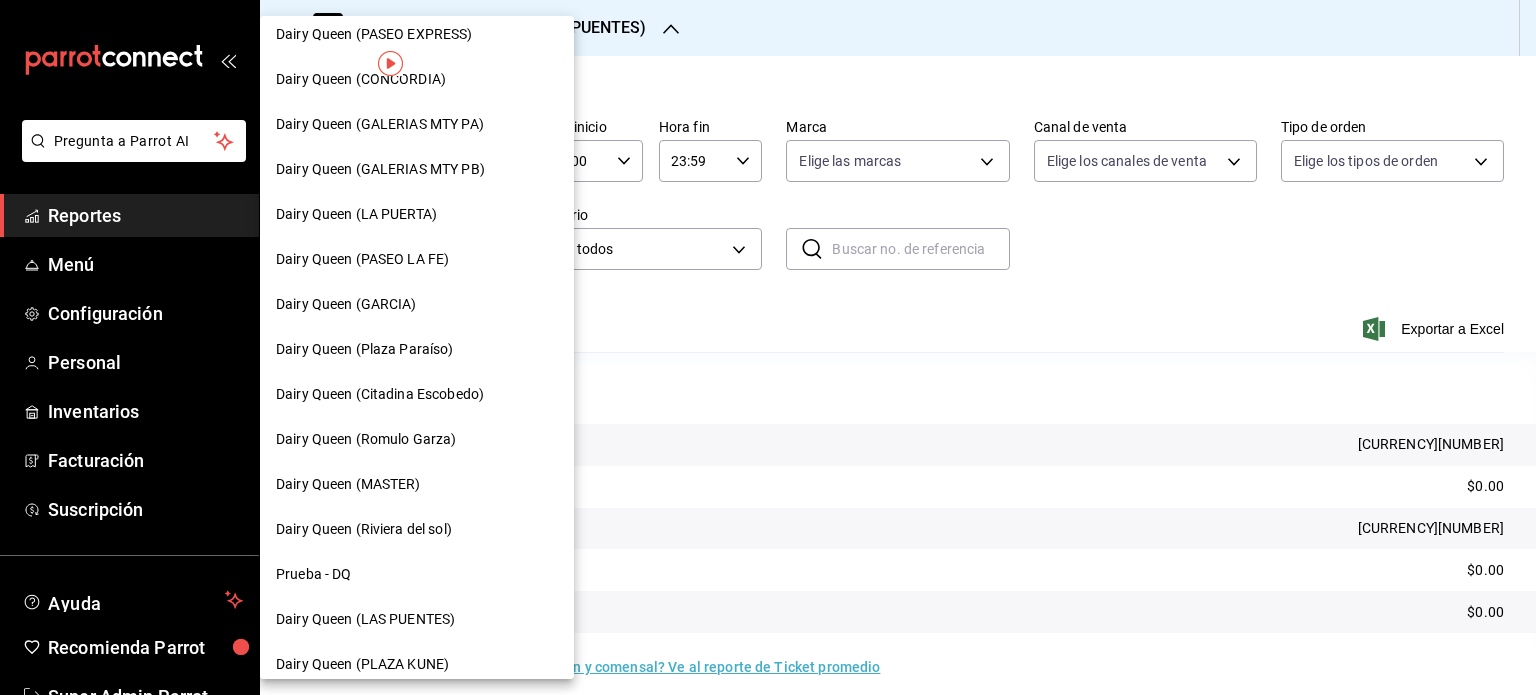 scroll, scrollTop: 837, scrollLeft: 0, axis: vertical 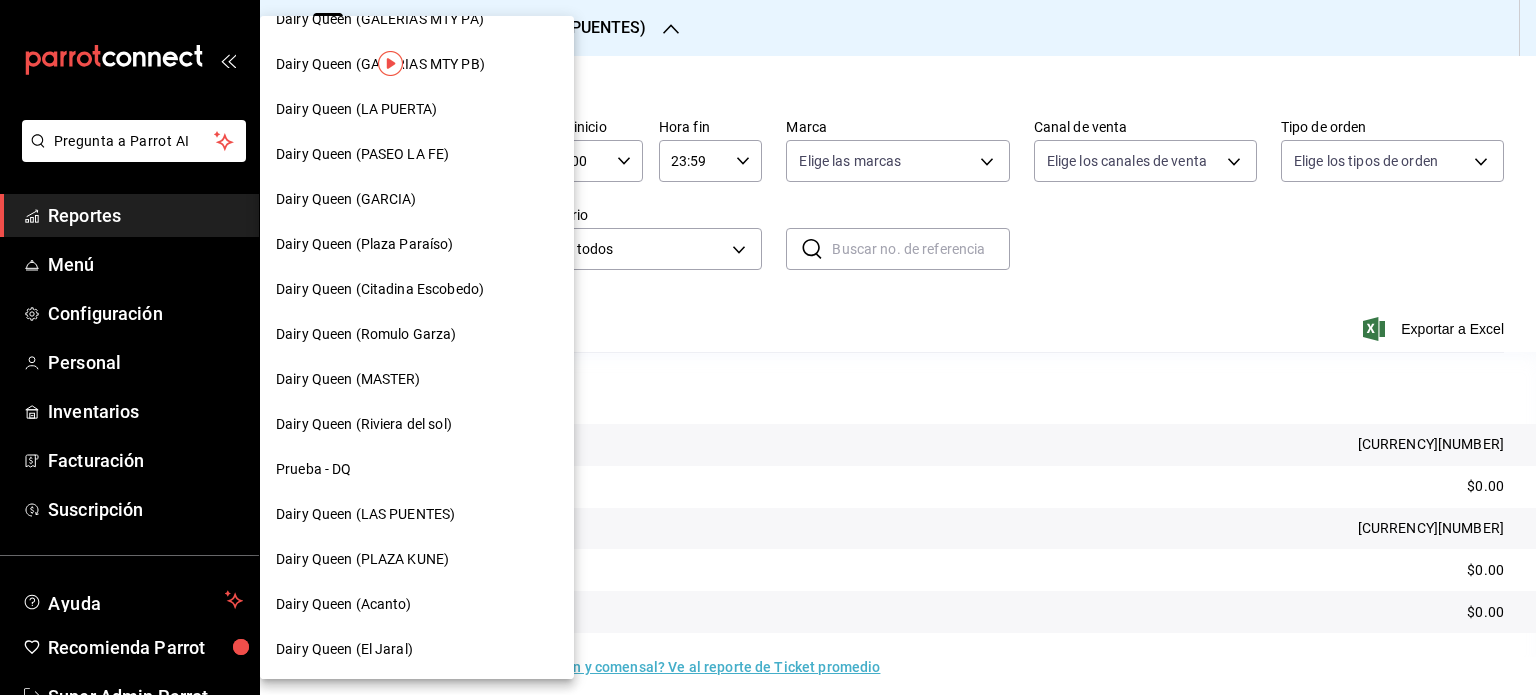 click on "Dairy Queen (PLAZA KUNE)" at bounding box center (417, 559) 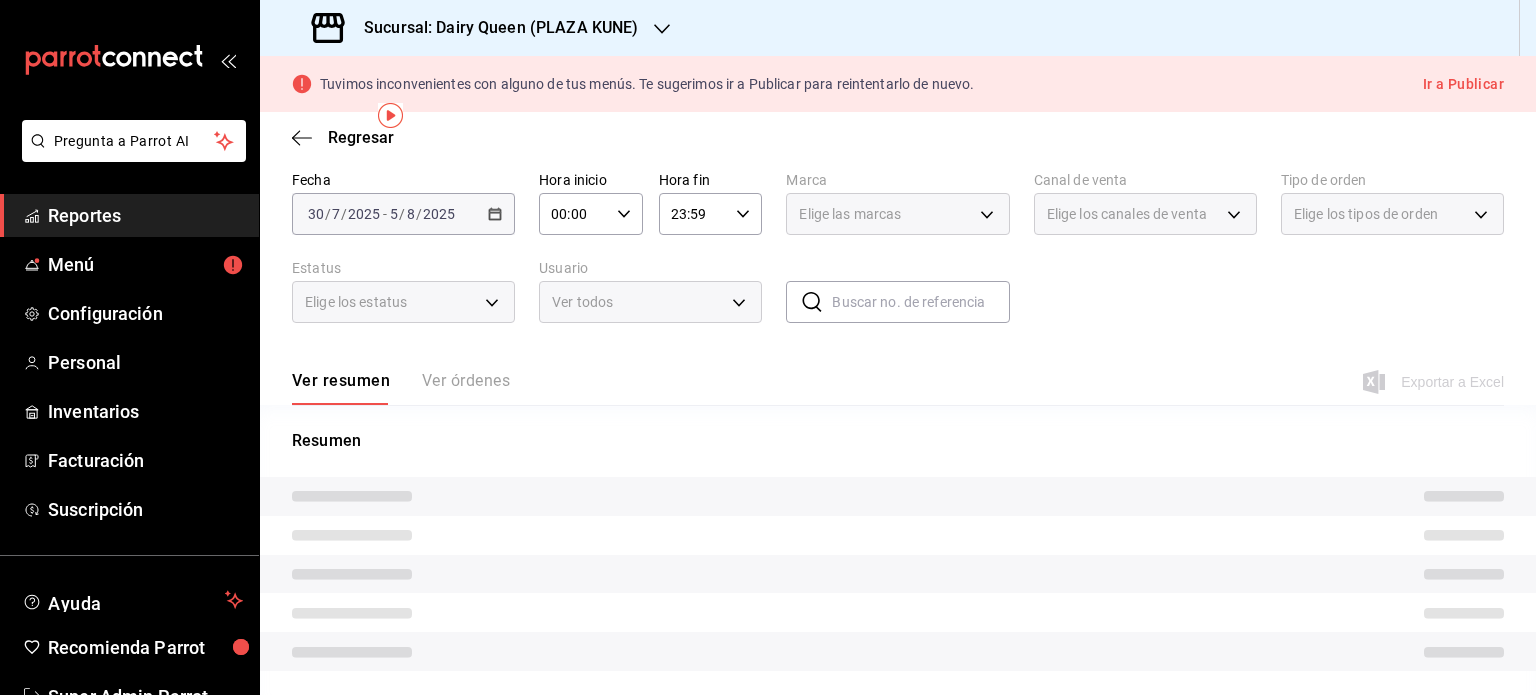 scroll, scrollTop: 131, scrollLeft: 0, axis: vertical 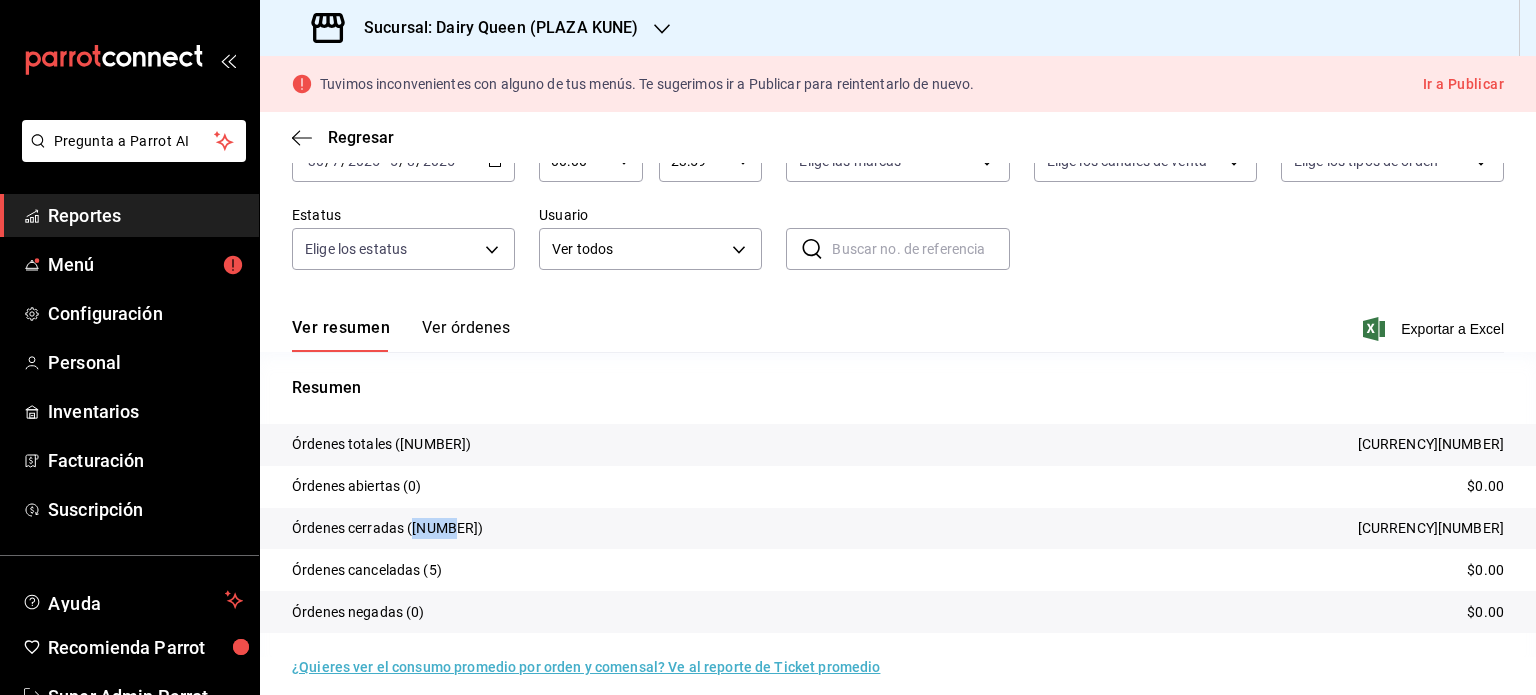 drag, startPoint x: 448, startPoint y: 528, endPoint x: 412, endPoint y: 531, distance: 36.124783 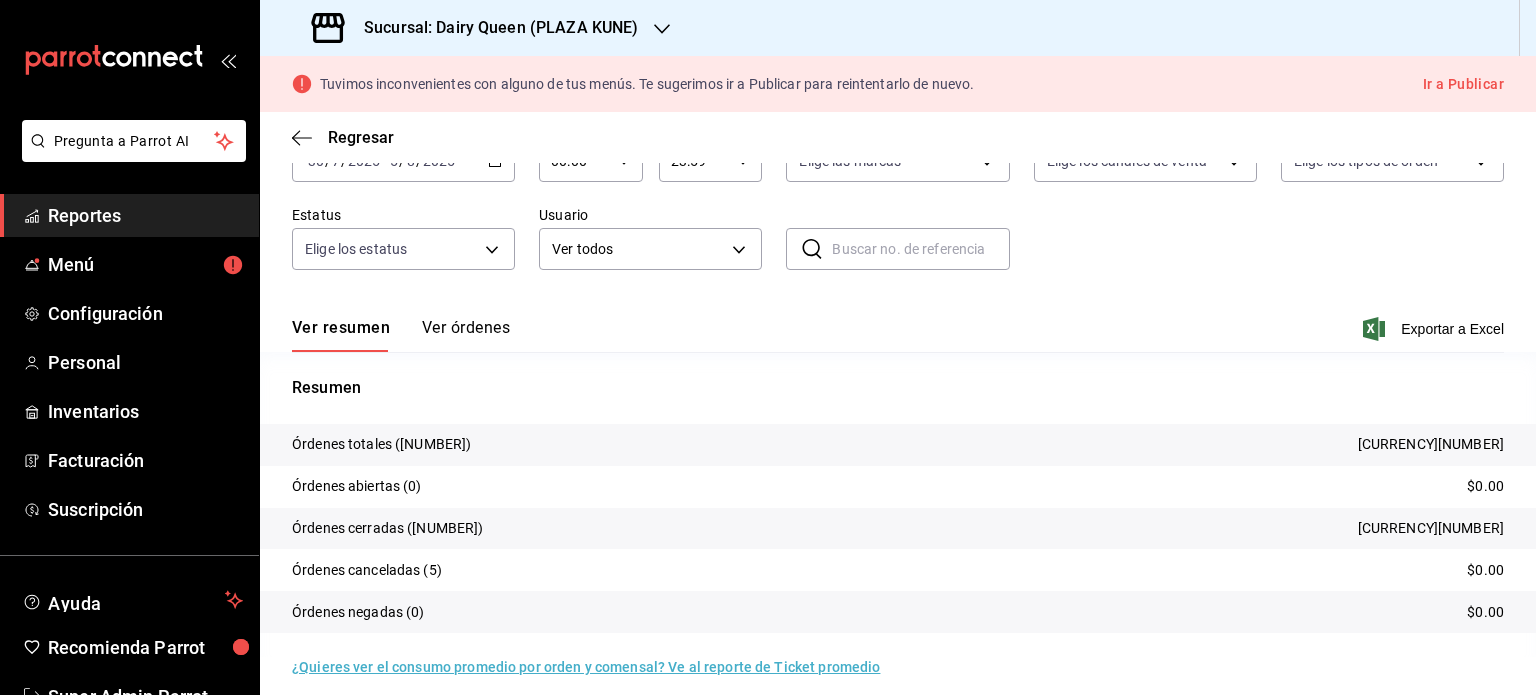 click on "Sucursal: Dairy Queen (PLAZA KUNE)" at bounding box center [477, 28] 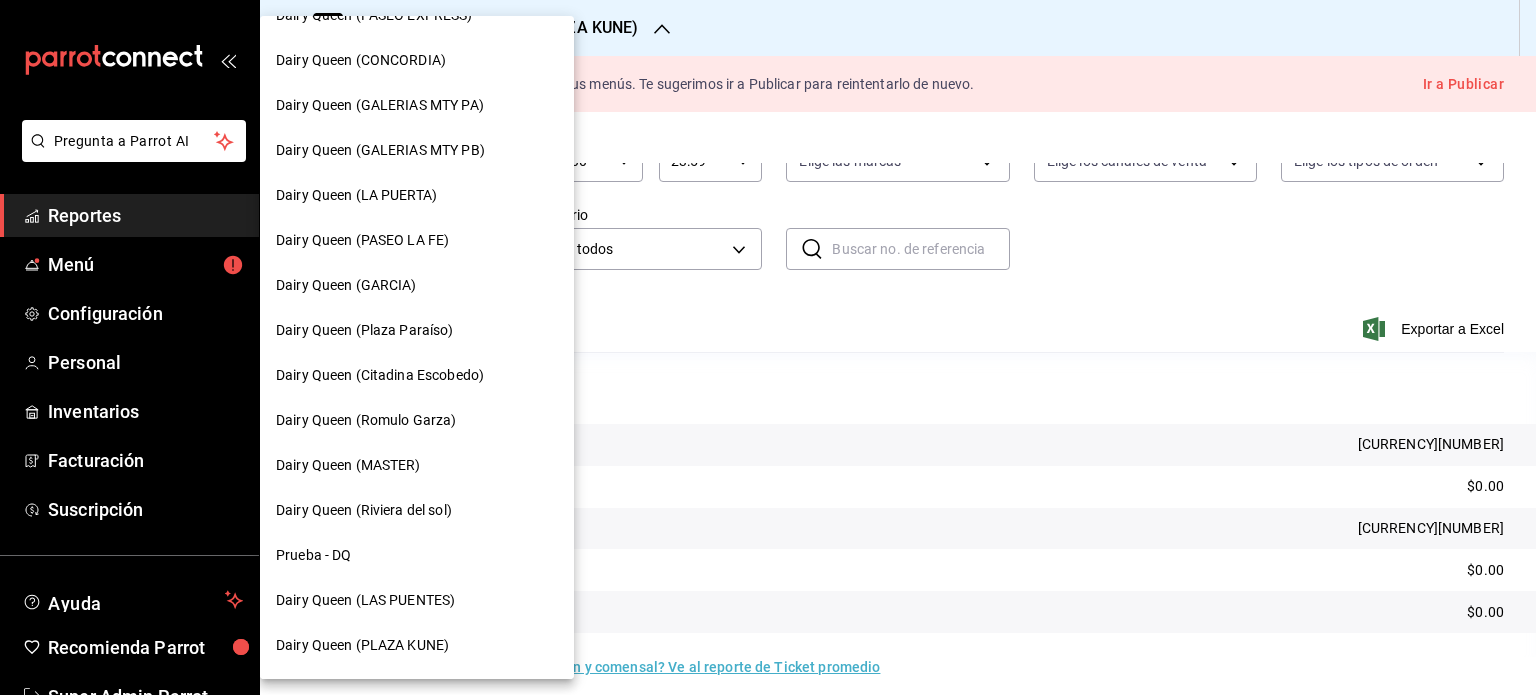 scroll, scrollTop: 837, scrollLeft: 0, axis: vertical 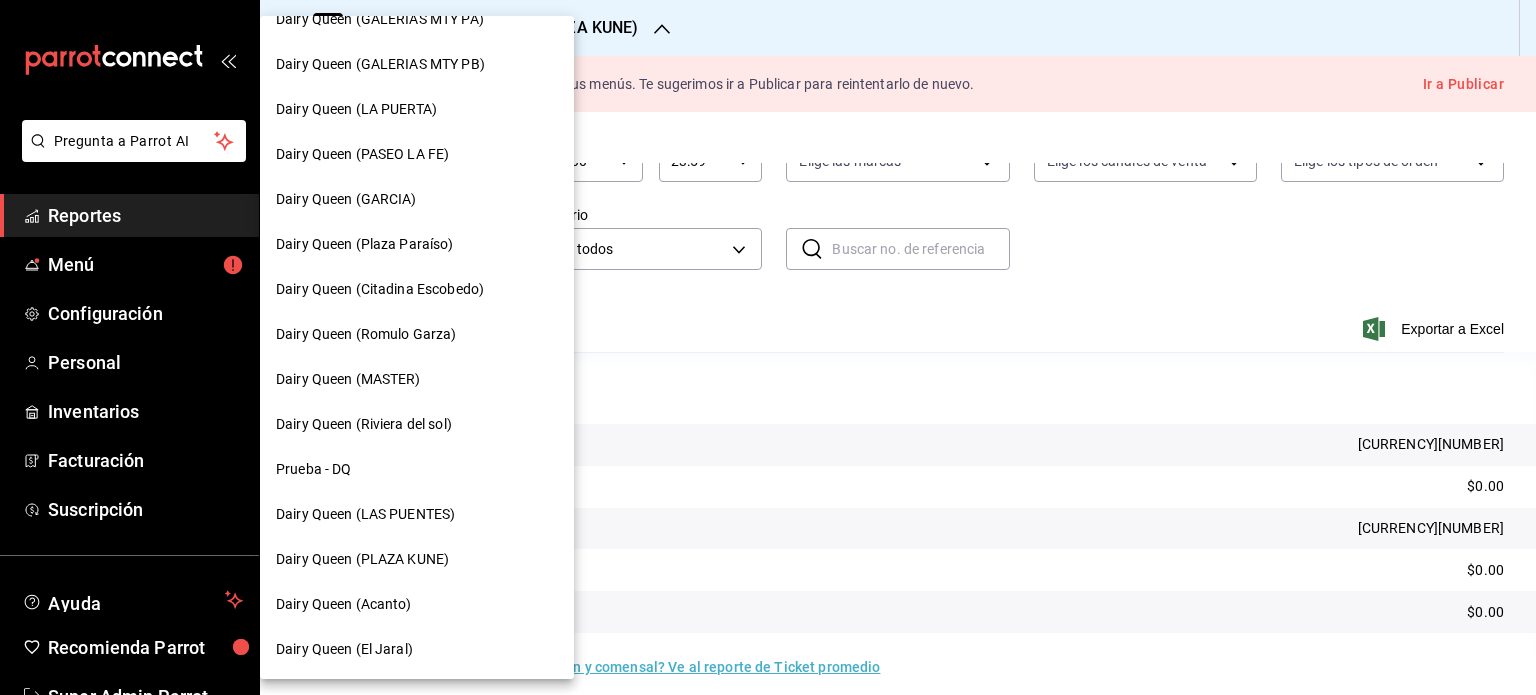 click on "Dairy Queen (Acanto)" at bounding box center [417, 604] 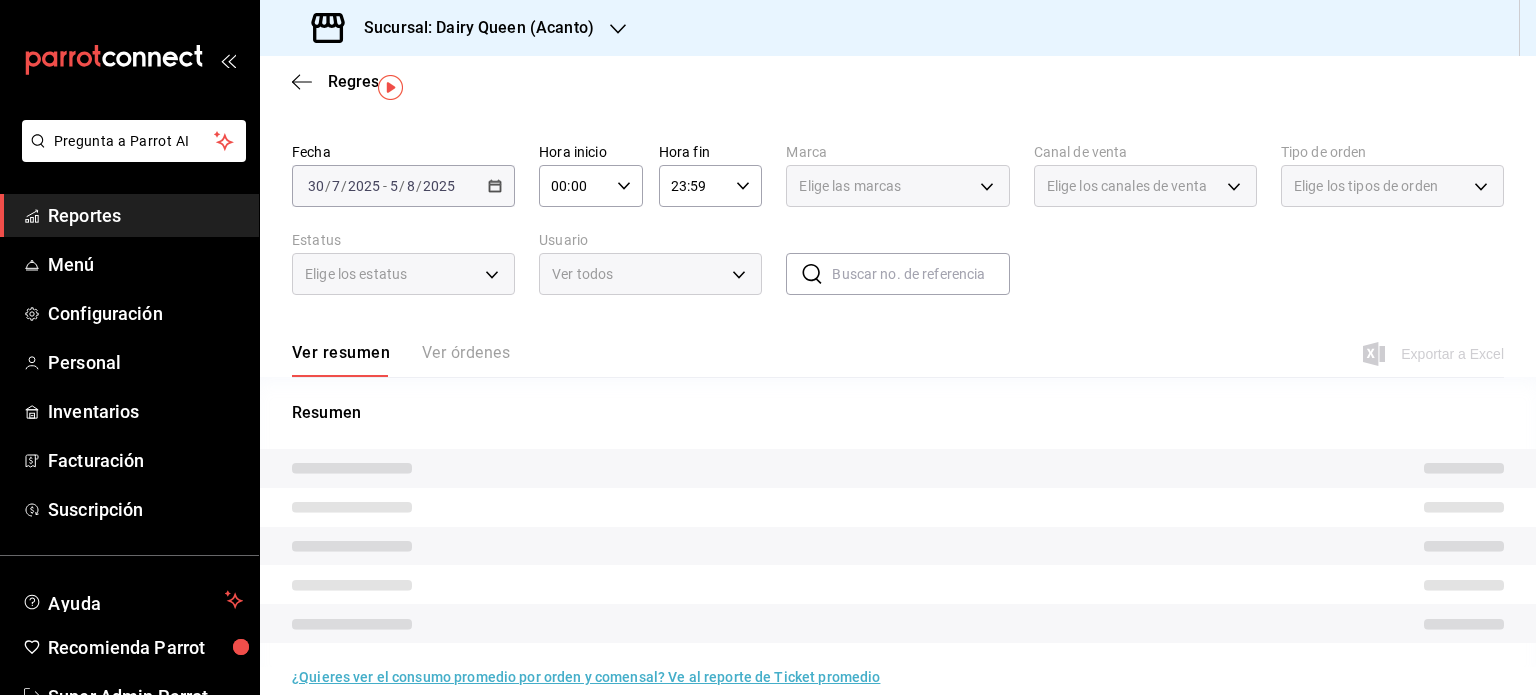 scroll, scrollTop: 75, scrollLeft: 0, axis: vertical 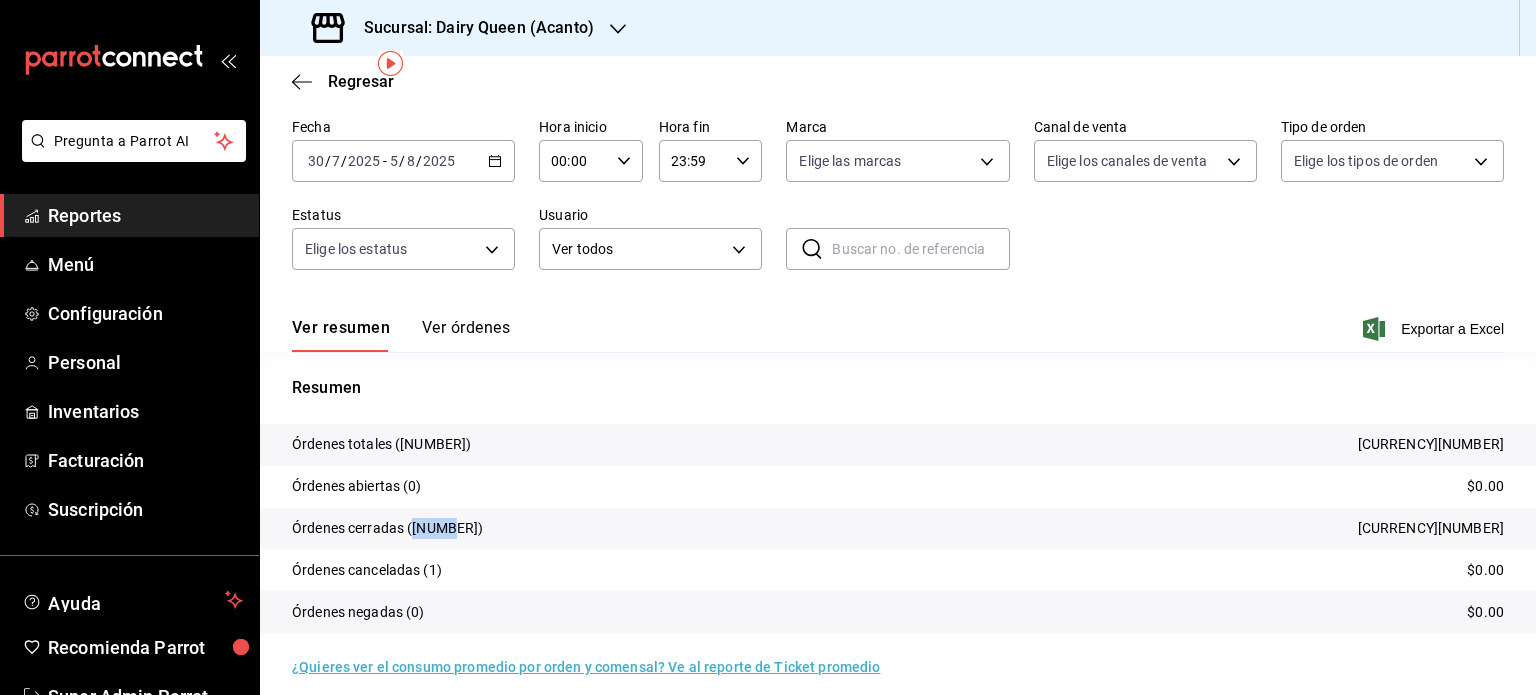 drag, startPoint x: 445, startPoint y: 531, endPoint x: 412, endPoint y: 534, distance: 33.13608 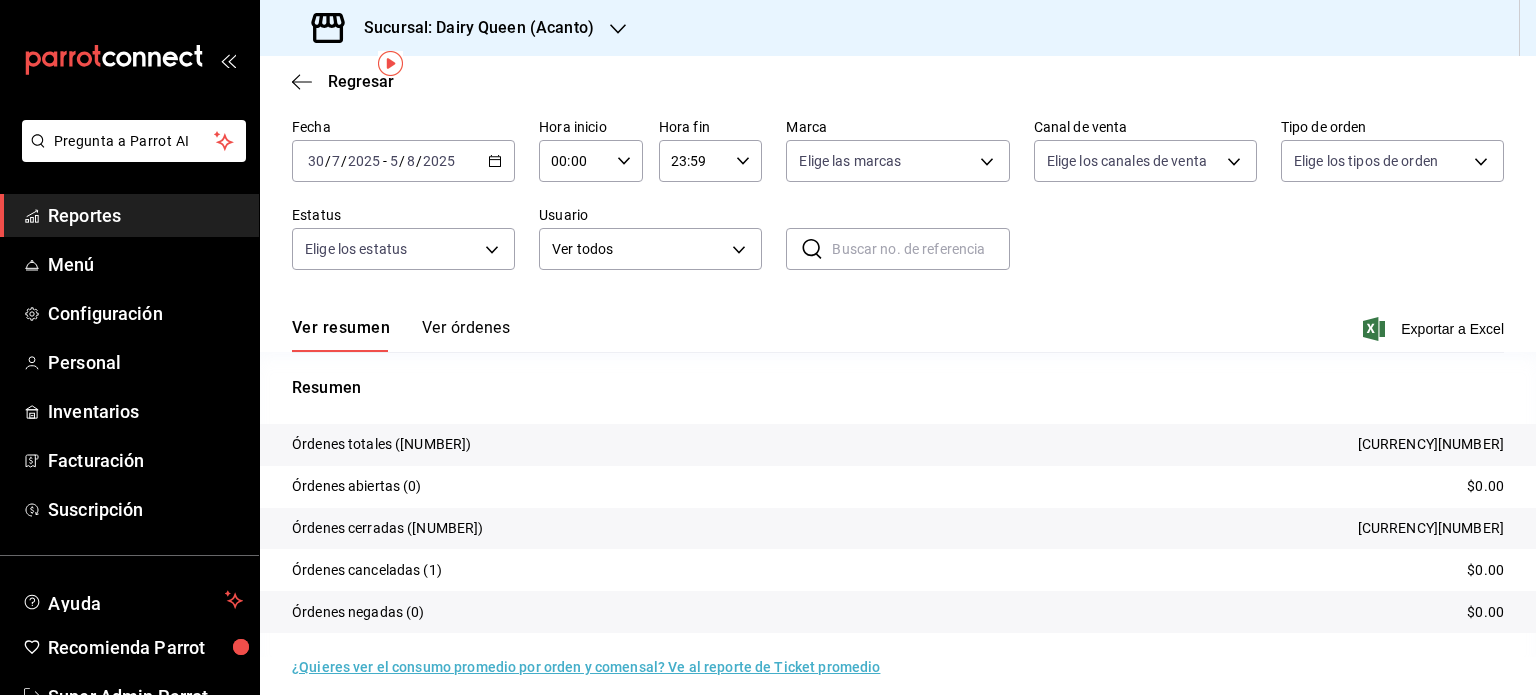 click on "Resumen Órdenes totales (1,505) $277,995.30 Órdenes abiertas (0) $0.00 Órdenes cerradas (1,504) $277,995.30 Órdenes canceladas (1) $0.00 Órdenes negadas (0) $0.00" at bounding box center (898, 516) 